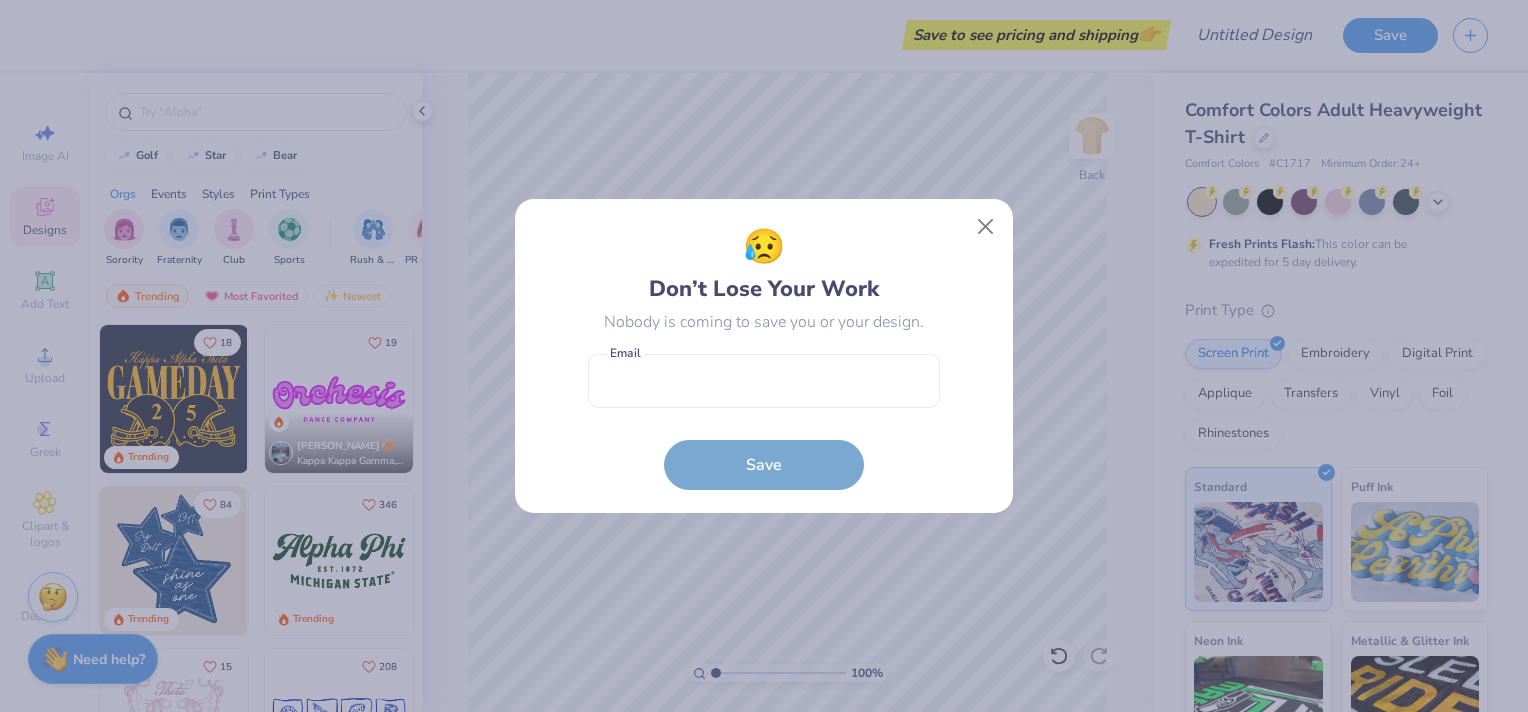 scroll, scrollTop: 0, scrollLeft: 0, axis: both 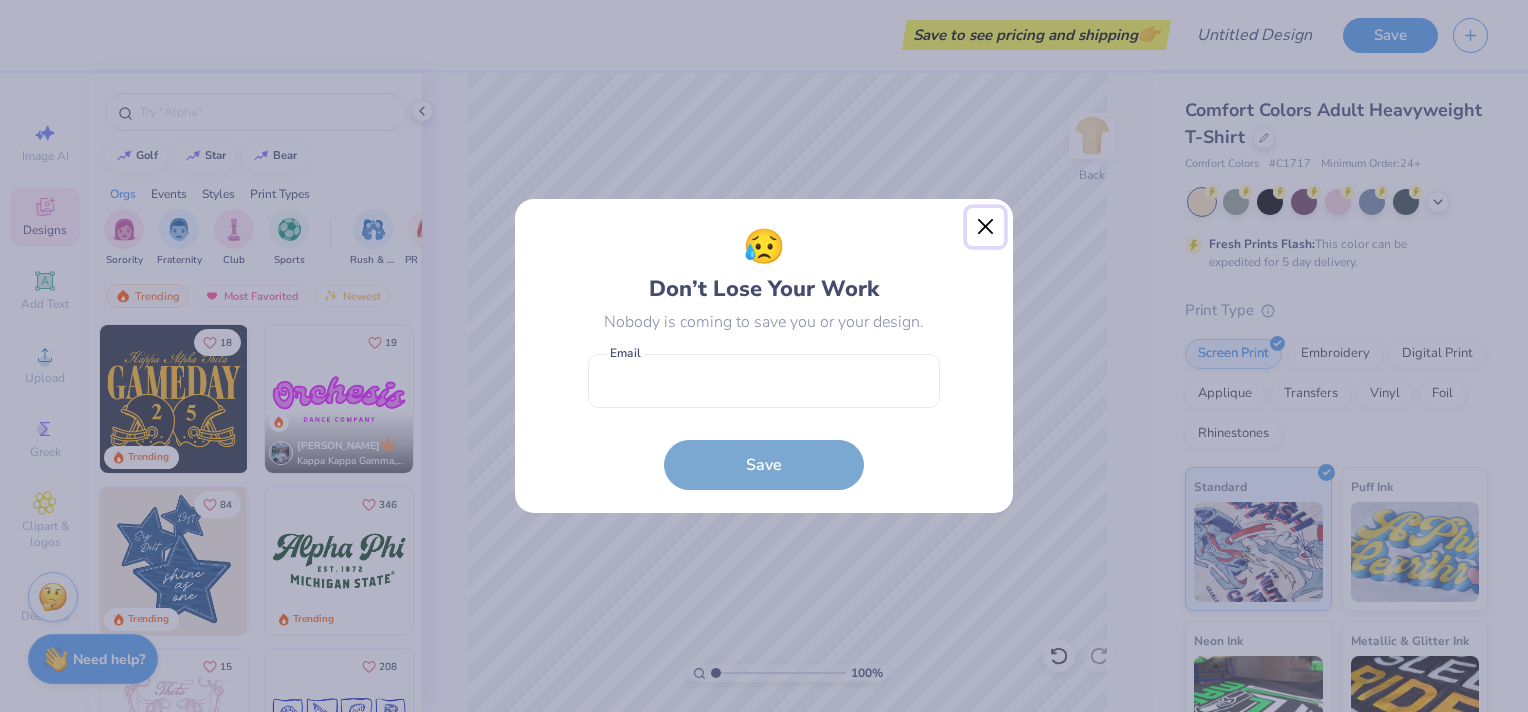 click at bounding box center (986, 227) 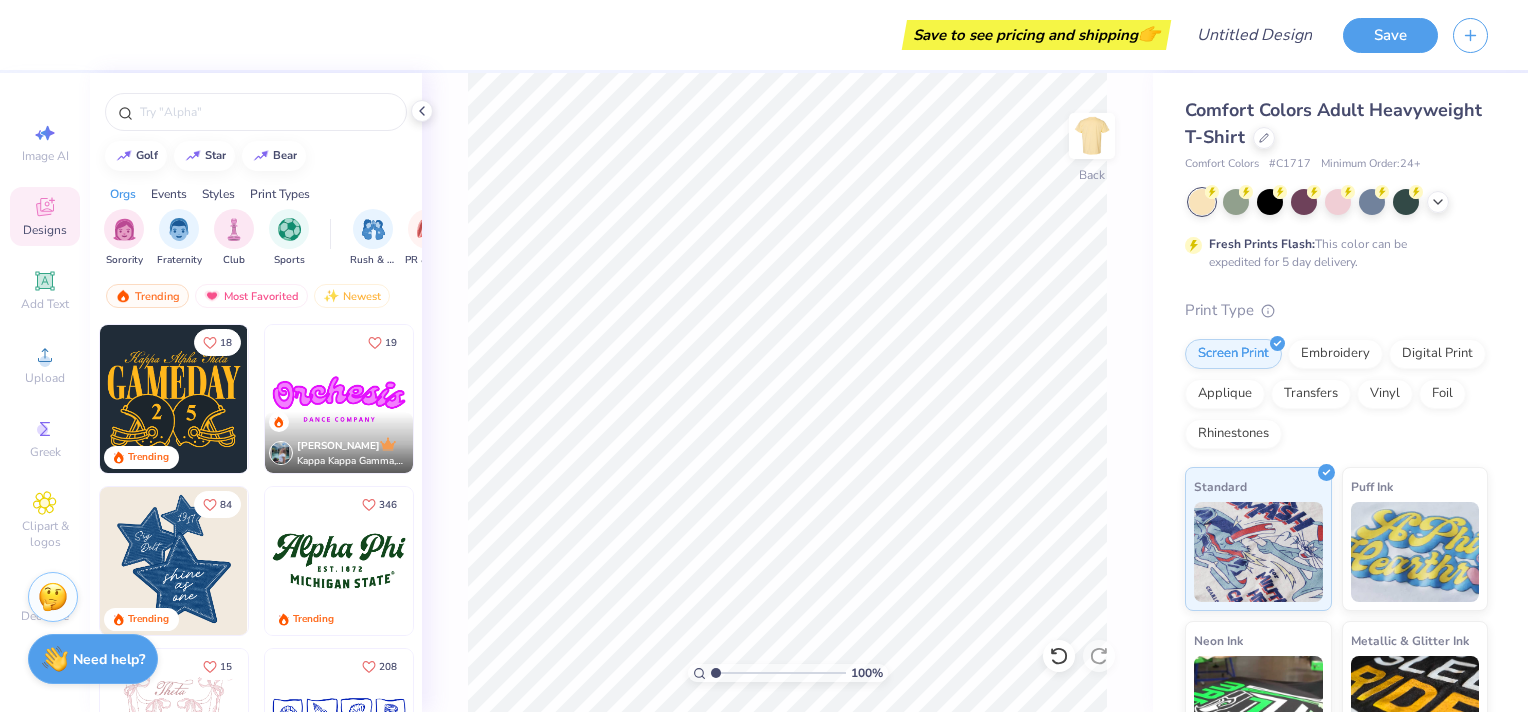 click at bounding box center [174, 561] 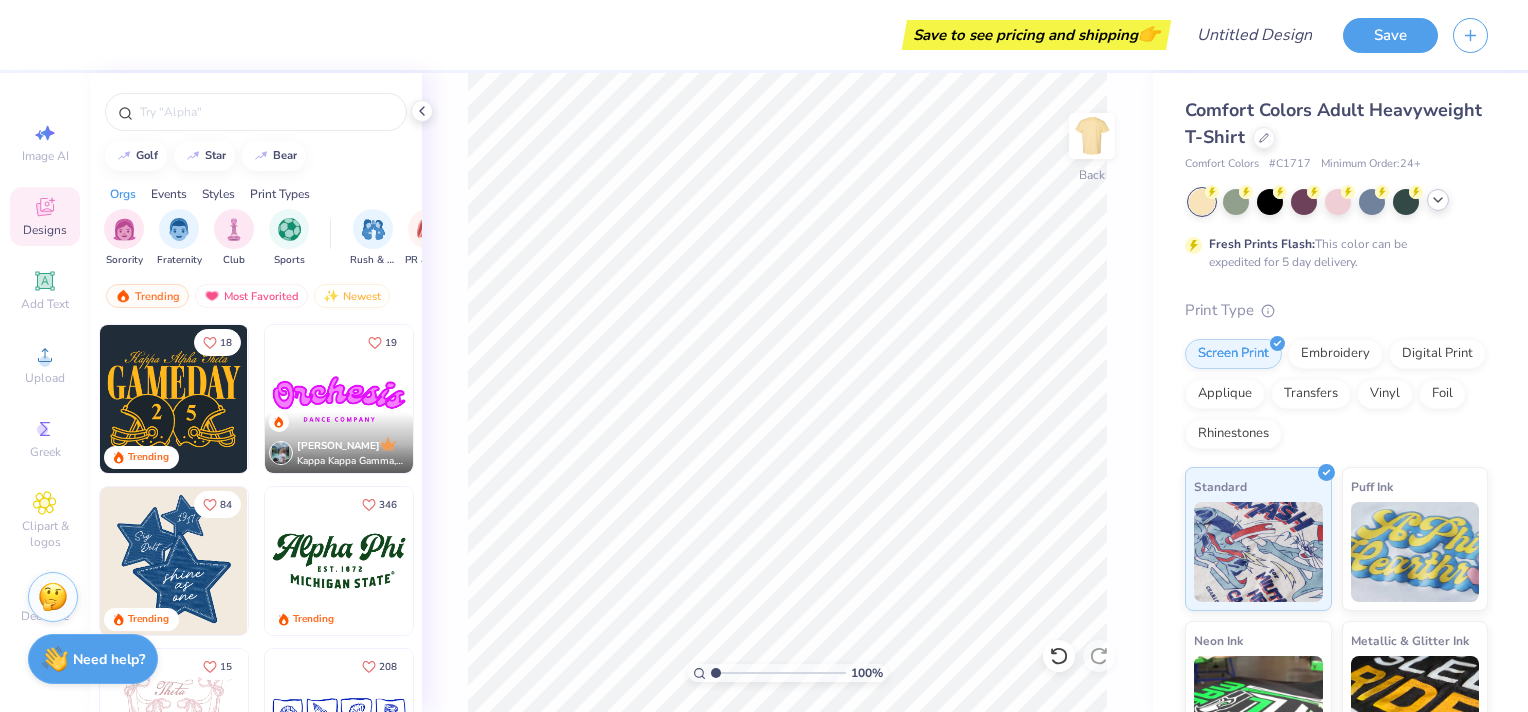 click at bounding box center (1438, 200) 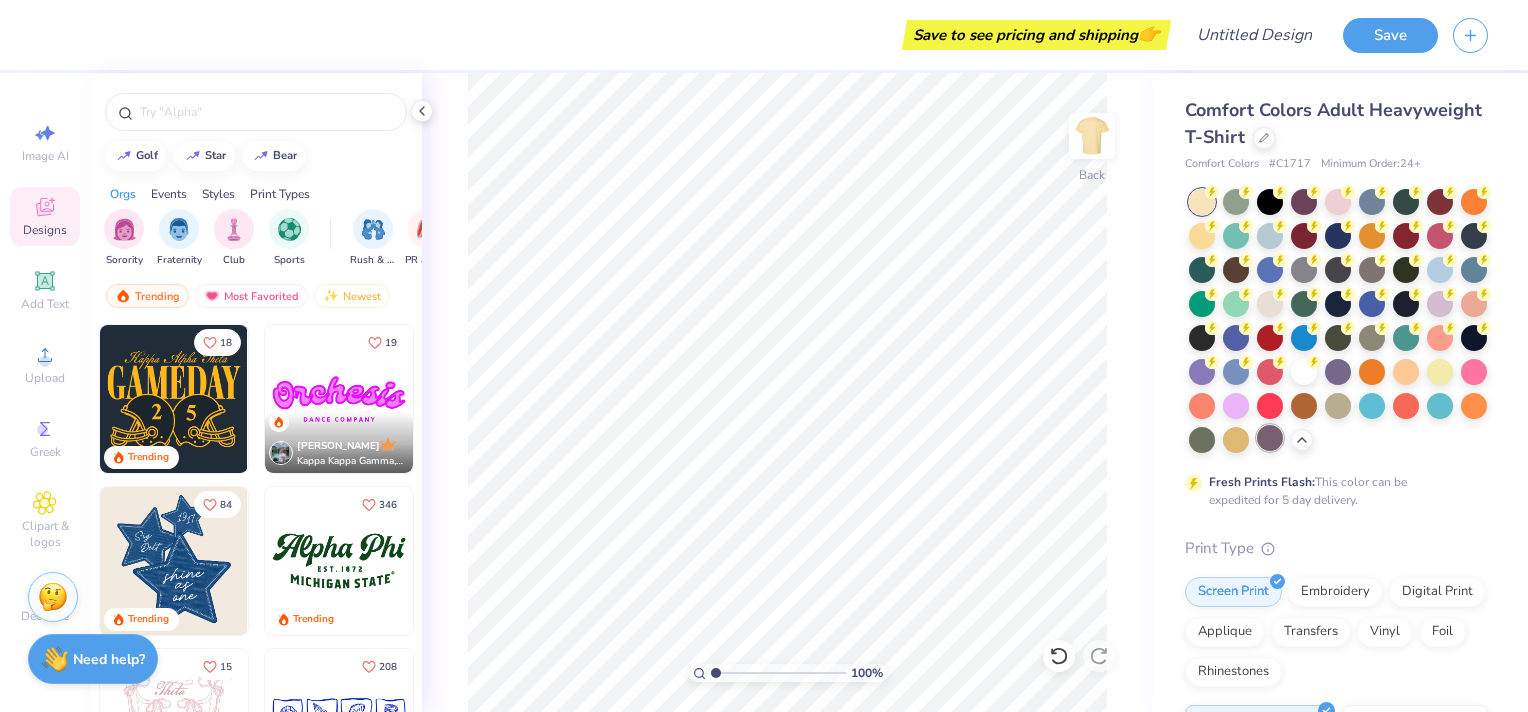 click at bounding box center [1270, 438] 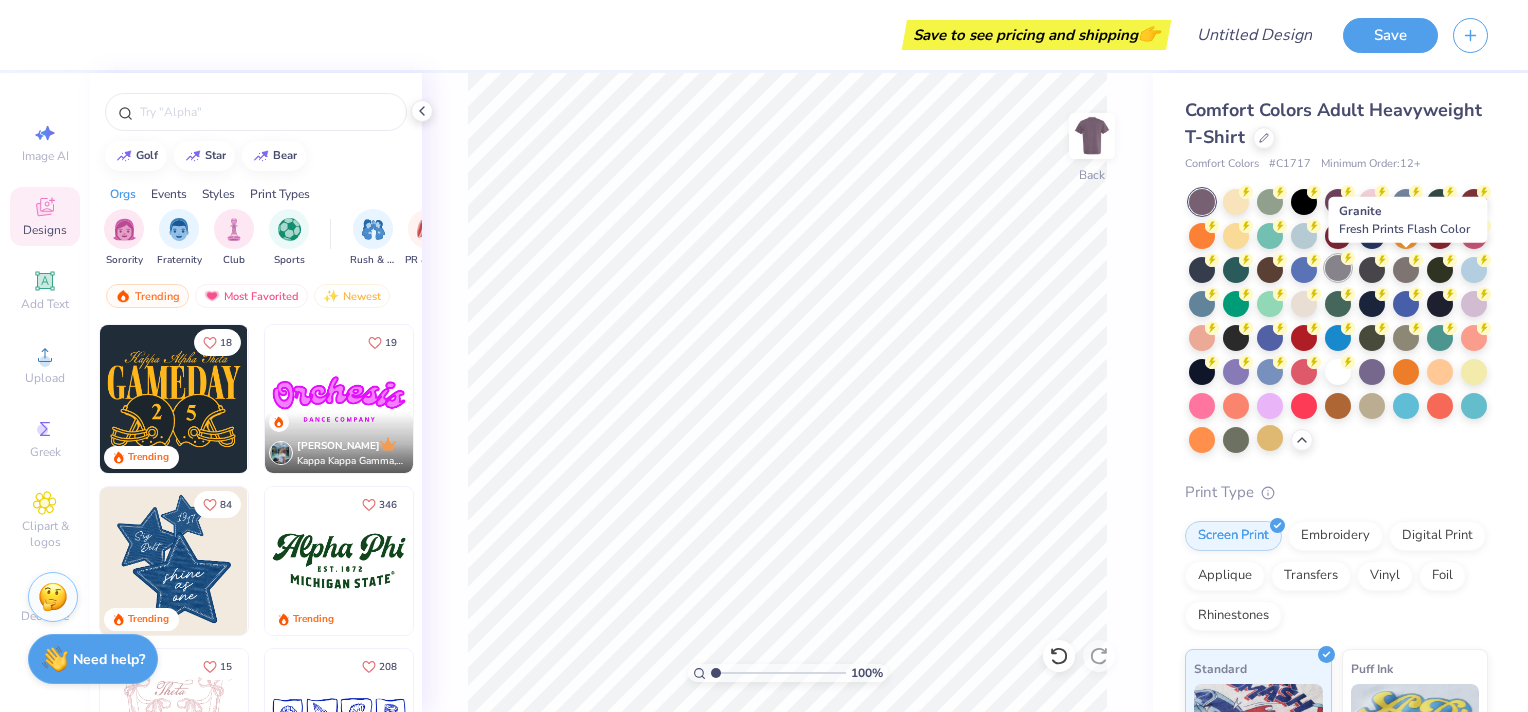 click at bounding box center (1338, 268) 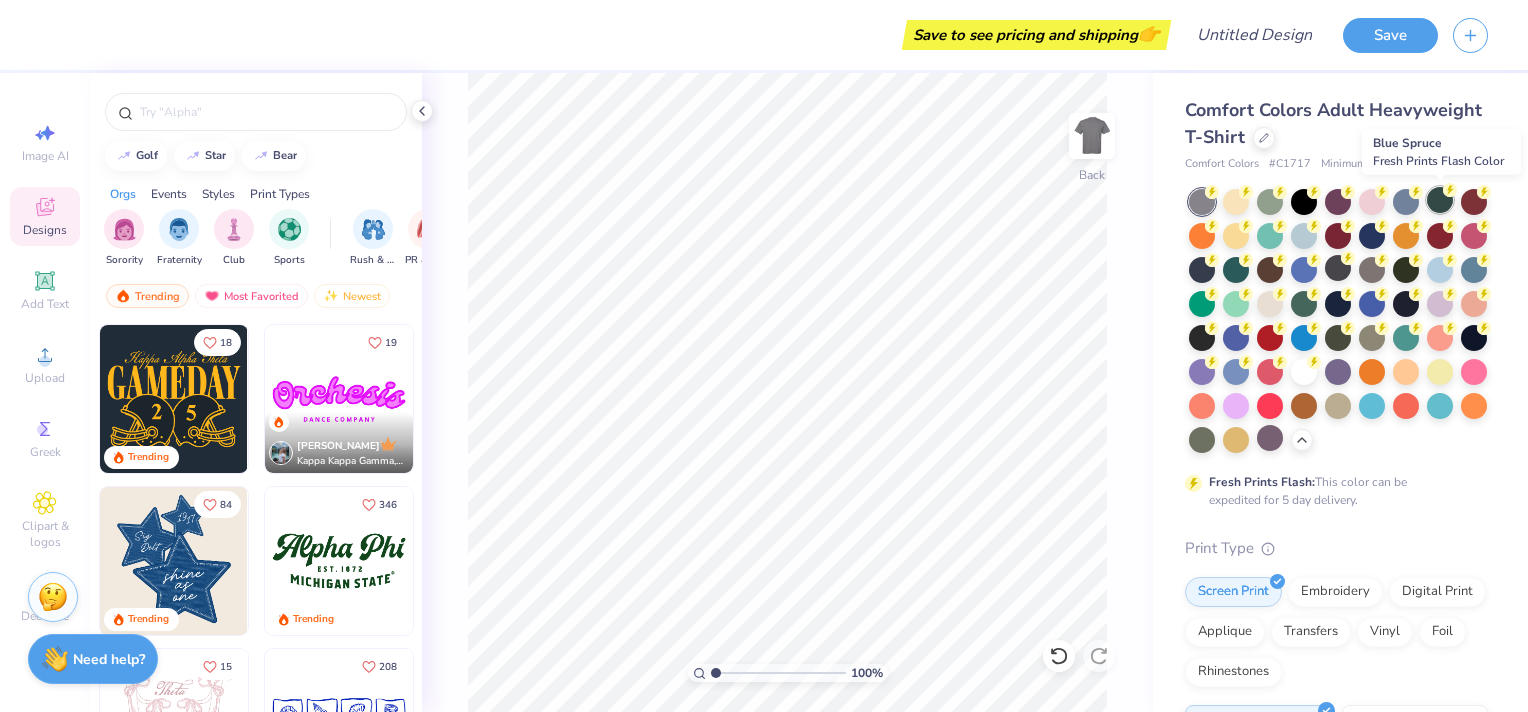 click at bounding box center [1440, 200] 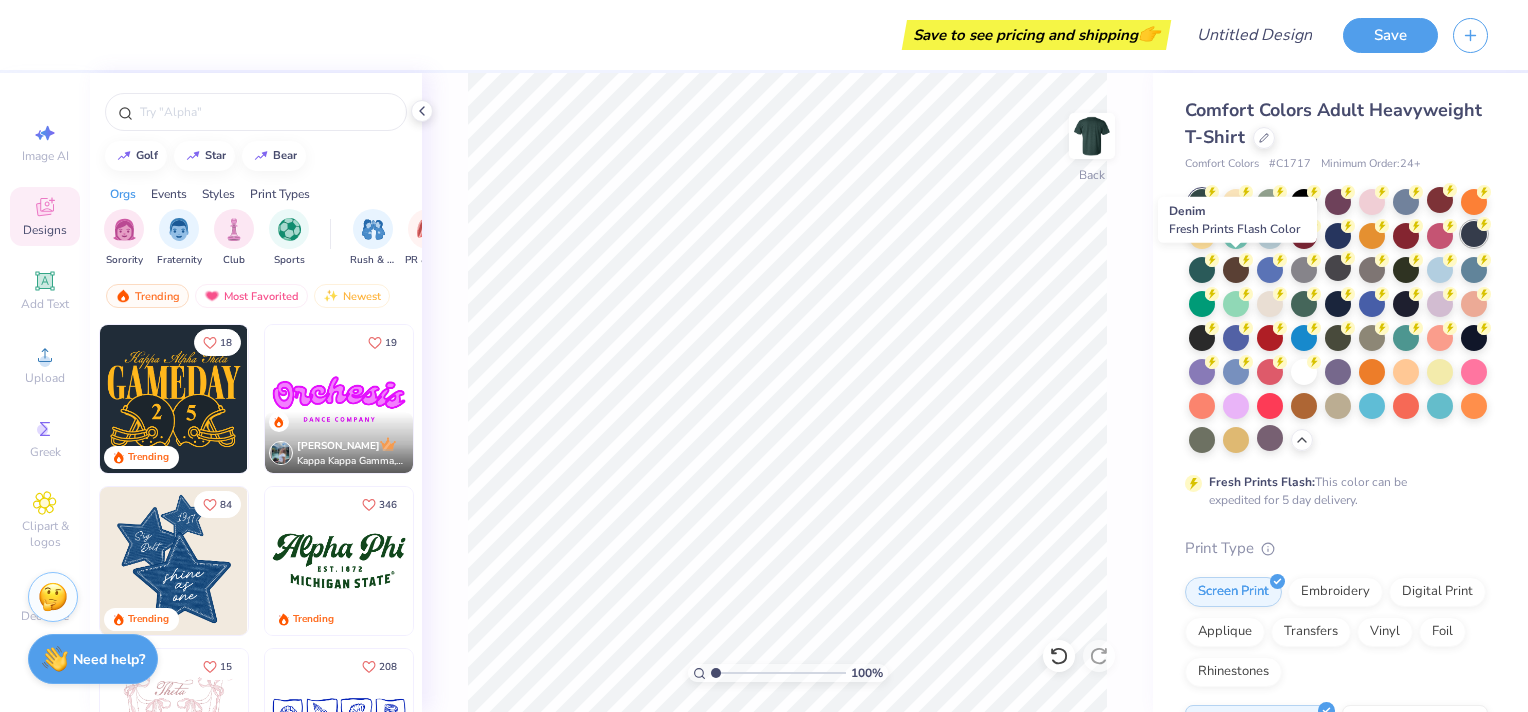 click at bounding box center (1474, 234) 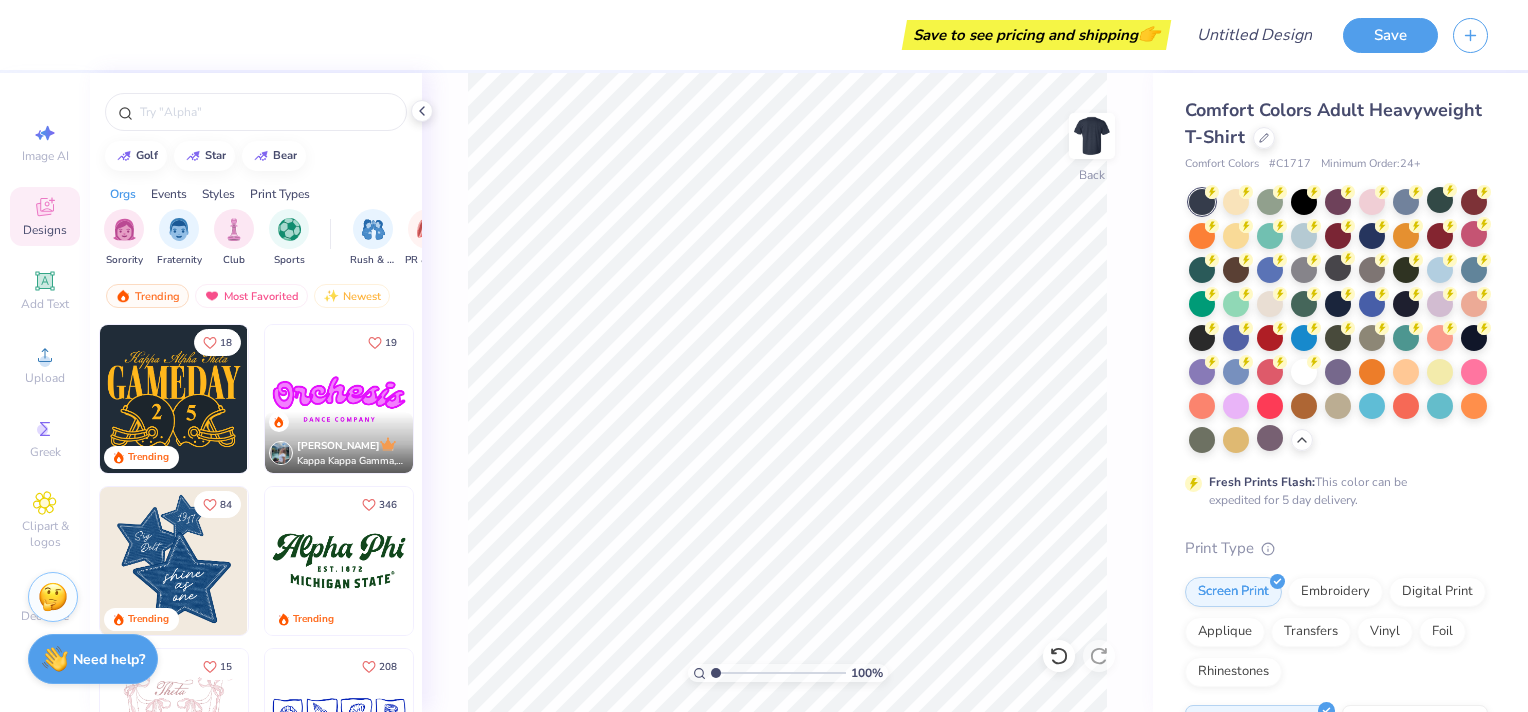 scroll, scrollTop: 200, scrollLeft: 0, axis: vertical 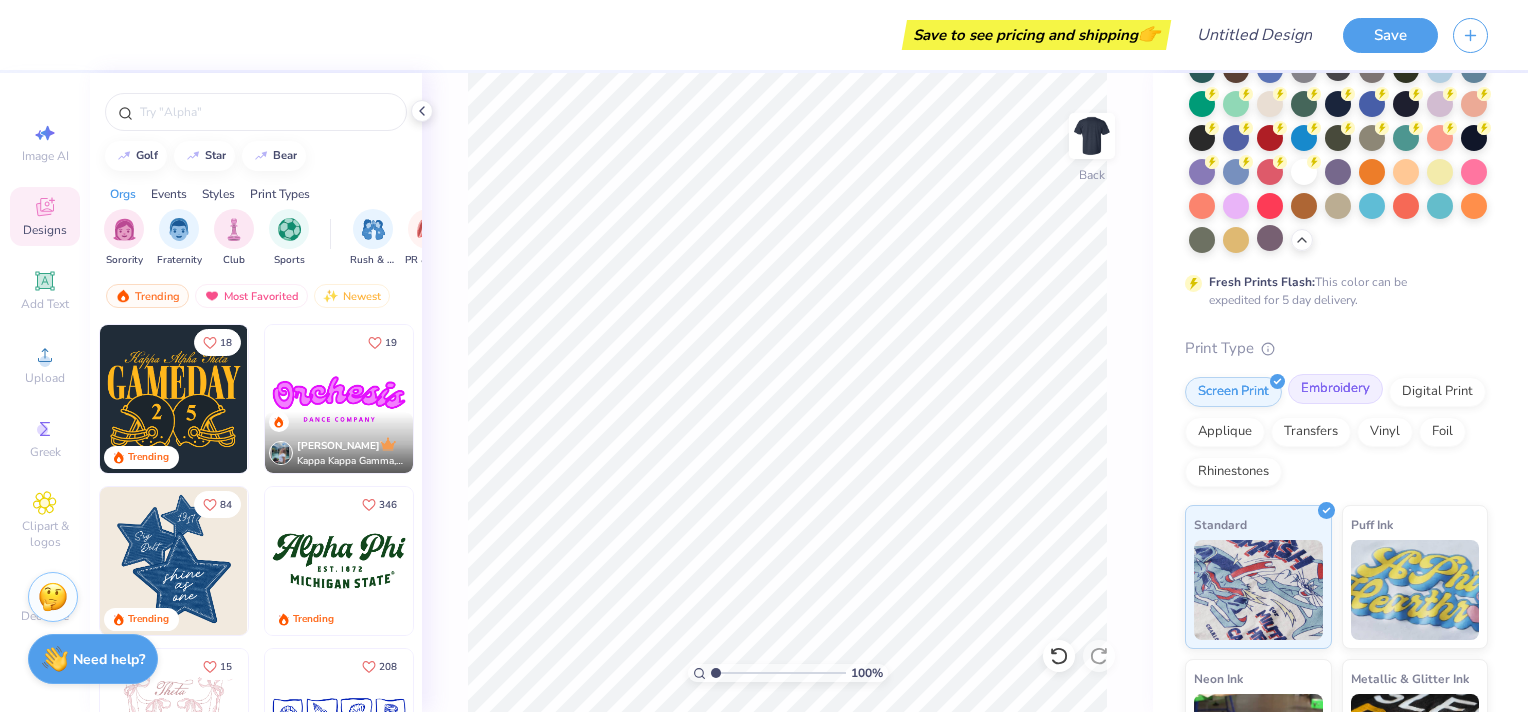 click on "Embroidery" at bounding box center (1335, 389) 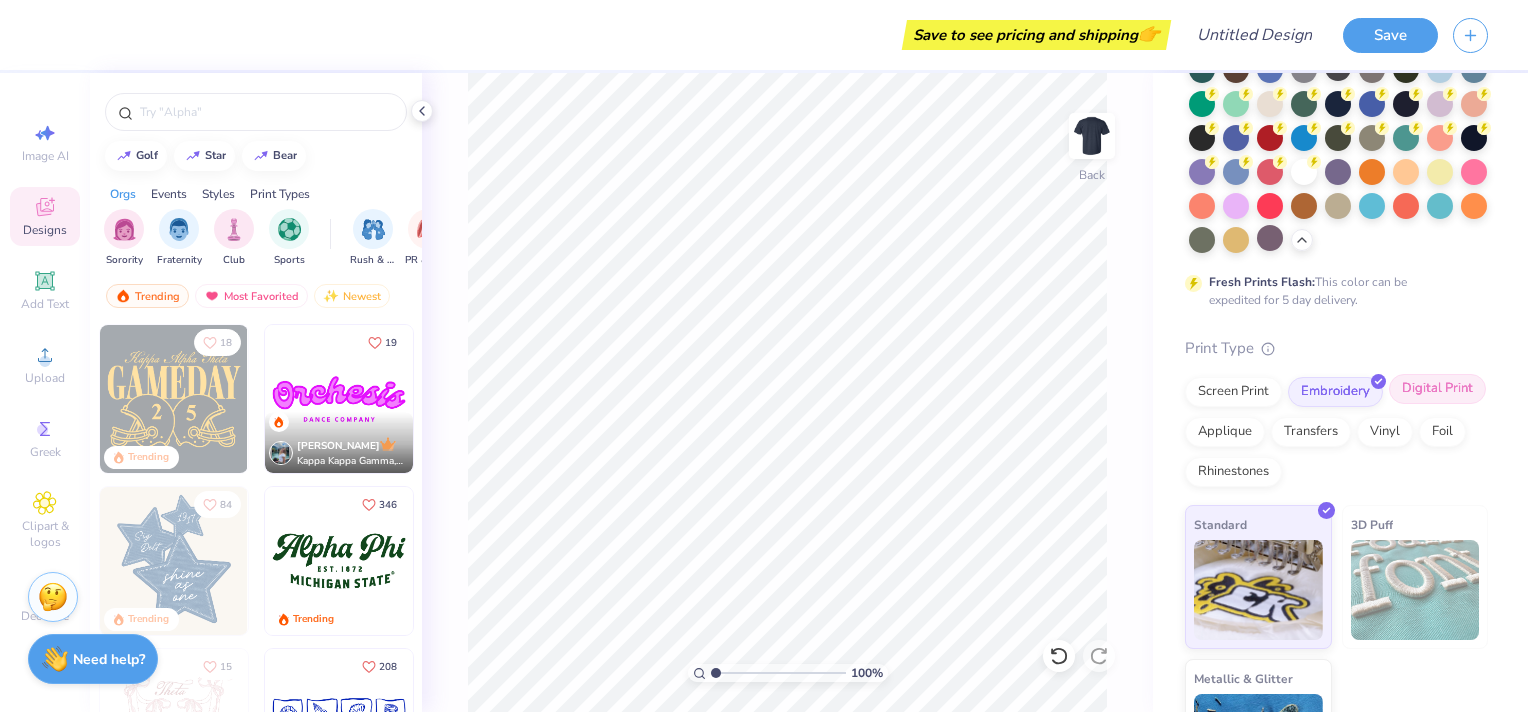 click on "Digital Print" at bounding box center [1437, 389] 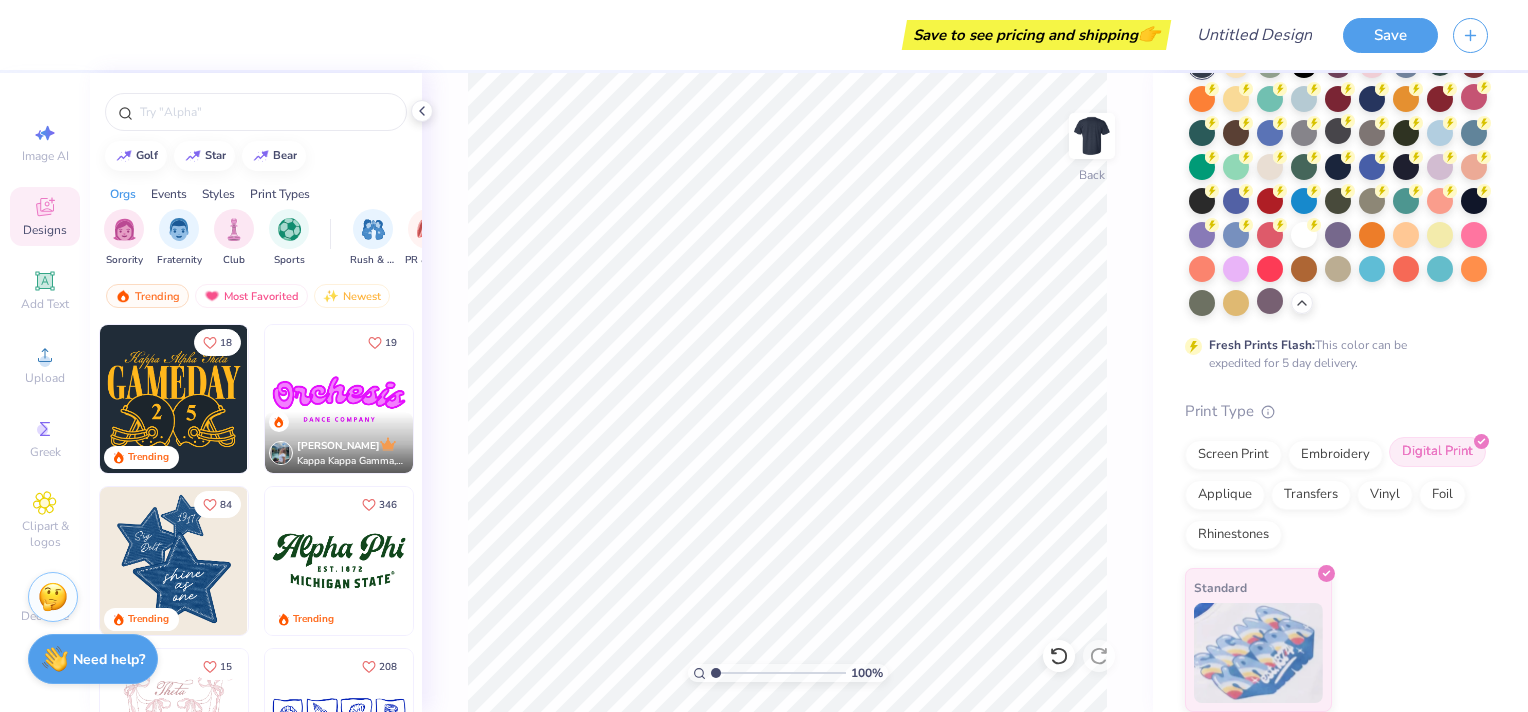scroll, scrollTop: 171, scrollLeft: 0, axis: vertical 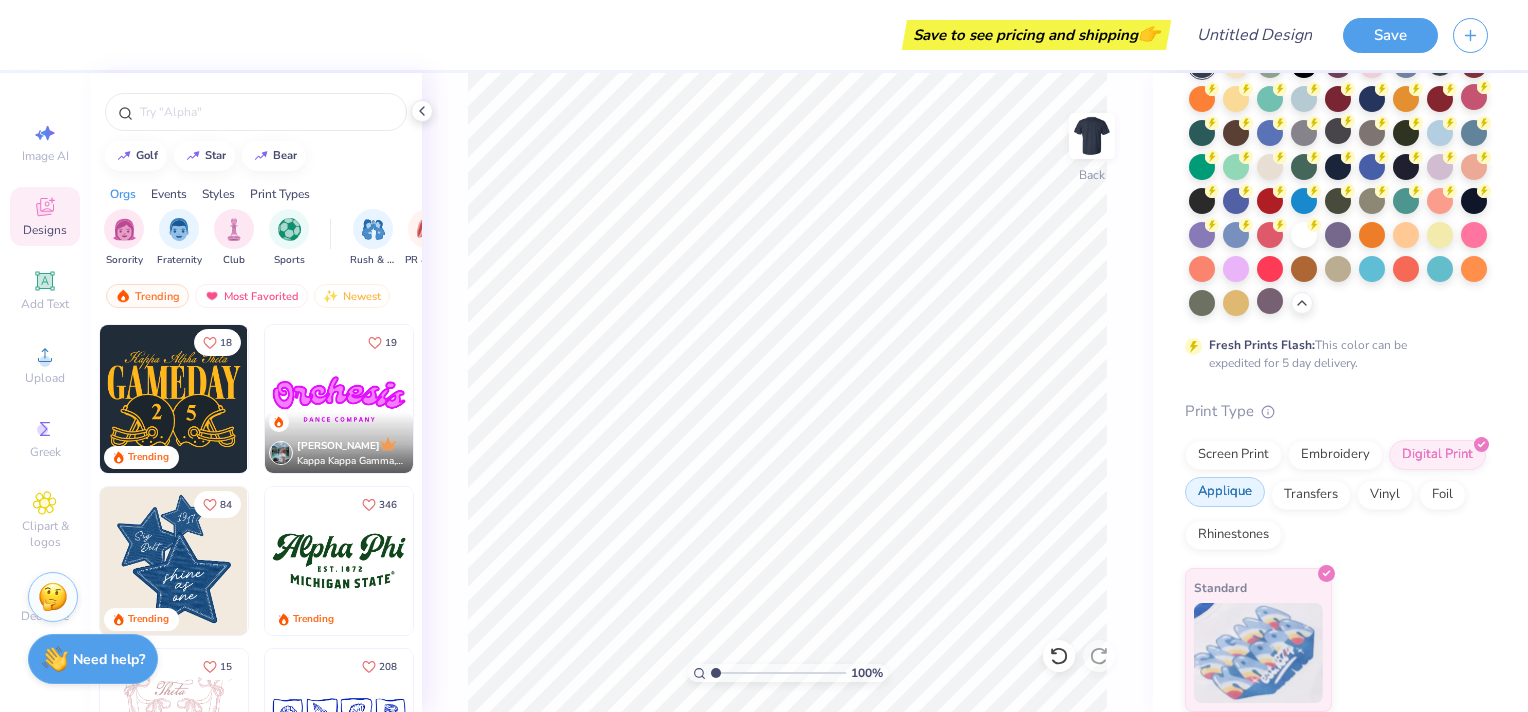 click on "Applique" at bounding box center [1225, 492] 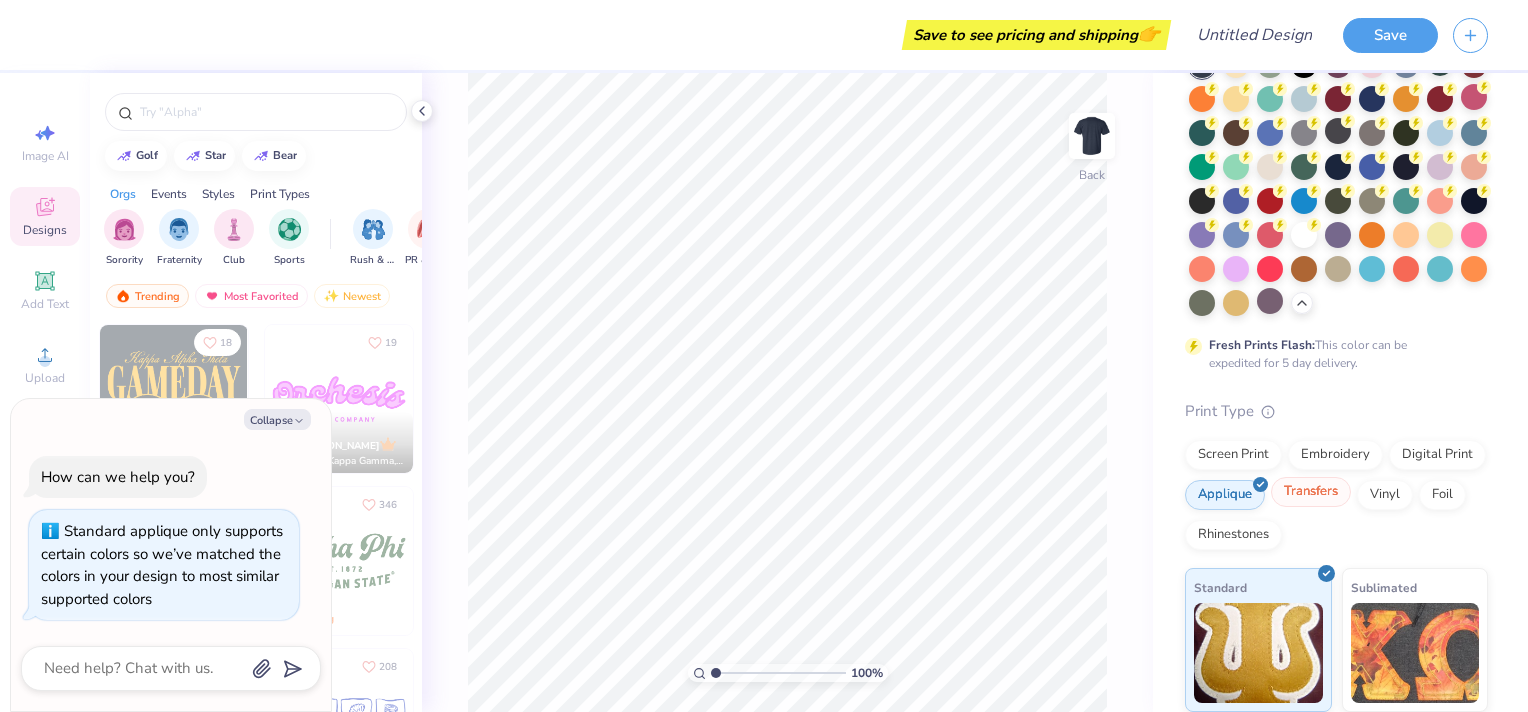 click on "Transfers" at bounding box center [1311, 492] 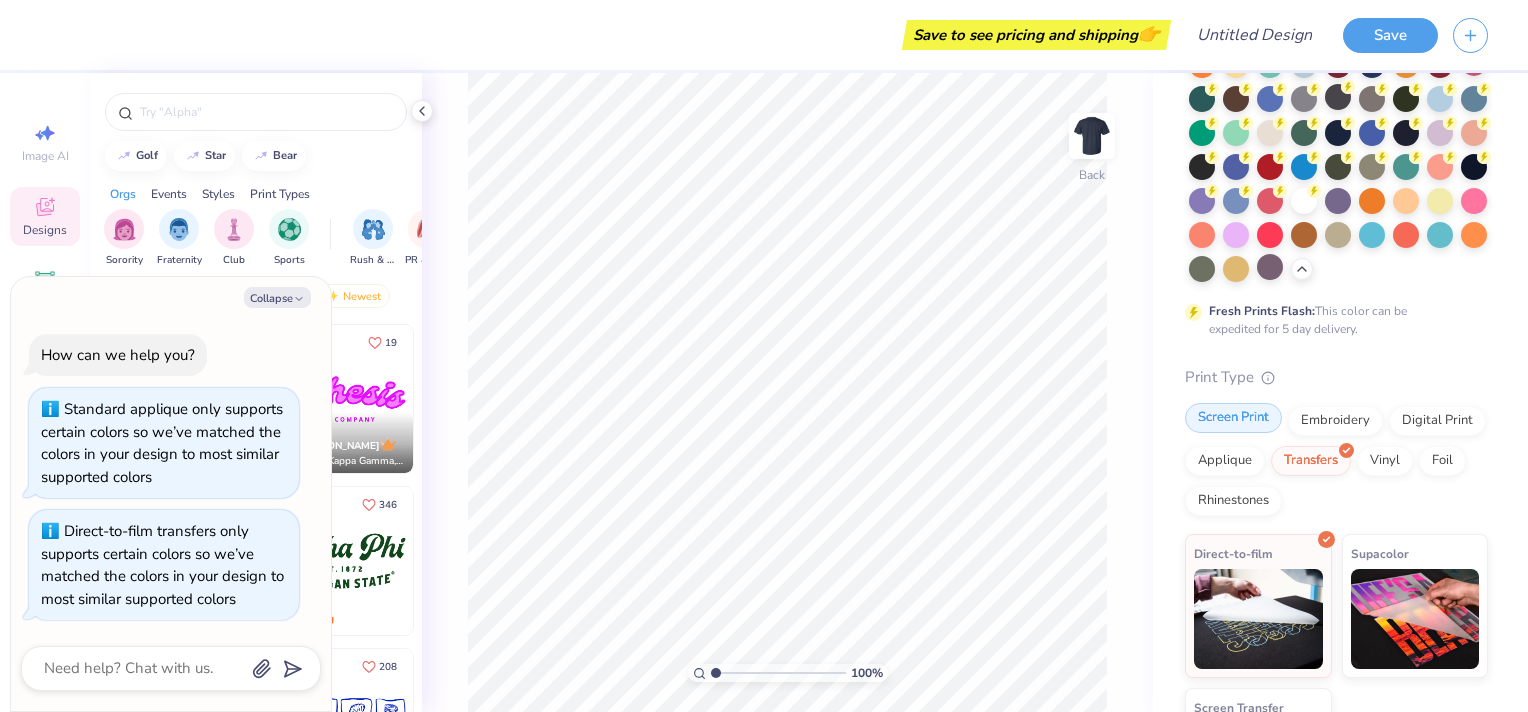 click on "Screen Print" at bounding box center [1233, 418] 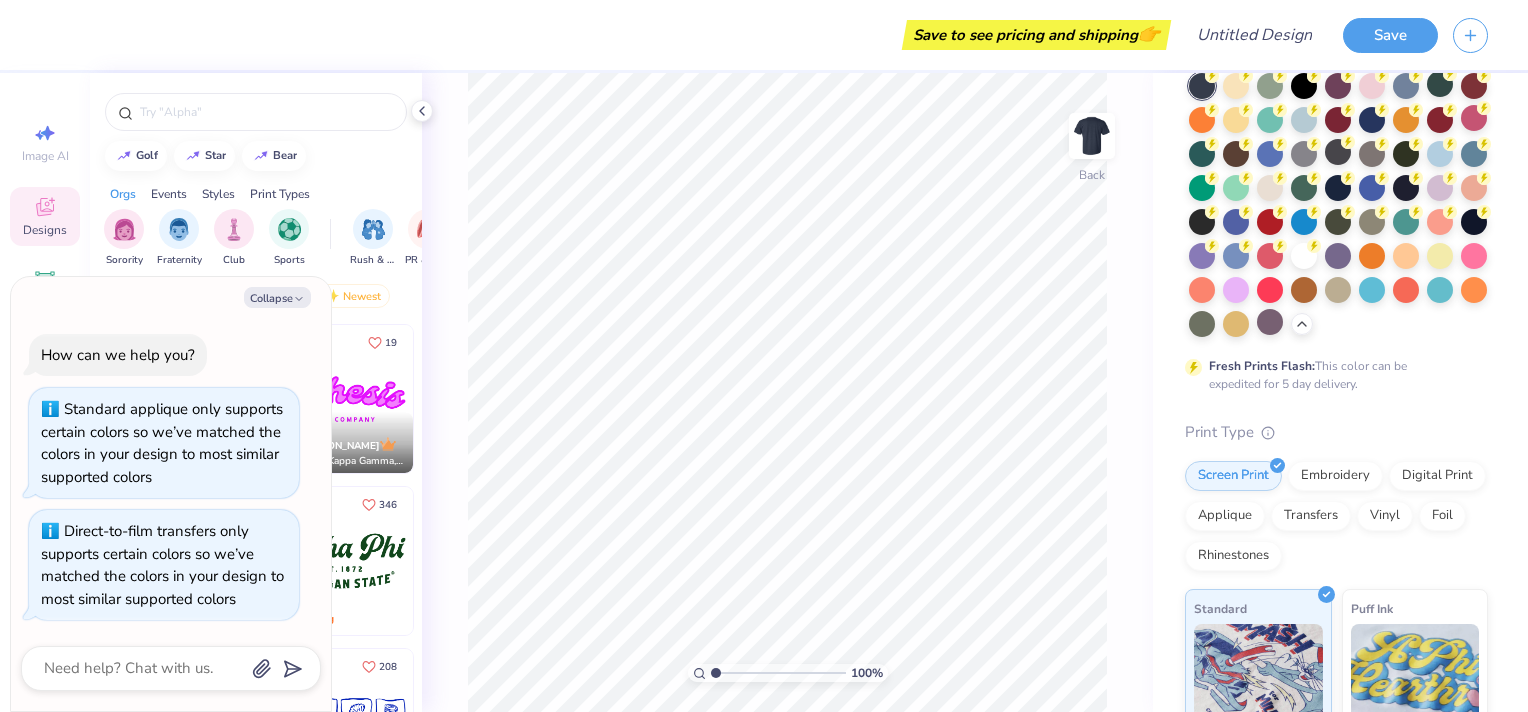 scroll, scrollTop: 71, scrollLeft: 0, axis: vertical 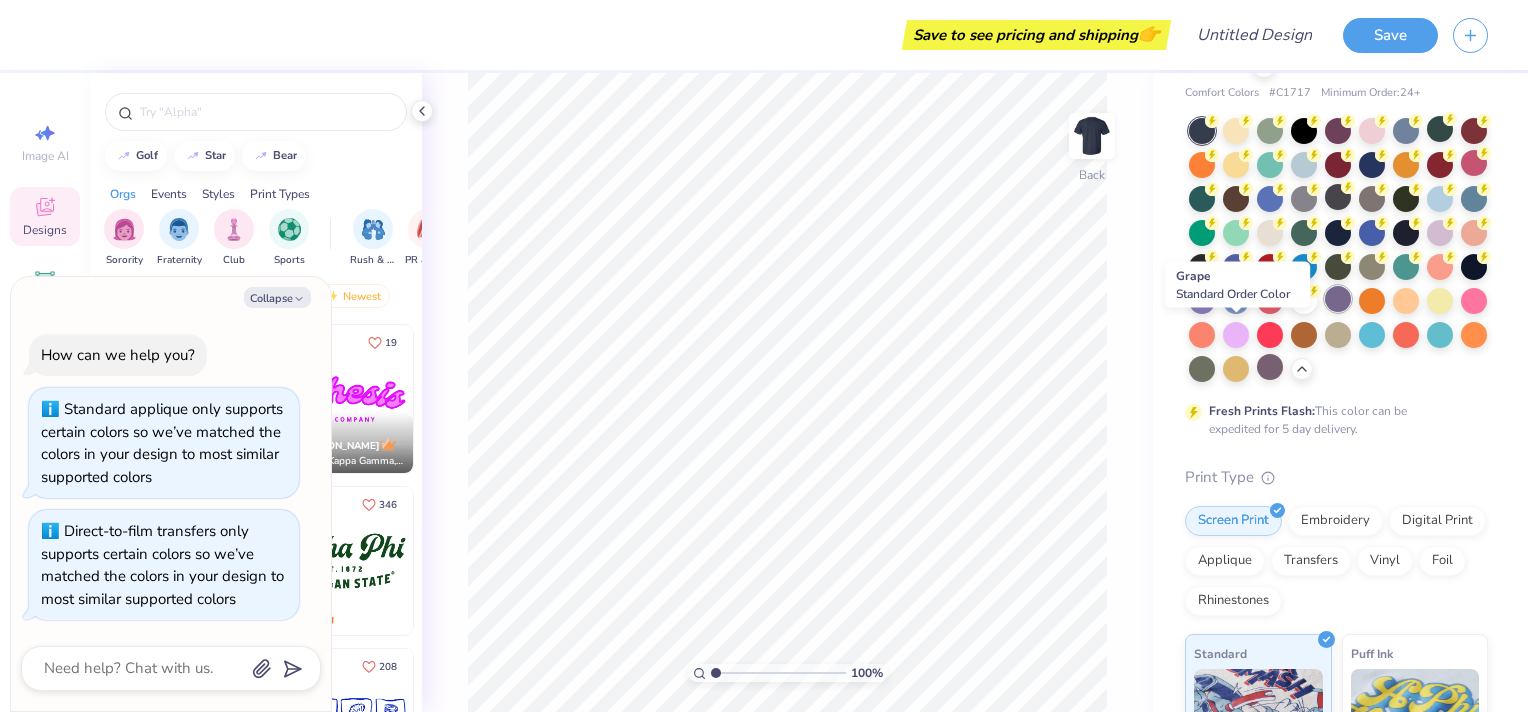 click at bounding box center [1338, 299] 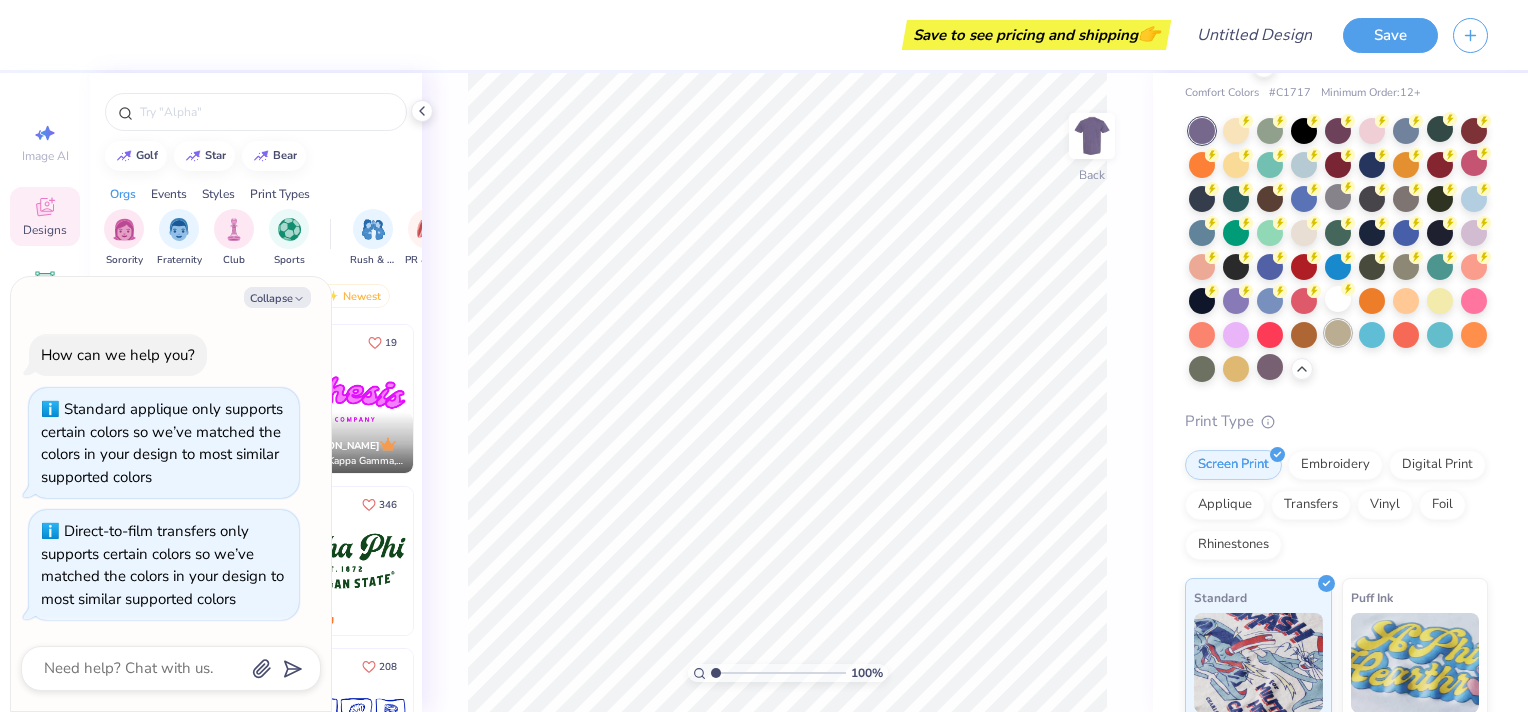 click at bounding box center [1338, 333] 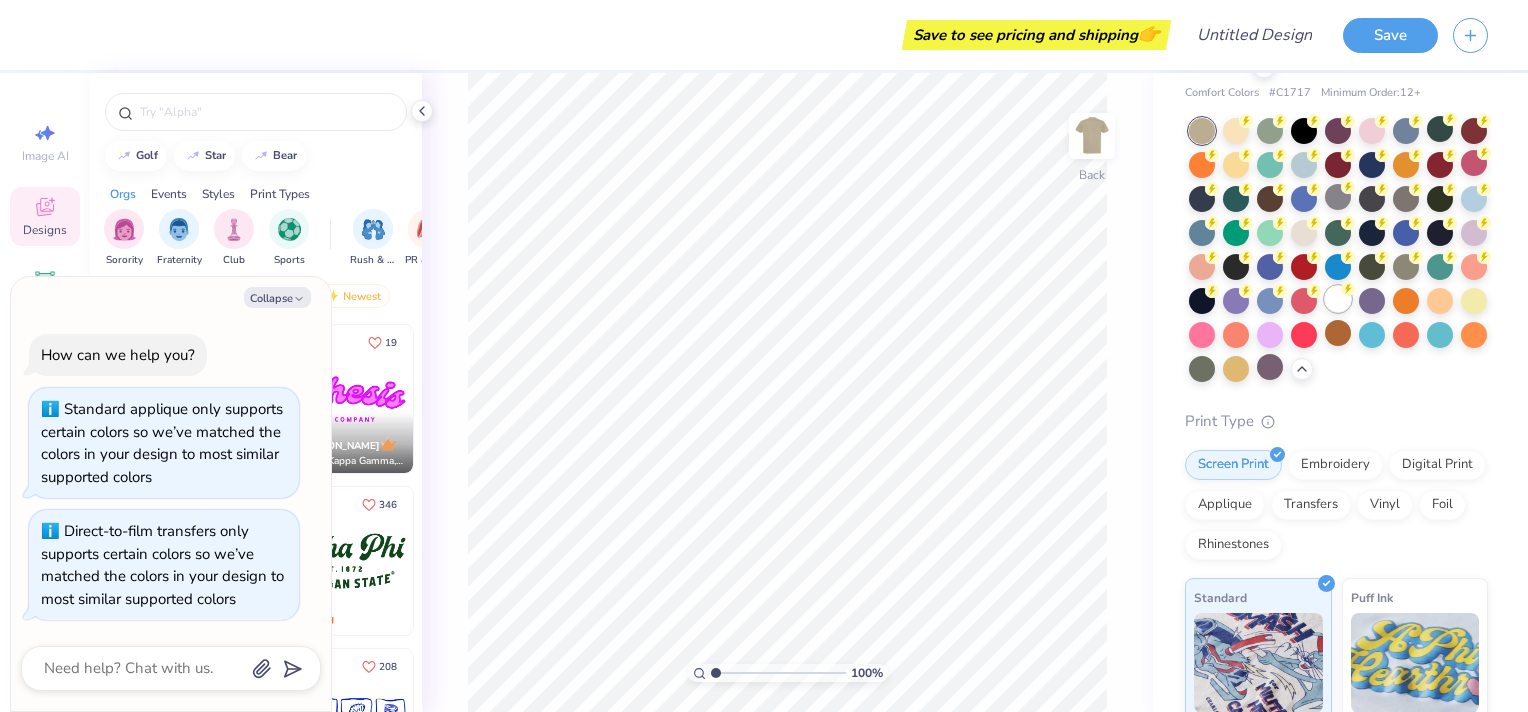 click at bounding box center [1338, 299] 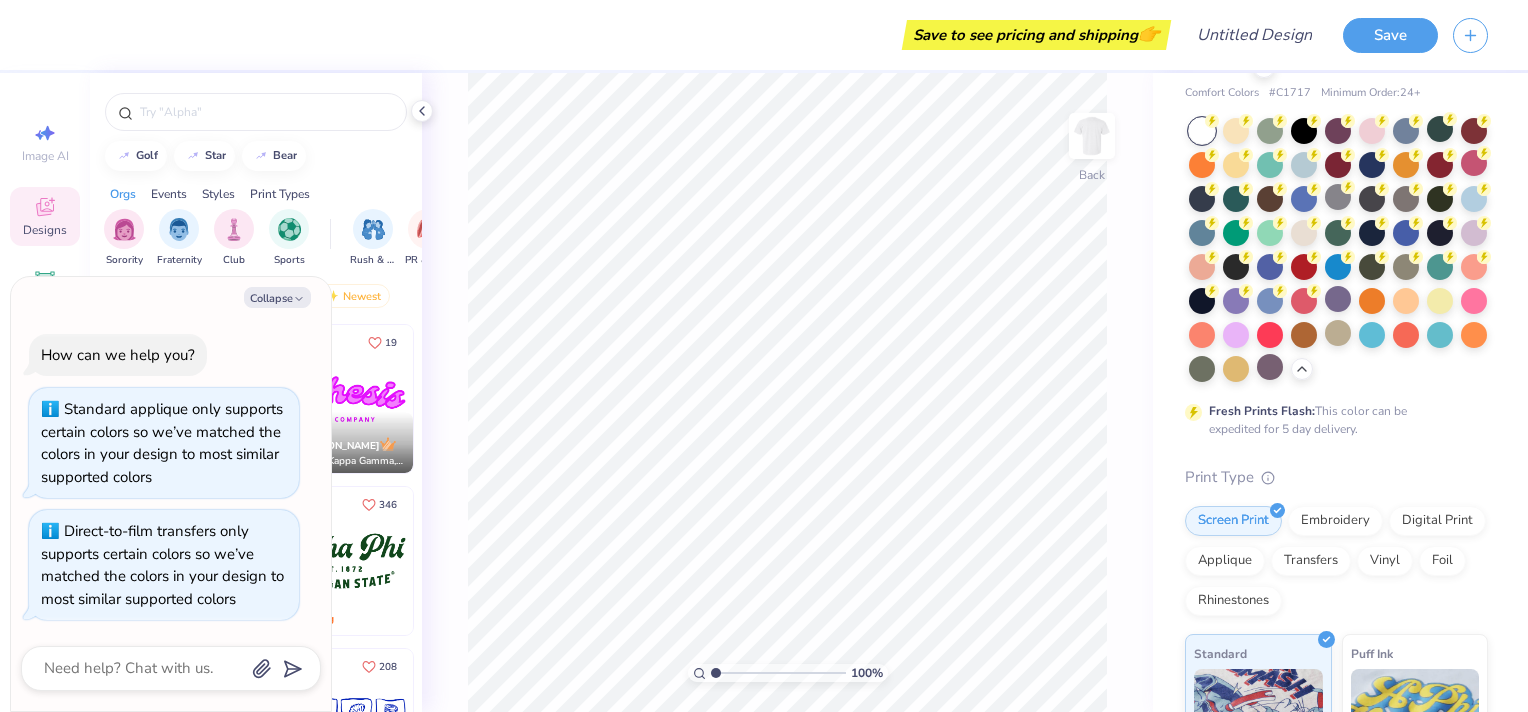 click at bounding box center (1202, 131) 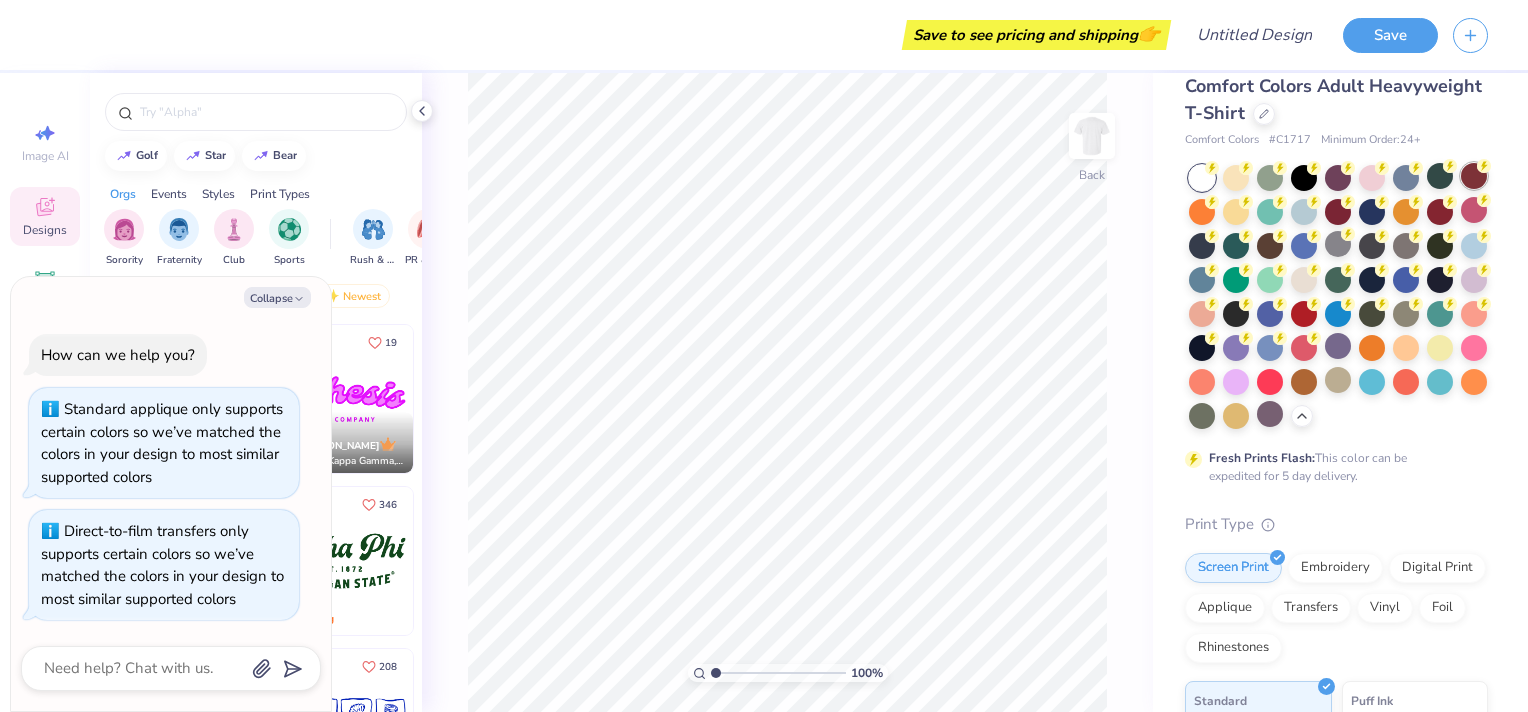 scroll, scrollTop: 0, scrollLeft: 0, axis: both 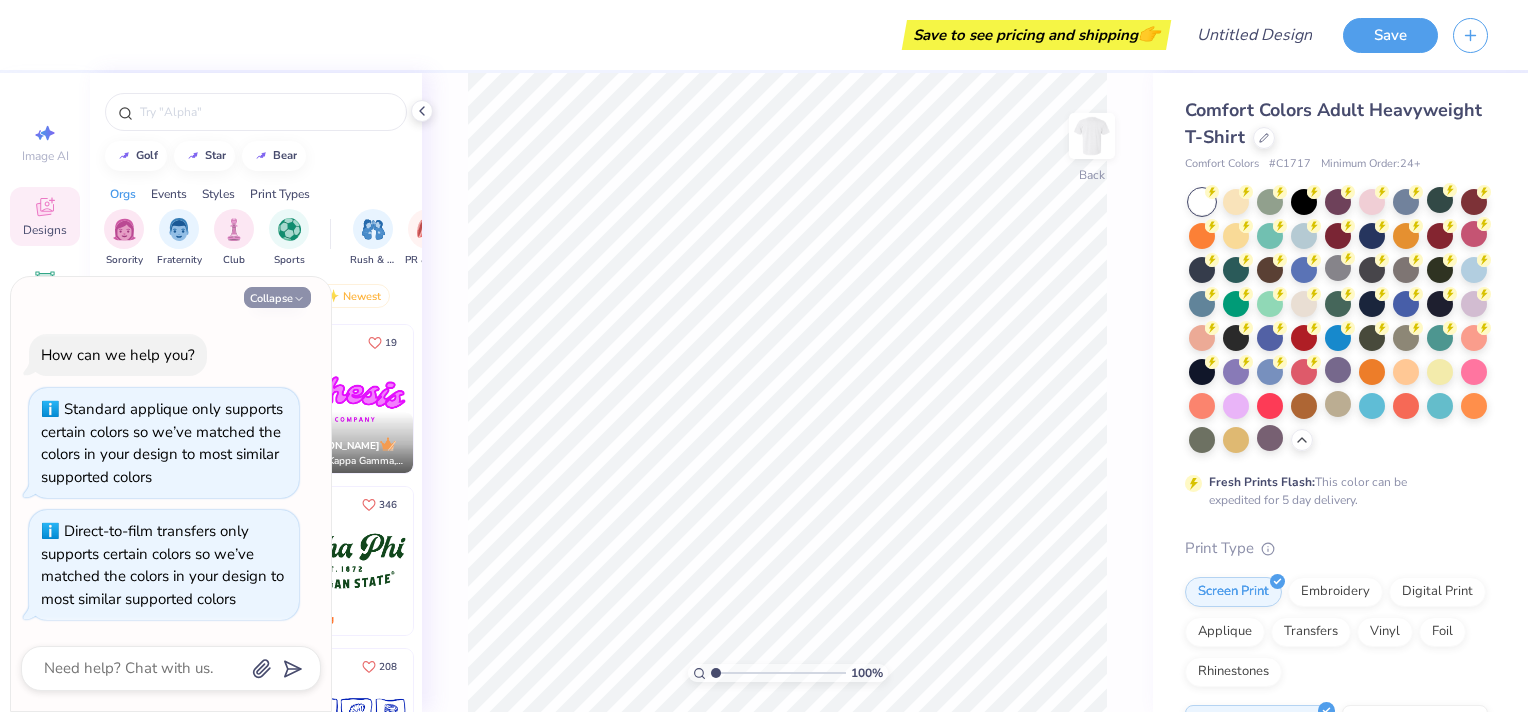 click on "Collapse" at bounding box center (277, 297) 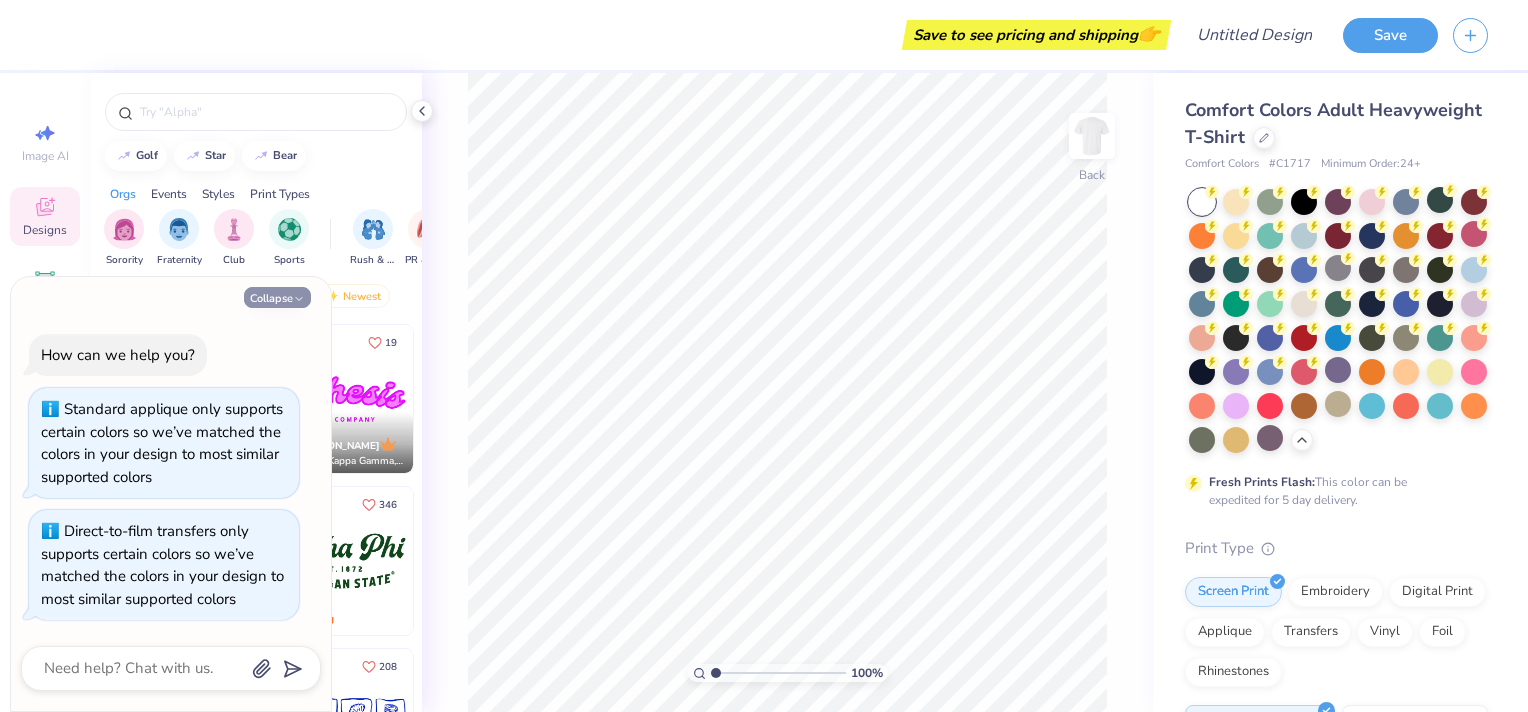 type on "x" 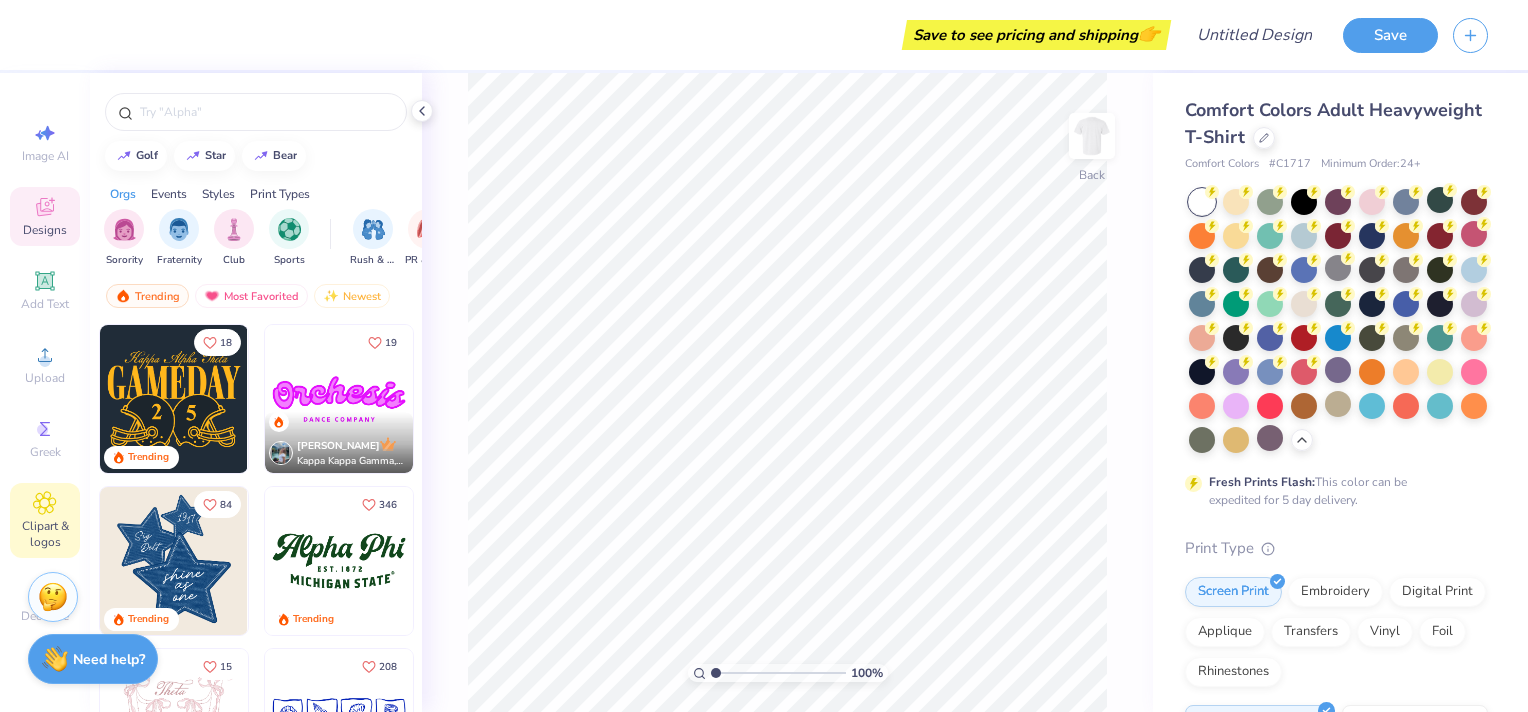 click on "Clipart & logos" at bounding box center (45, 534) 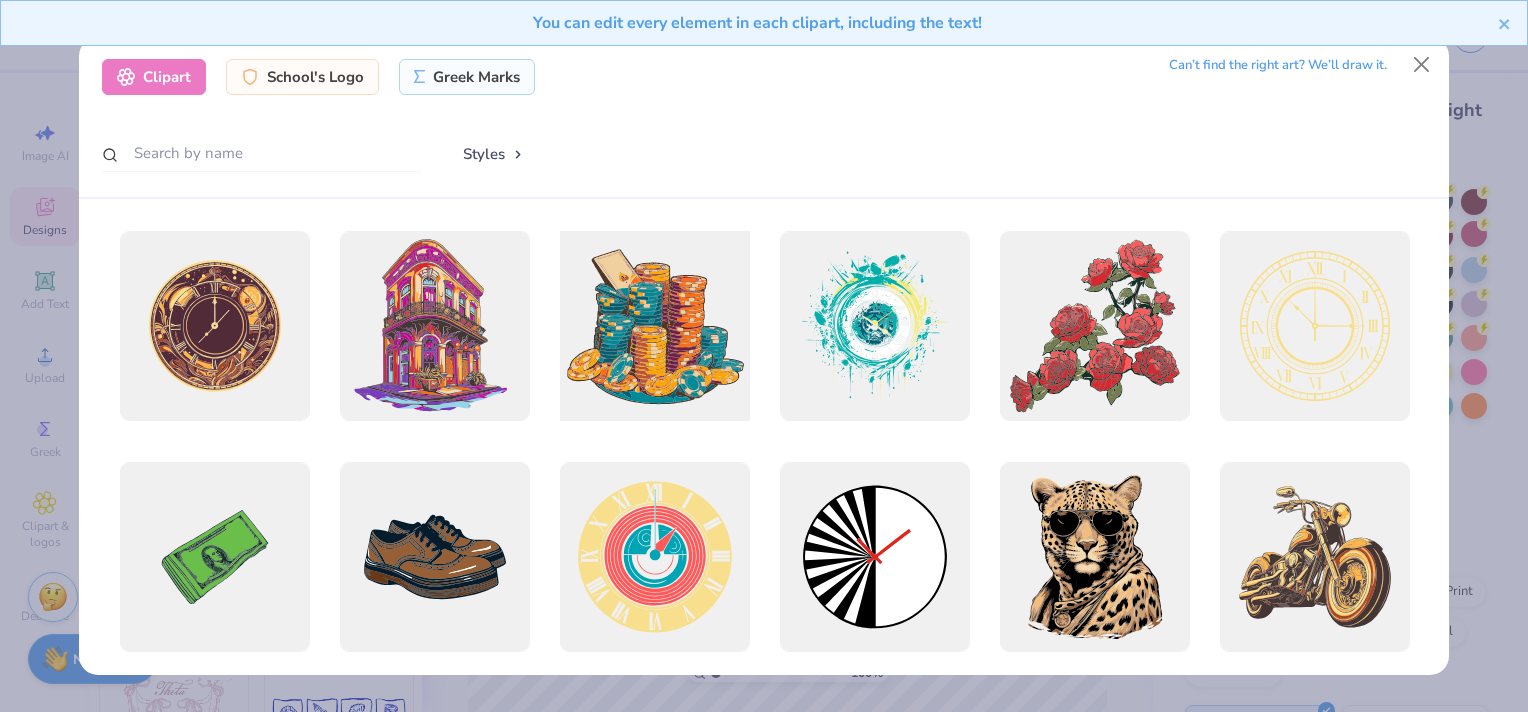 click at bounding box center (654, 326) 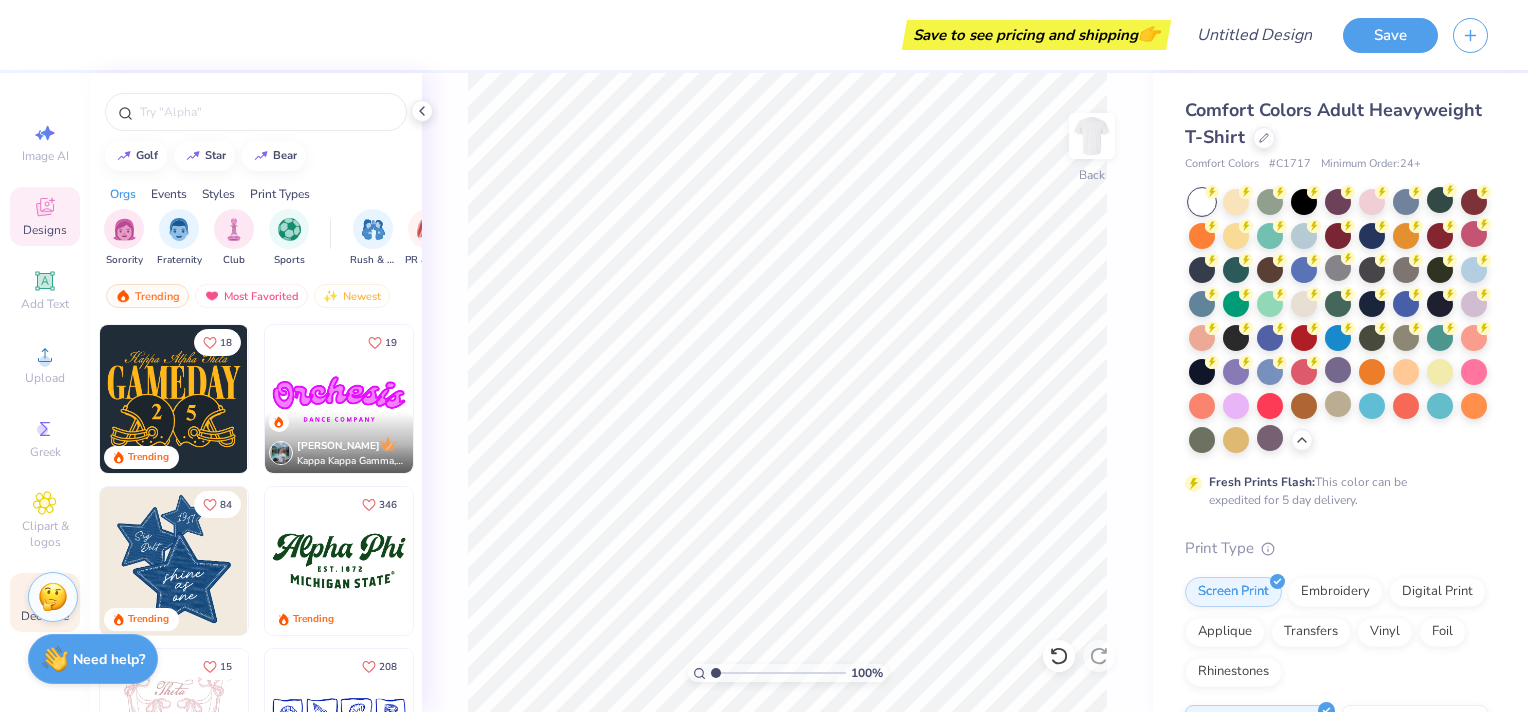 click on "Decorate" at bounding box center (45, 602) 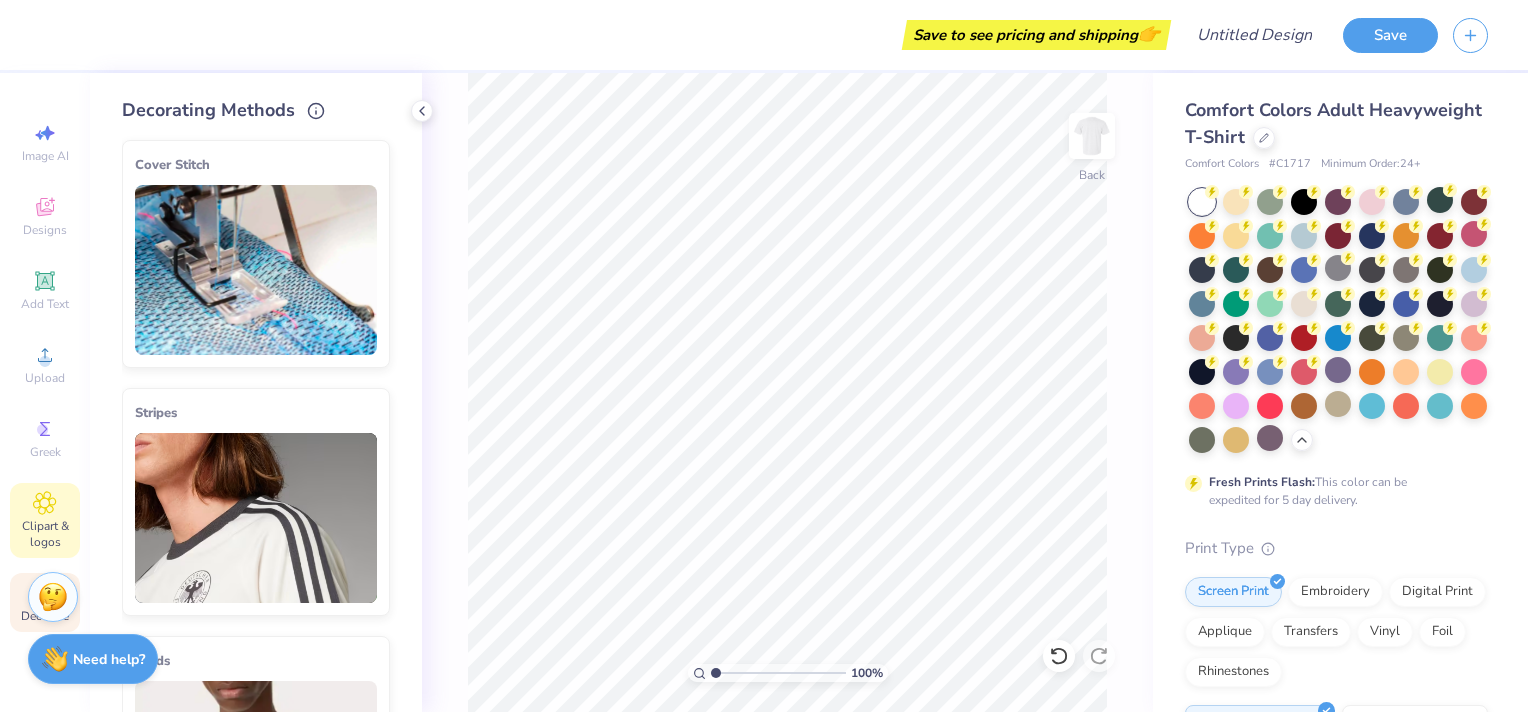 click on "Clipart & logos" at bounding box center (45, 534) 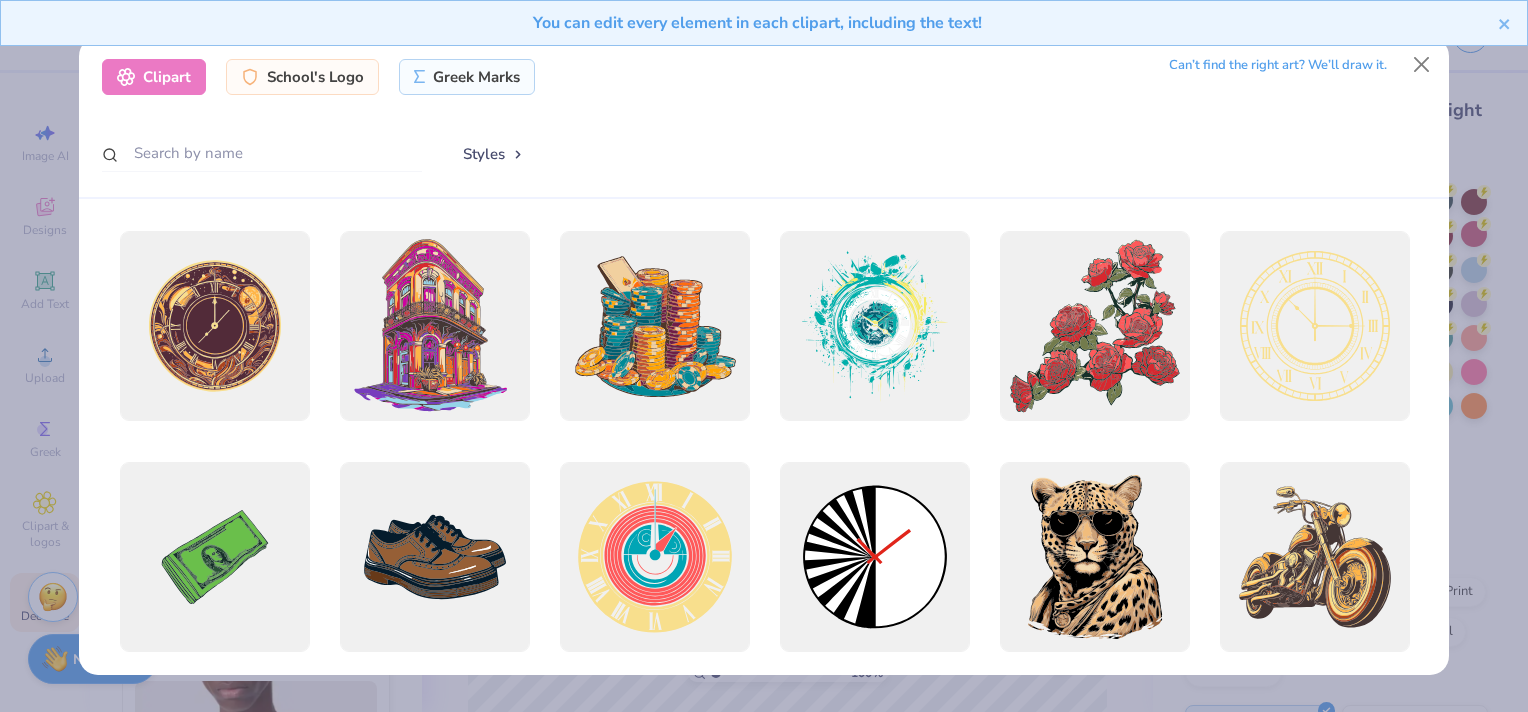 click on "Styles" at bounding box center [494, 154] 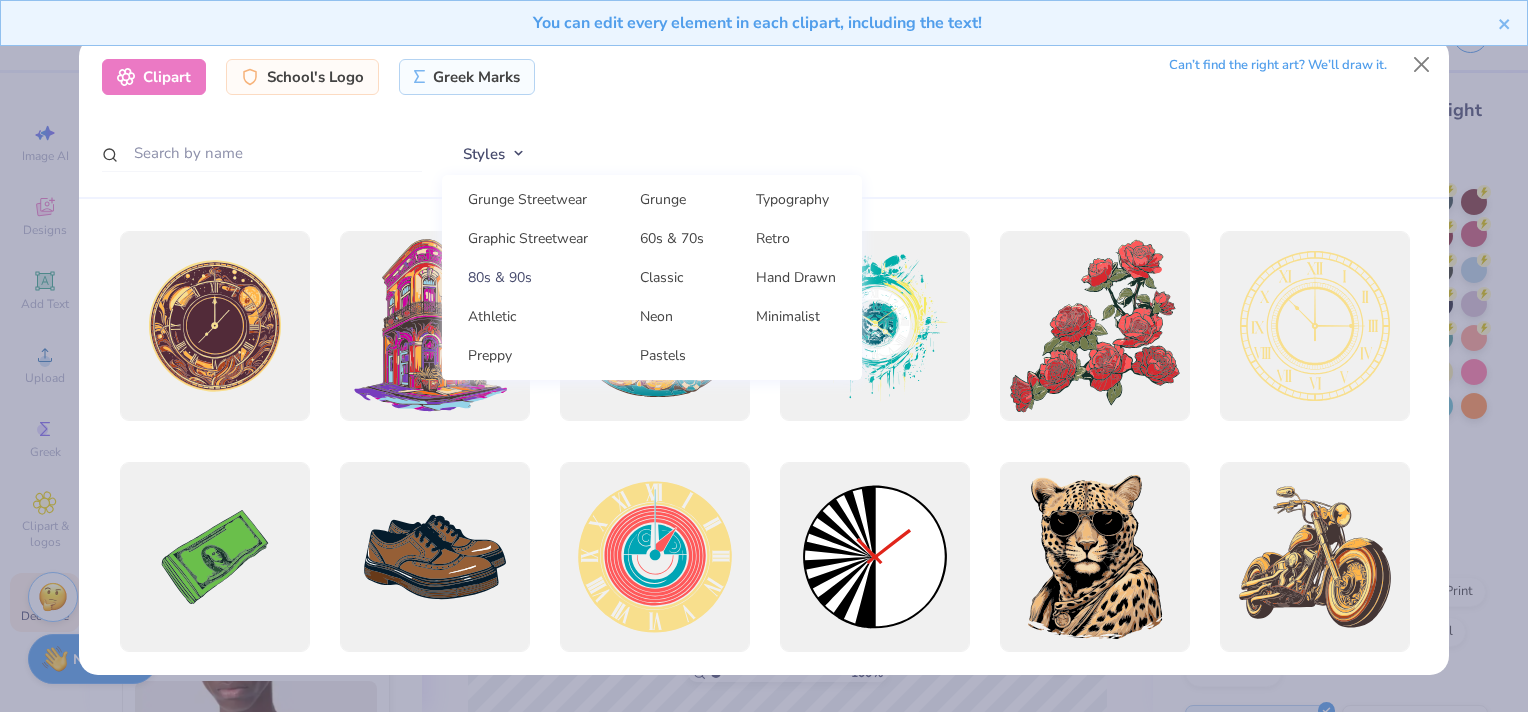 click on "80s & 90s" at bounding box center (528, 277) 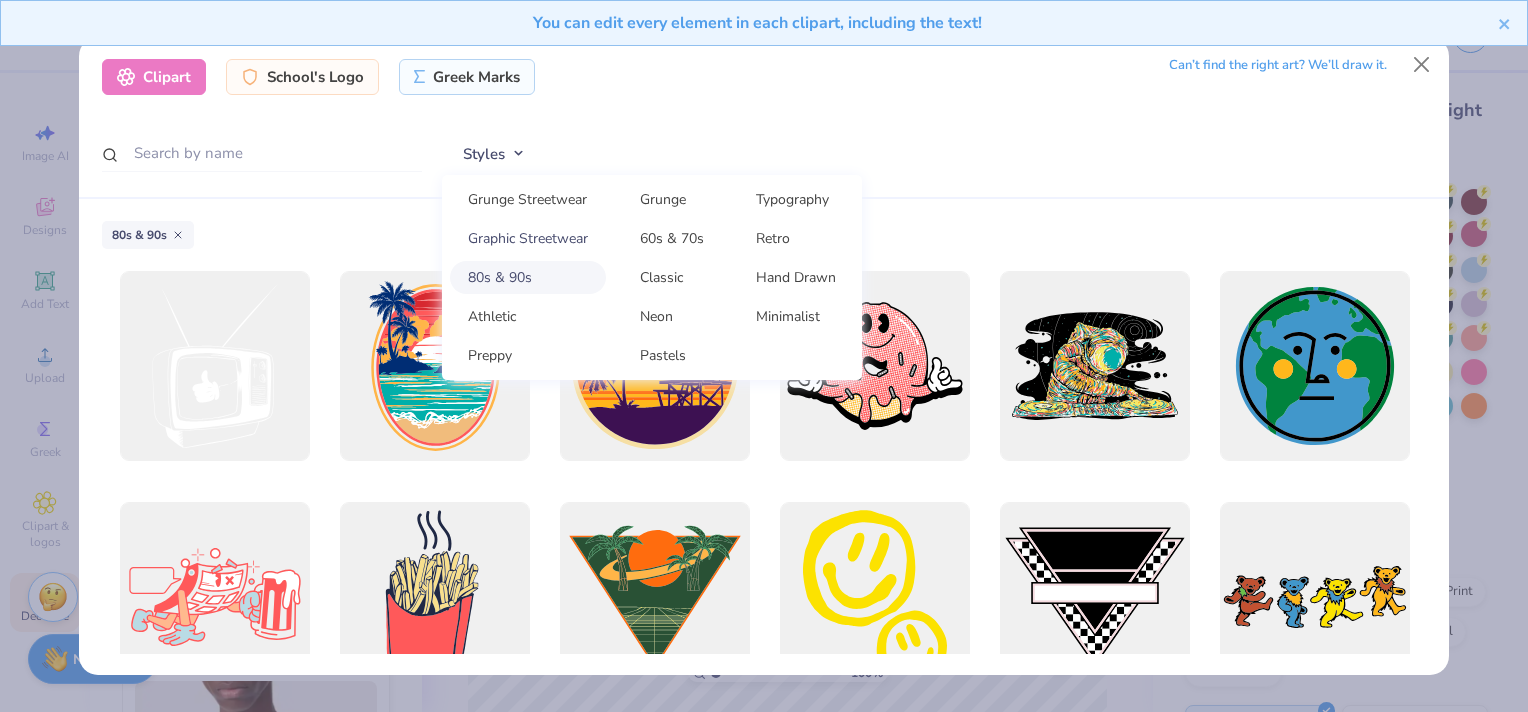 click on "Graphic Streetwear" at bounding box center [528, 238] 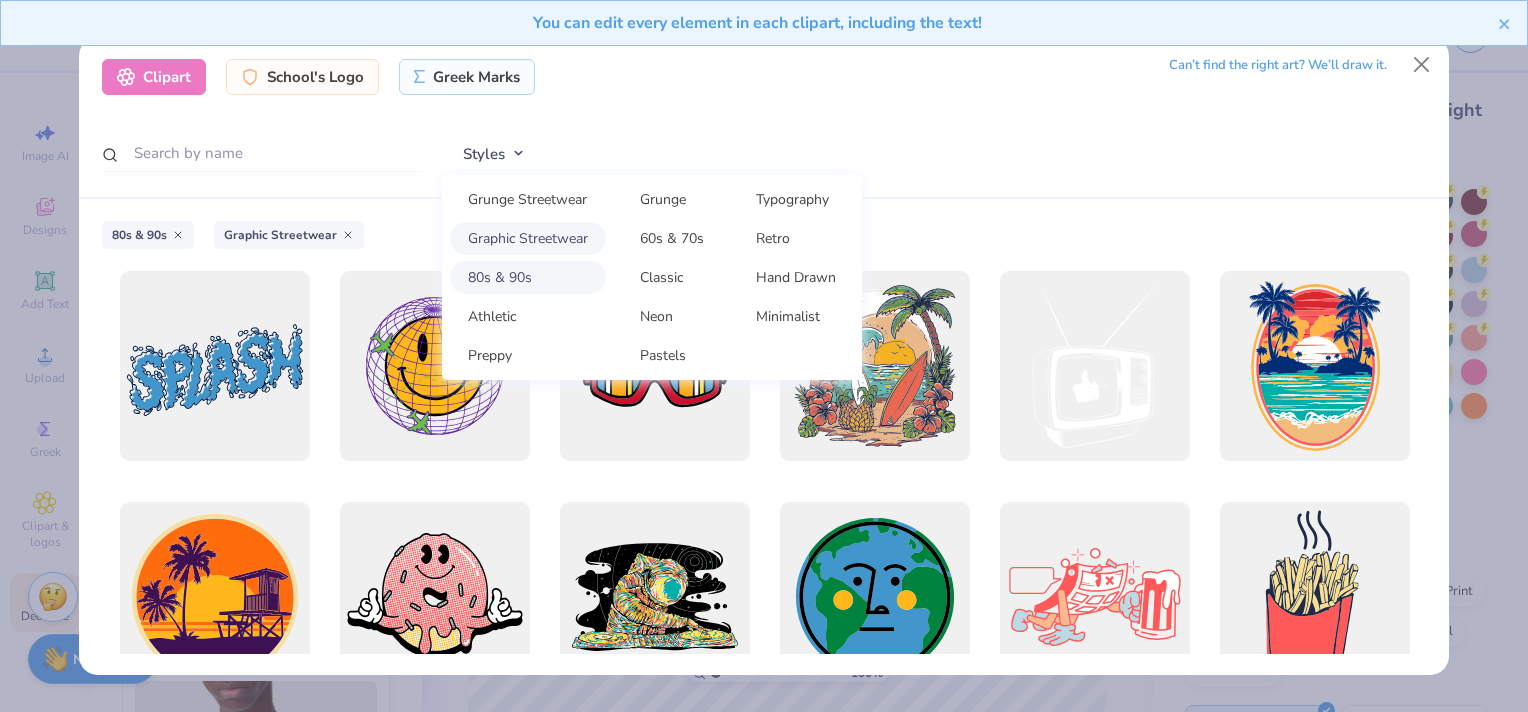 click on "Styles Grunge Streetwear Grunge Typography Graphic Streetwear 60s & 70s Retro 80s & 90s Classic Hand Drawn Athletic Neon Minimalist Preppy Pastels" at bounding box center [934, 154] 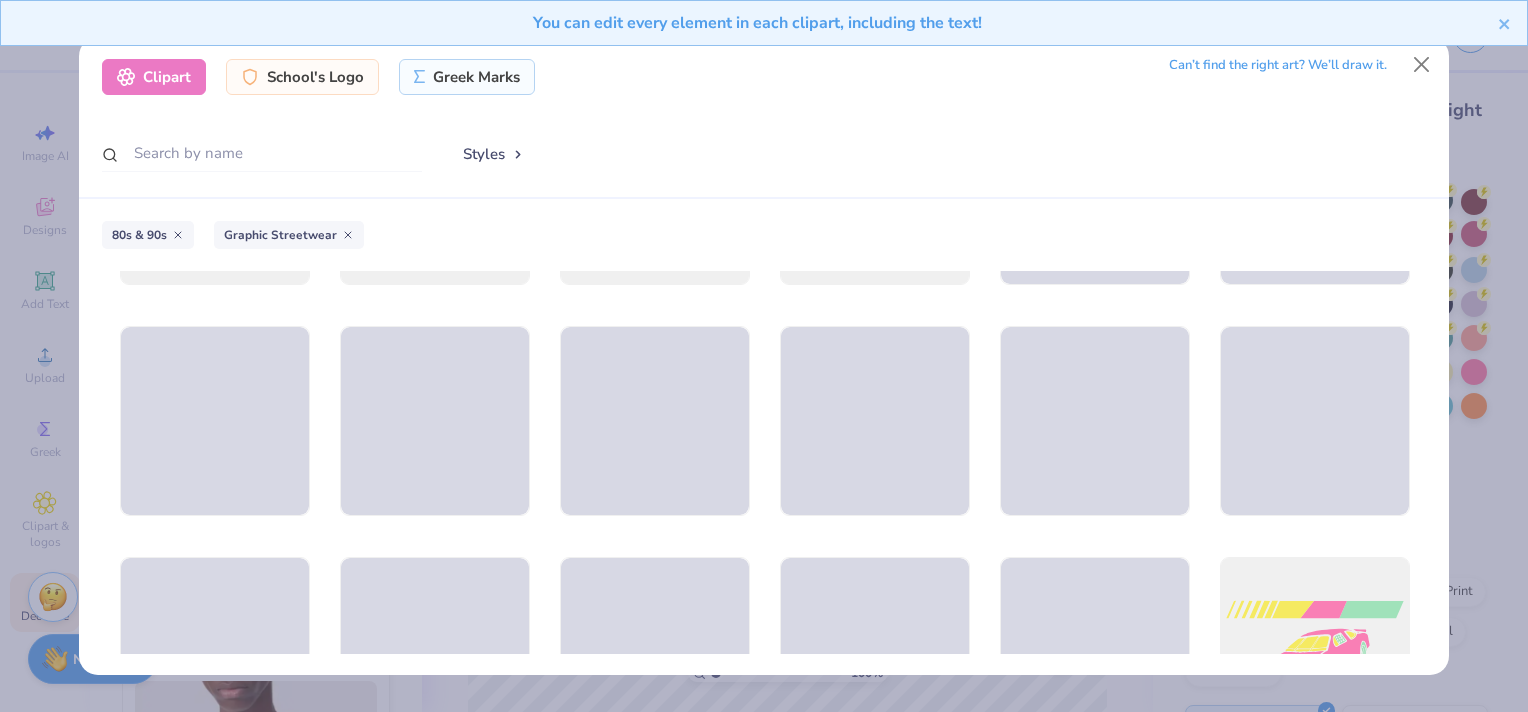 scroll, scrollTop: 900, scrollLeft: 0, axis: vertical 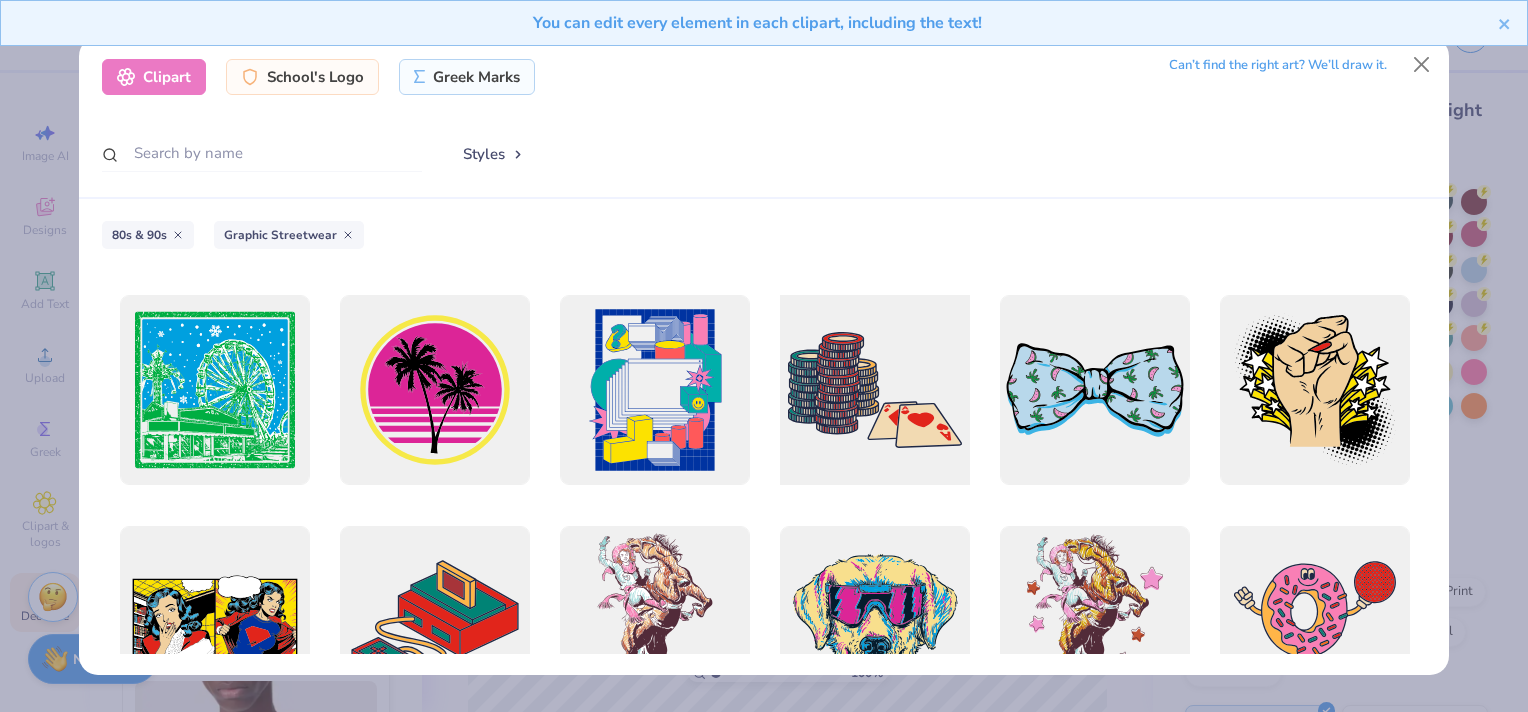 click at bounding box center (874, 390) 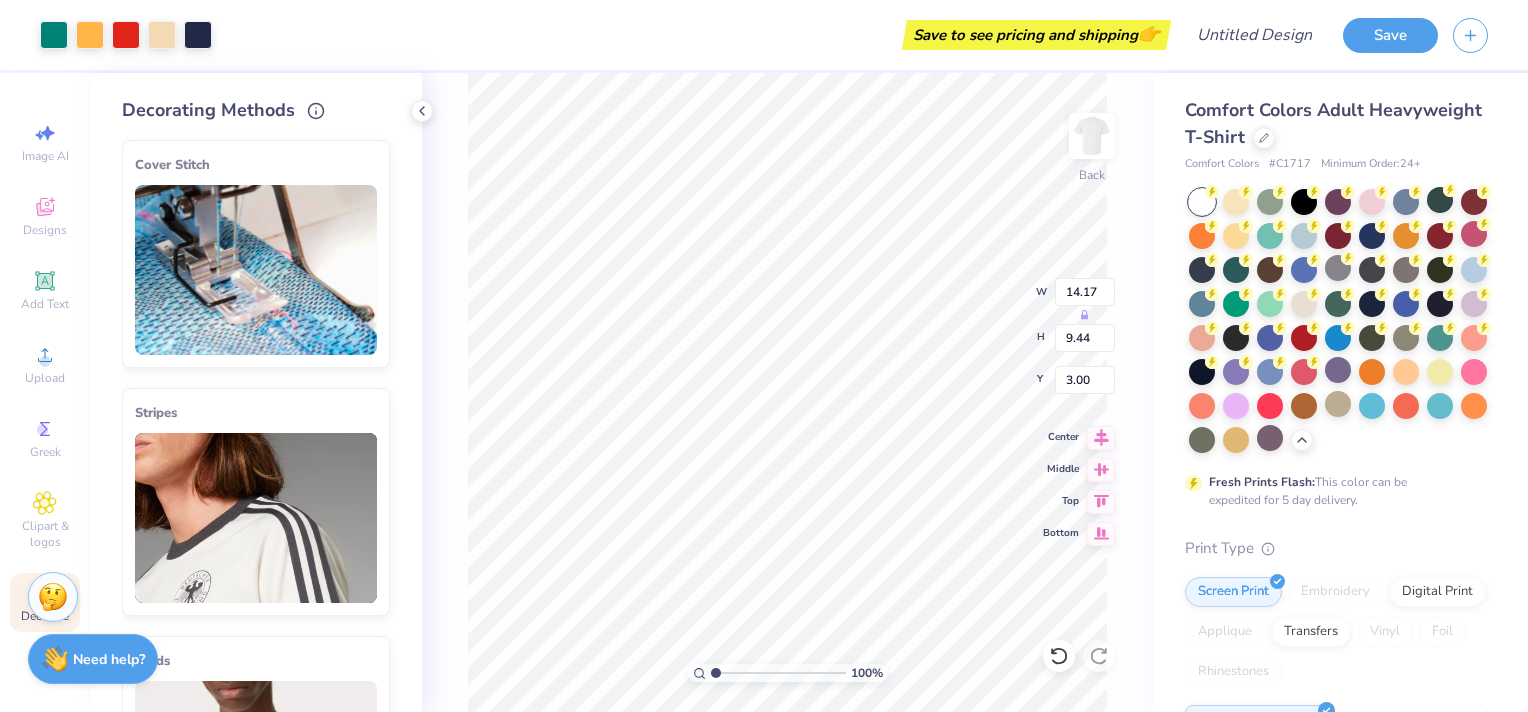 type on "5.70" 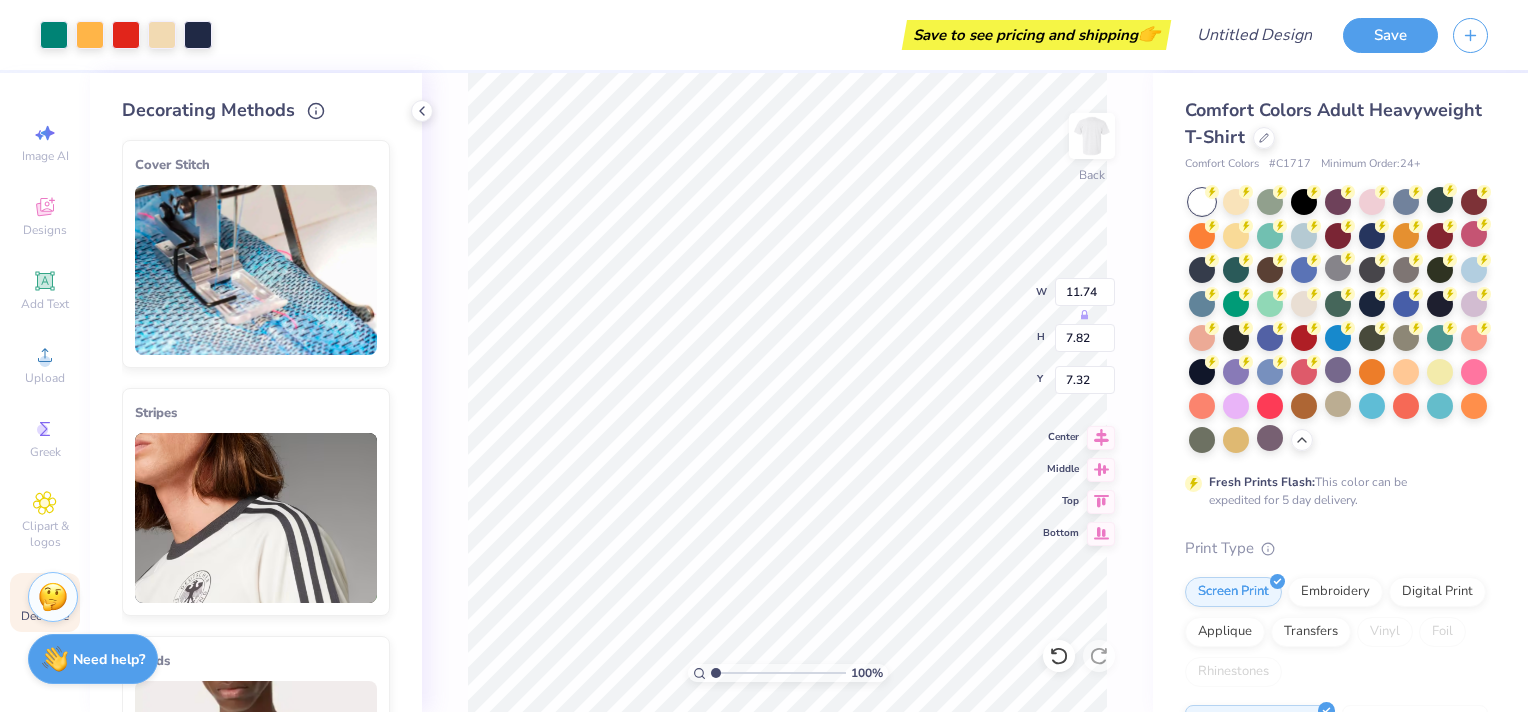 type on "11.74" 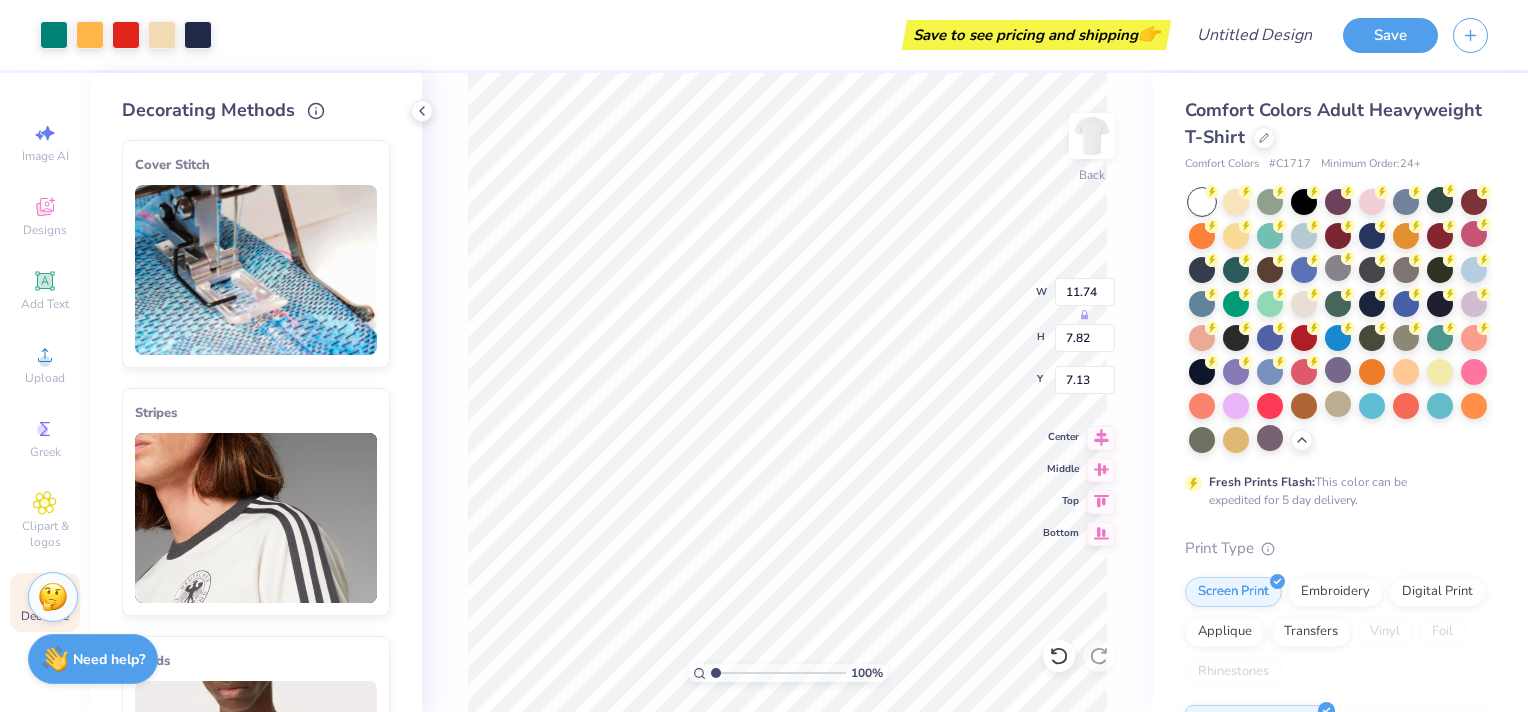 type on "3.00" 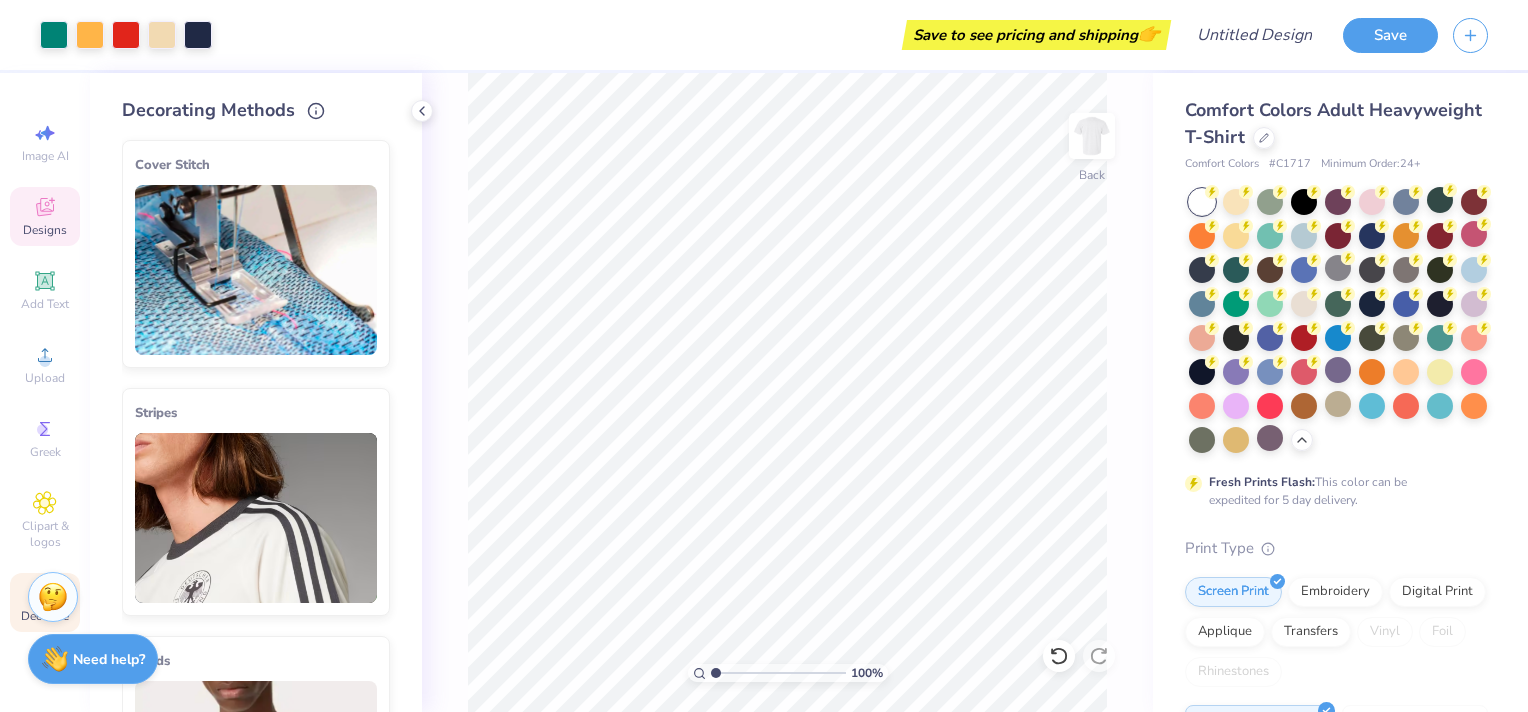 click on "Designs" at bounding box center (45, 230) 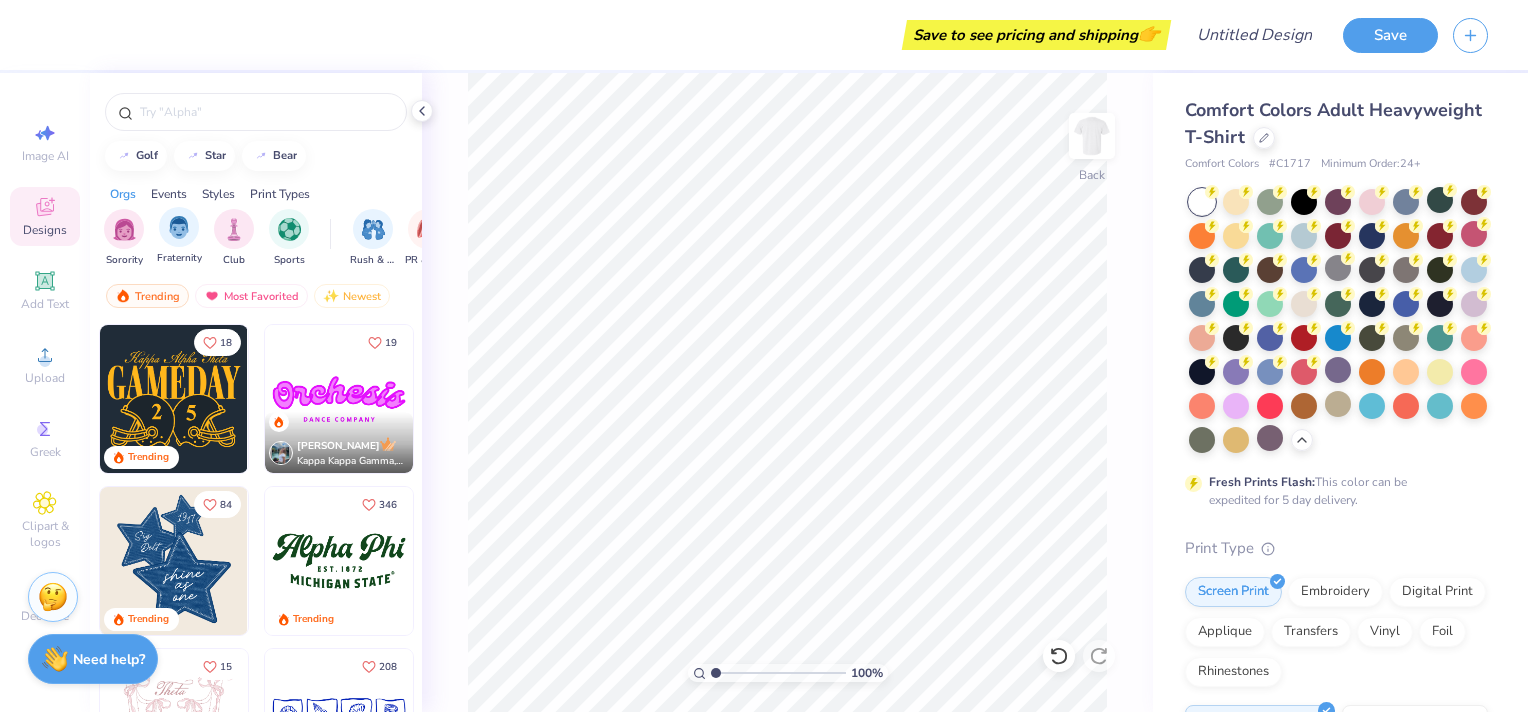 click on "Fraternity" at bounding box center (179, 236) 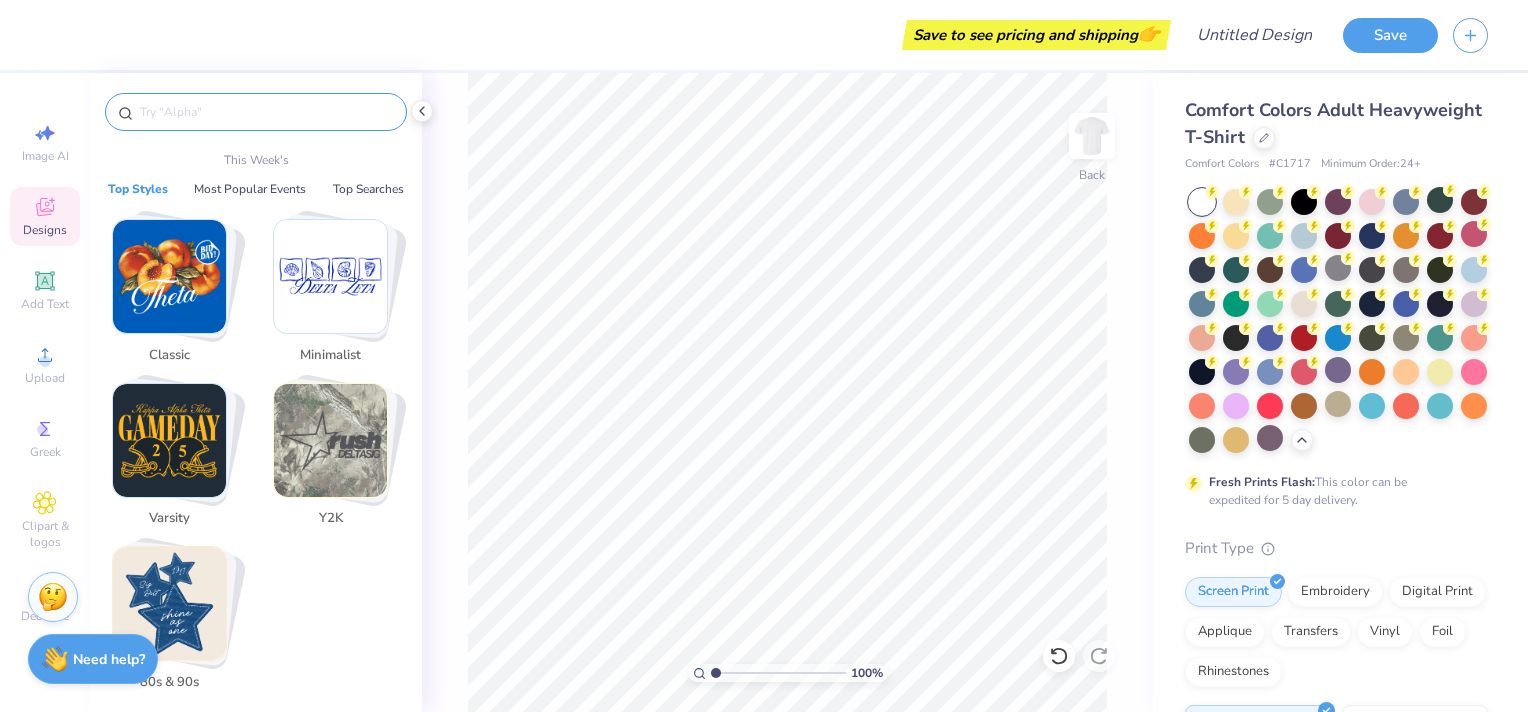 click at bounding box center (266, 112) 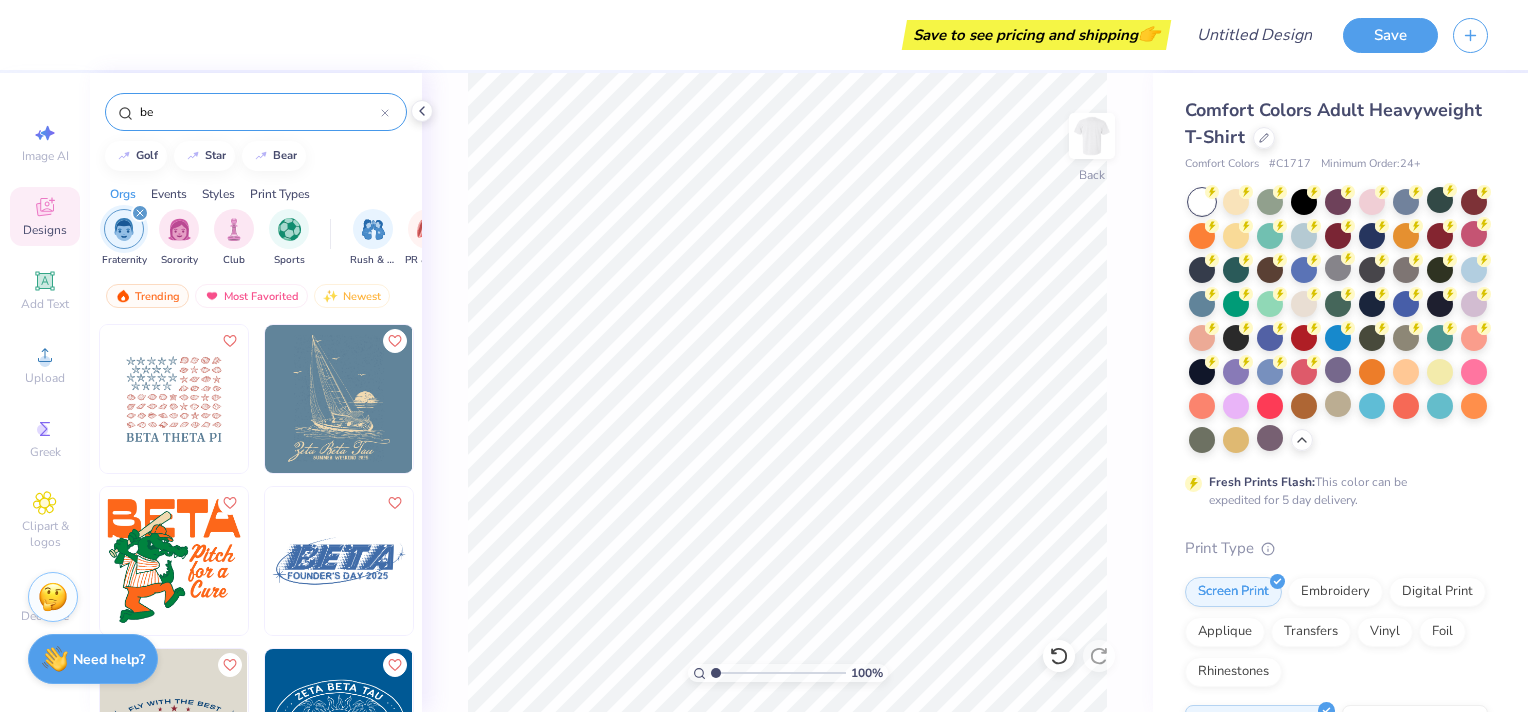 type on "b" 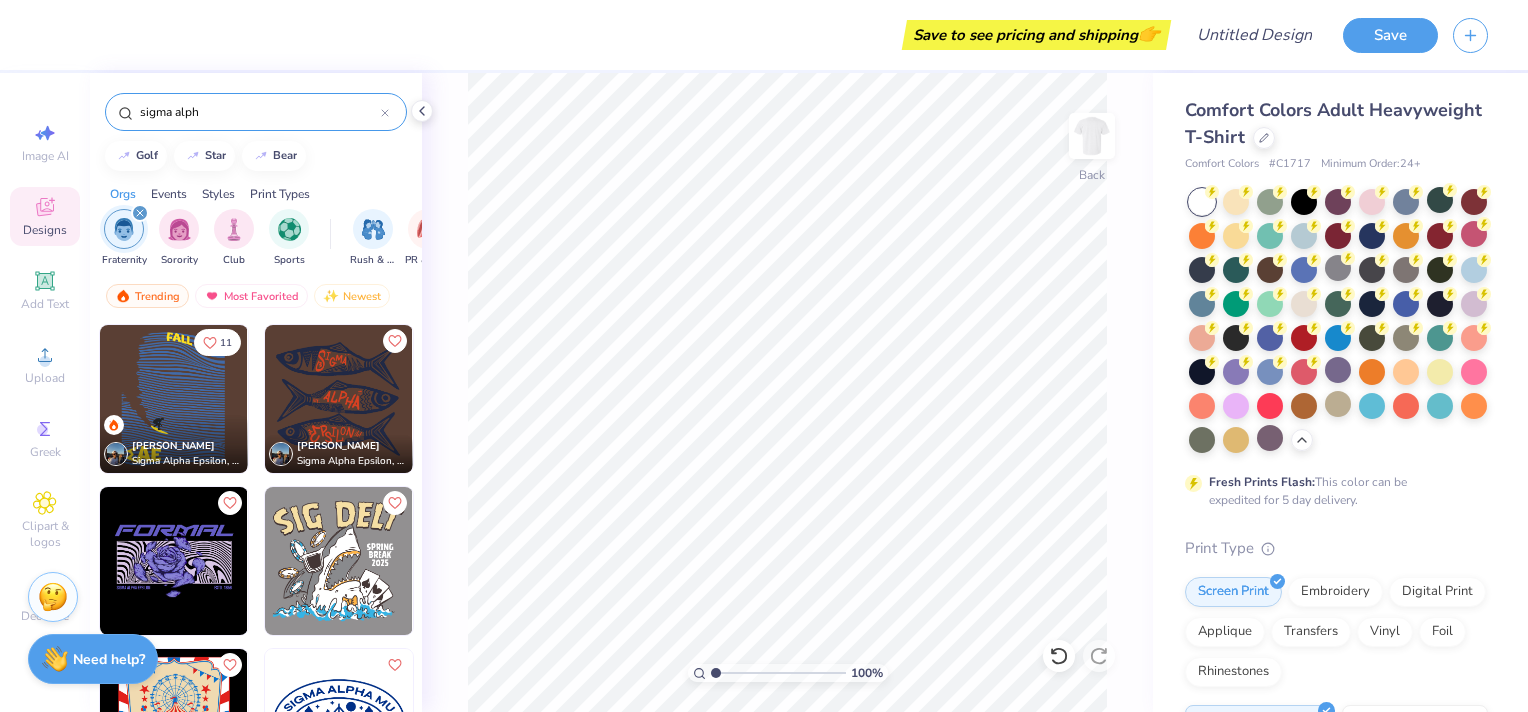 type on "sigma alph" 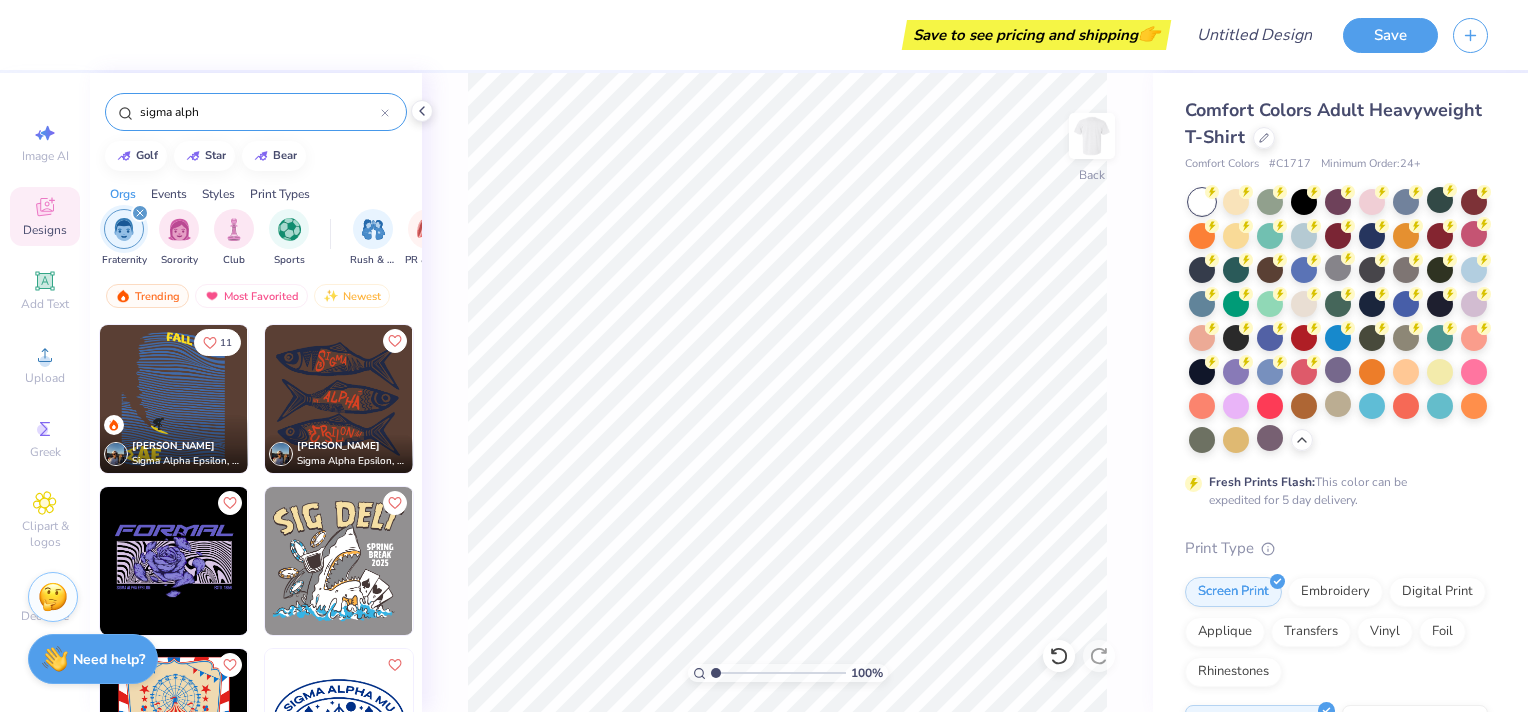 click at bounding box center [339, 399] 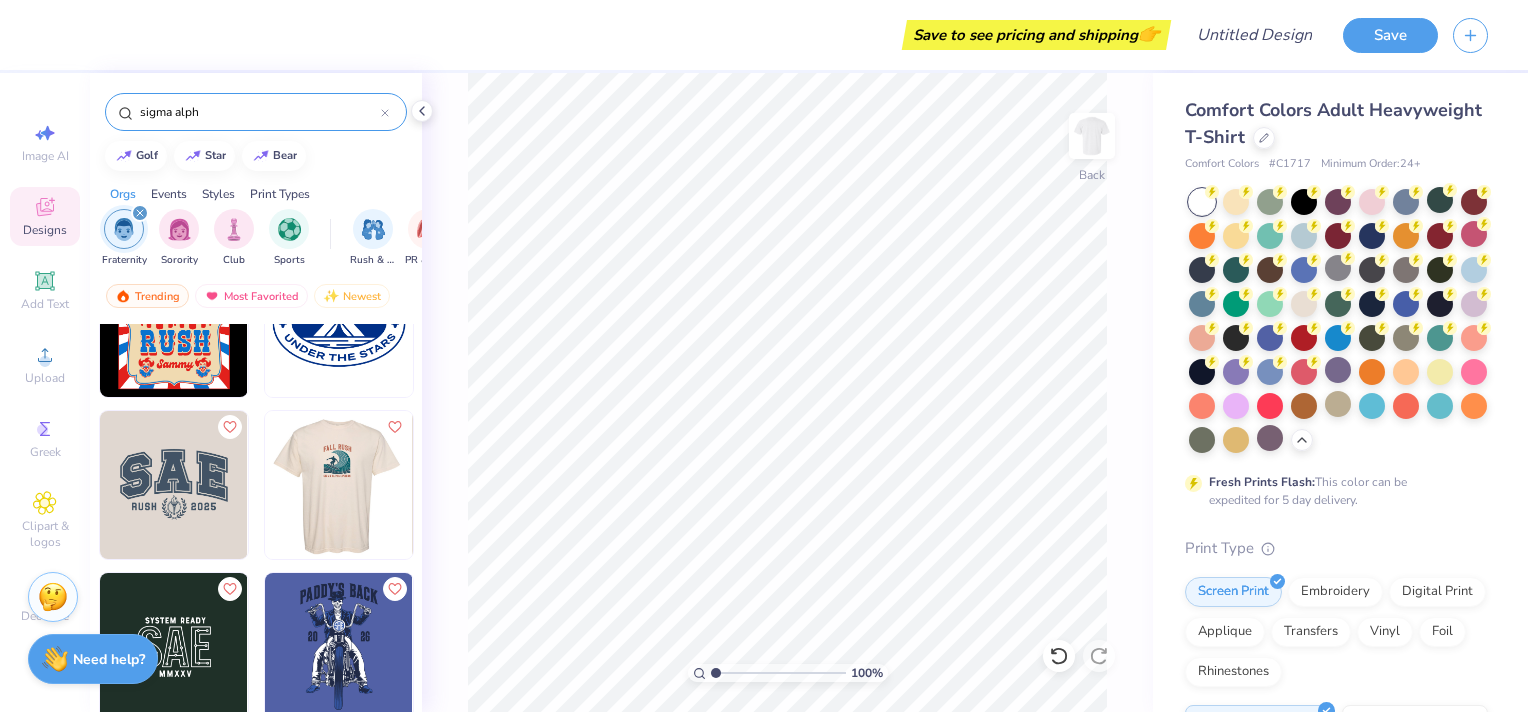 scroll, scrollTop: 500, scrollLeft: 0, axis: vertical 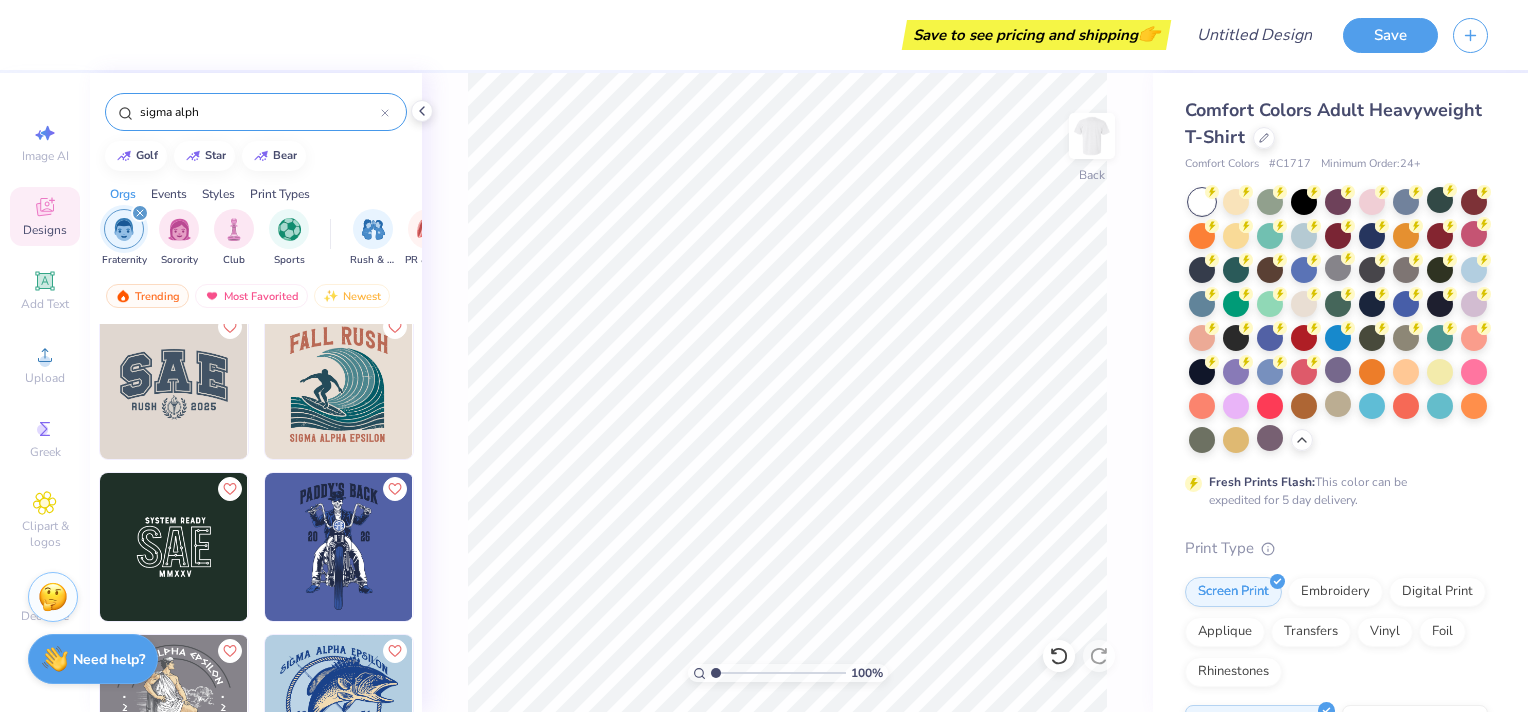 click at bounding box center (140, 213) 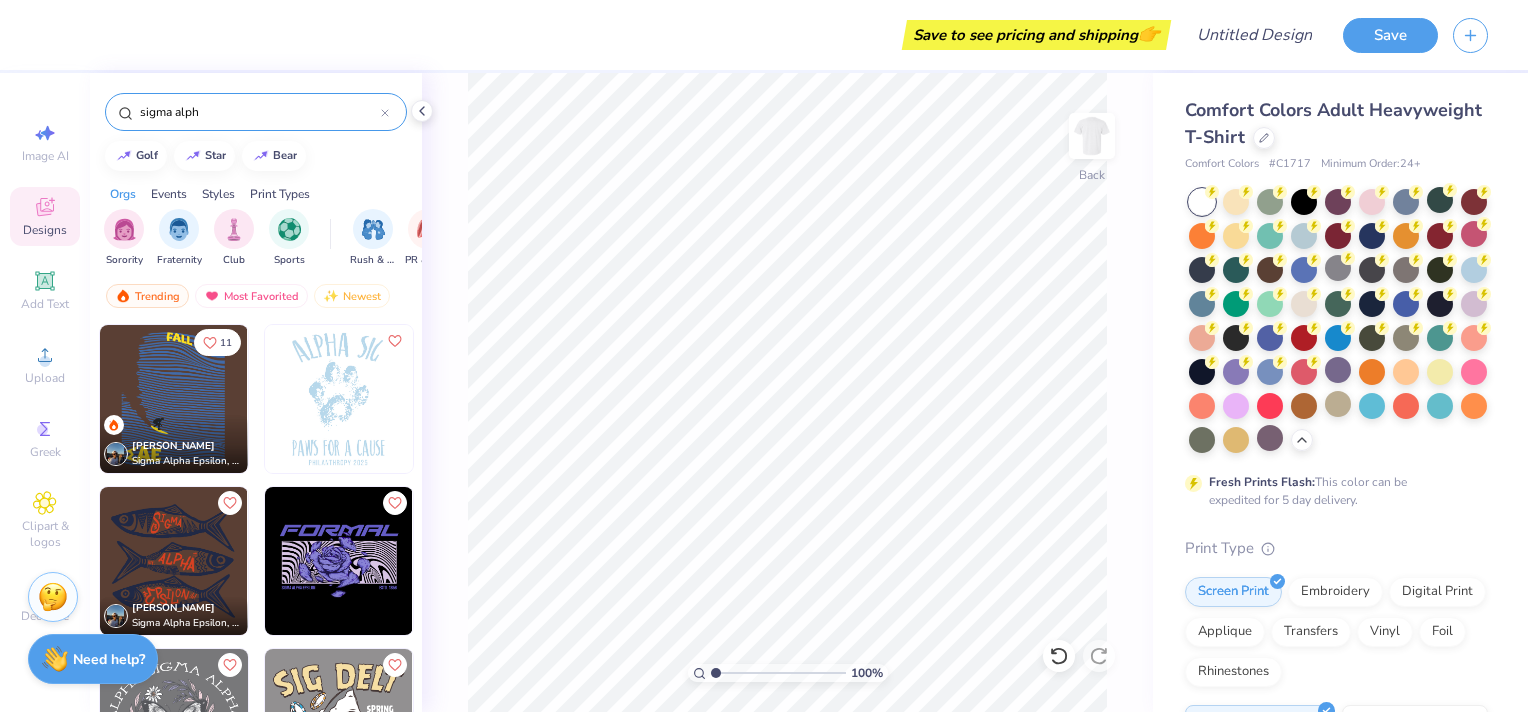 click on "sigma alph" at bounding box center [256, 112] 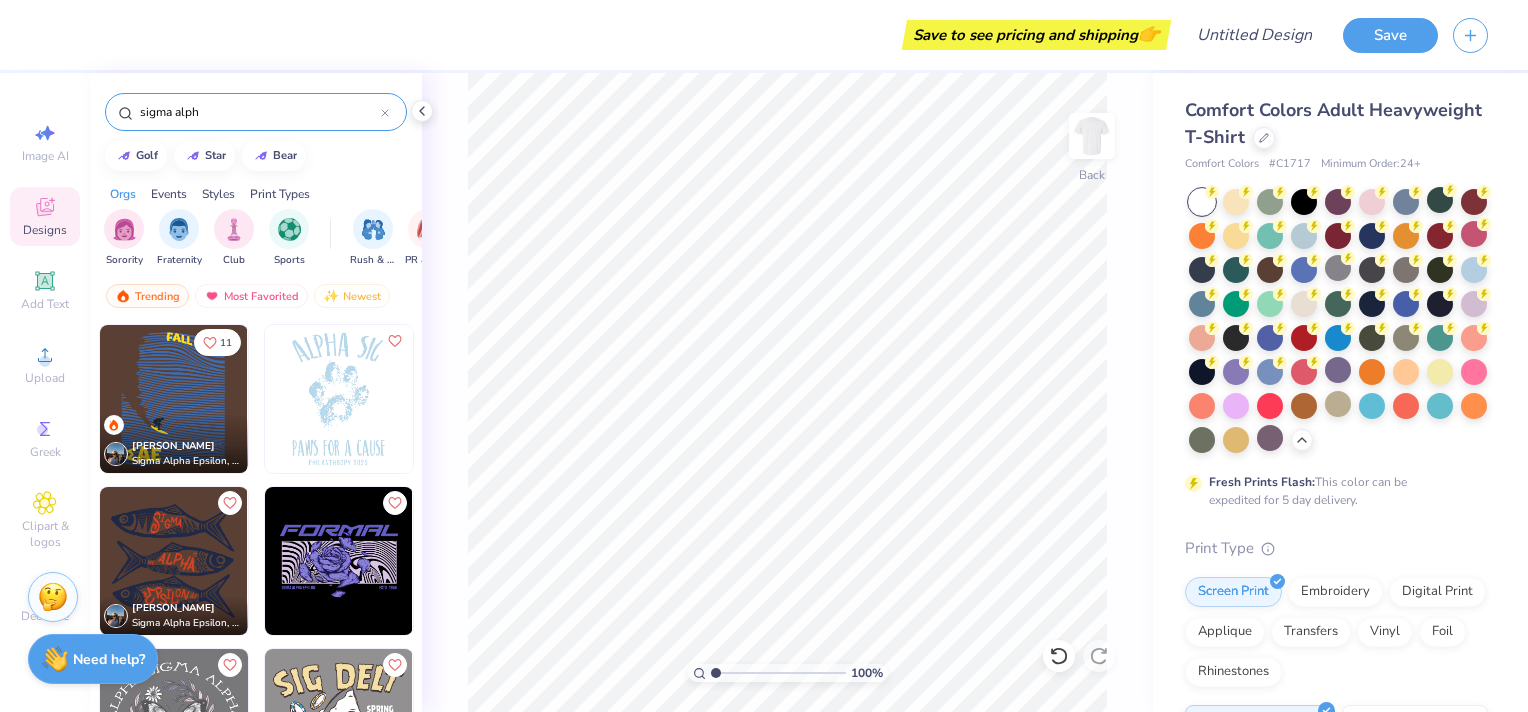 click 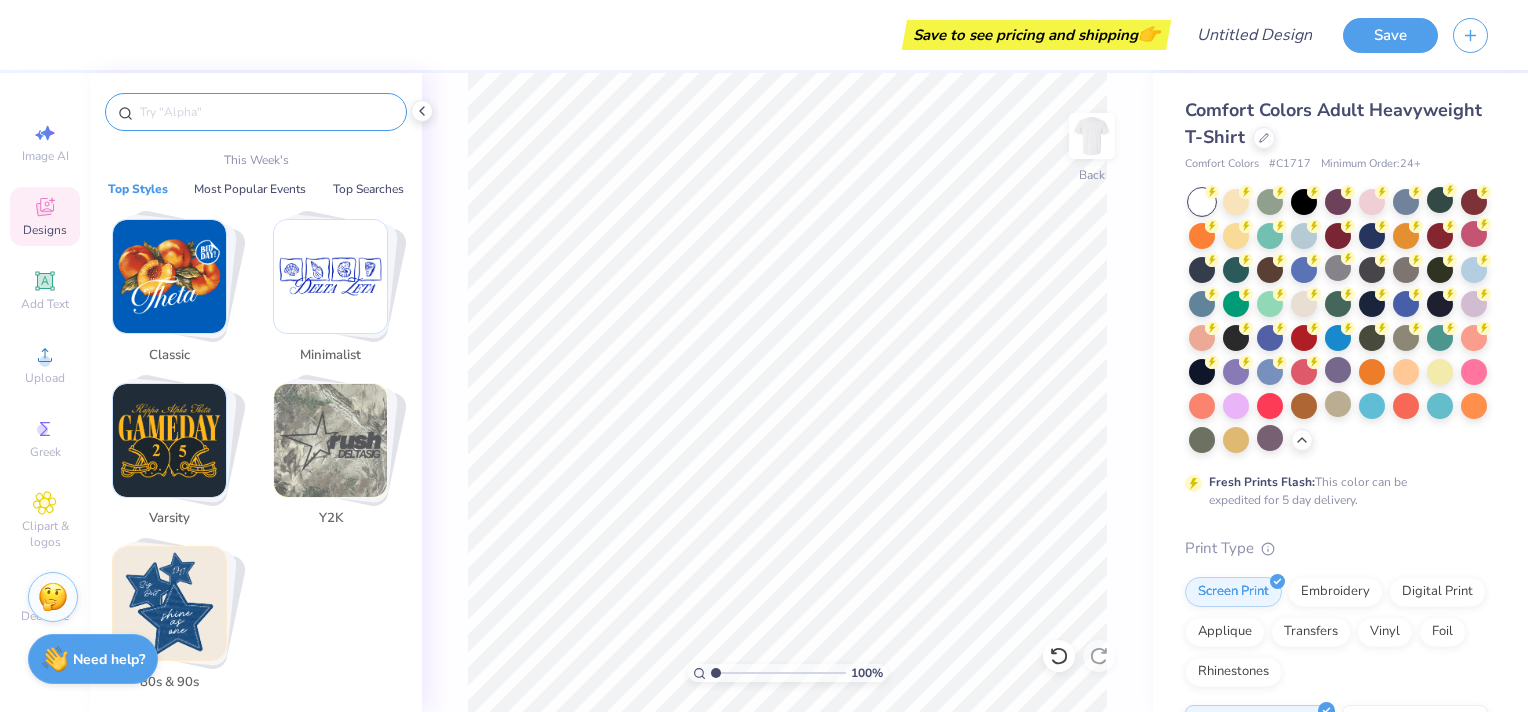 click at bounding box center [266, 112] 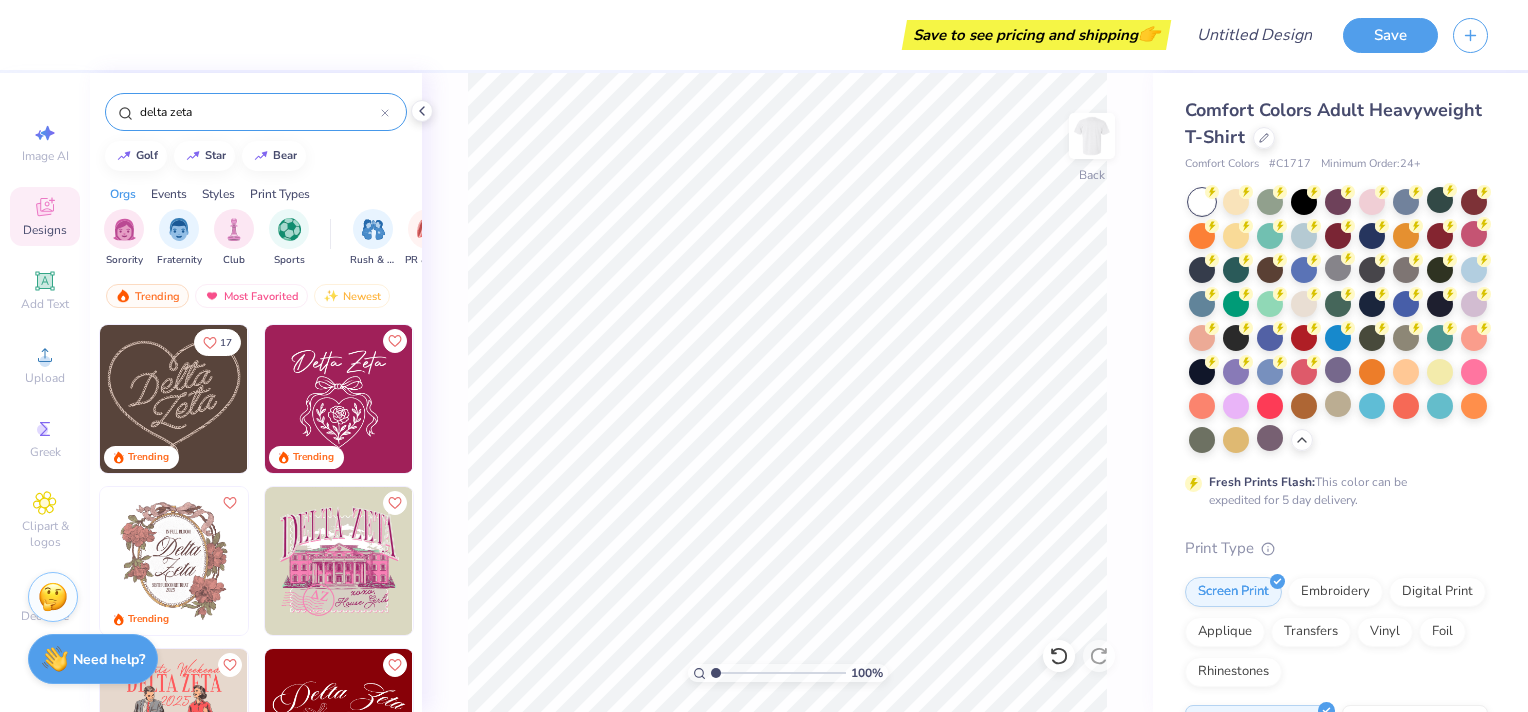 type on "delta zeta" 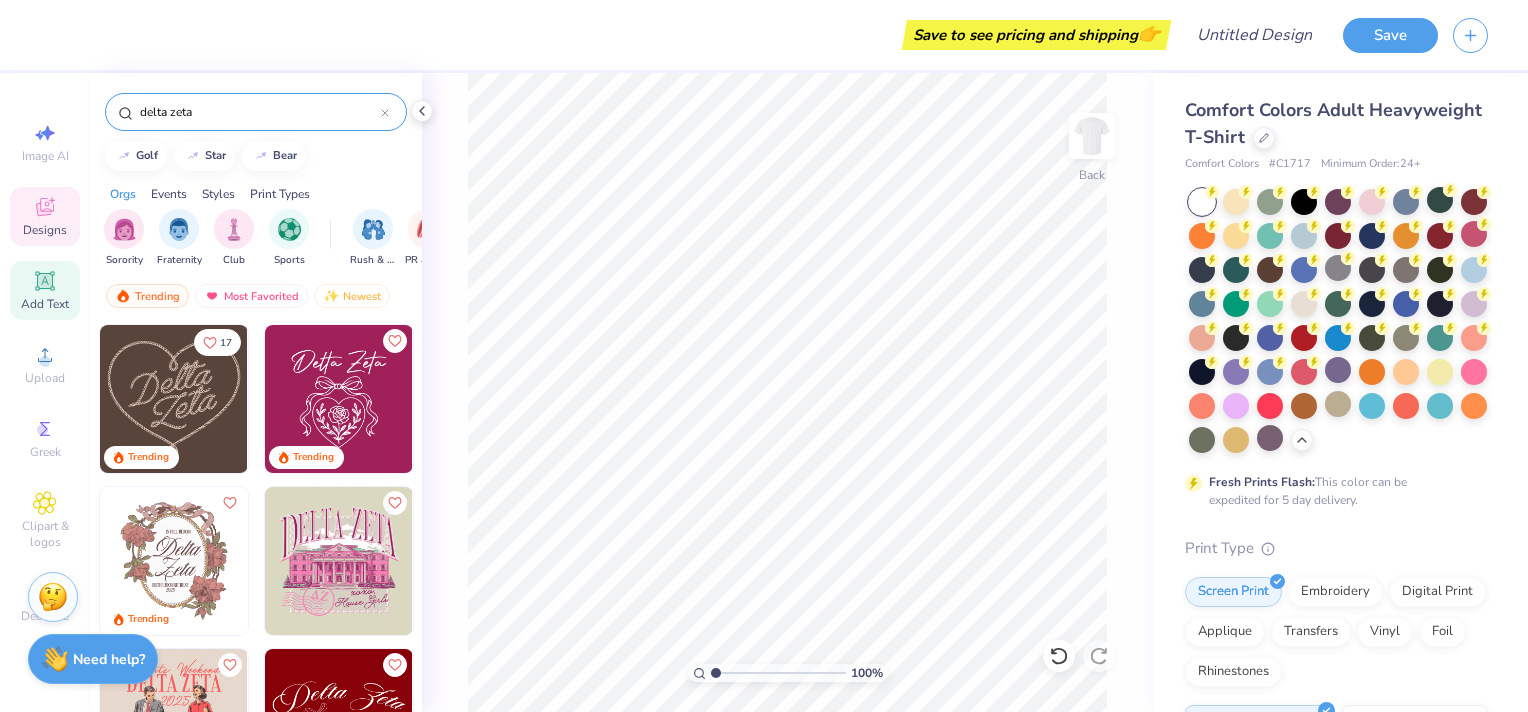 click on "Add Text" at bounding box center [45, 290] 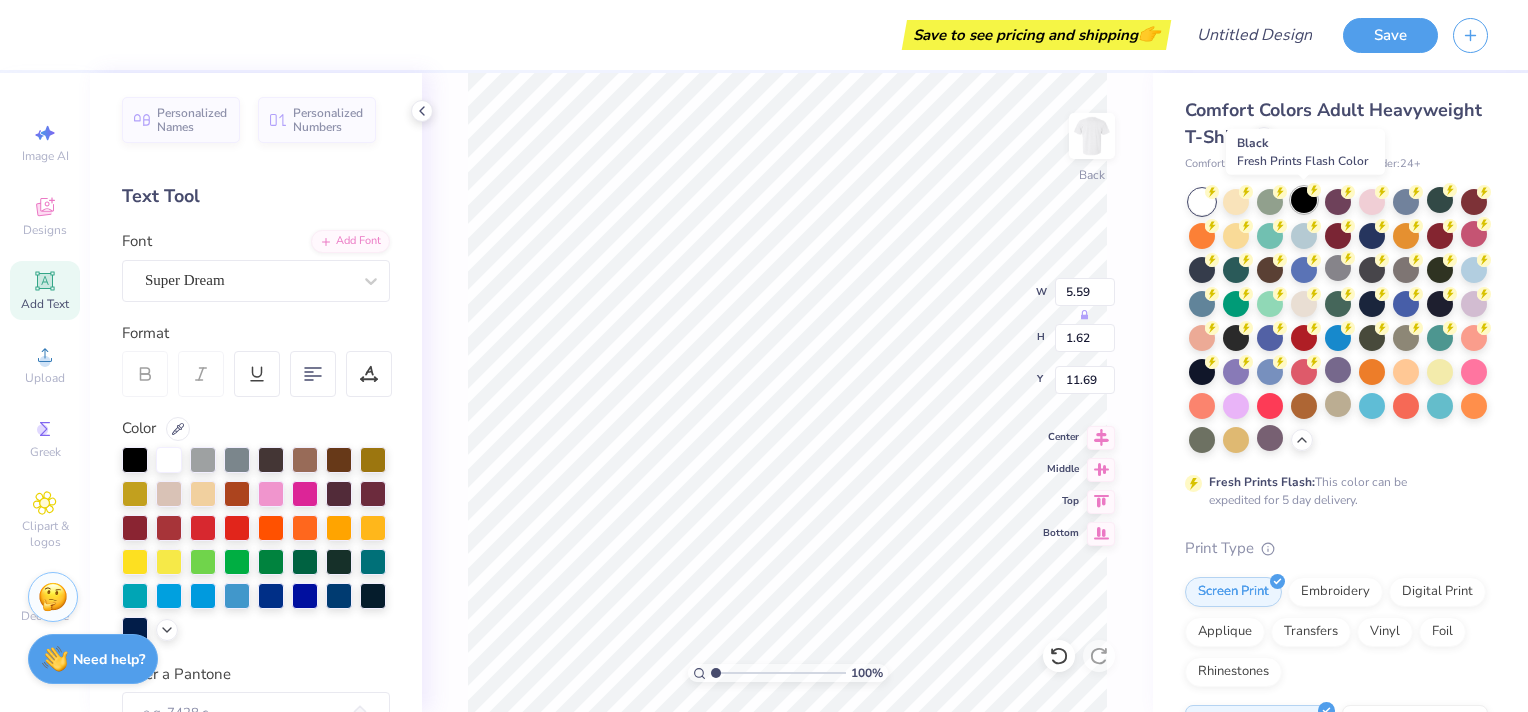 click at bounding box center (1304, 200) 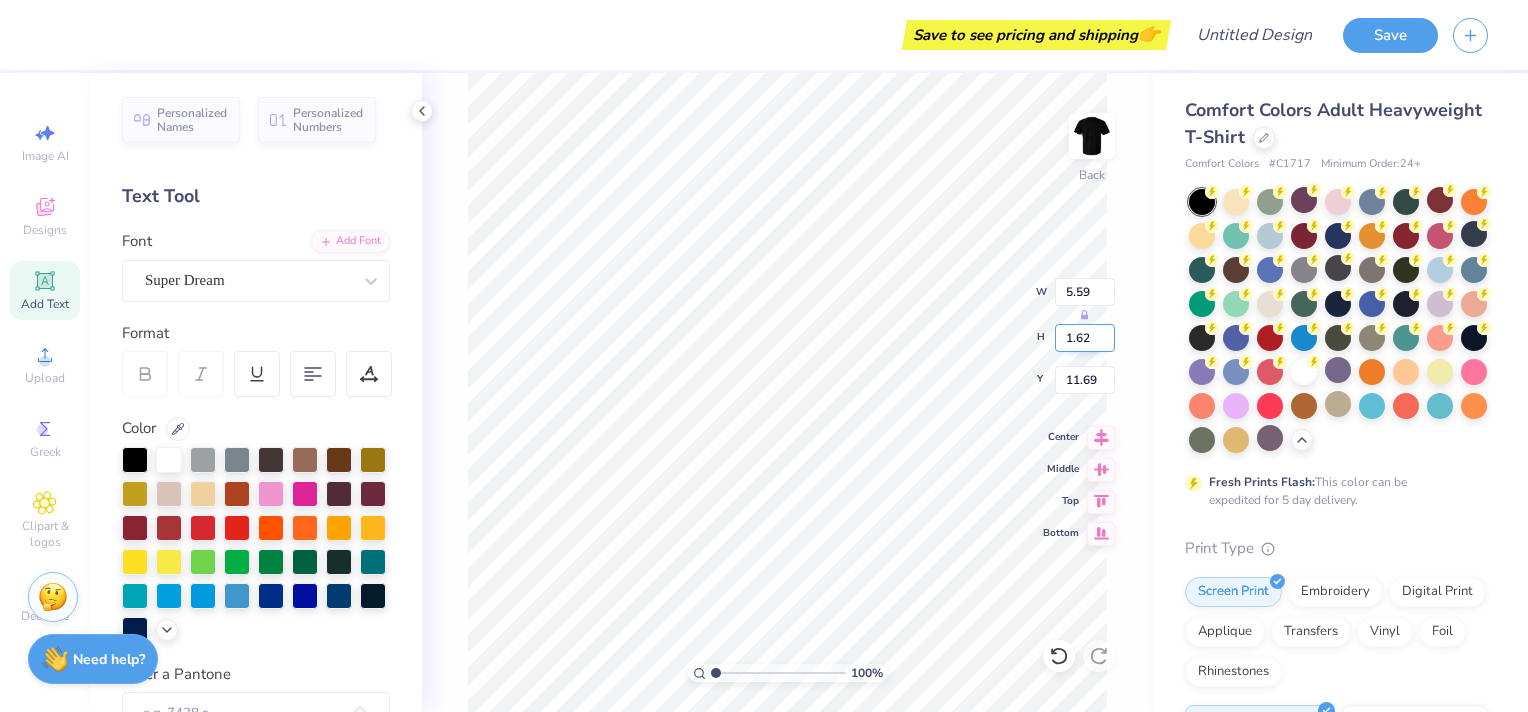 scroll, scrollTop: 16, scrollLeft: 2, axis: both 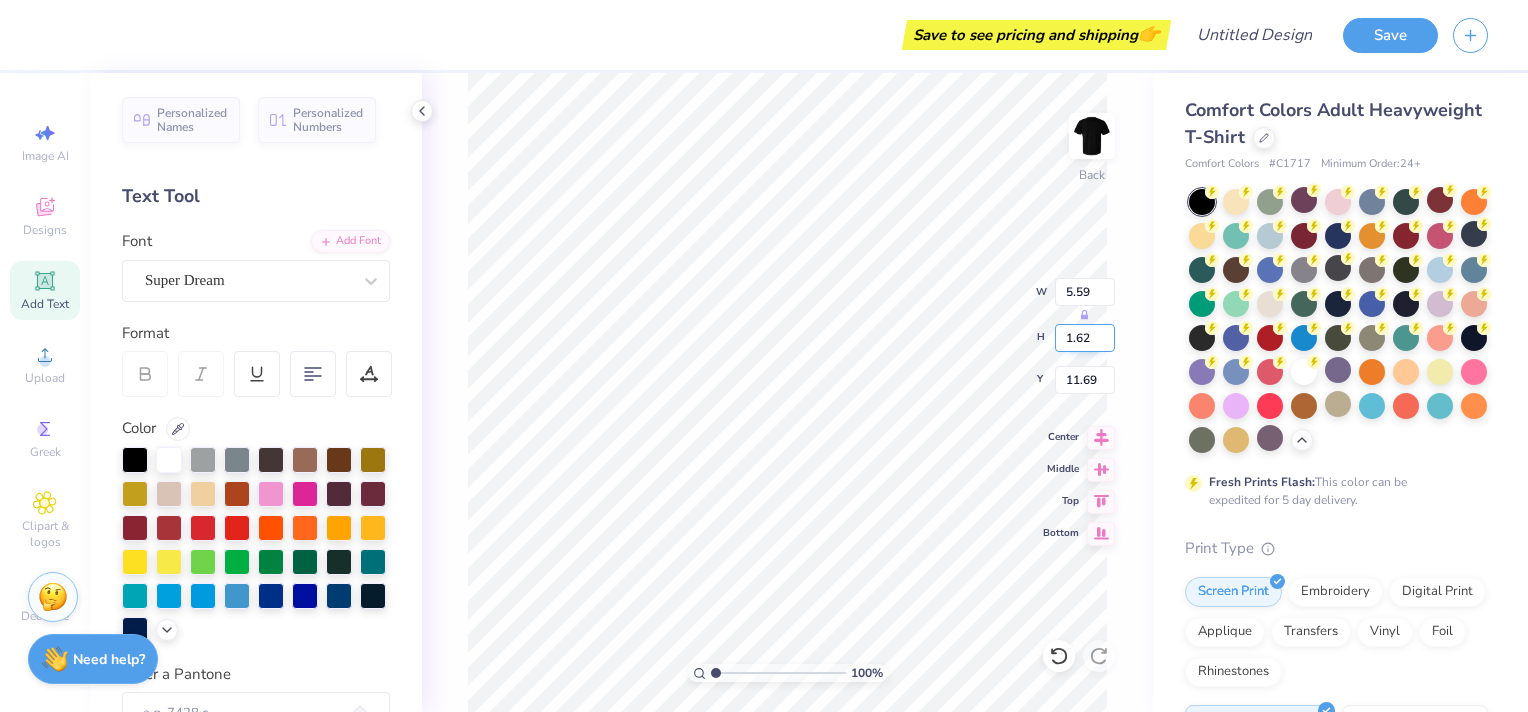 type on "d" 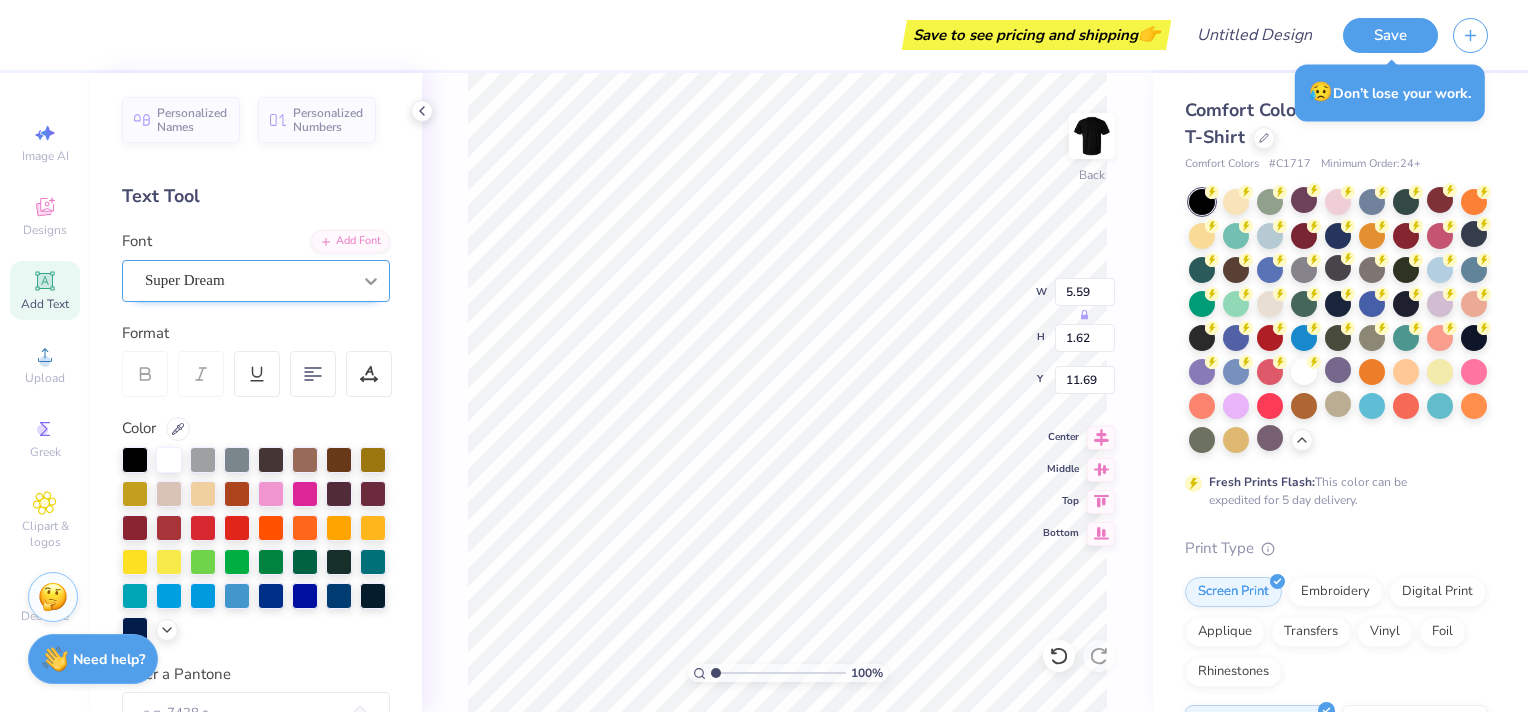 type on "Delta Zeta" 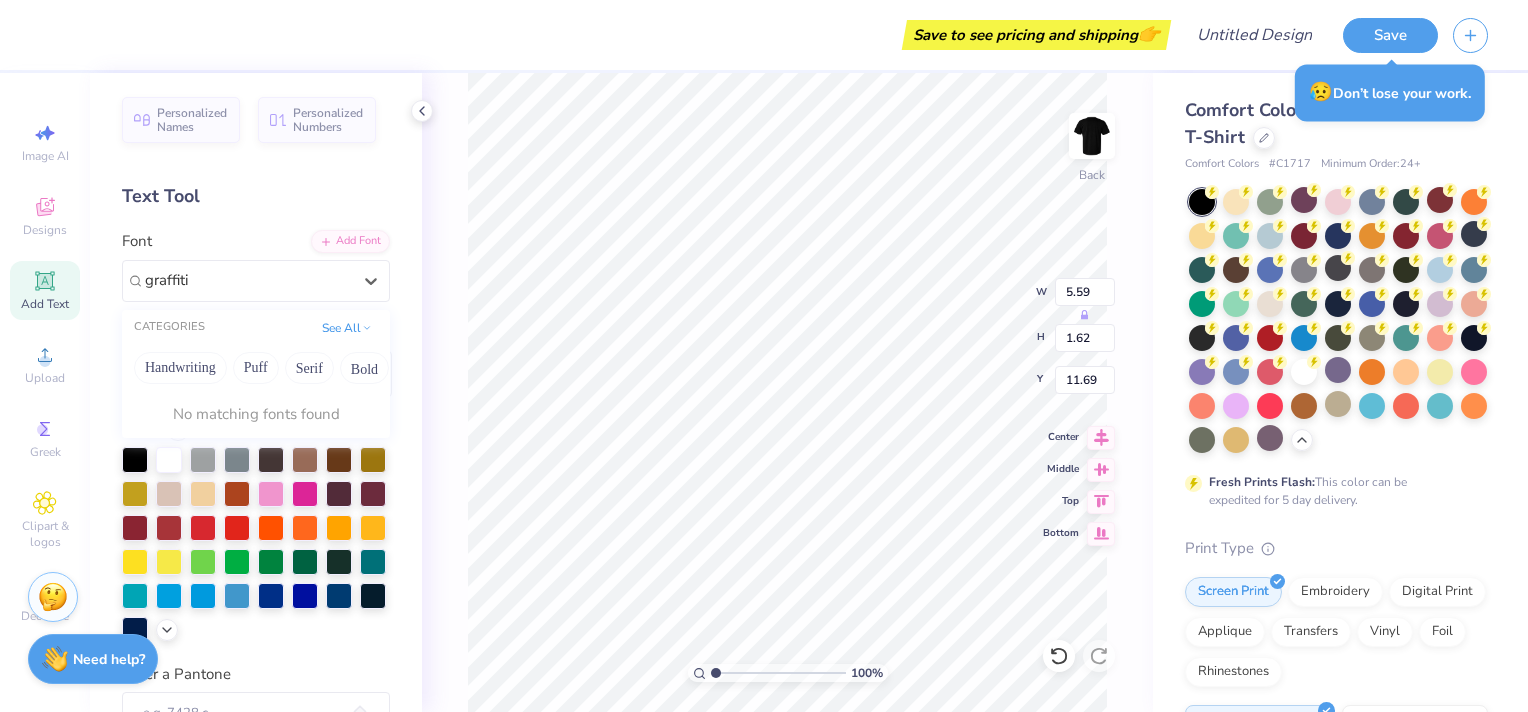 type on "graffiti" 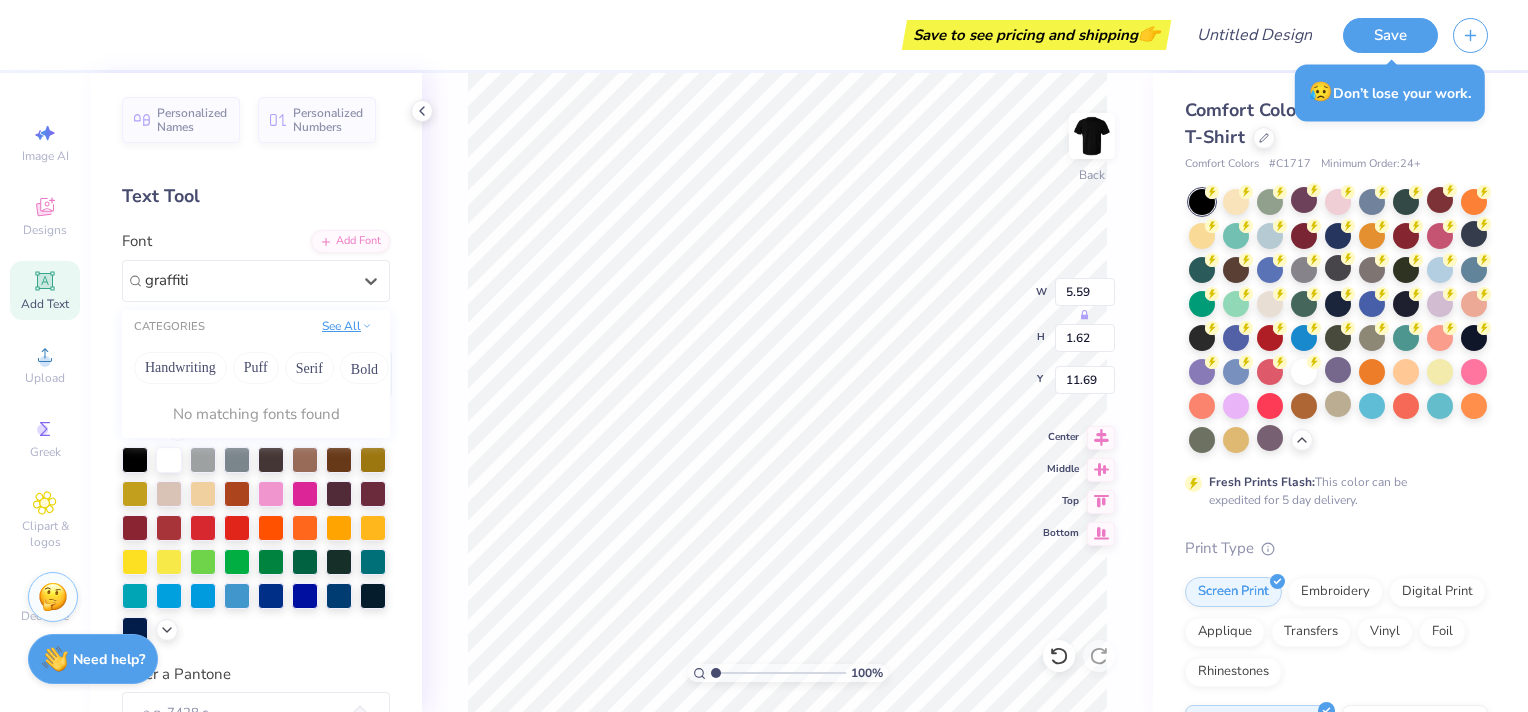 click on "See All" at bounding box center [347, 326] 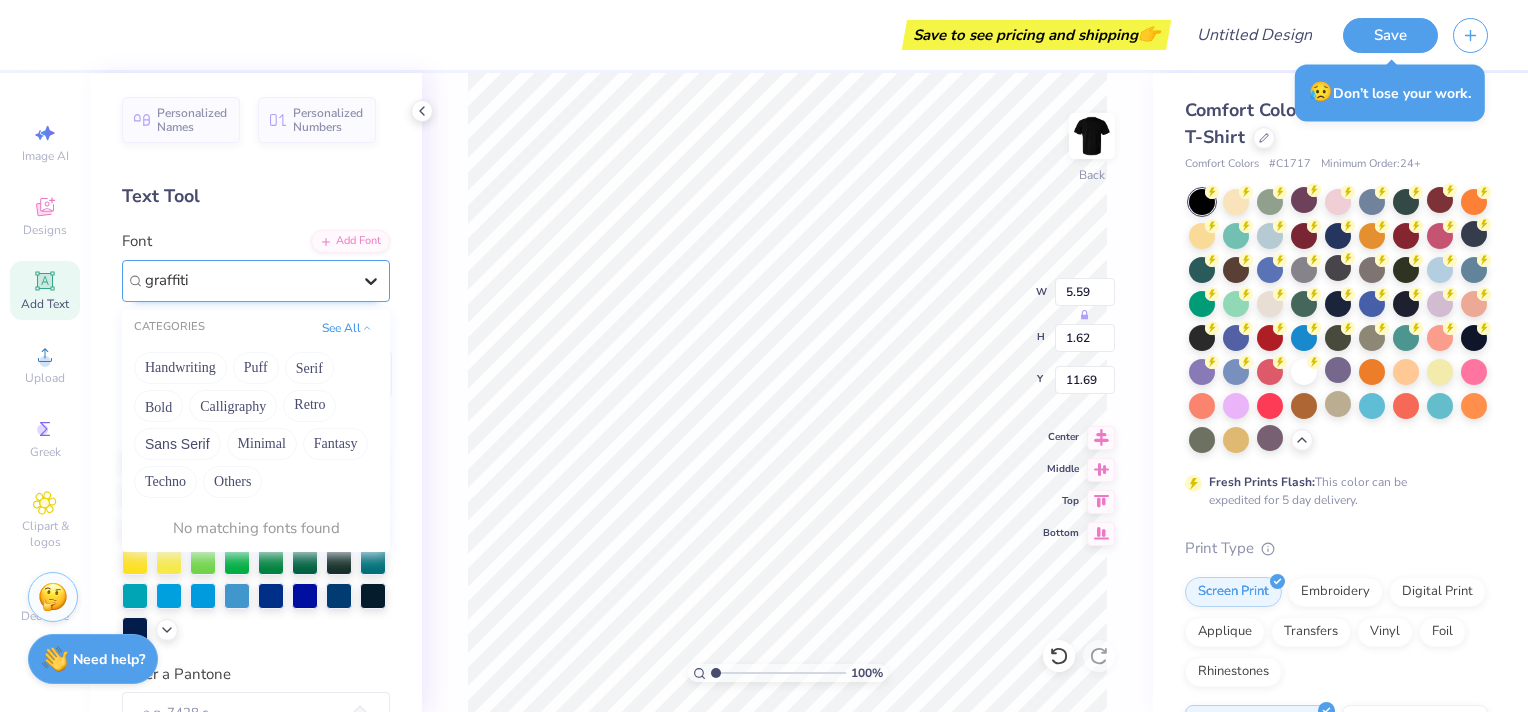 type 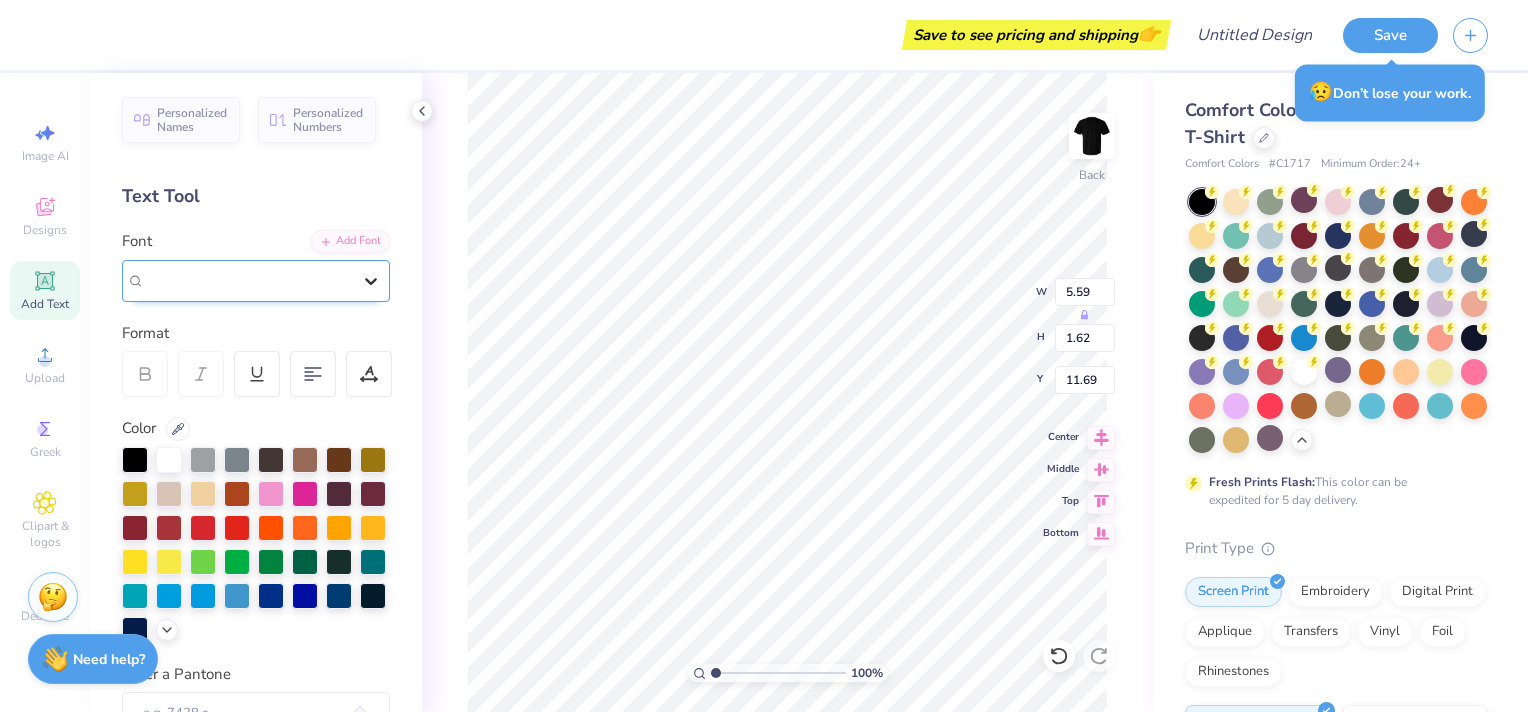 click 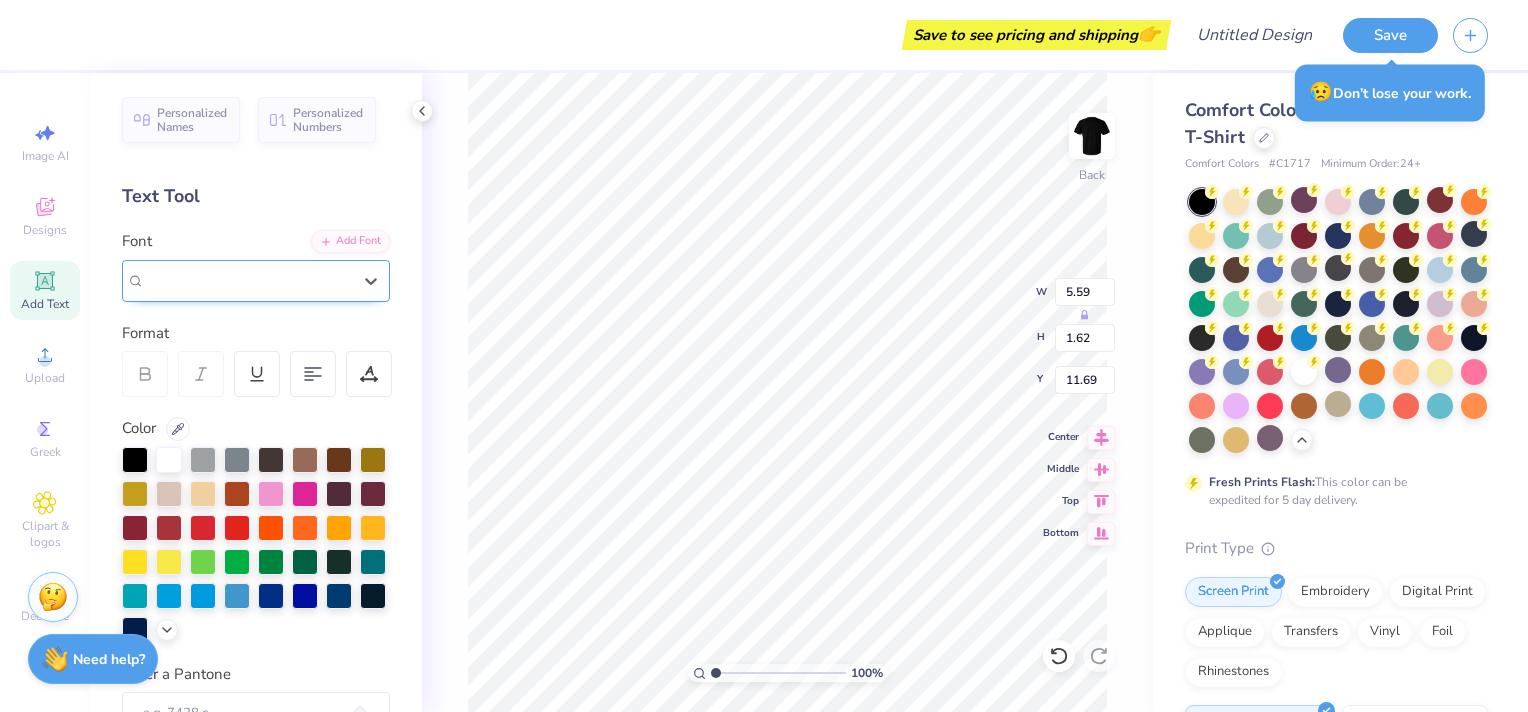 click on "Super Dream" at bounding box center [248, 280] 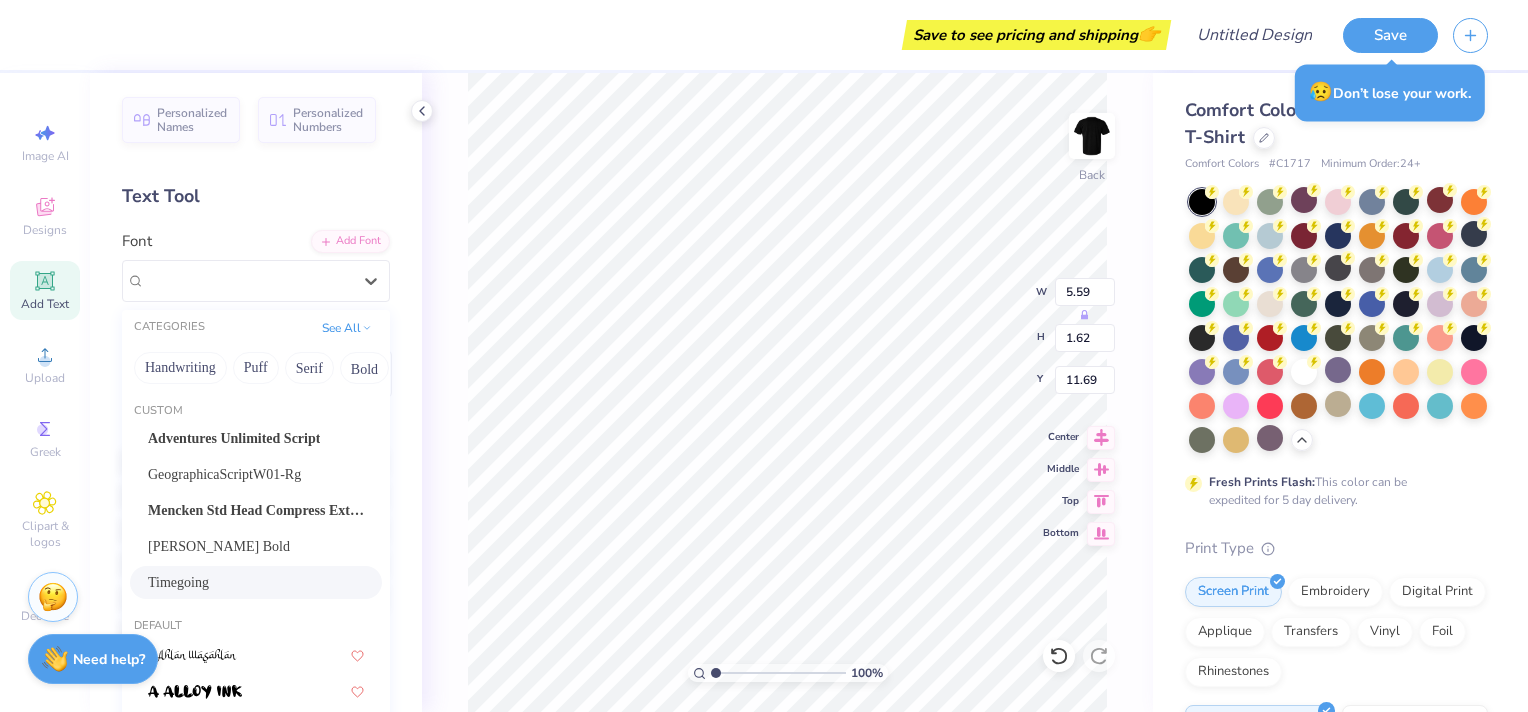 click on "Timegoing" at bounding box center [256, 582] 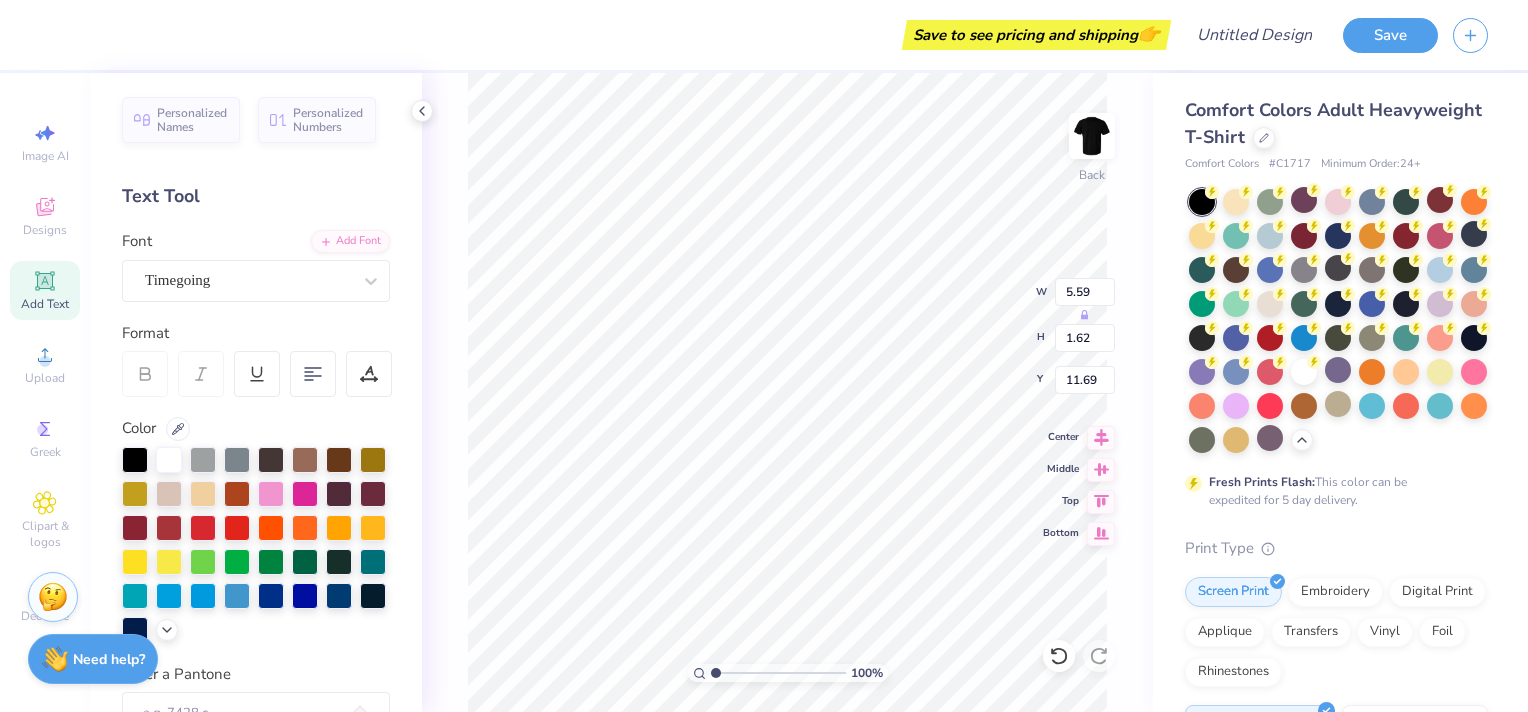 type on "D" 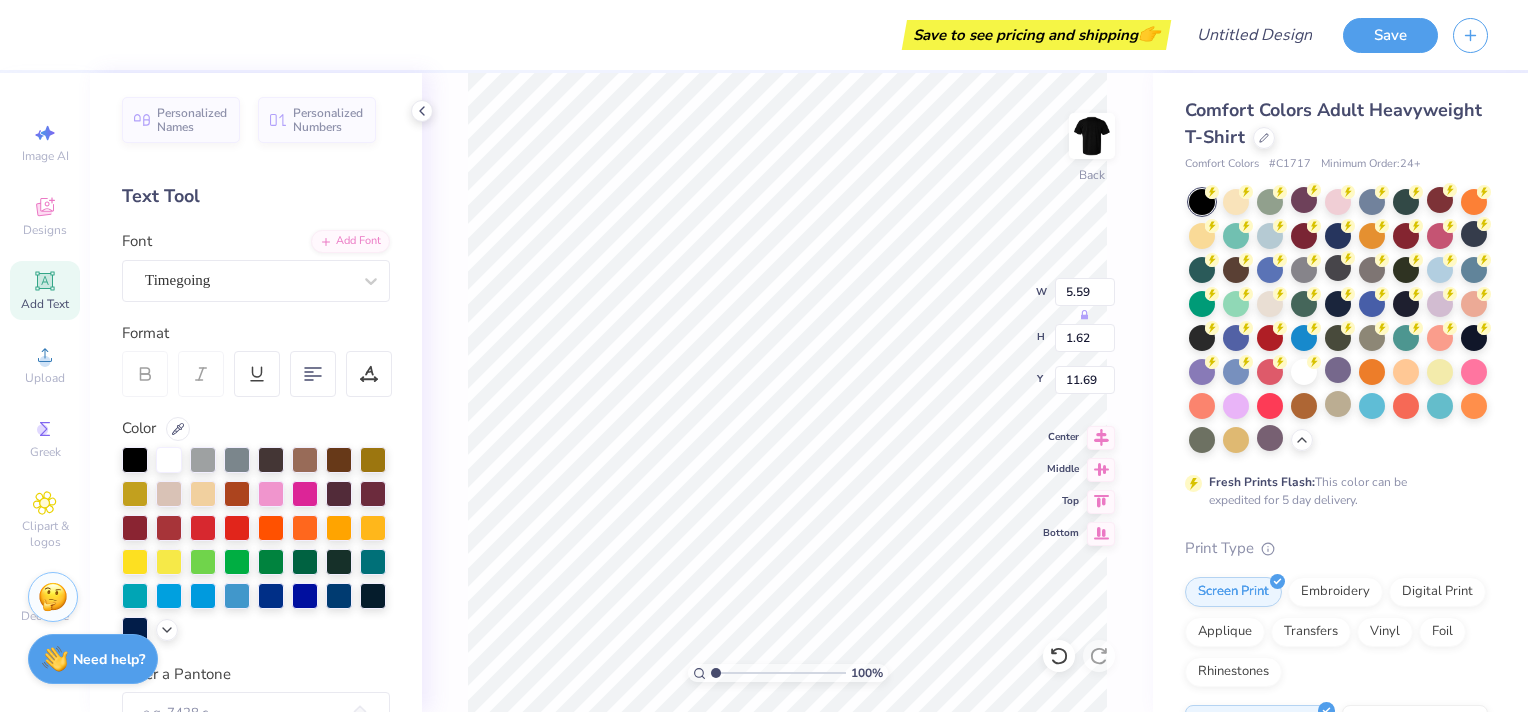 scroll, scrollTop: 15, scrollLeft: 9, axis: both 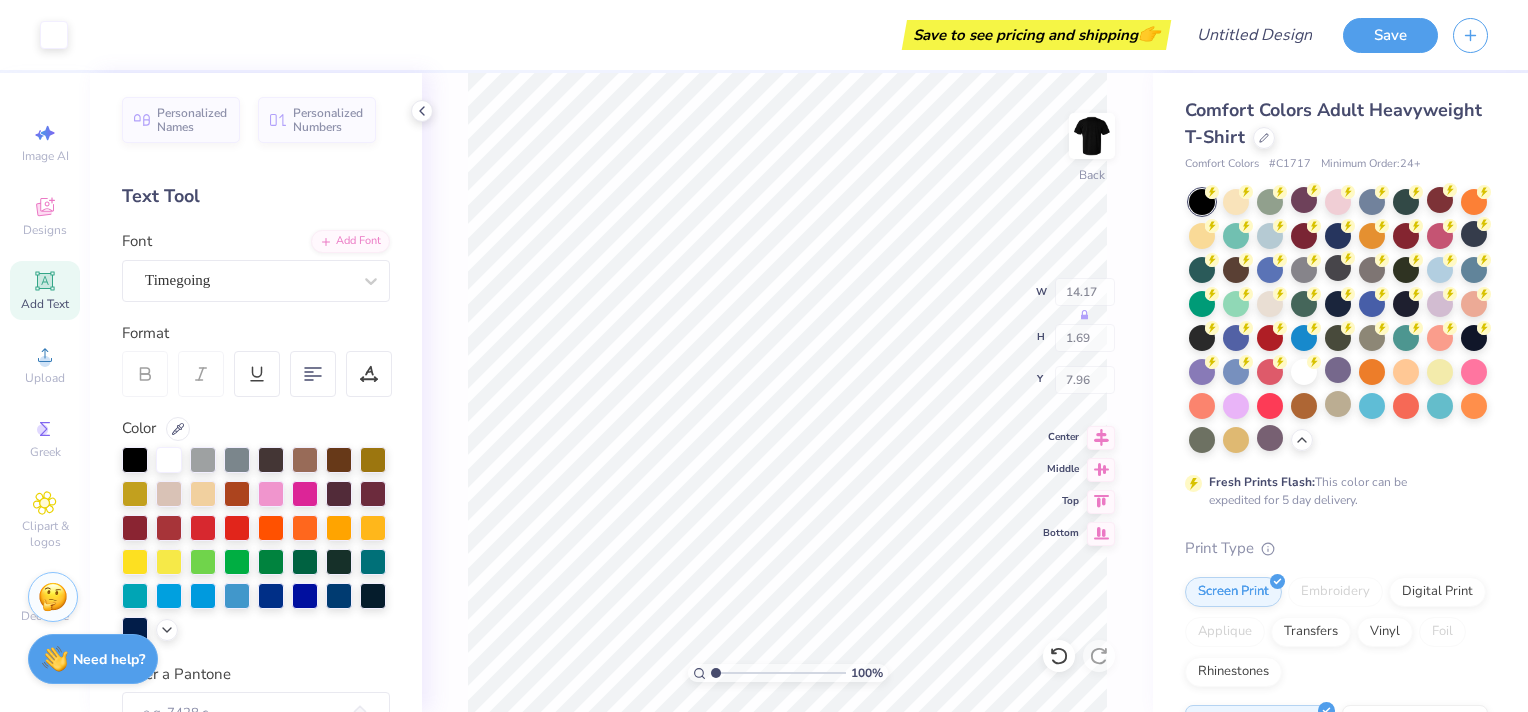 type on "14.17" 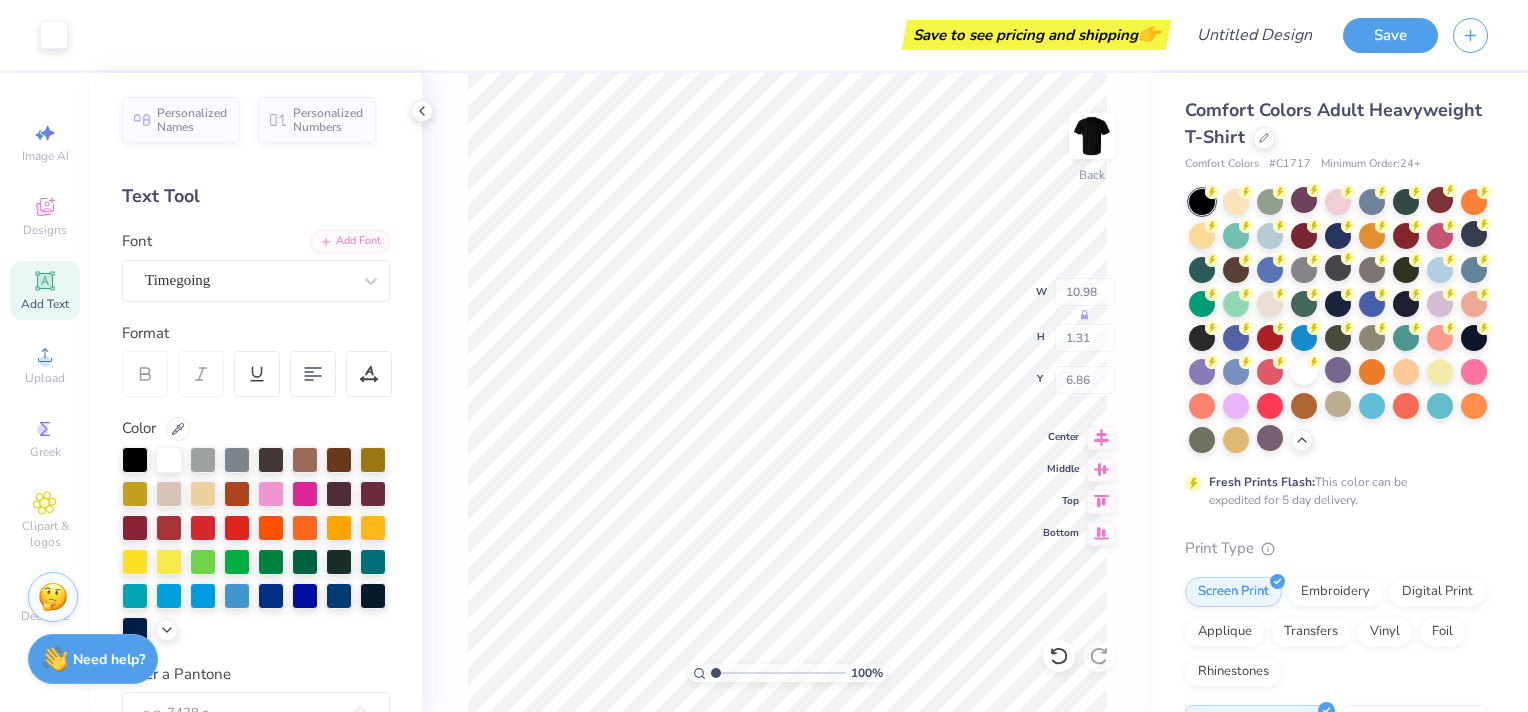 type on "10.98" 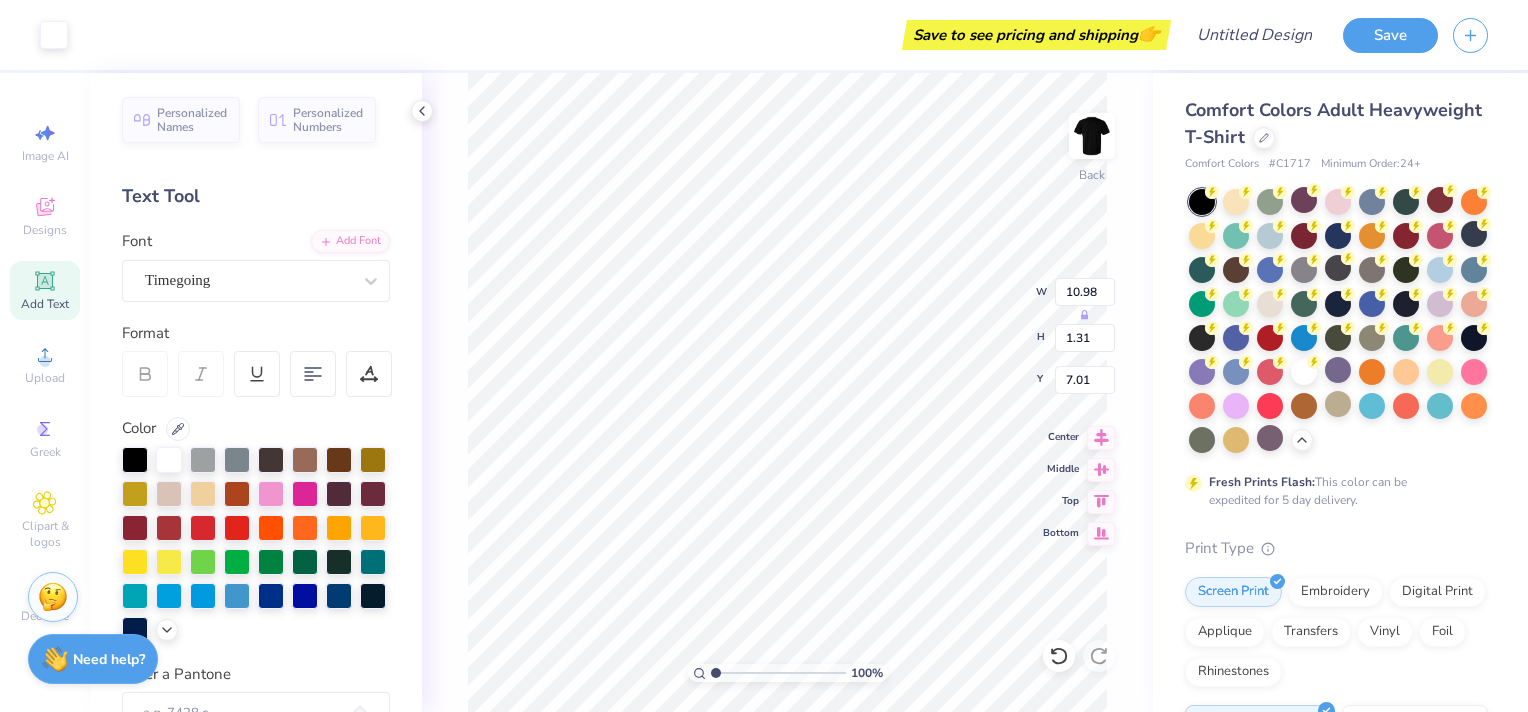 type on "7.01" 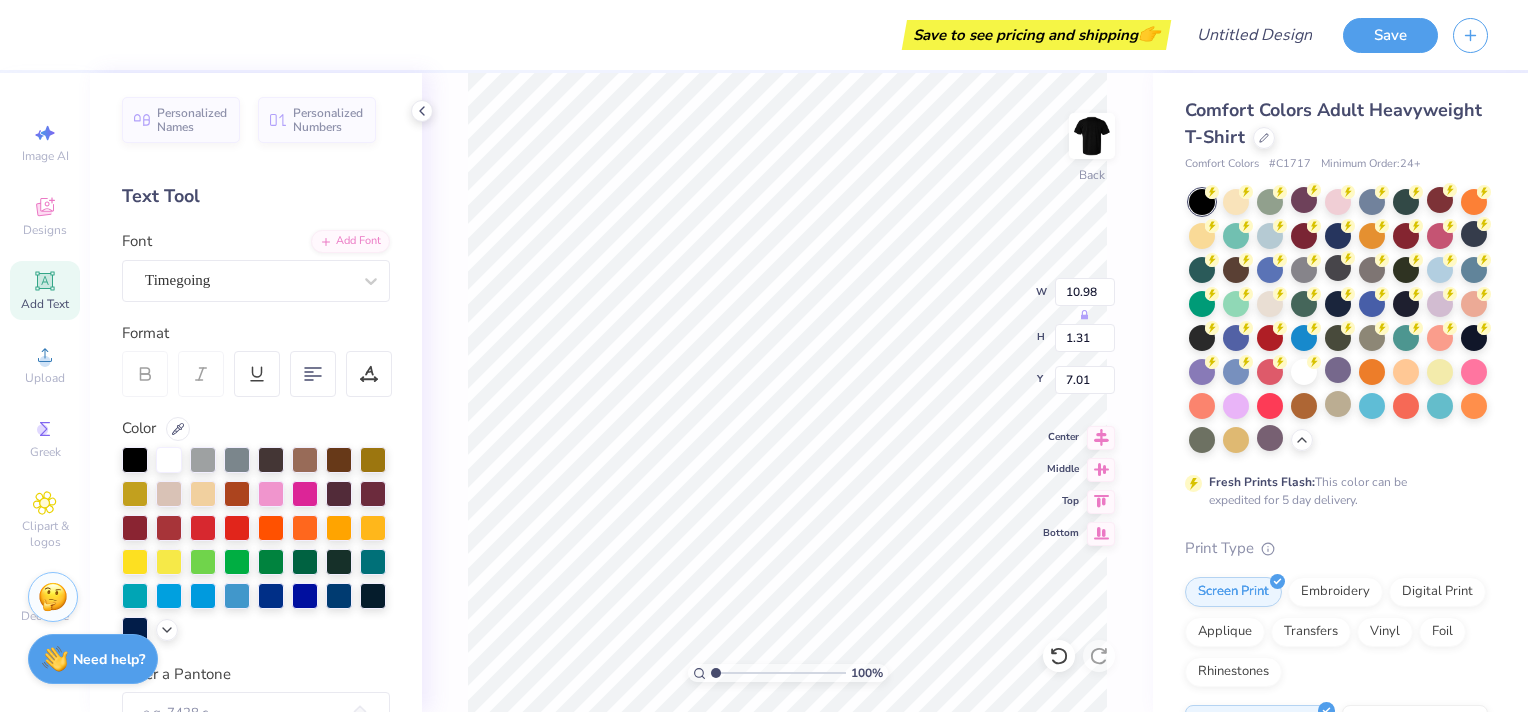 scroll, scrollTop: 16, scrollLeft: 3, axis: both 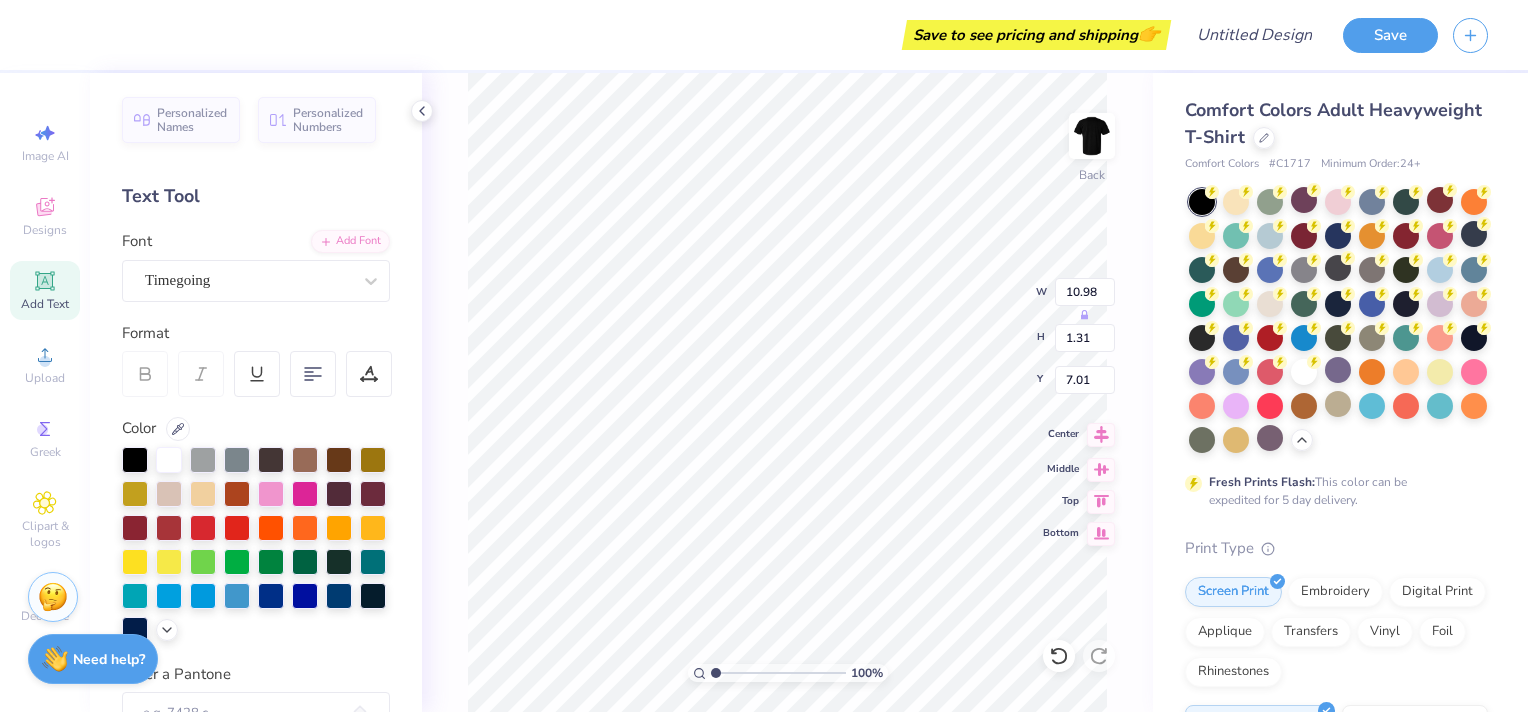 type on "Sigma Alpha
epsilon" 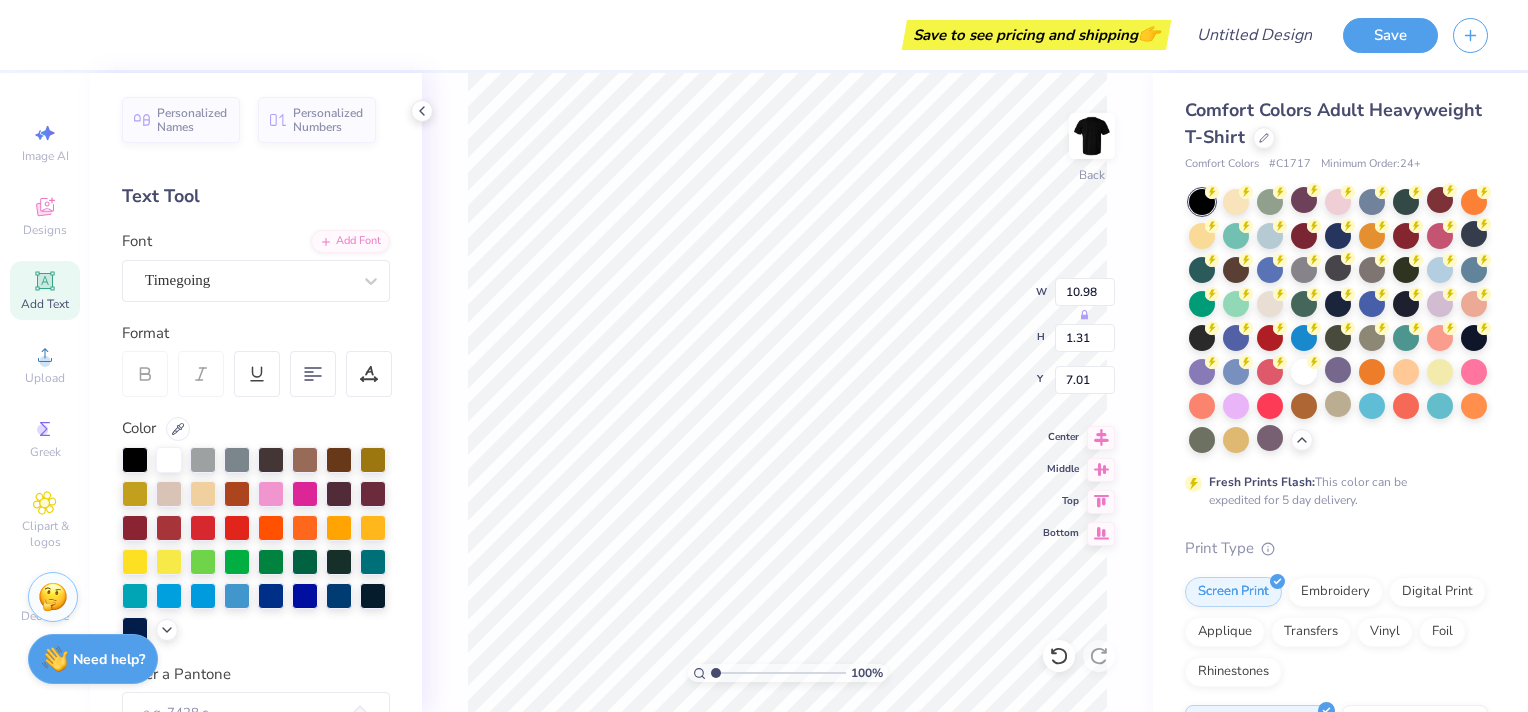 click at bounding box center (313, 374) 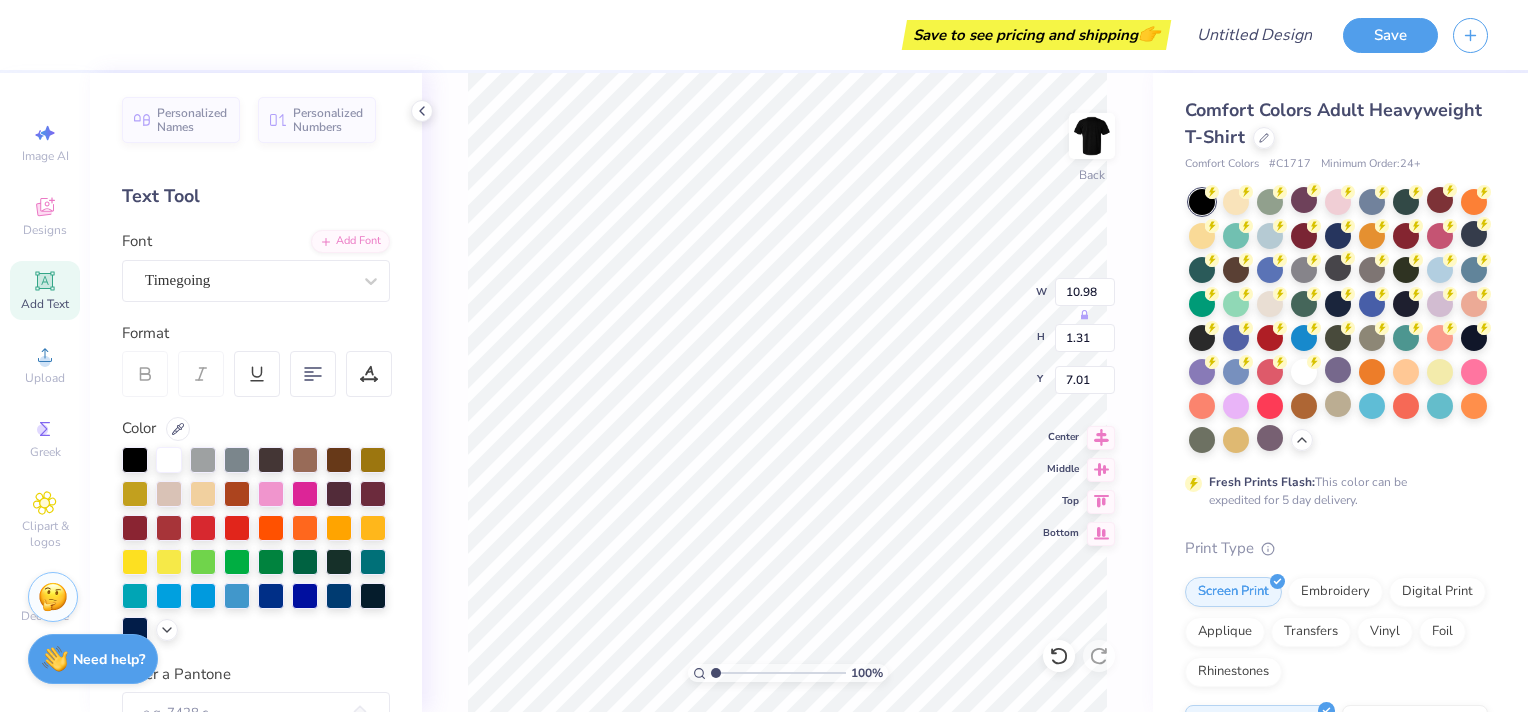 click at bounding box center [313, 374] 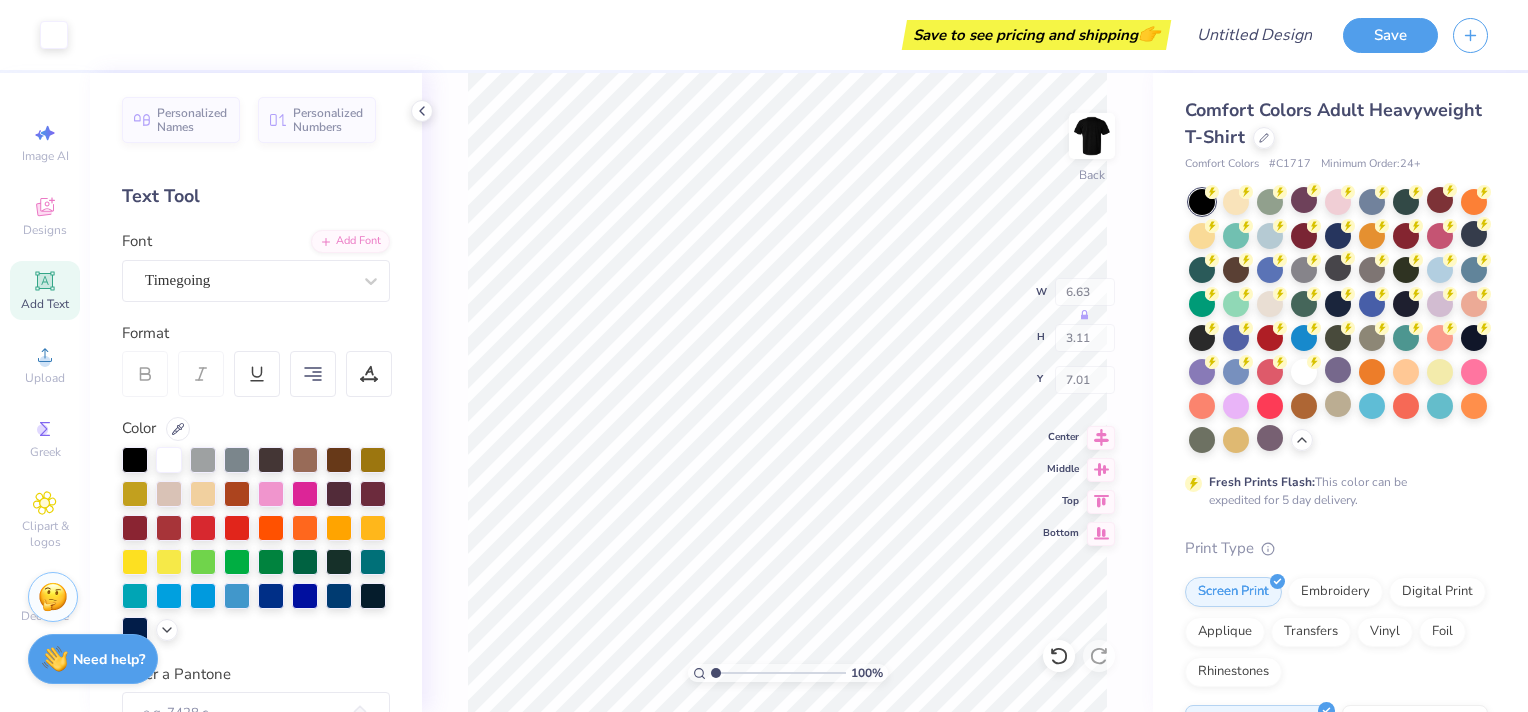 type on "6.63" 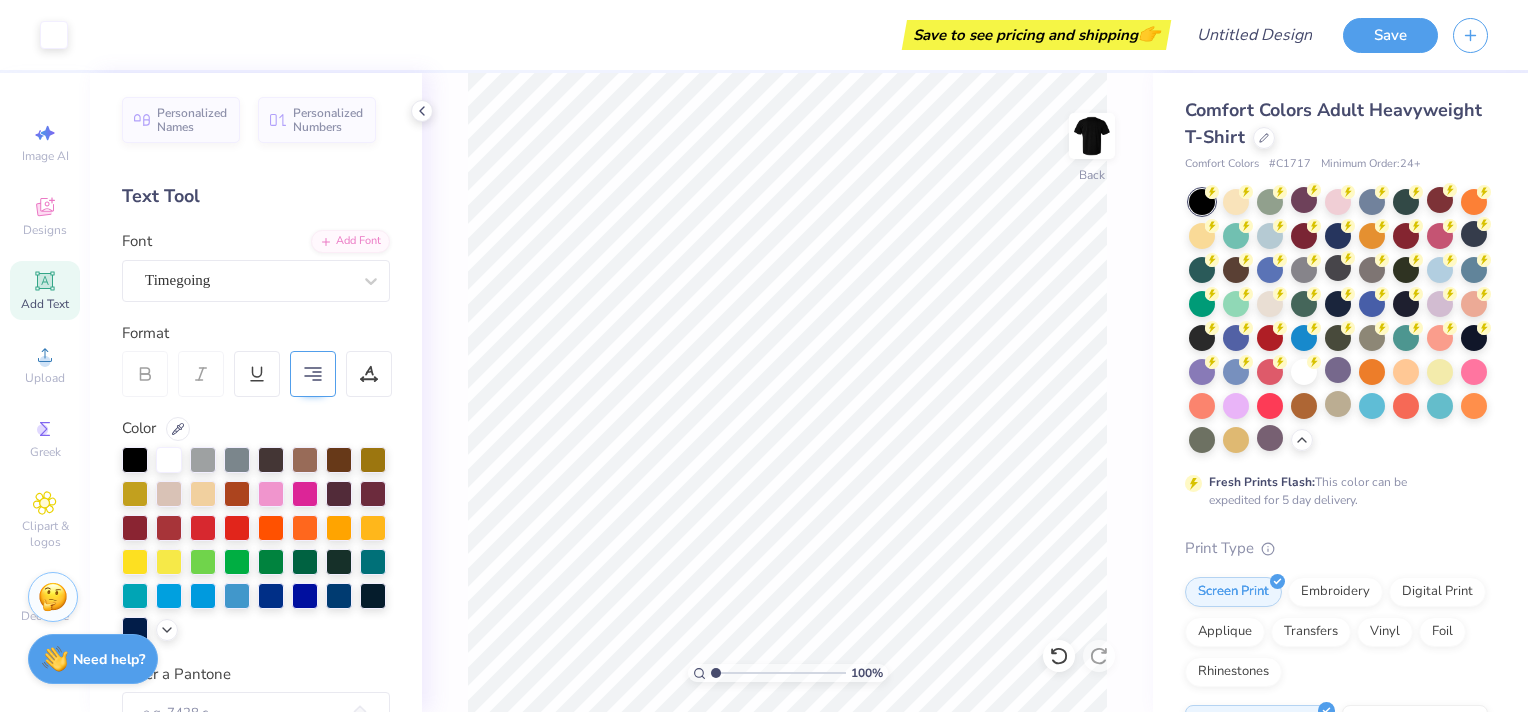 click at bounding box center [313, 374] 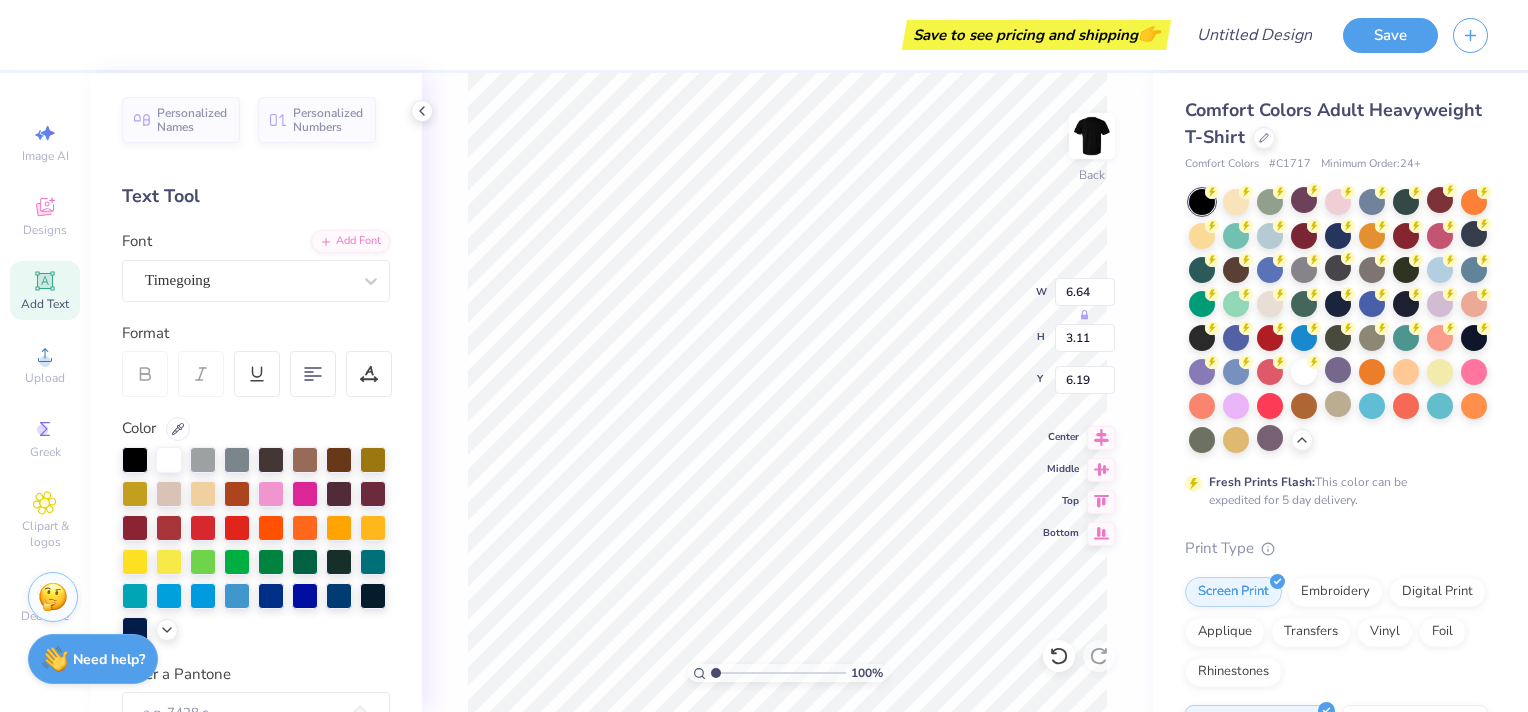 type on "6.26" 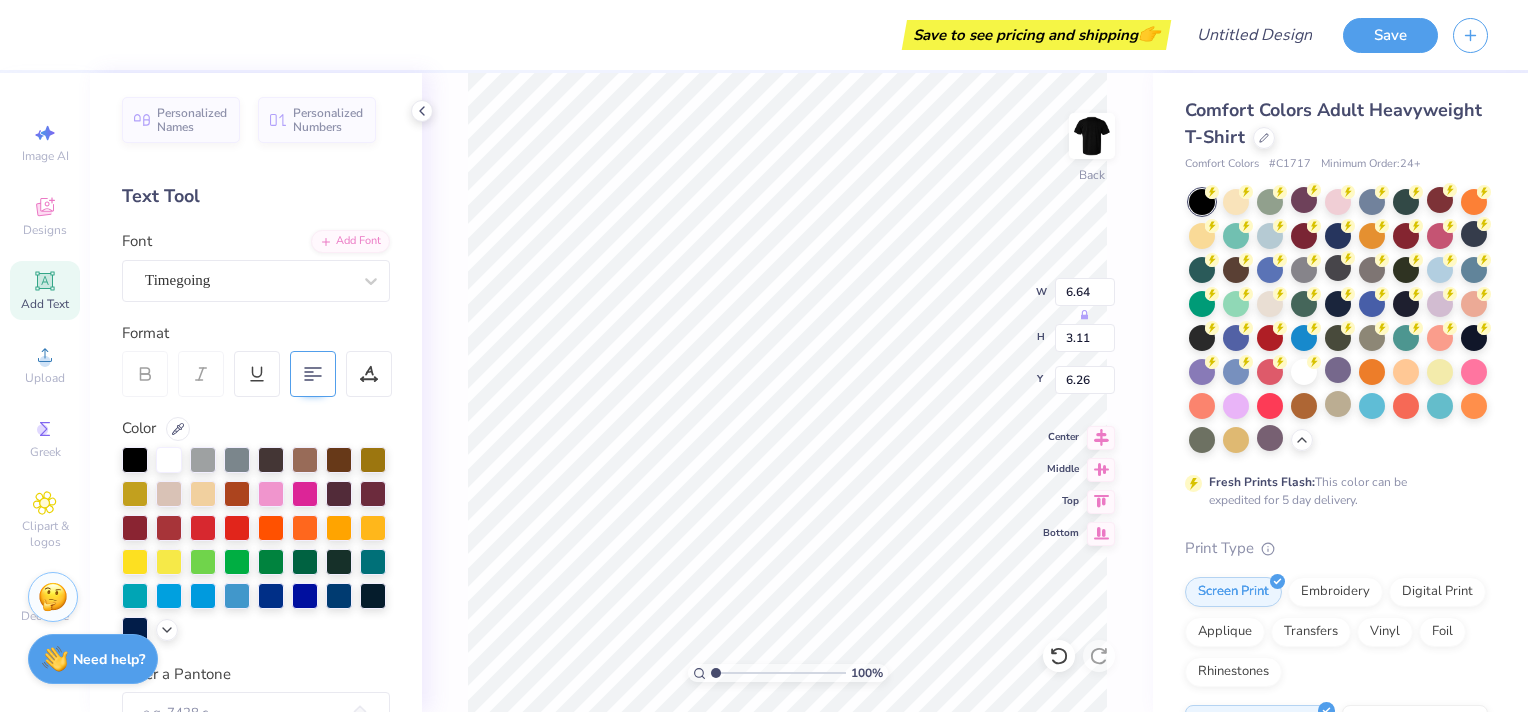 click at bounding box center (313, 374) 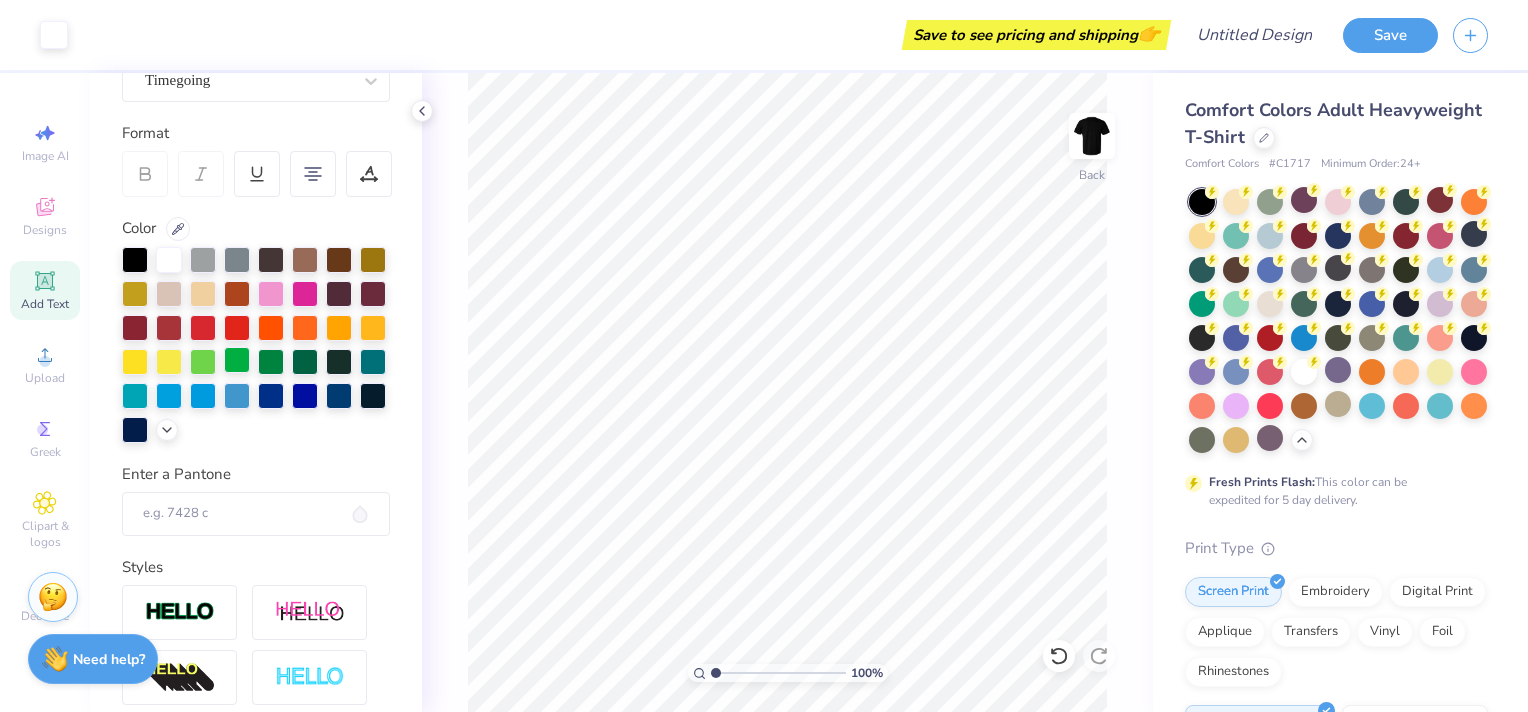 scroll, scrollTop: 300, scrollLeft: 0, axis: vertical 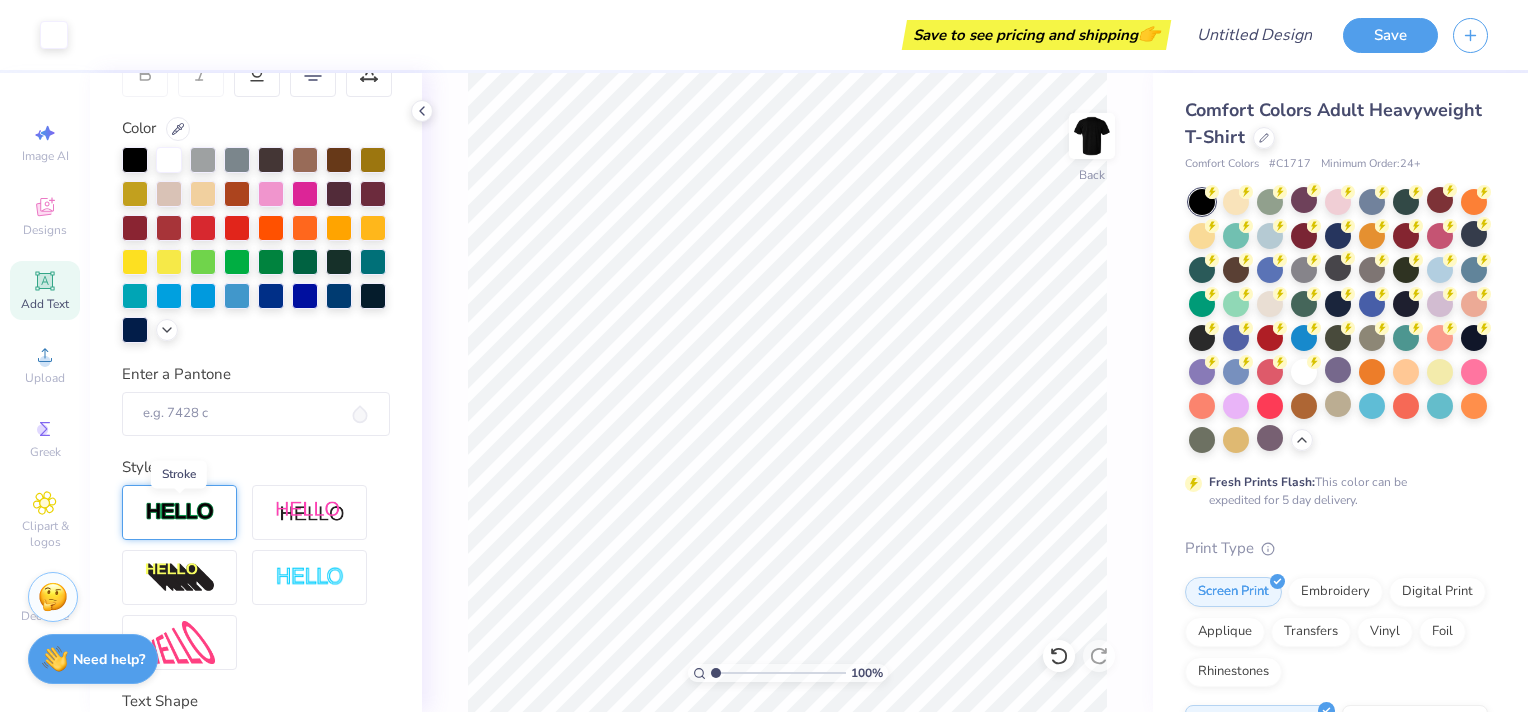 click at bounding box center [180, 512] 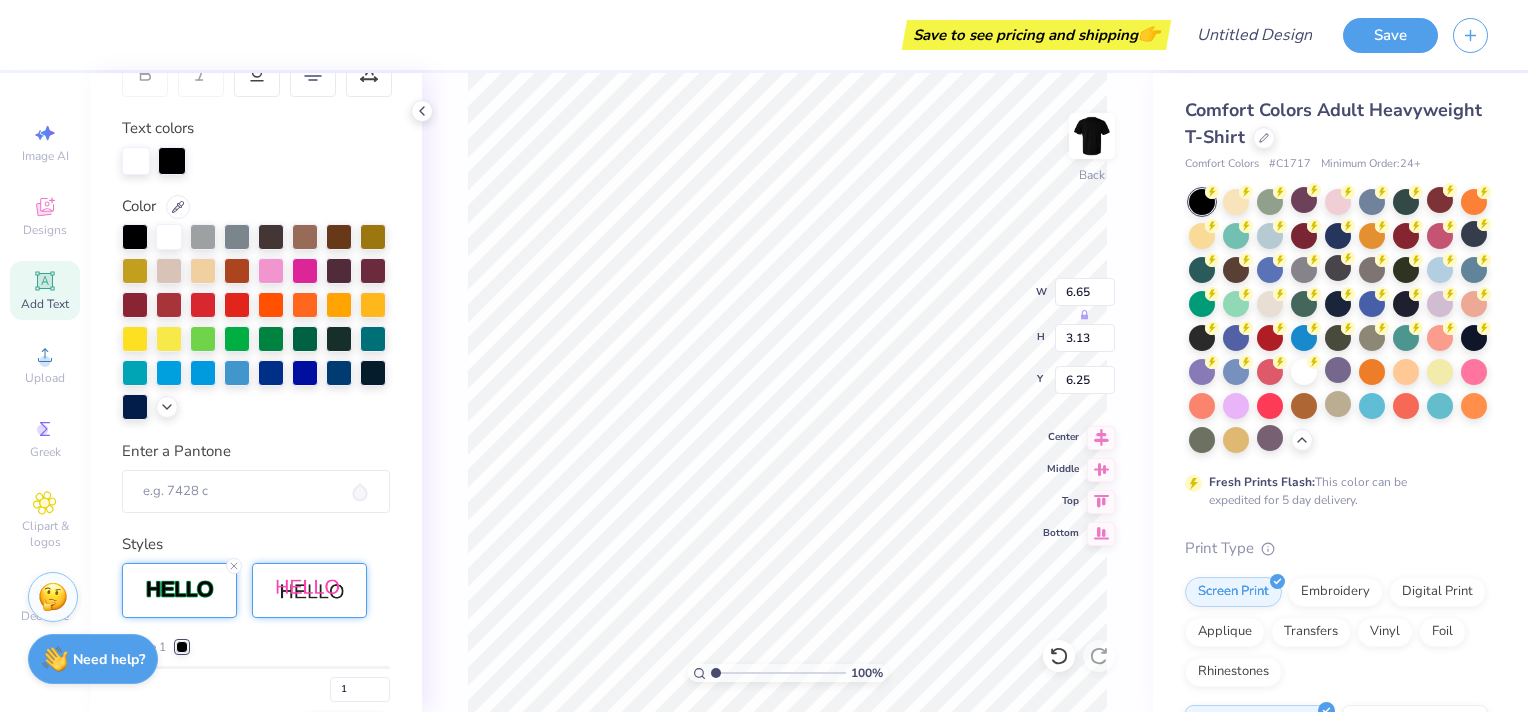 click at bounding box center [310, 590] 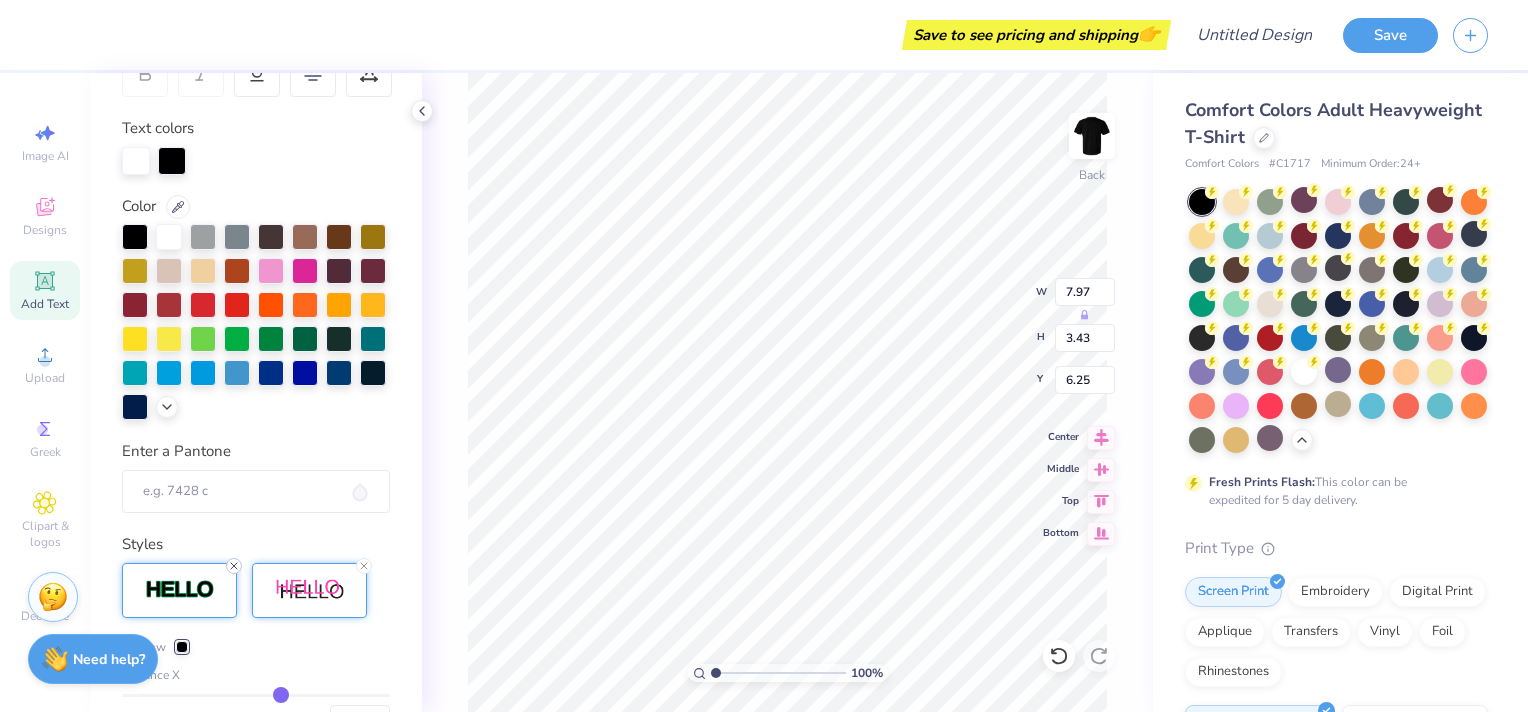 type on "7.97" 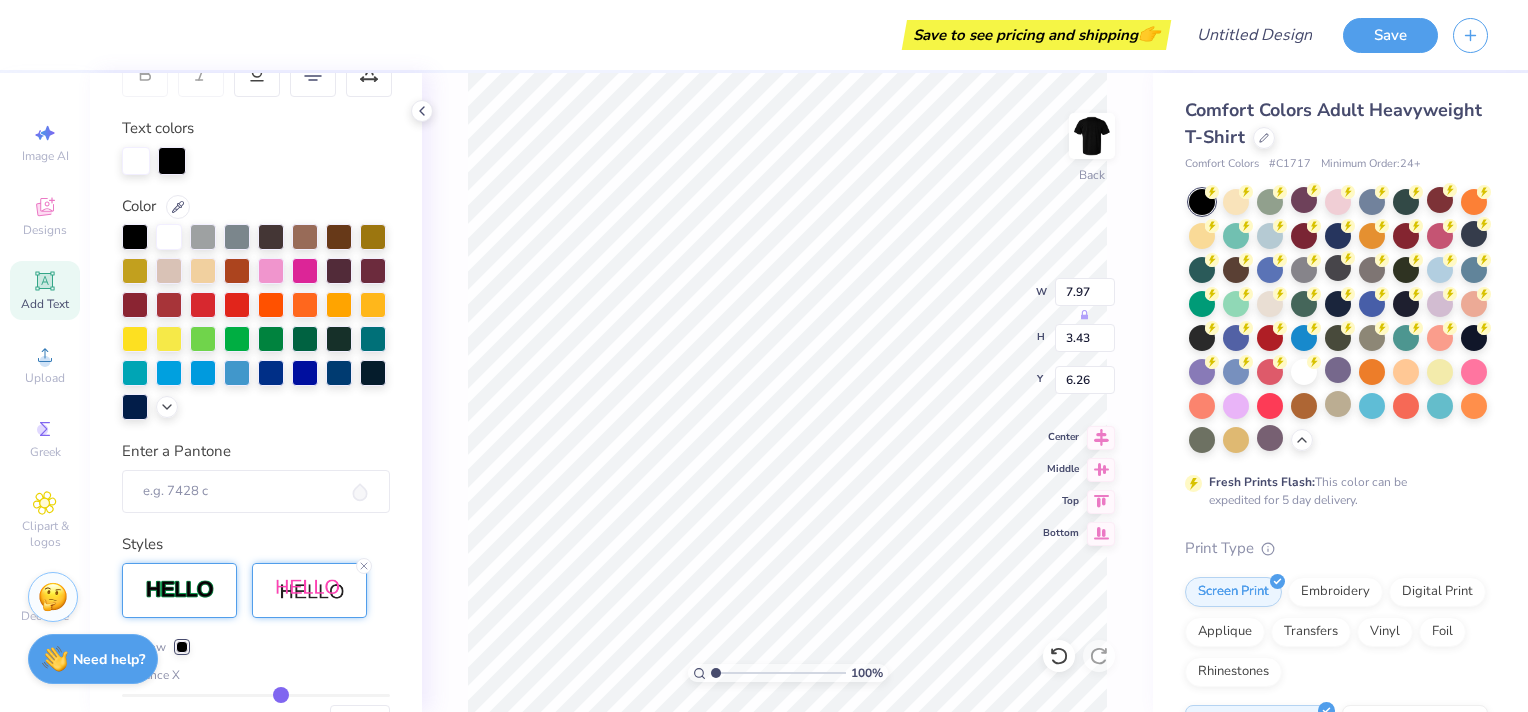 type on "7.96" 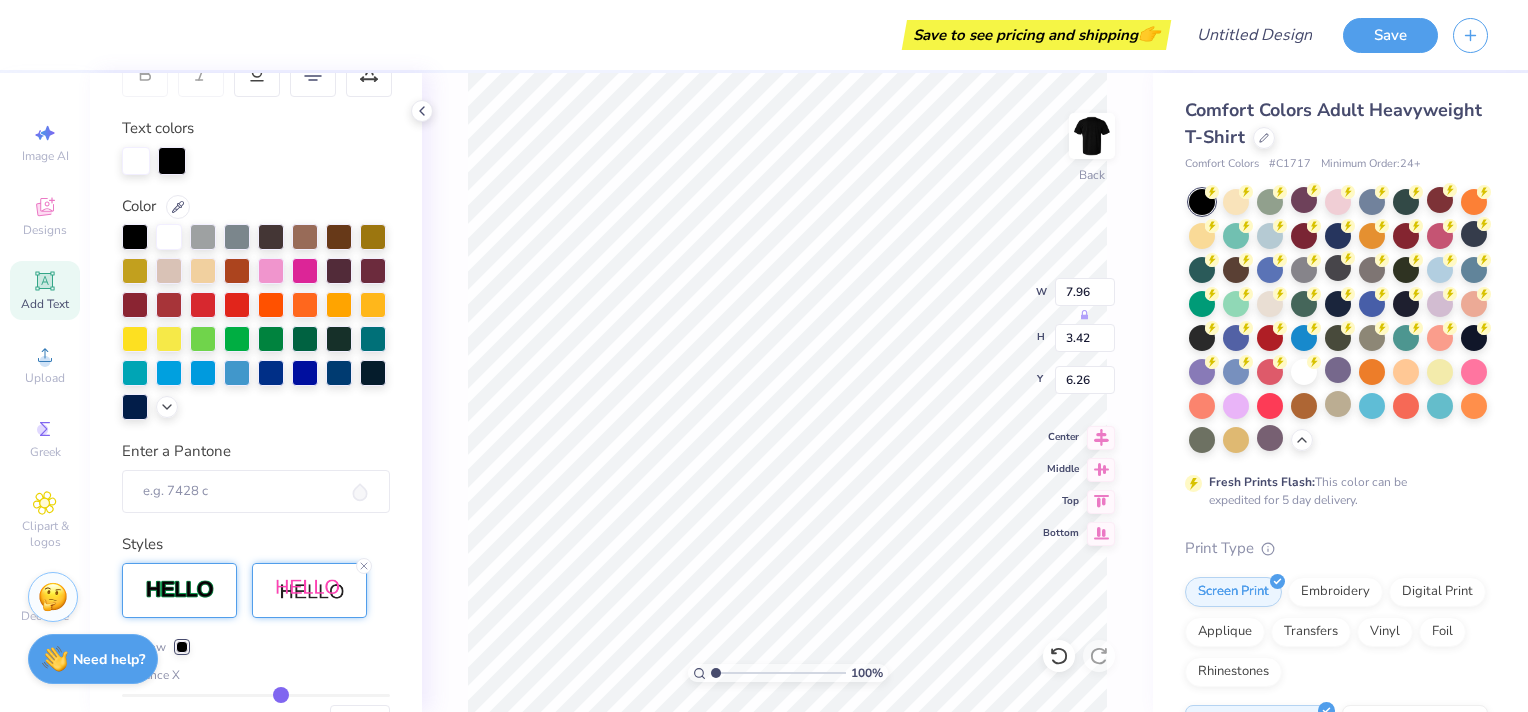 type on "3.00" 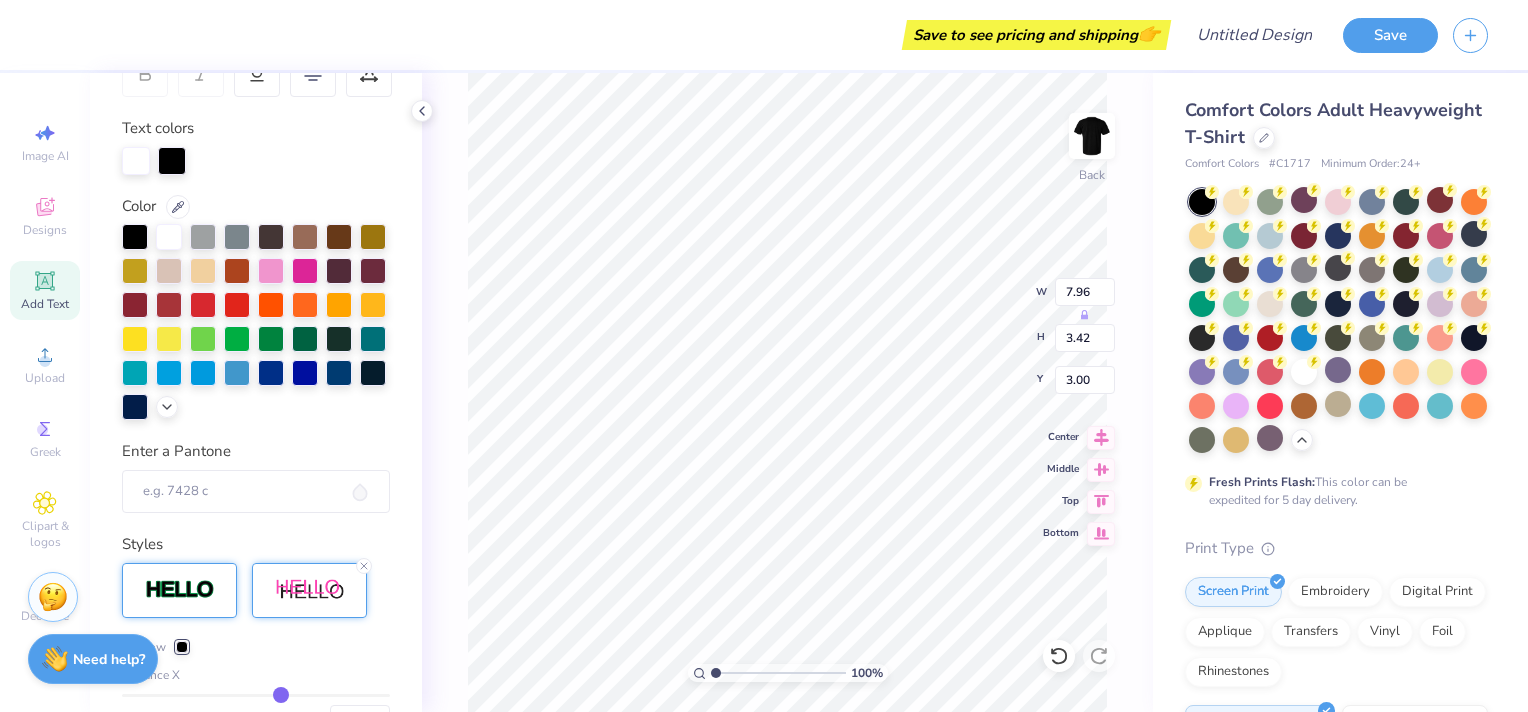 scroll, scrollTop: 16, scrollLeft: 7, axis: both 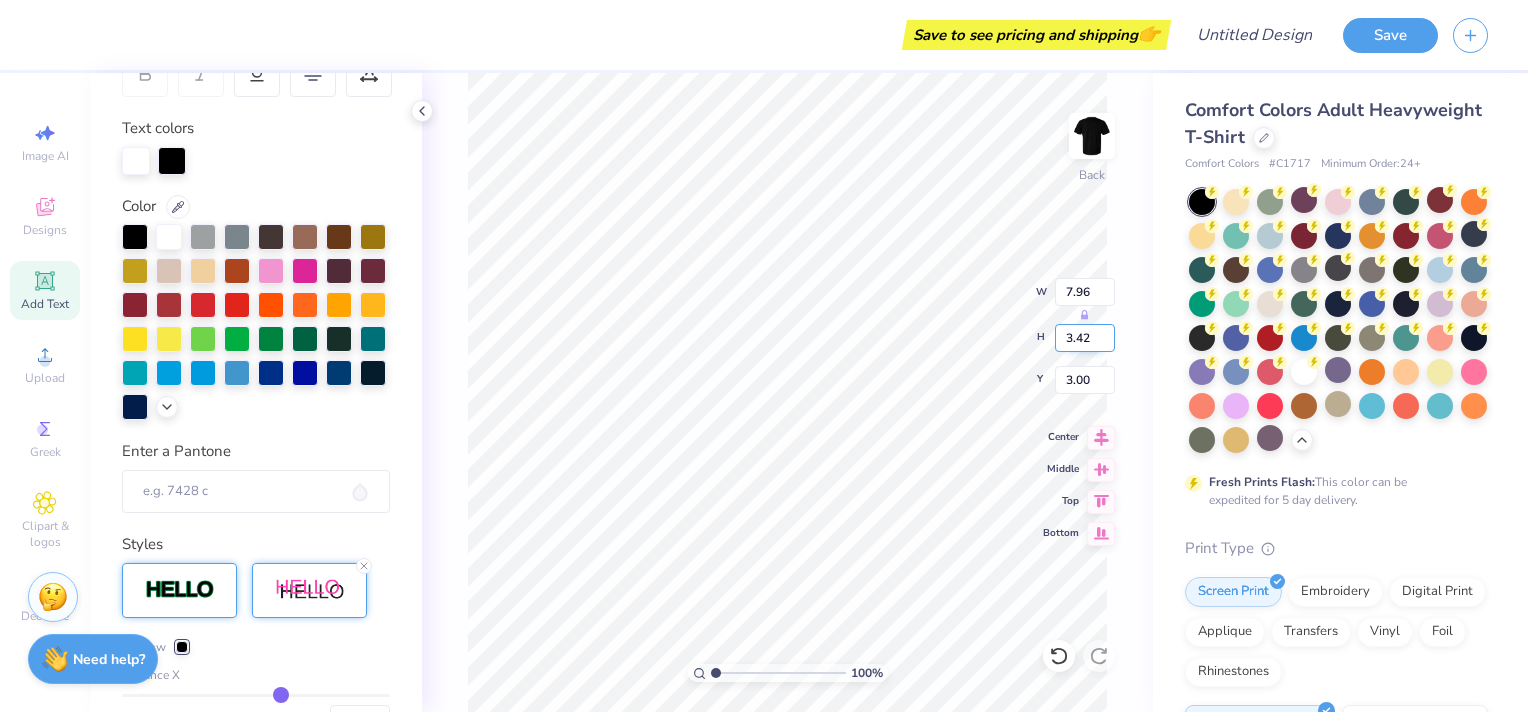 type on "Sigma Alpha epsilon" 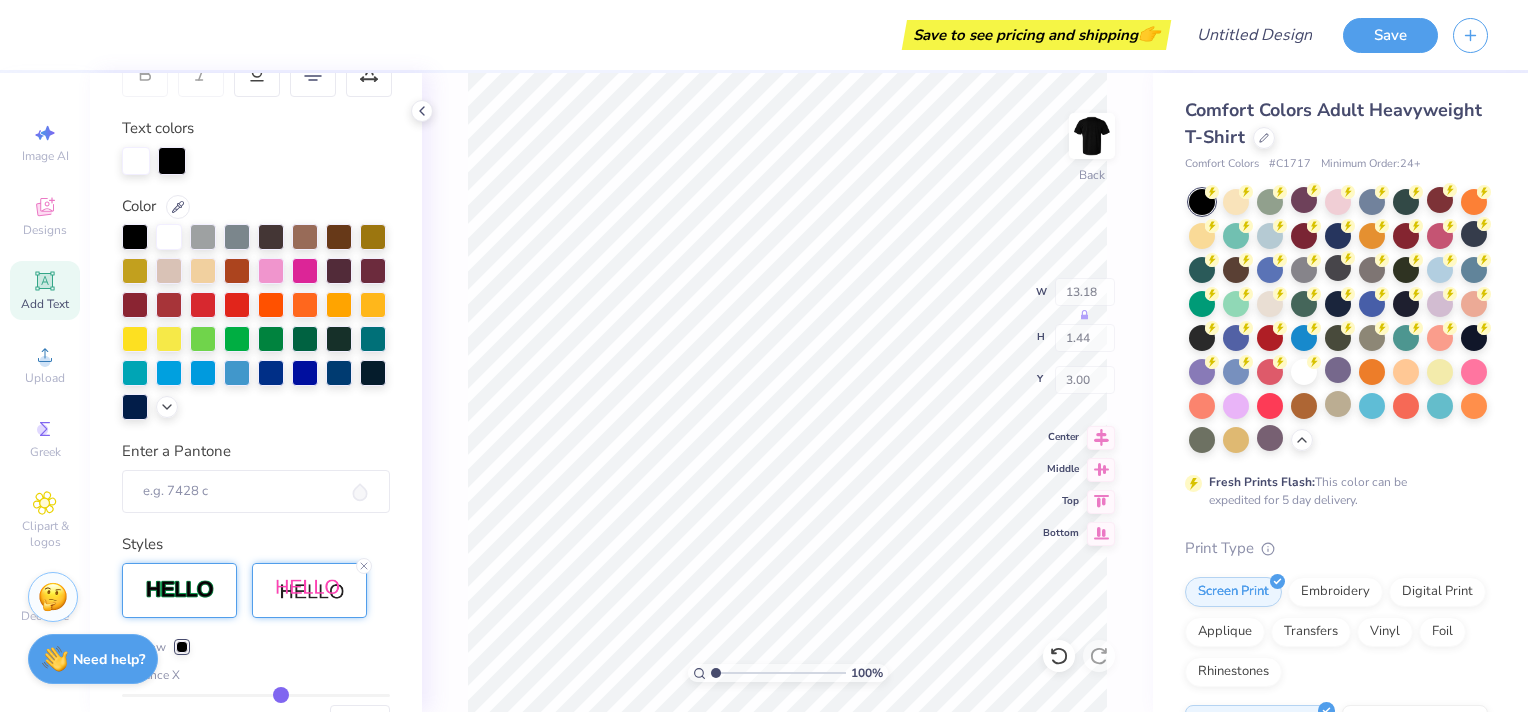 type on "13.18" 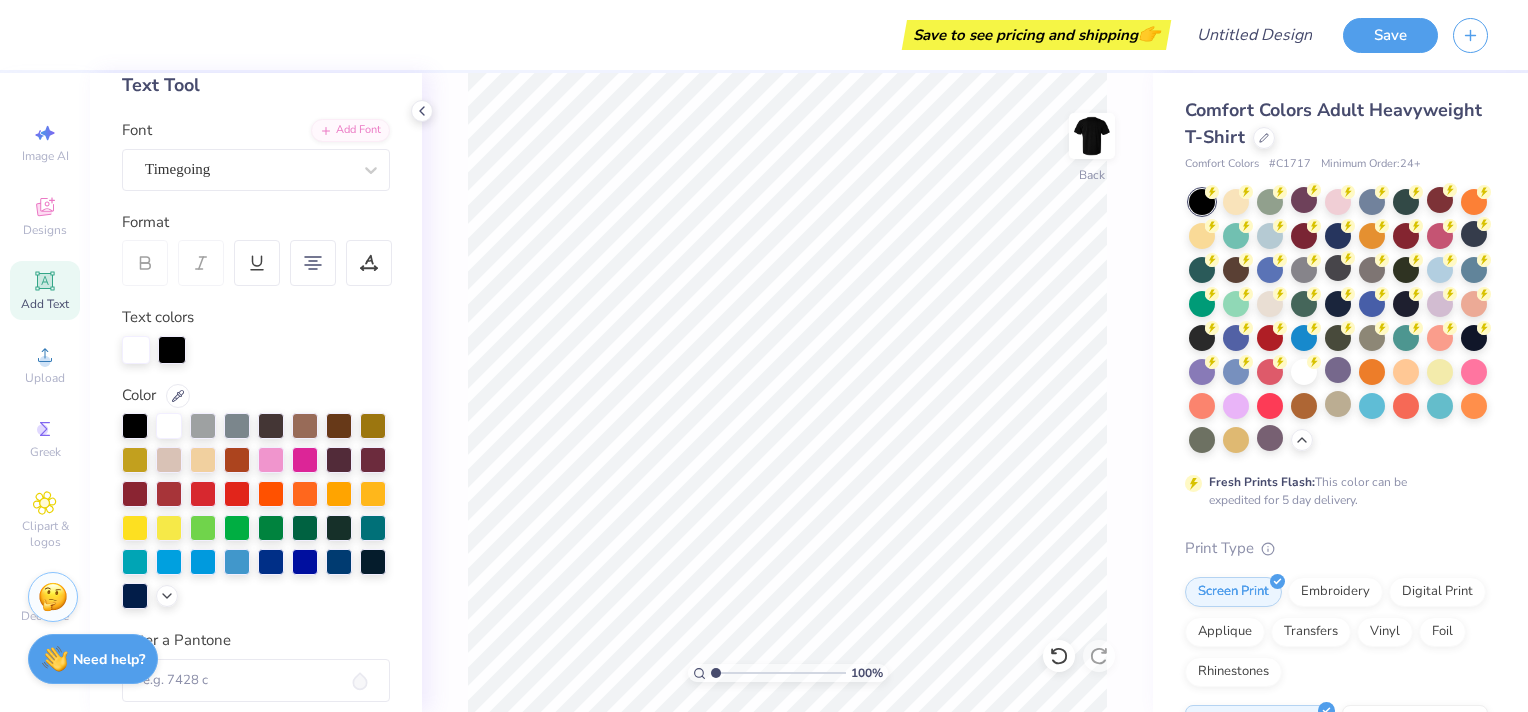 scroll, scrollTop: 100, scrollLeft: 0, axis: vertical 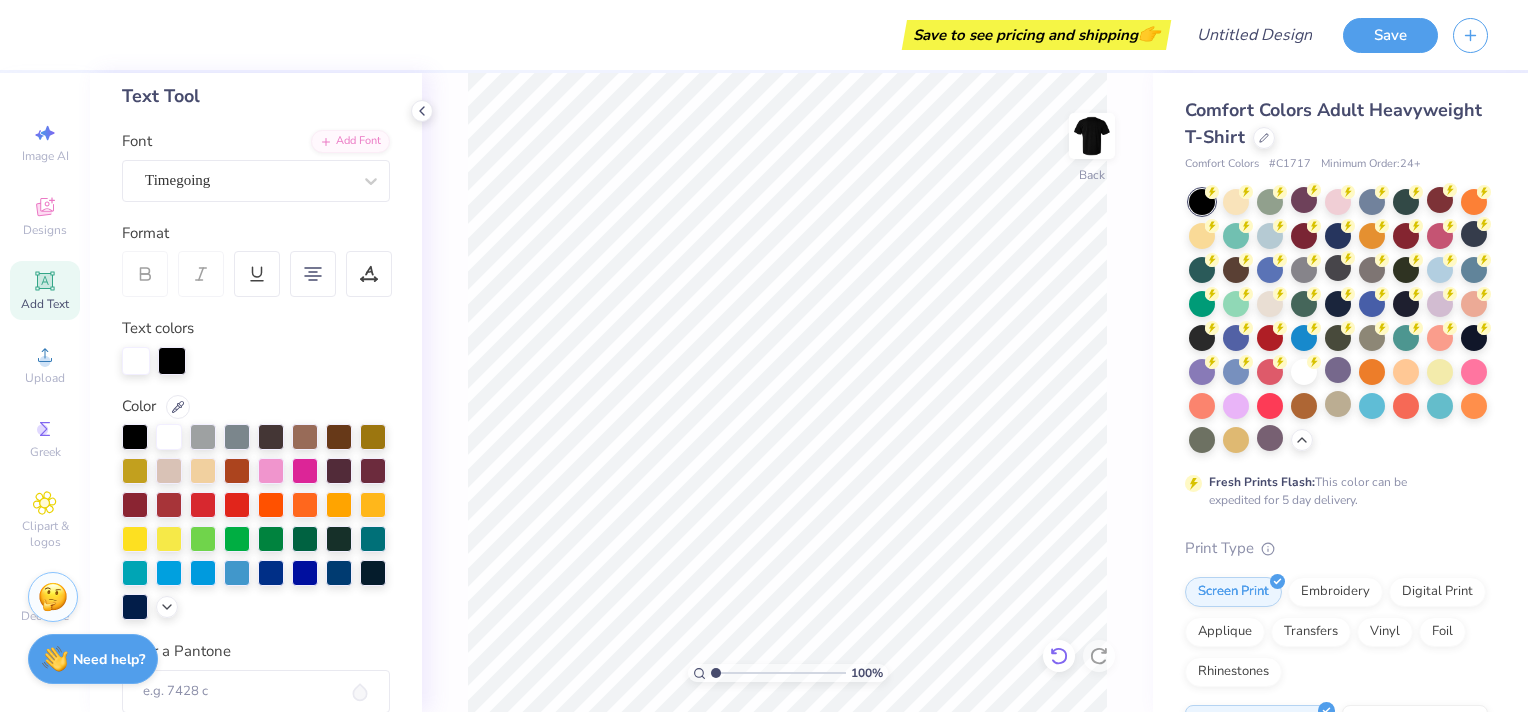 click 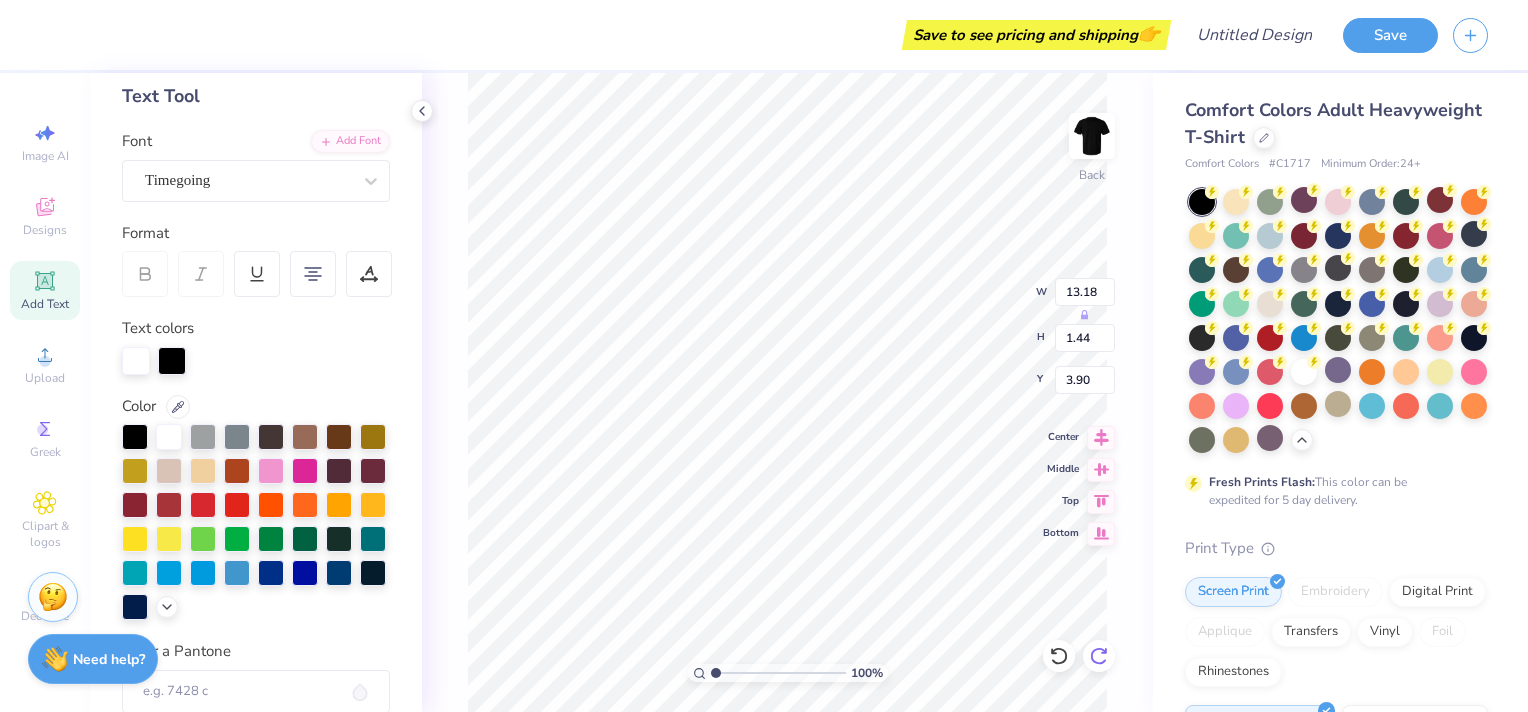 scroll, scrollTop: 16, scrollLeft: 10, axis: both 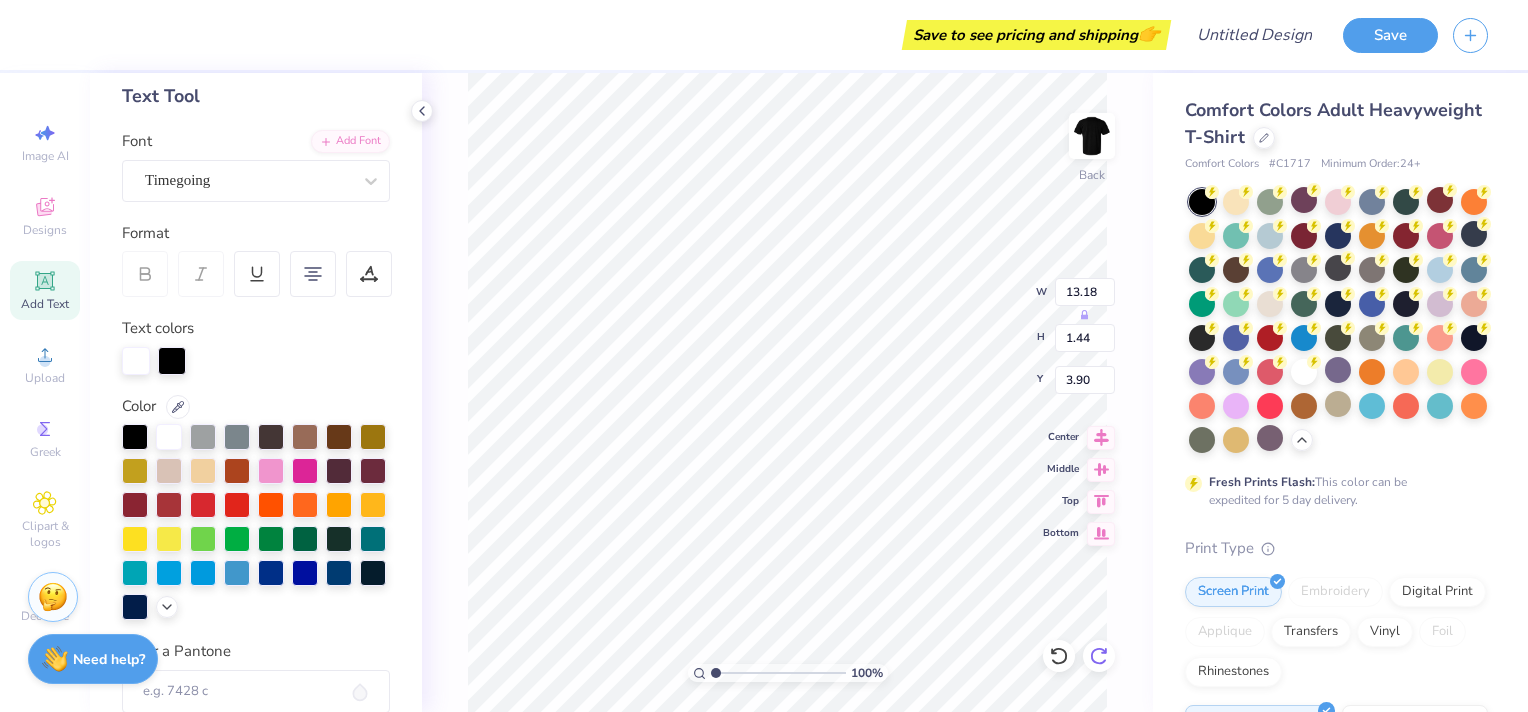 type on "Sigma Alpha epsilon" 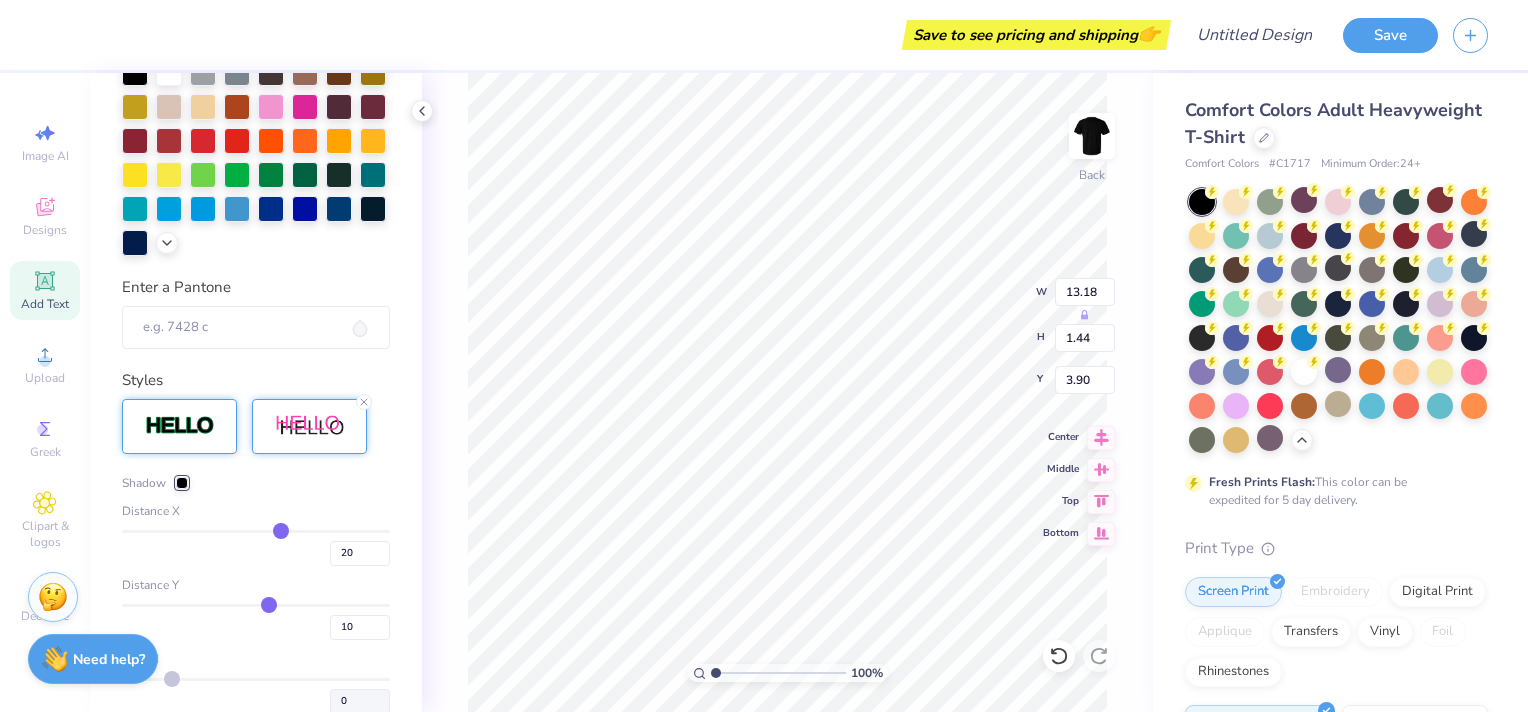 scroll, scrollTop: 500, scrollLeft: 0, axis: vertical 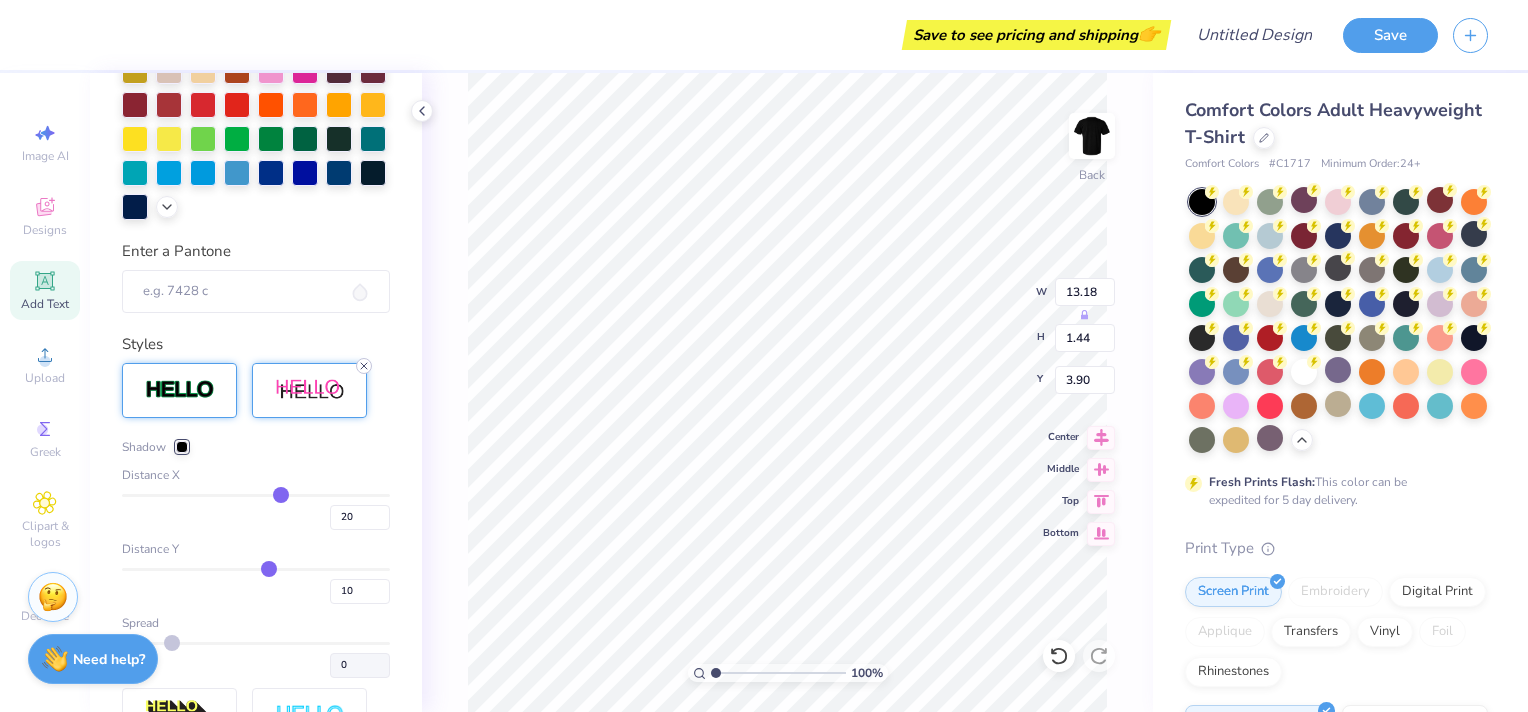 click 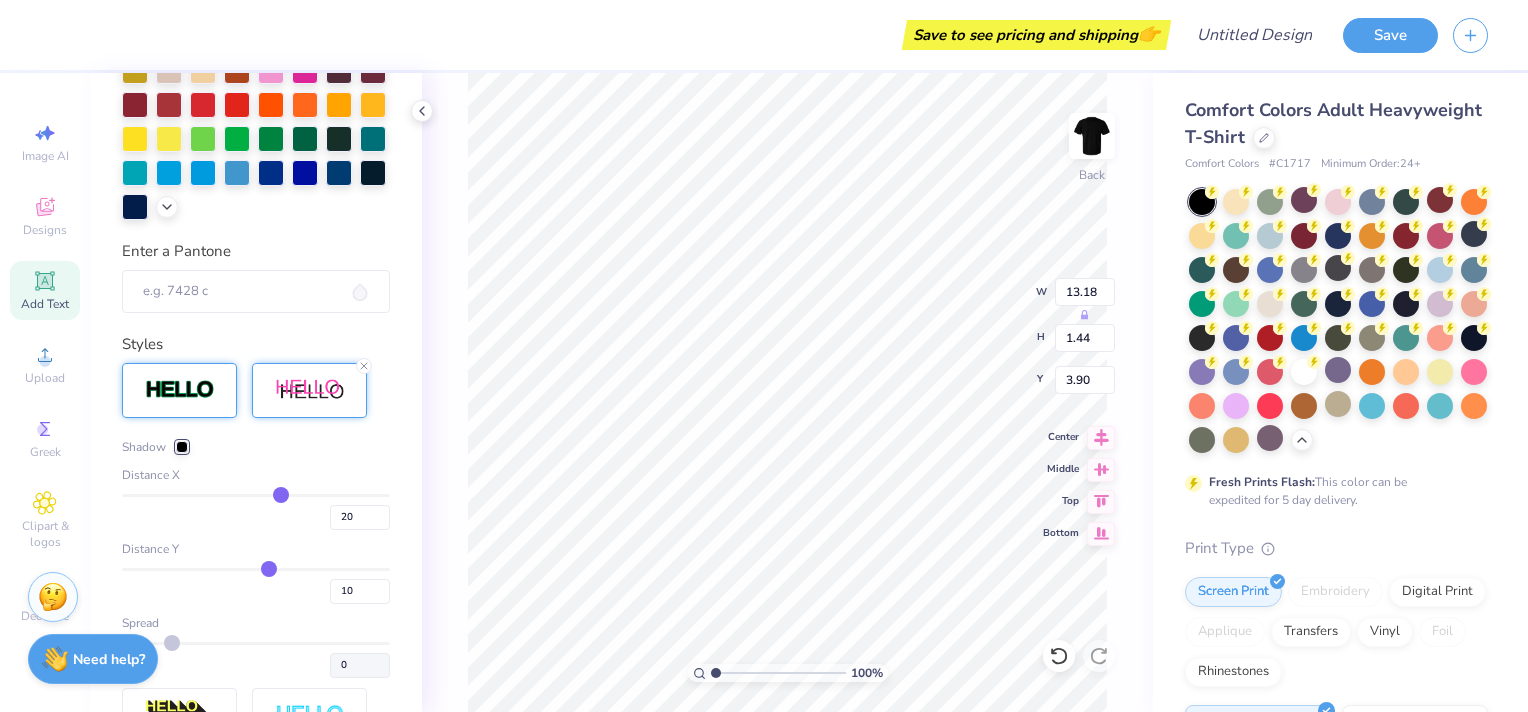 click on "Styles Shadow Distance X 20 Distance Y 10 Spread 0" at bounding box center [256, 570] 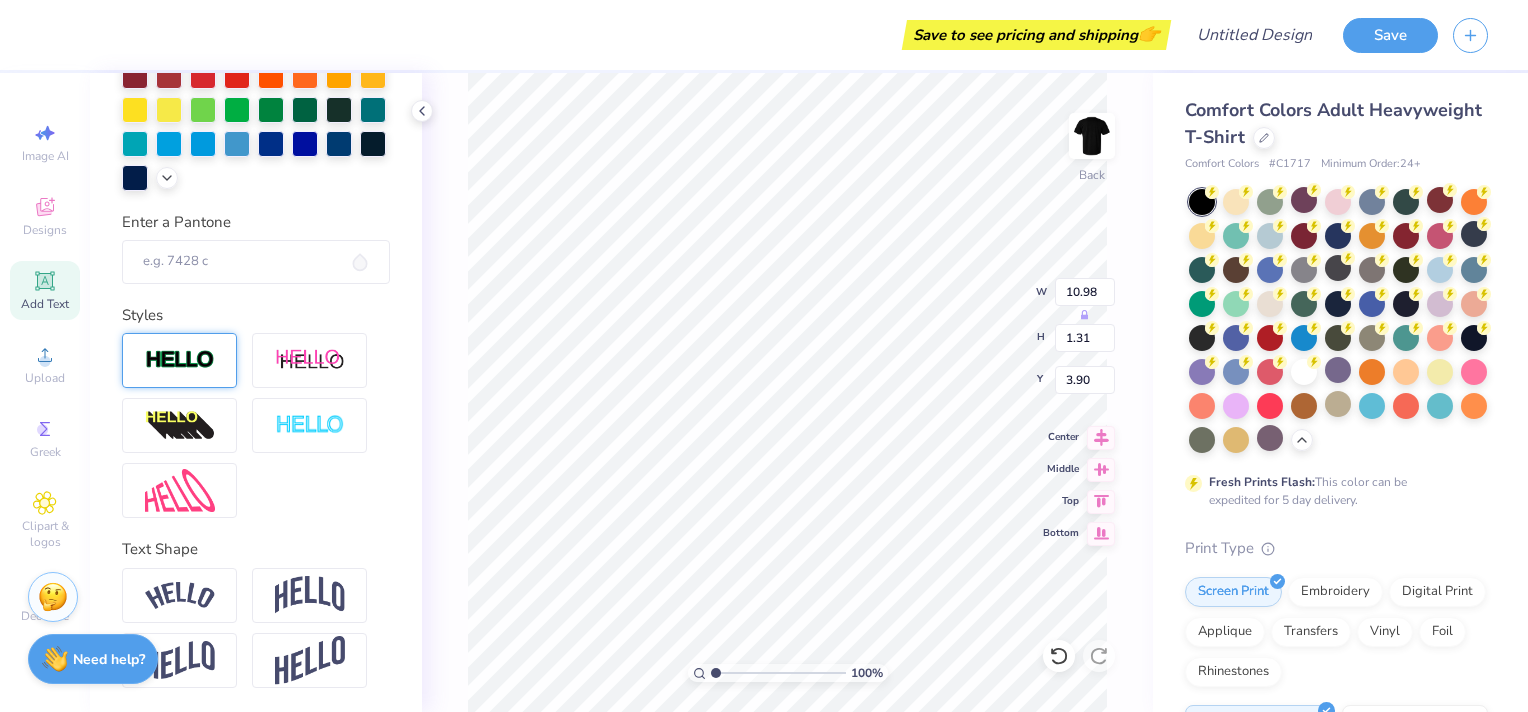 type on "1.31" 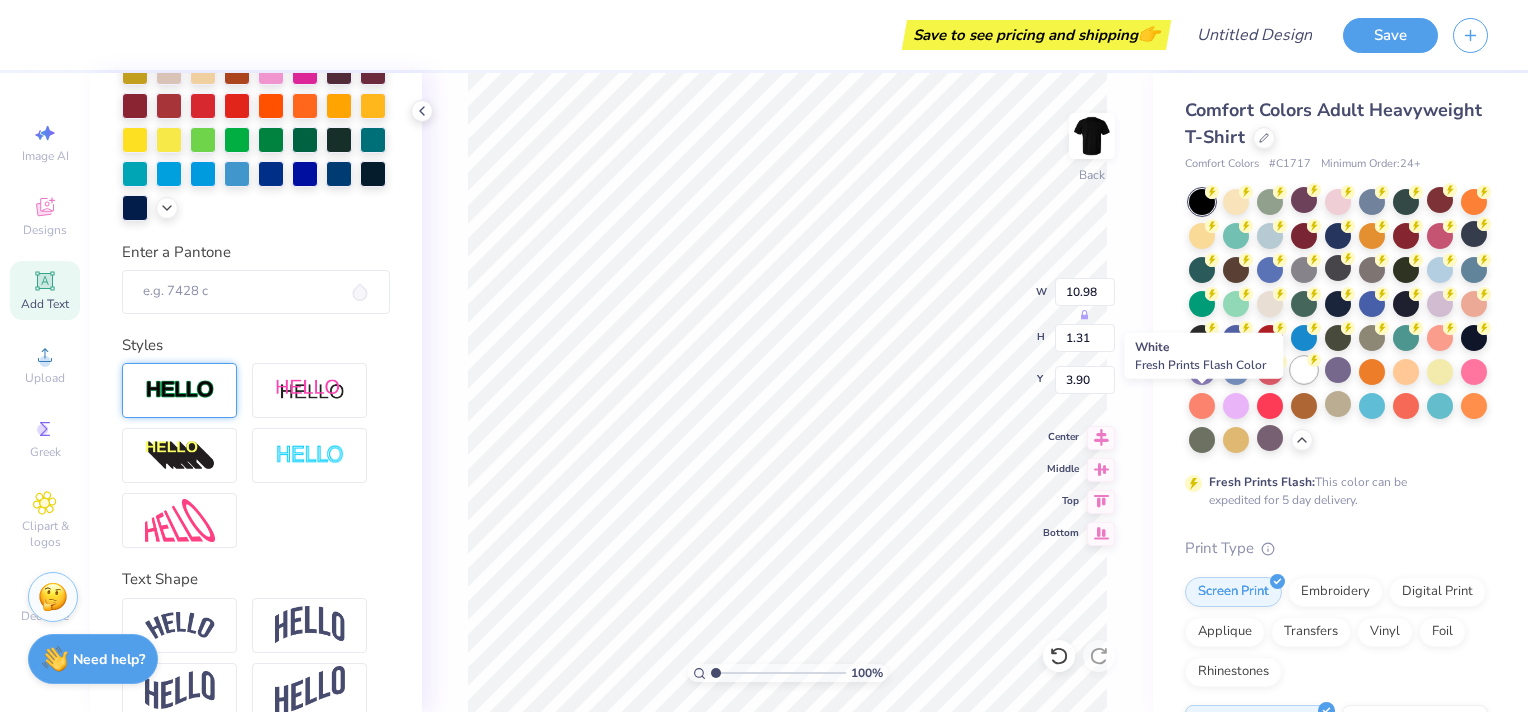 click at bounding box center (1304, 370) 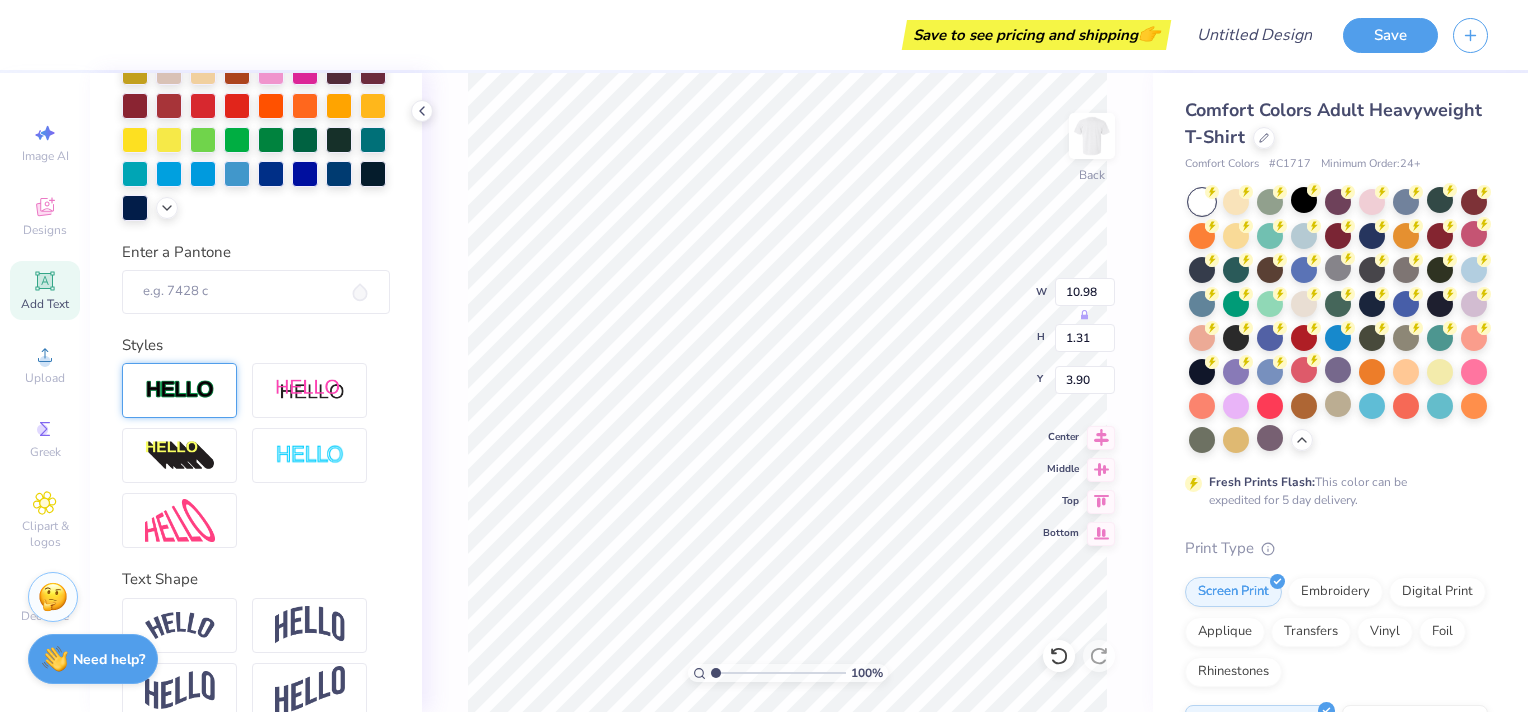 click at bounding box center (1202, 202) 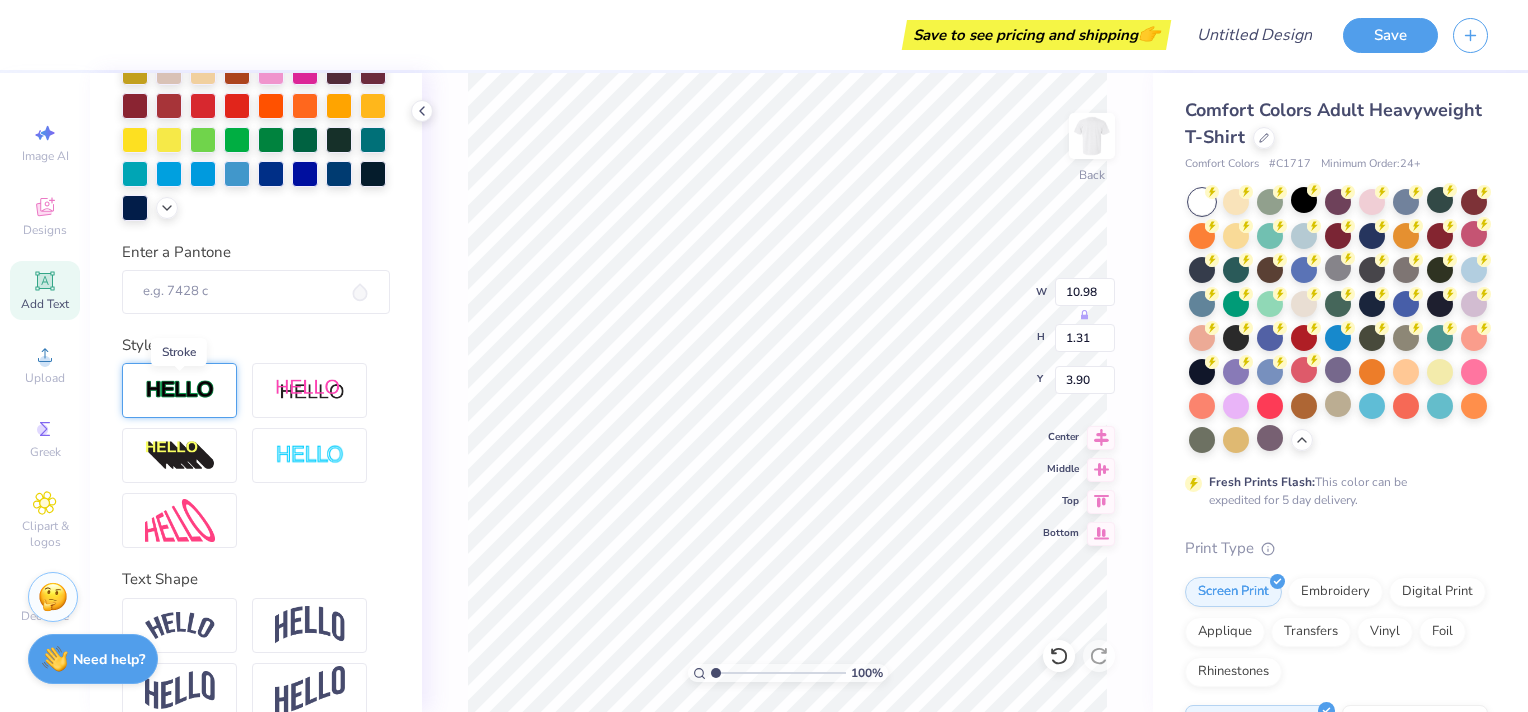 click at bounding box center [180, 390] 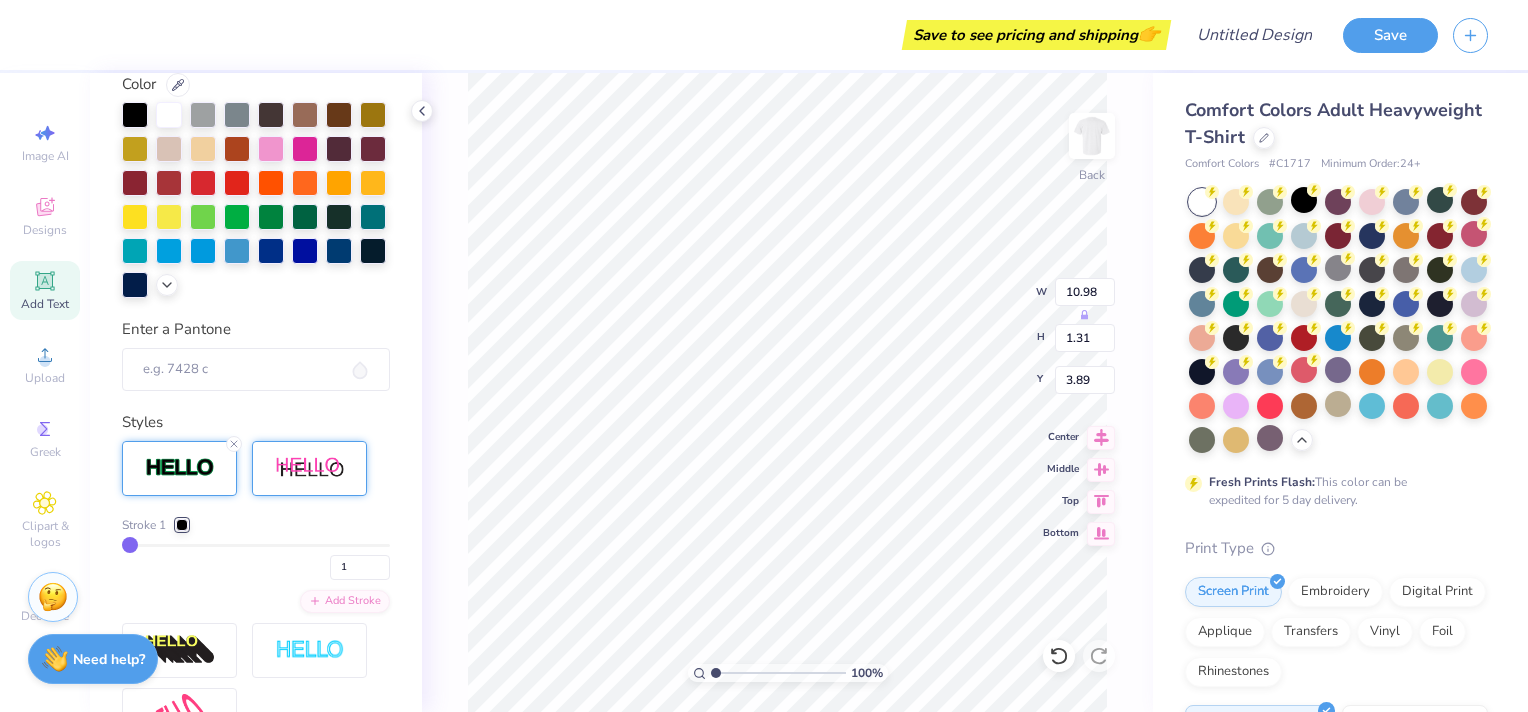 type on "11.01" 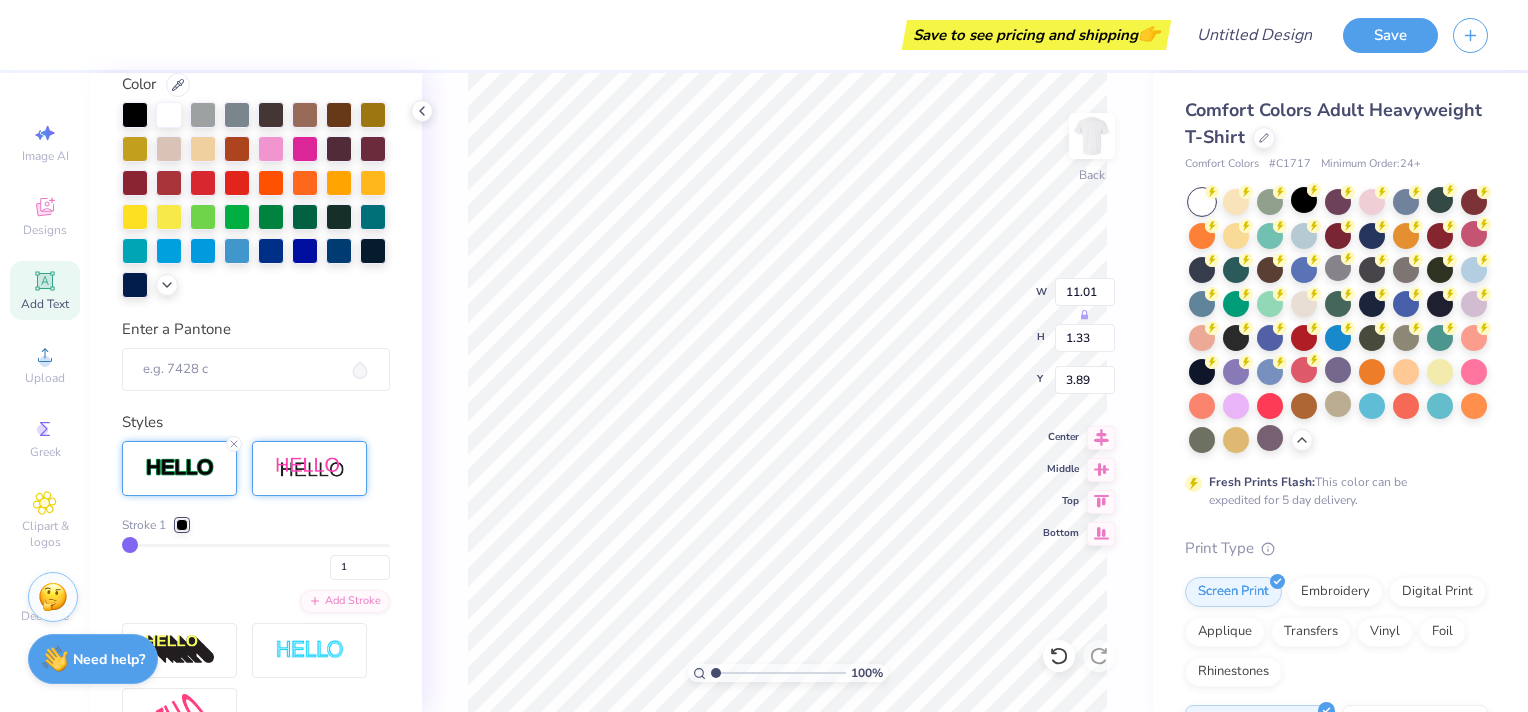 scroll, scrollTop: 500, scrollLeft: 0, axis: vertical 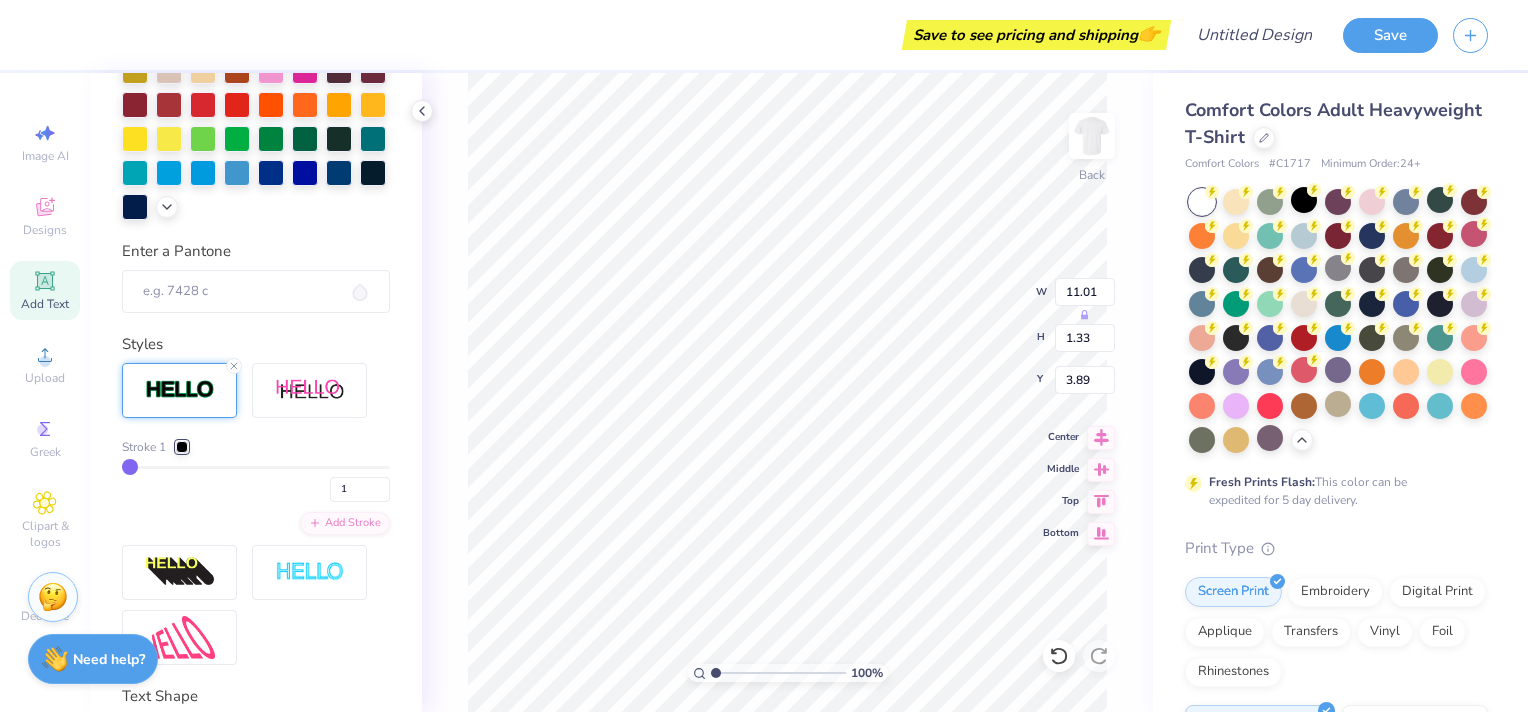 click on "Stroke 1 1" at bounding box center (256, 470) 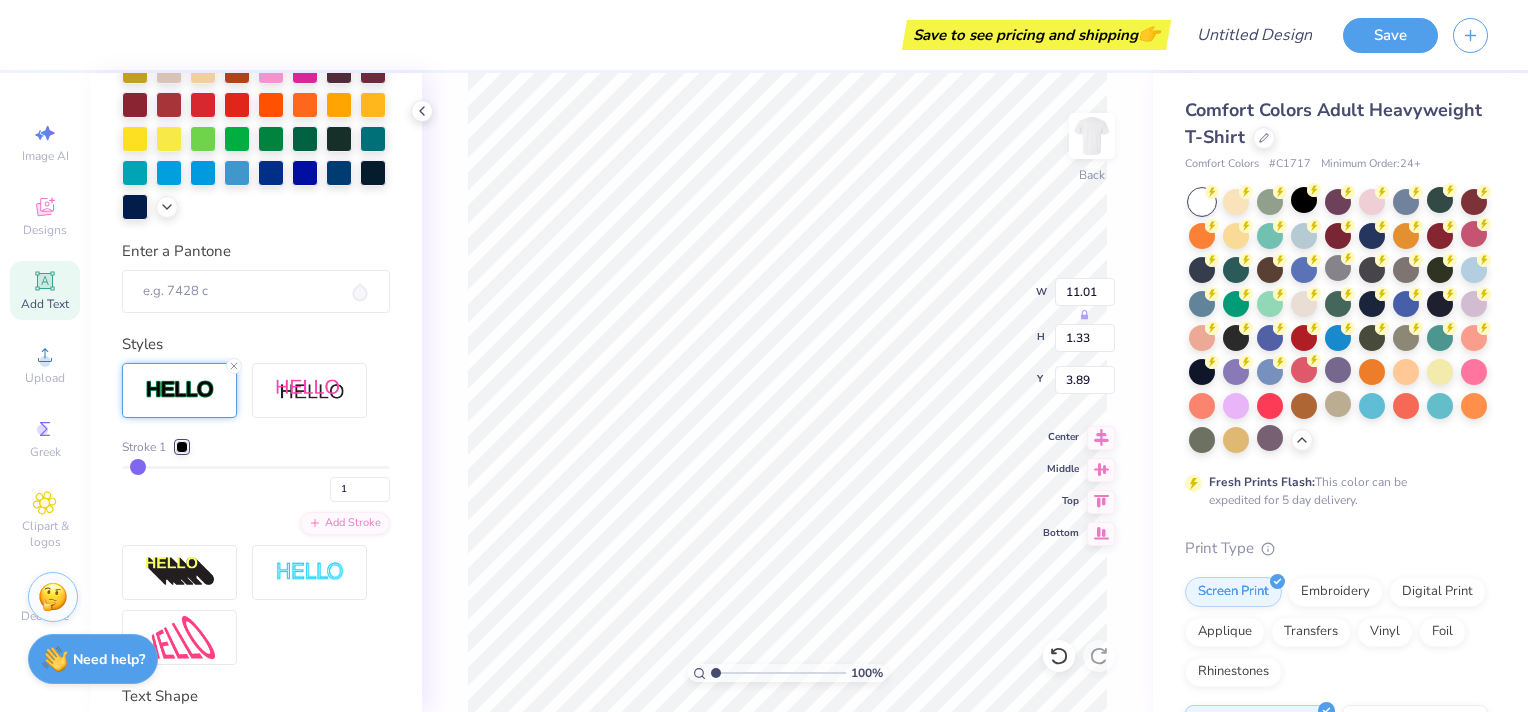 type on "4" 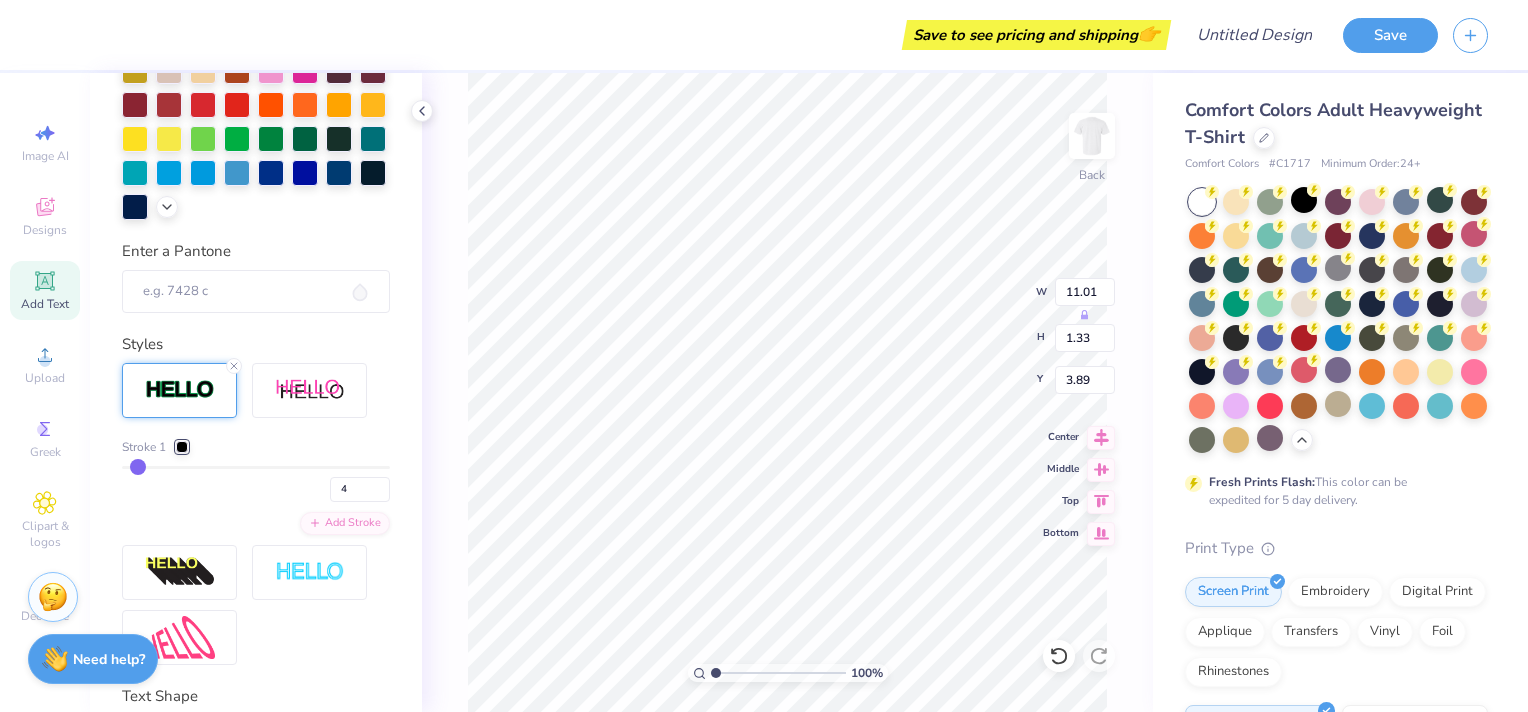 type on "5" 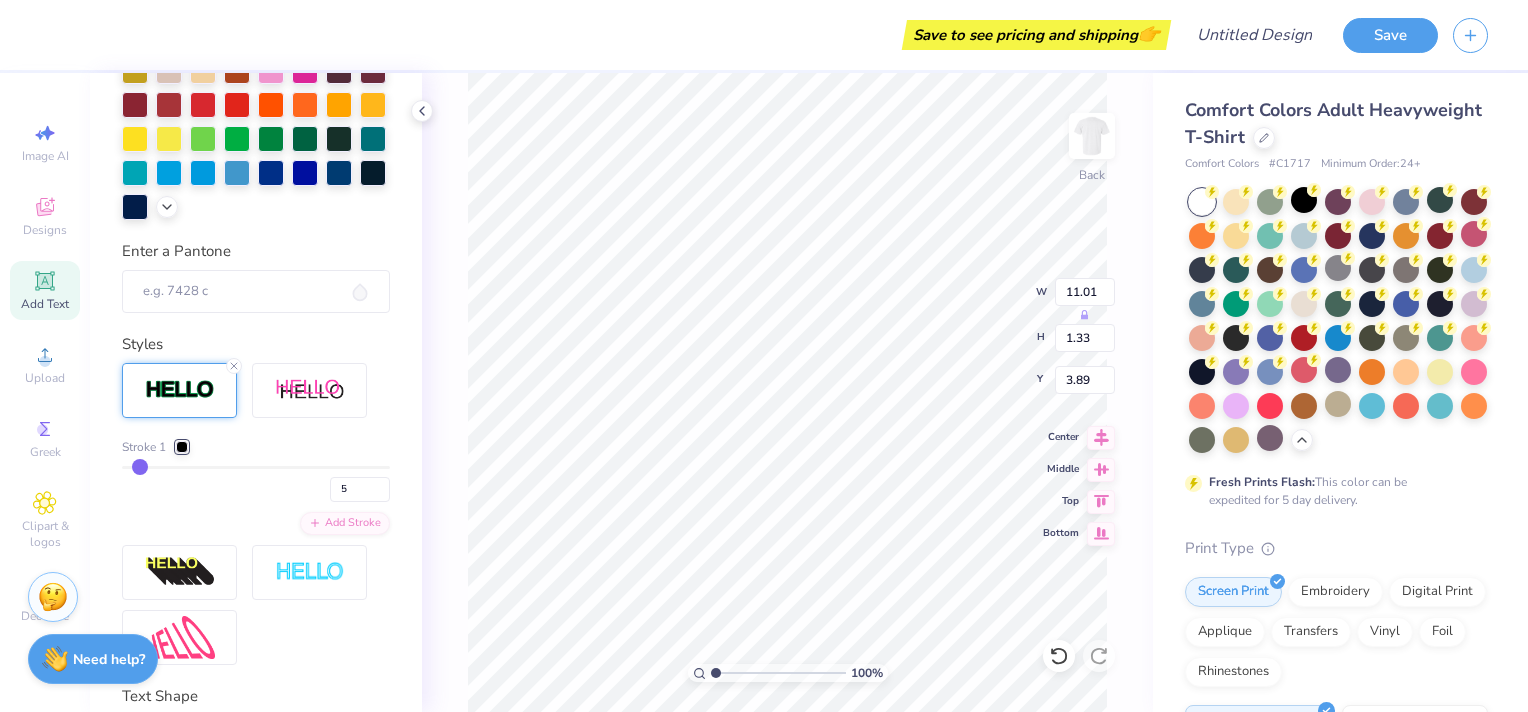 type on "7" 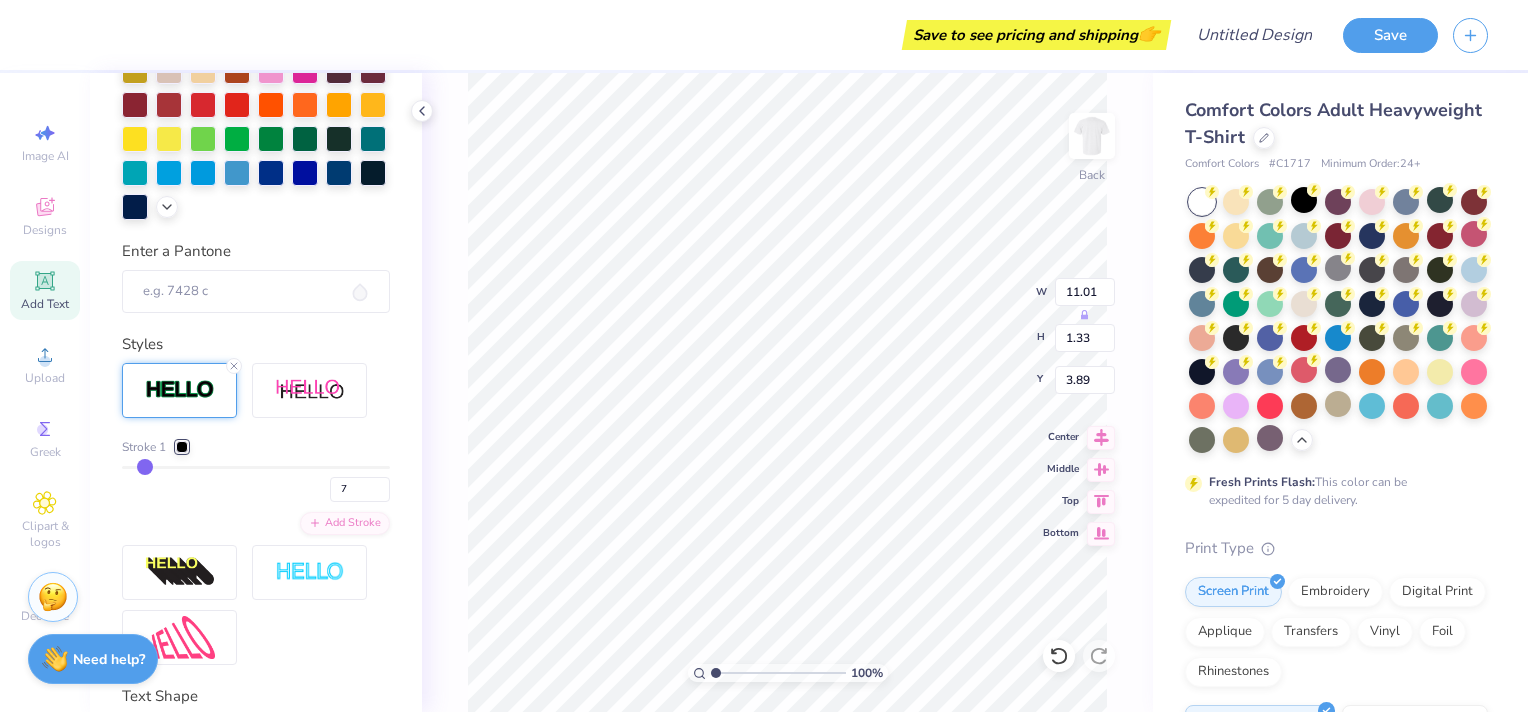 type on "9" 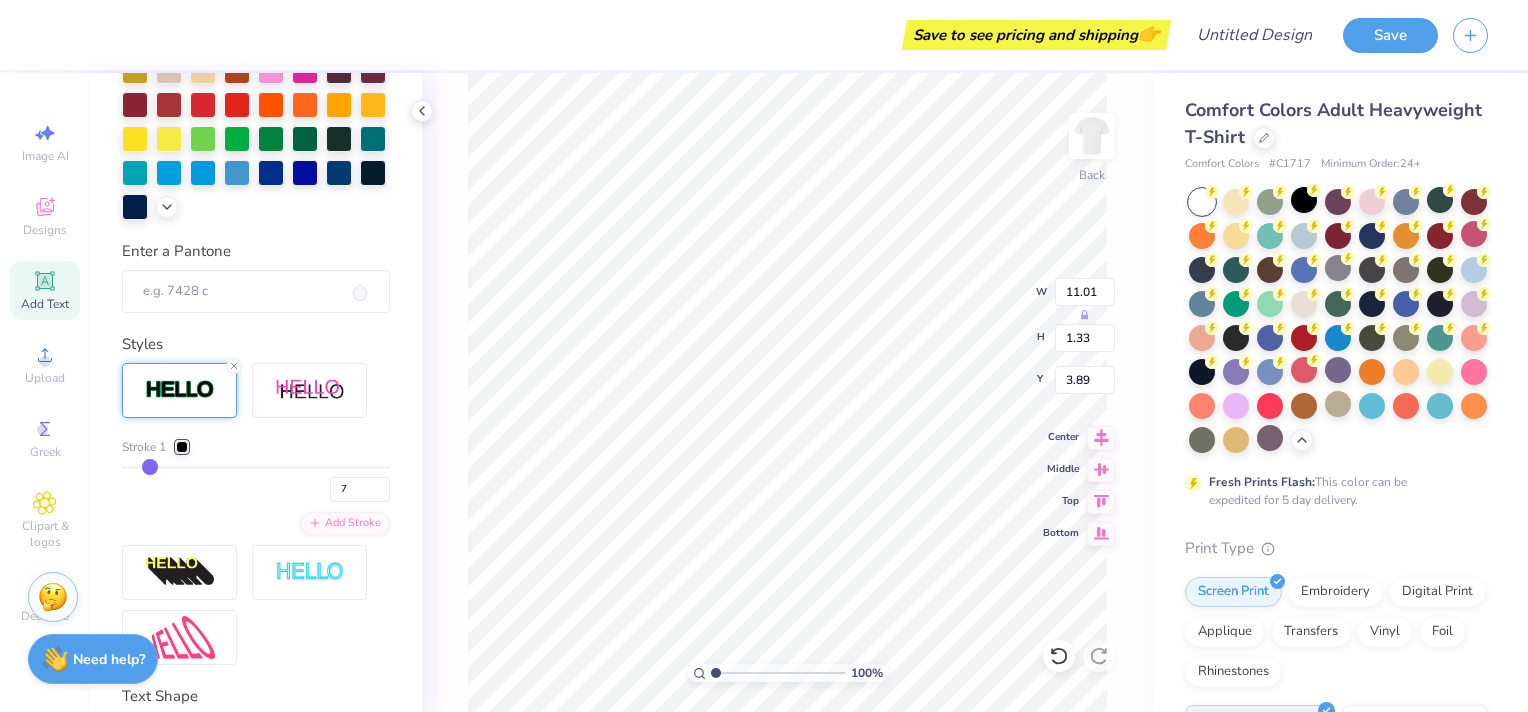 type on "9" 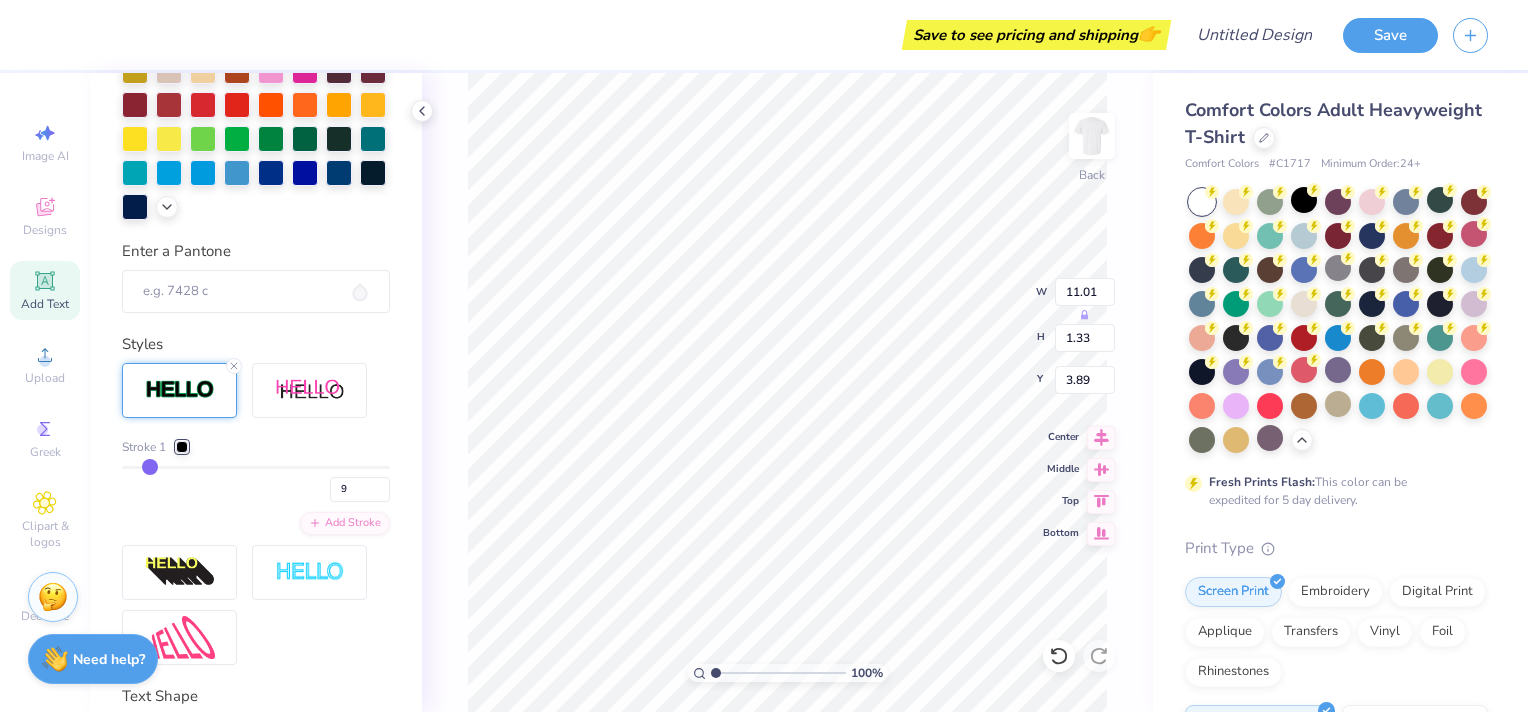 type on "15" 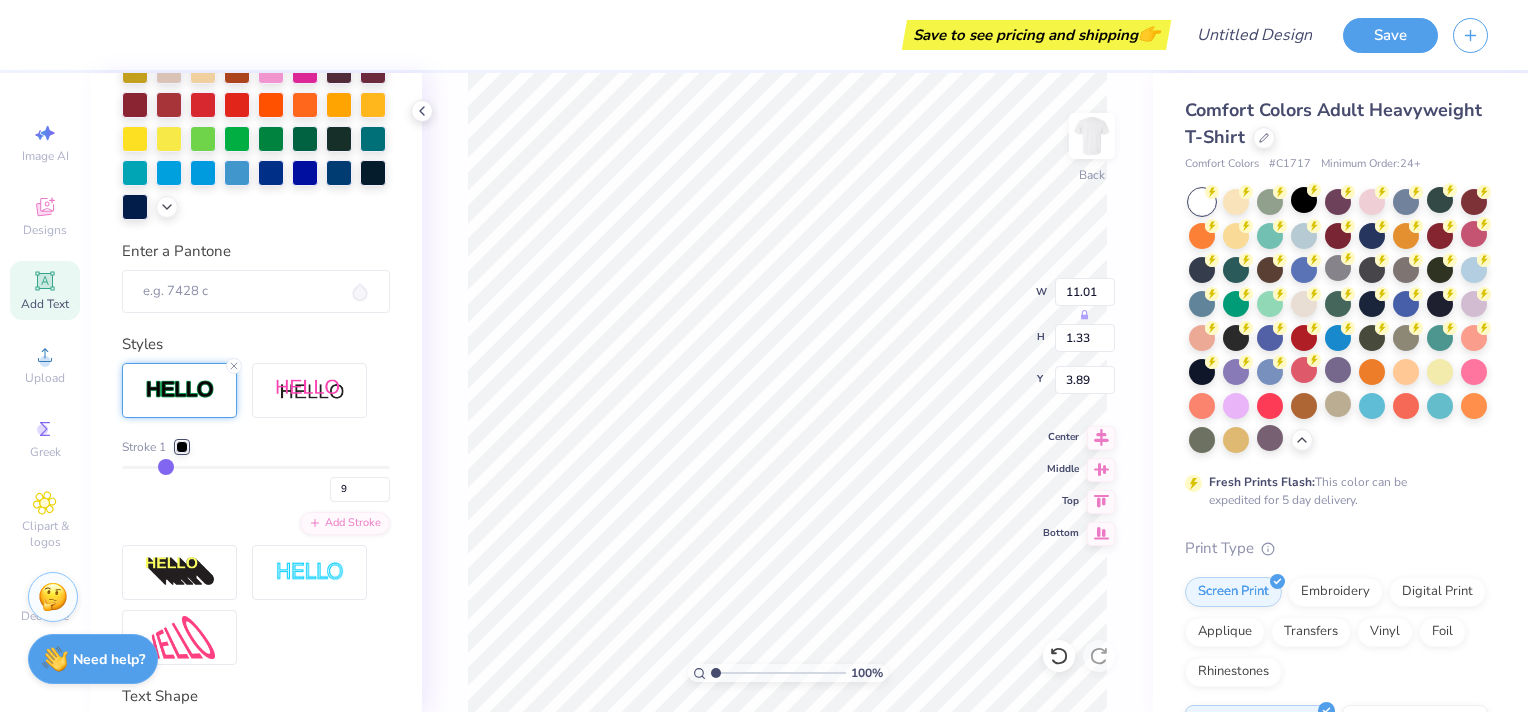 type on "15" 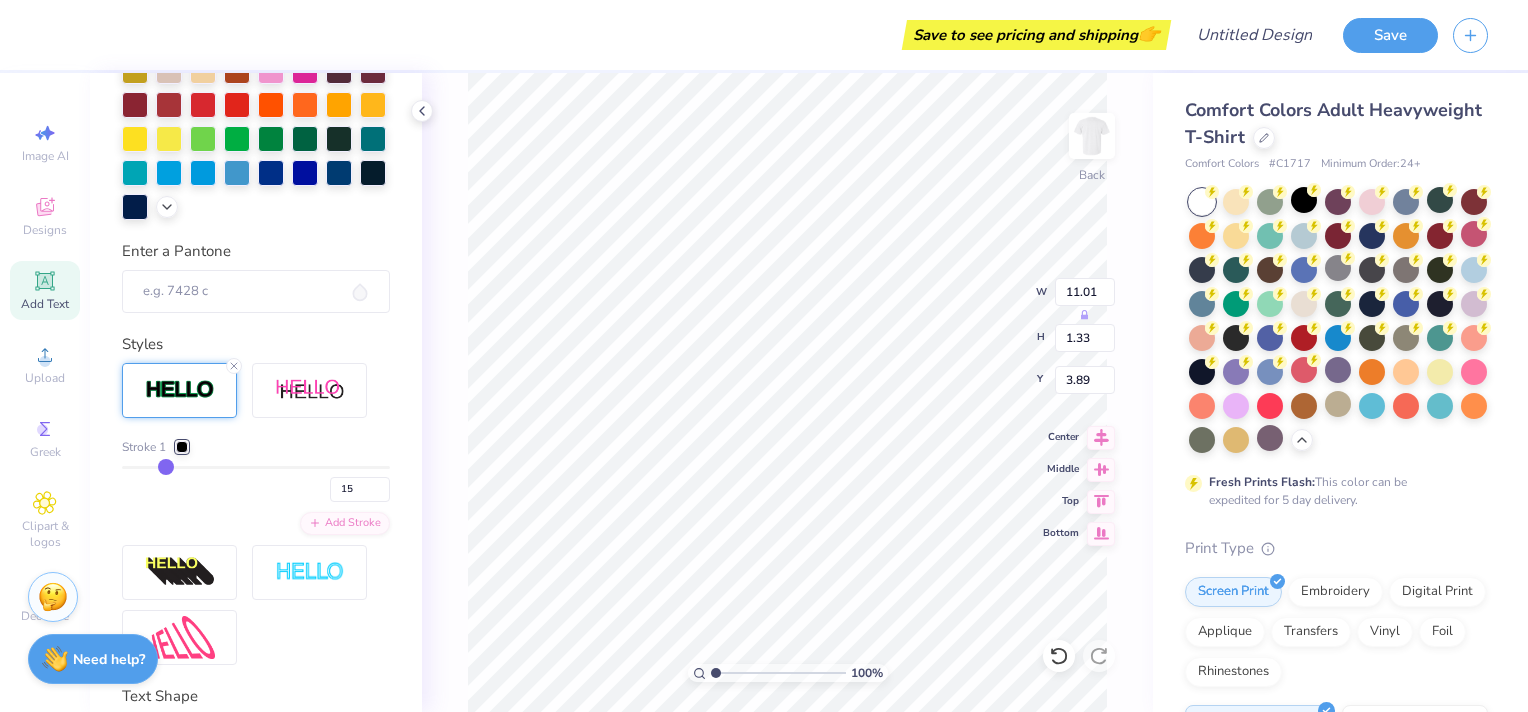 type on "23" 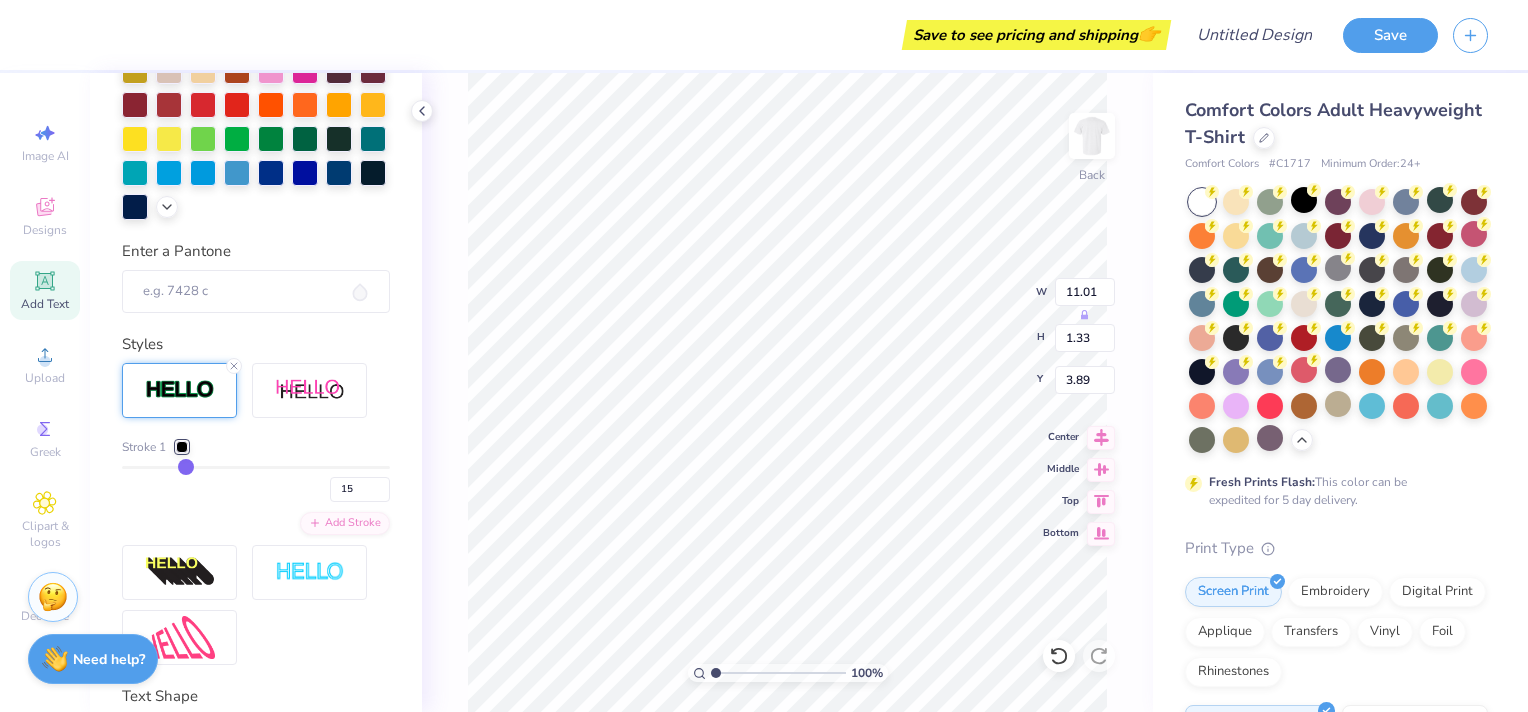 type on "23" 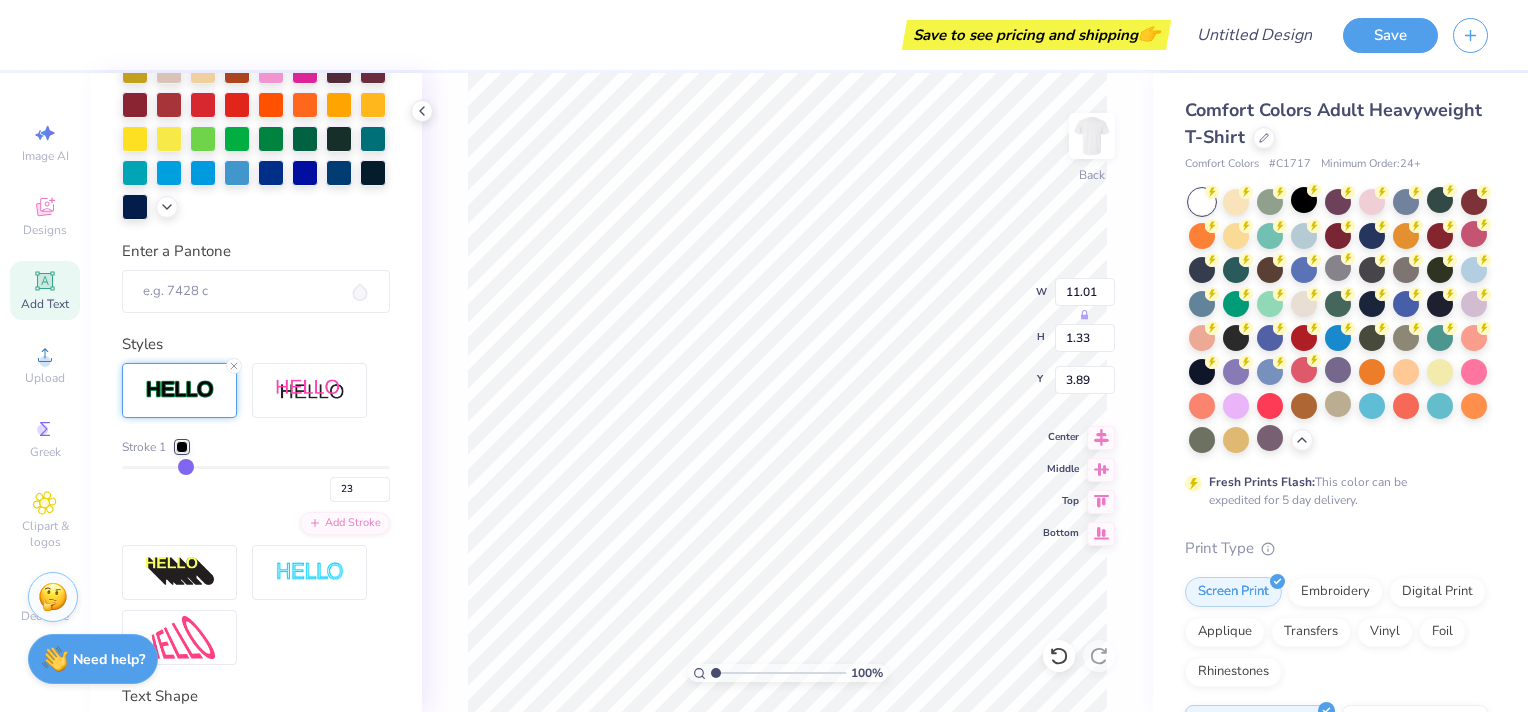 type on "31" 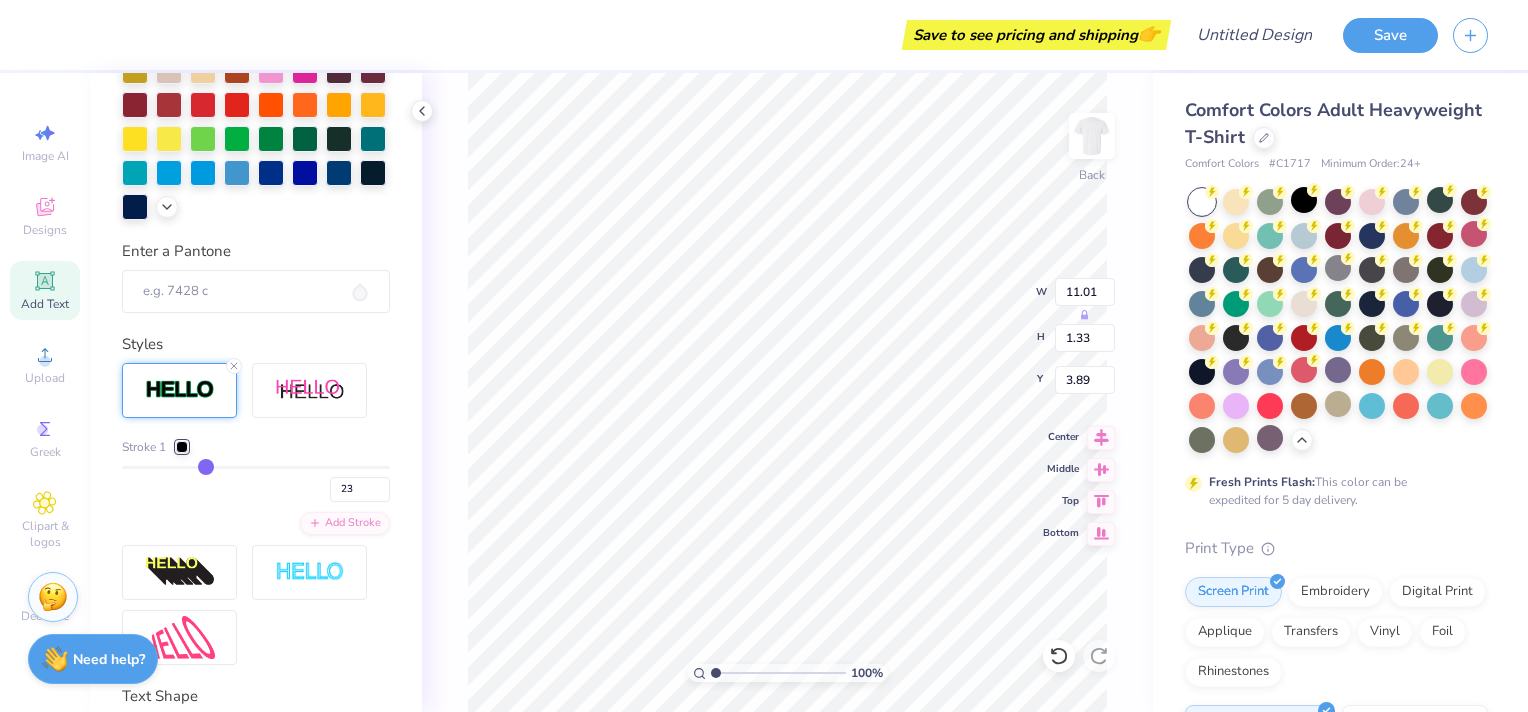 type on "31" 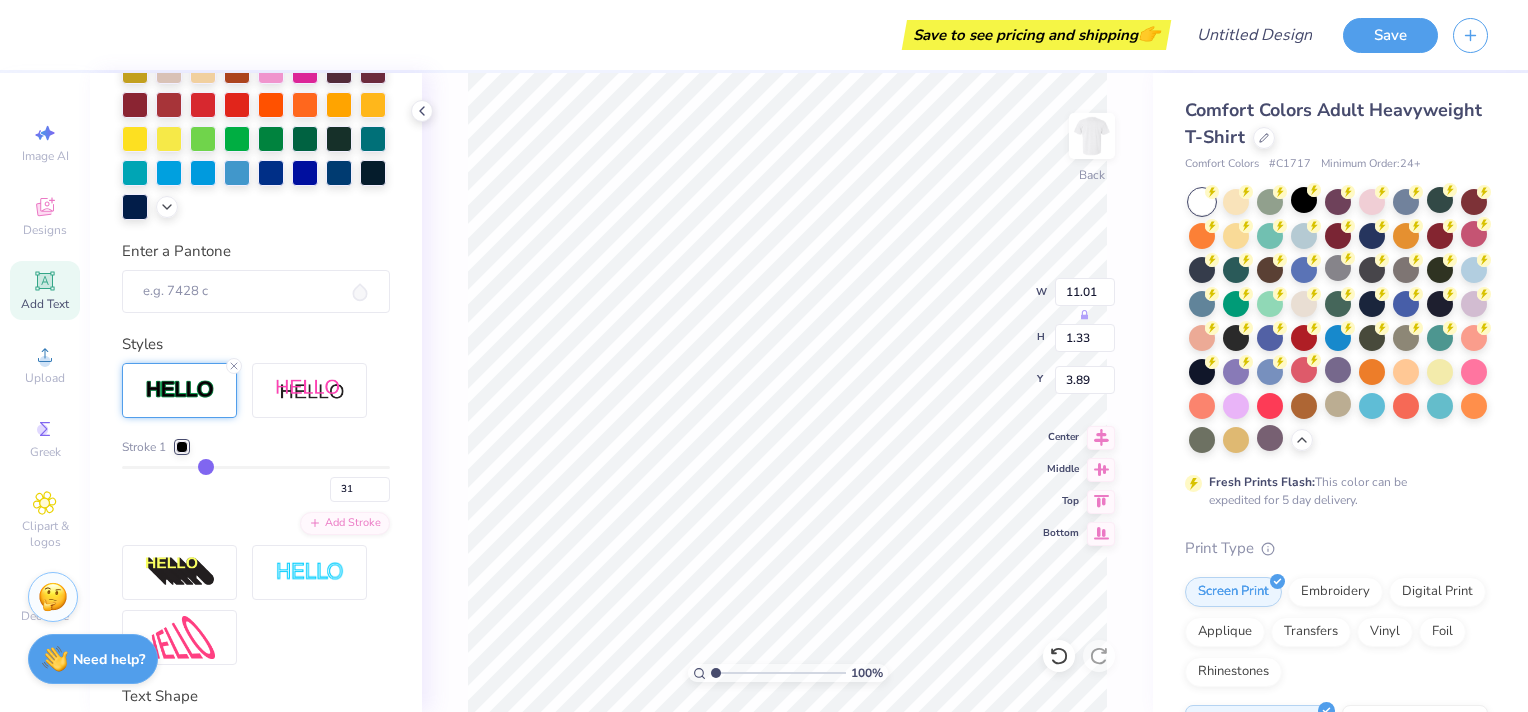 type on "39" 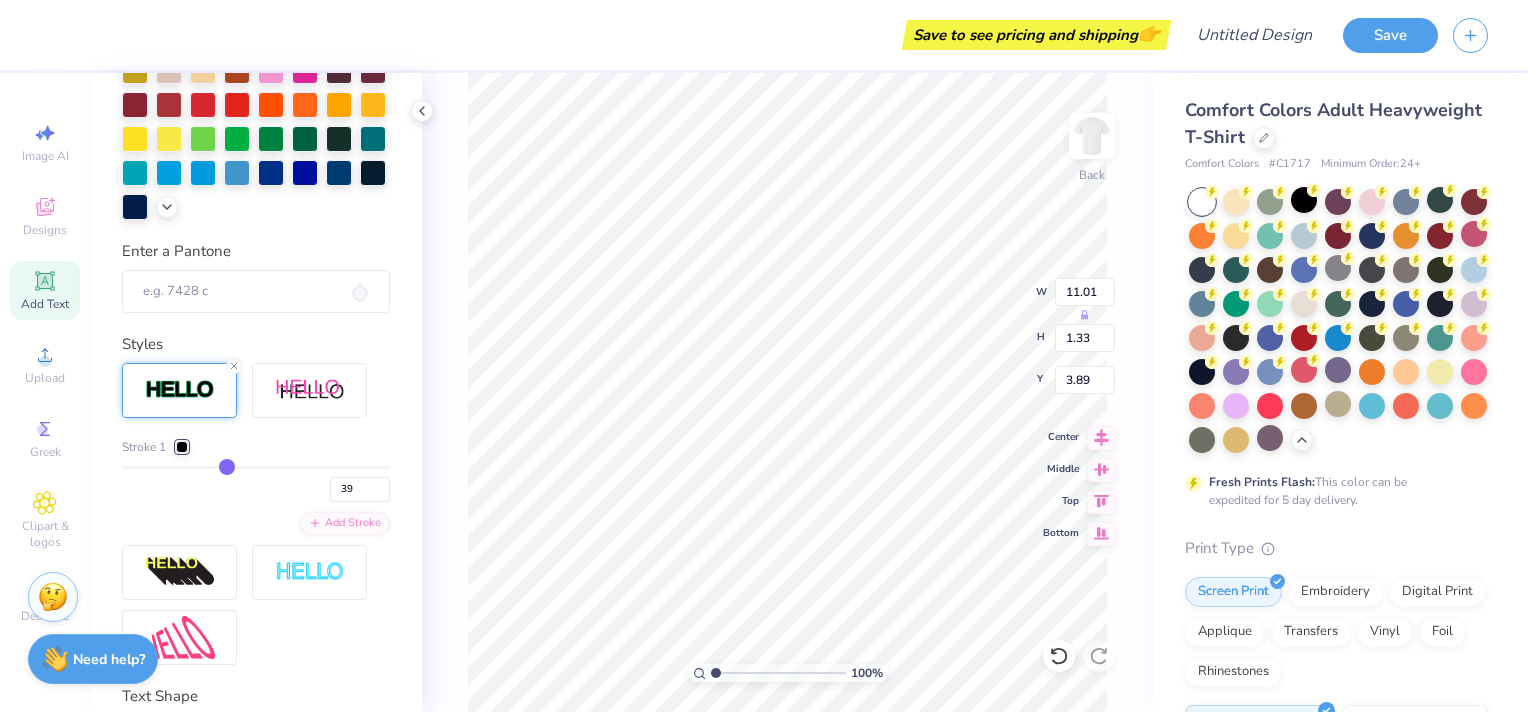 type on "44" 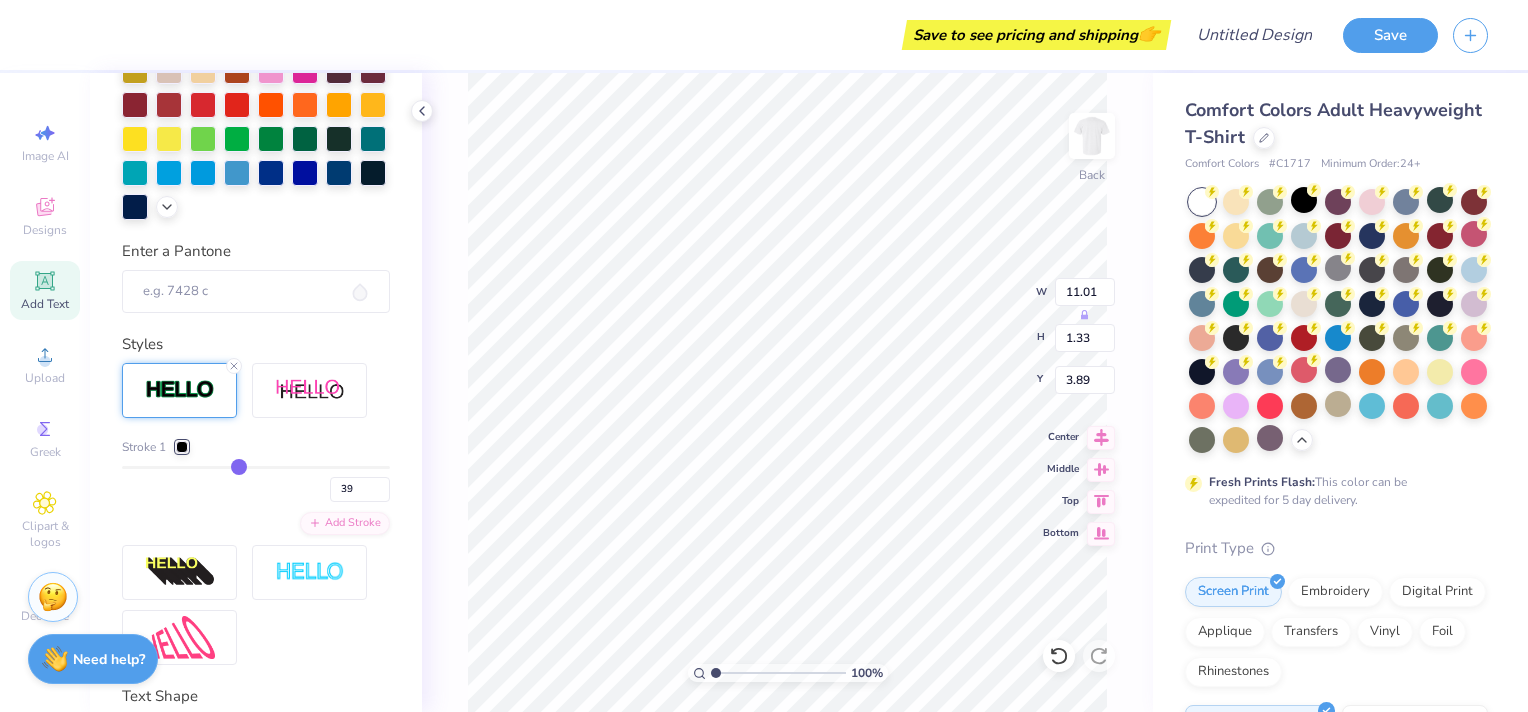 type on "44" 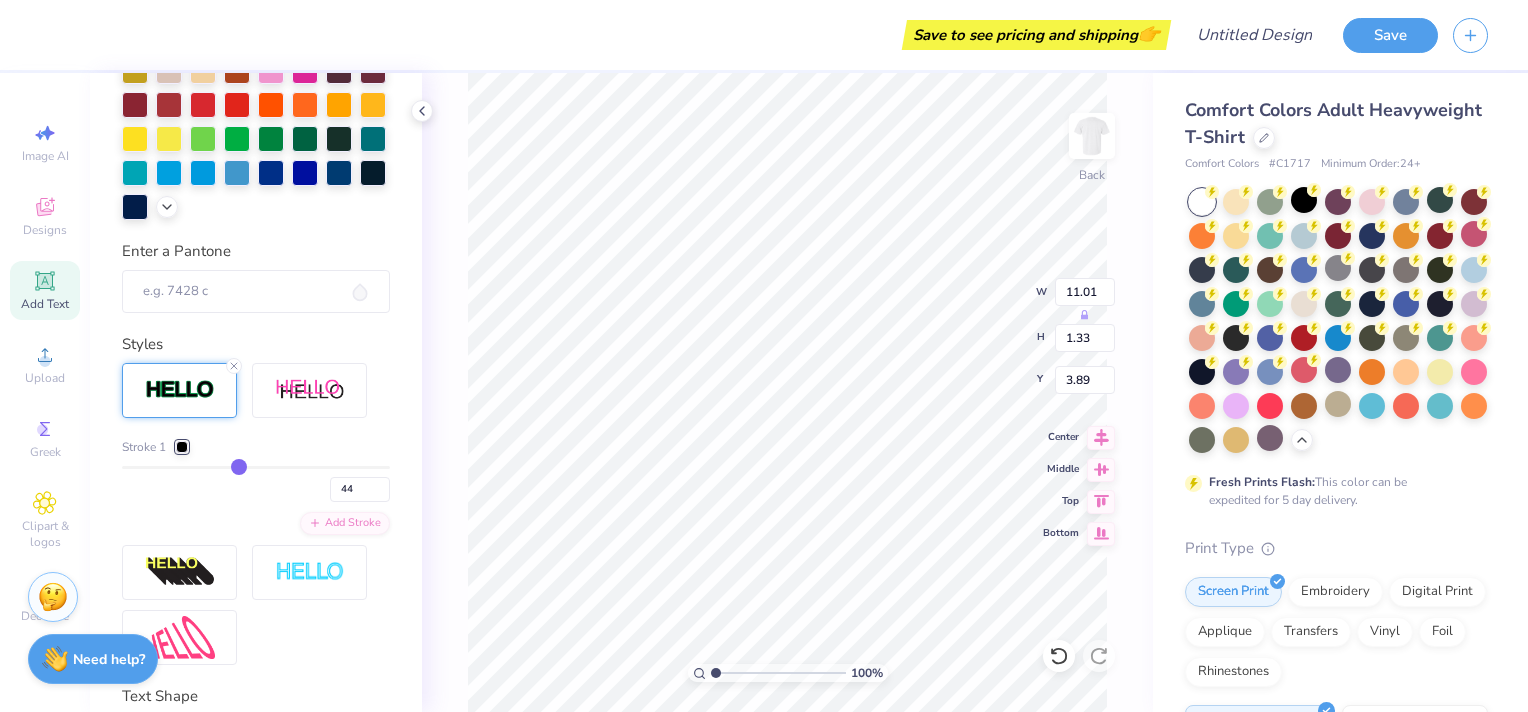 type on "45" 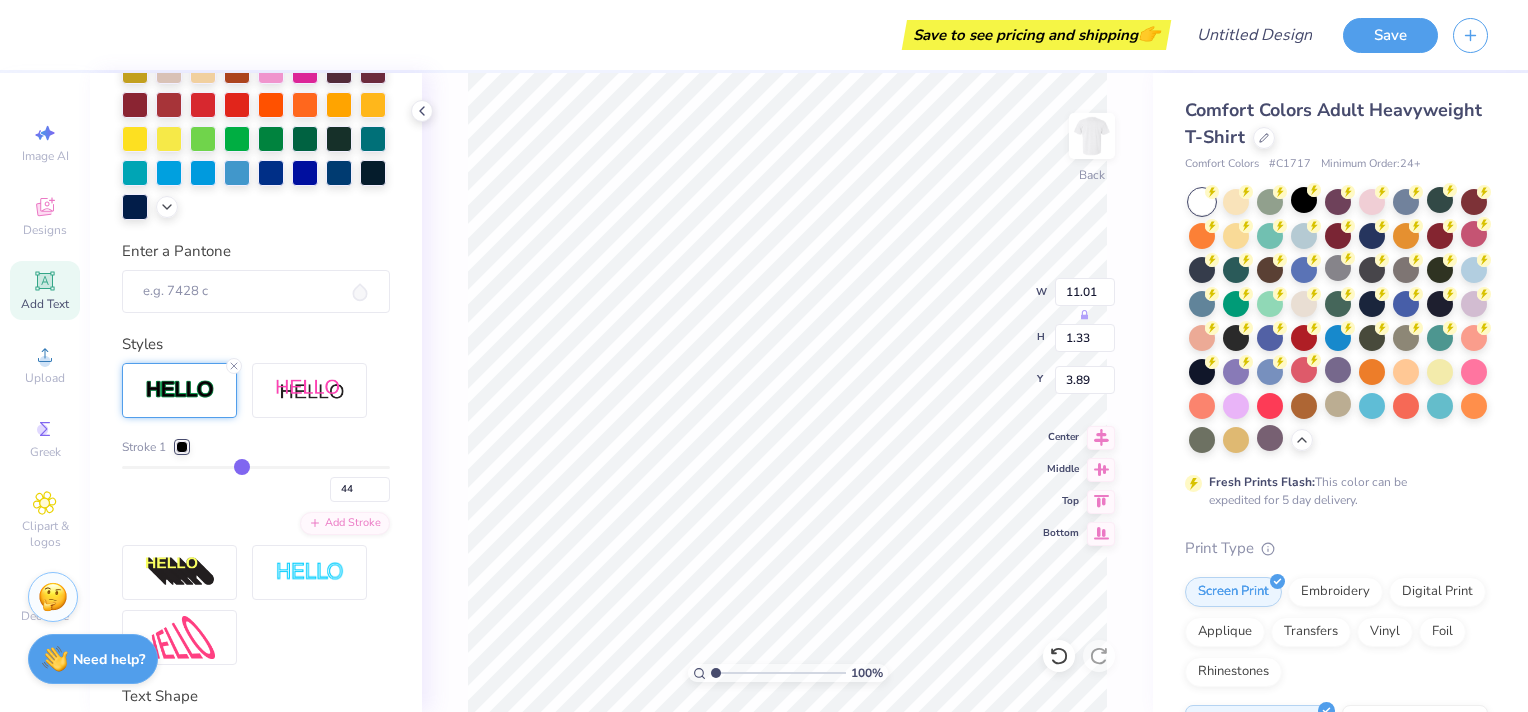 type on "45" 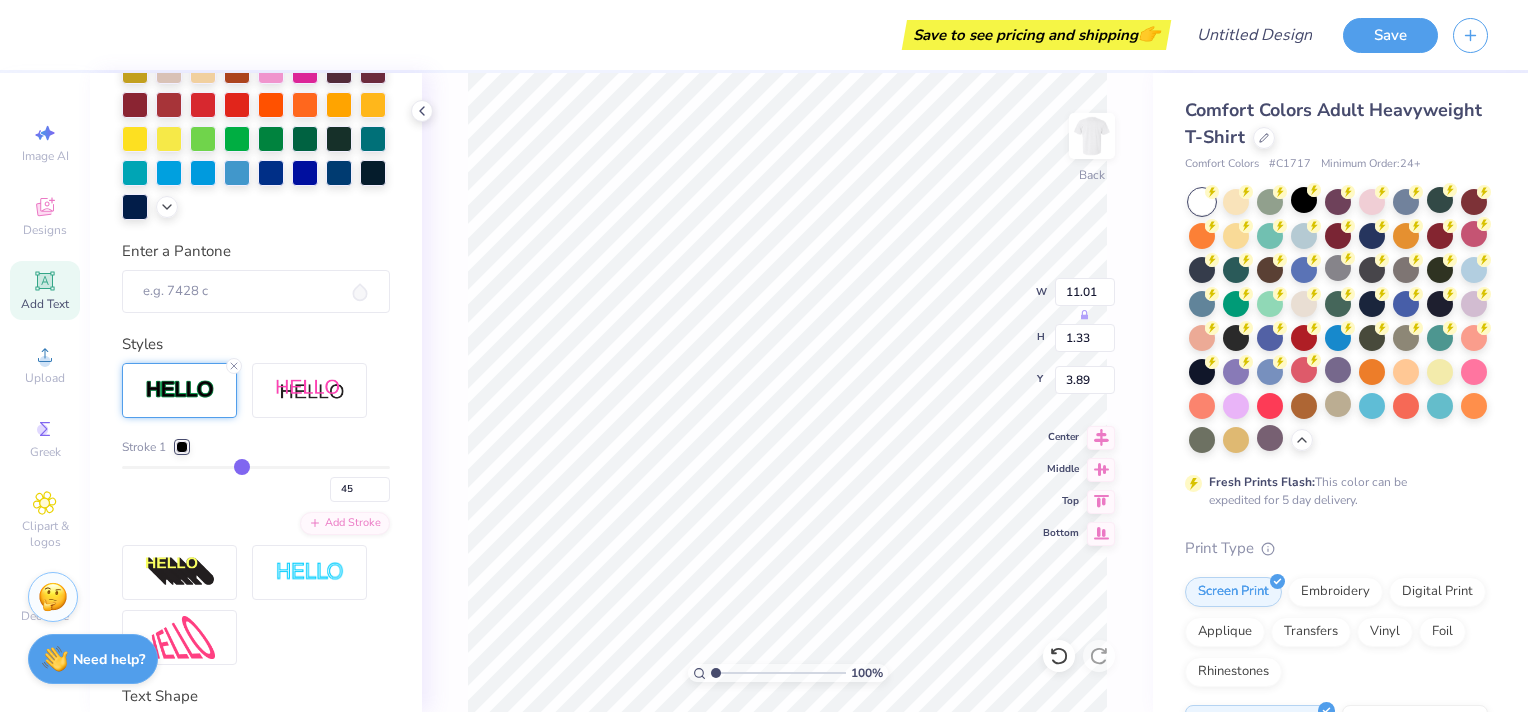 drag, startPoint x: 136, startPoint y: 466, endPoint x: 236, endPoint y: 472, distance: 100.17984 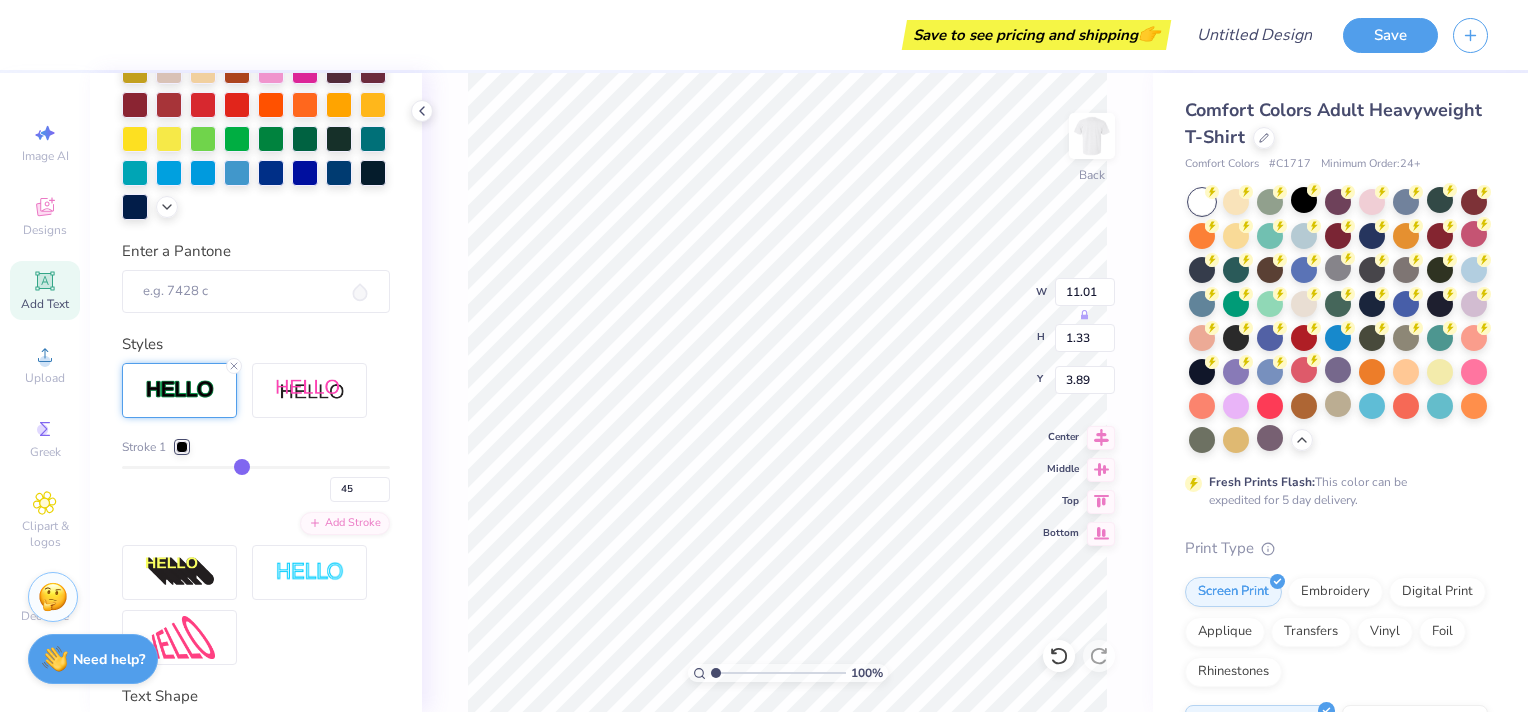 type on "11.94" 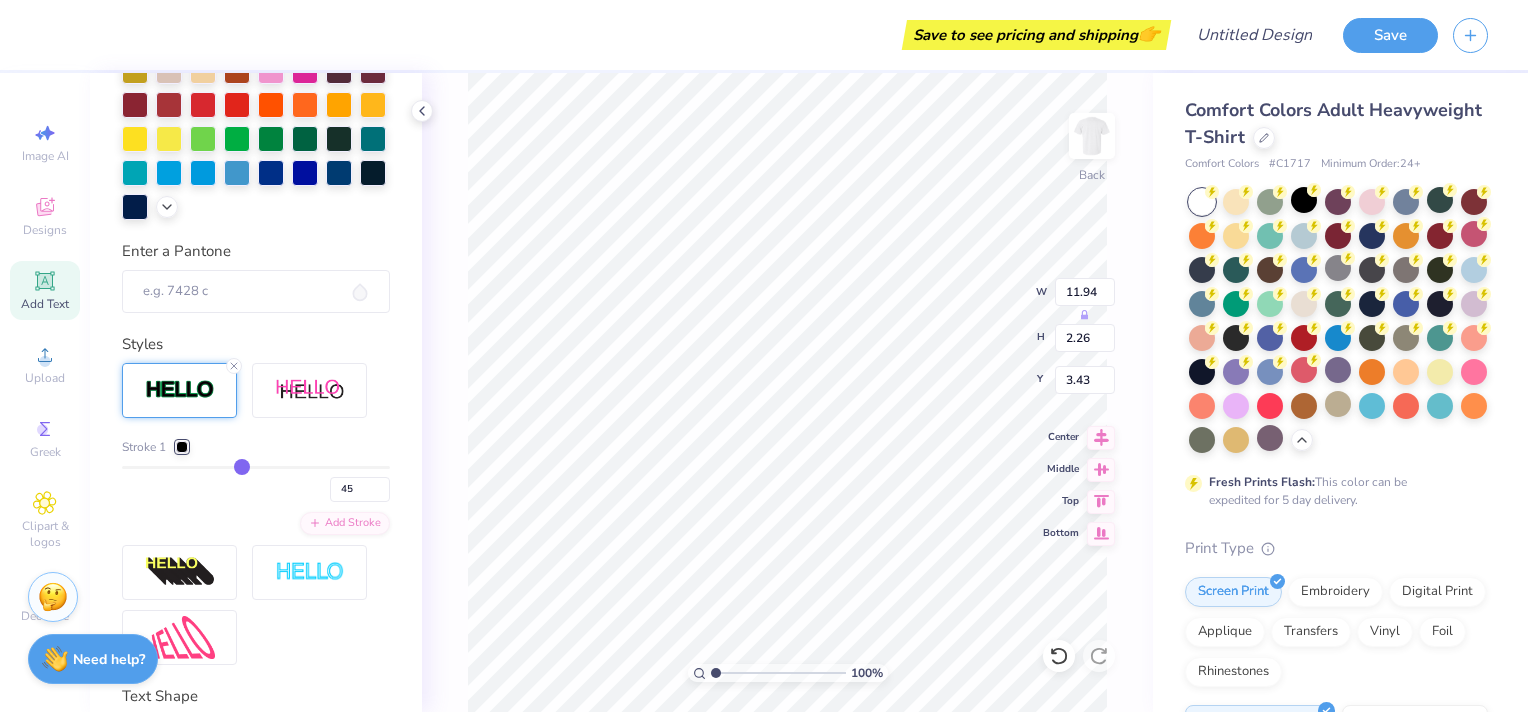 type on "44" 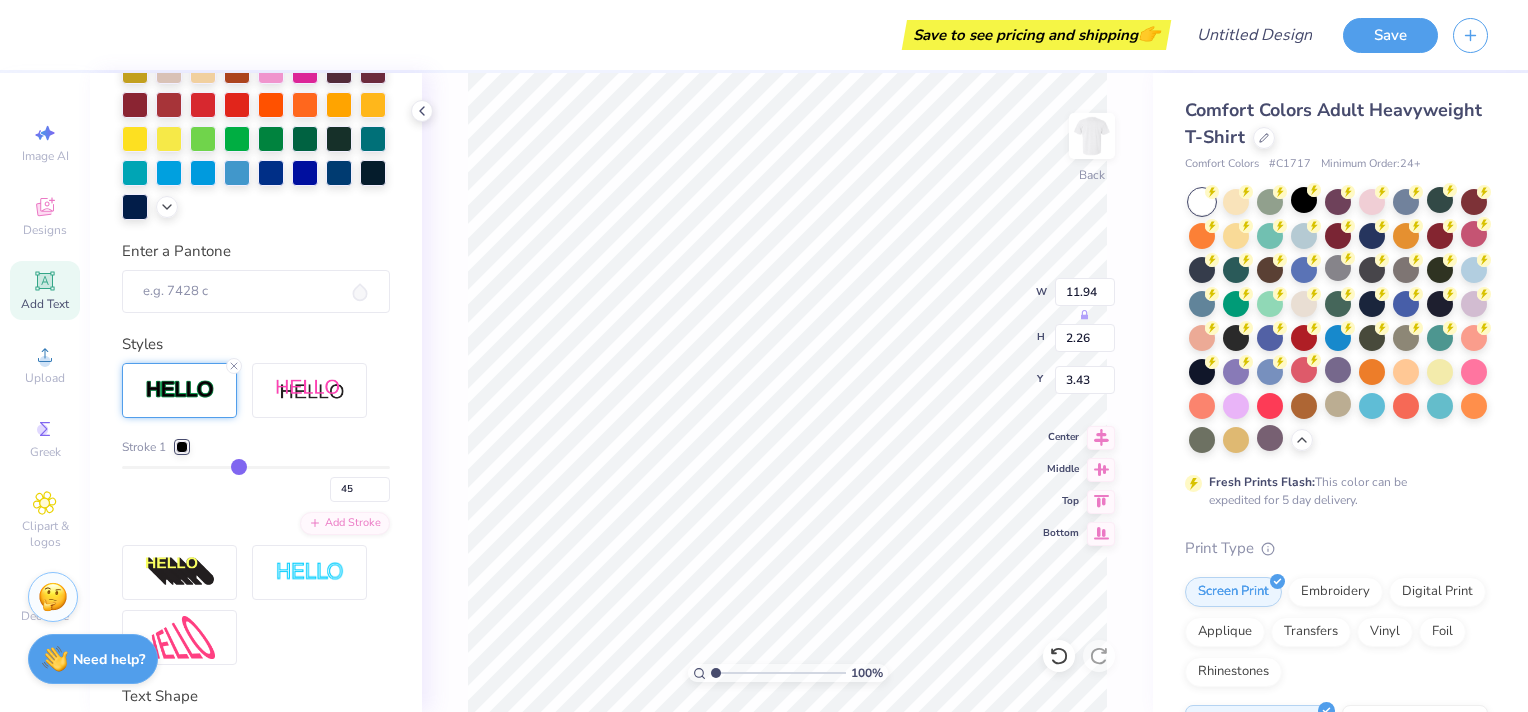 type on "44" 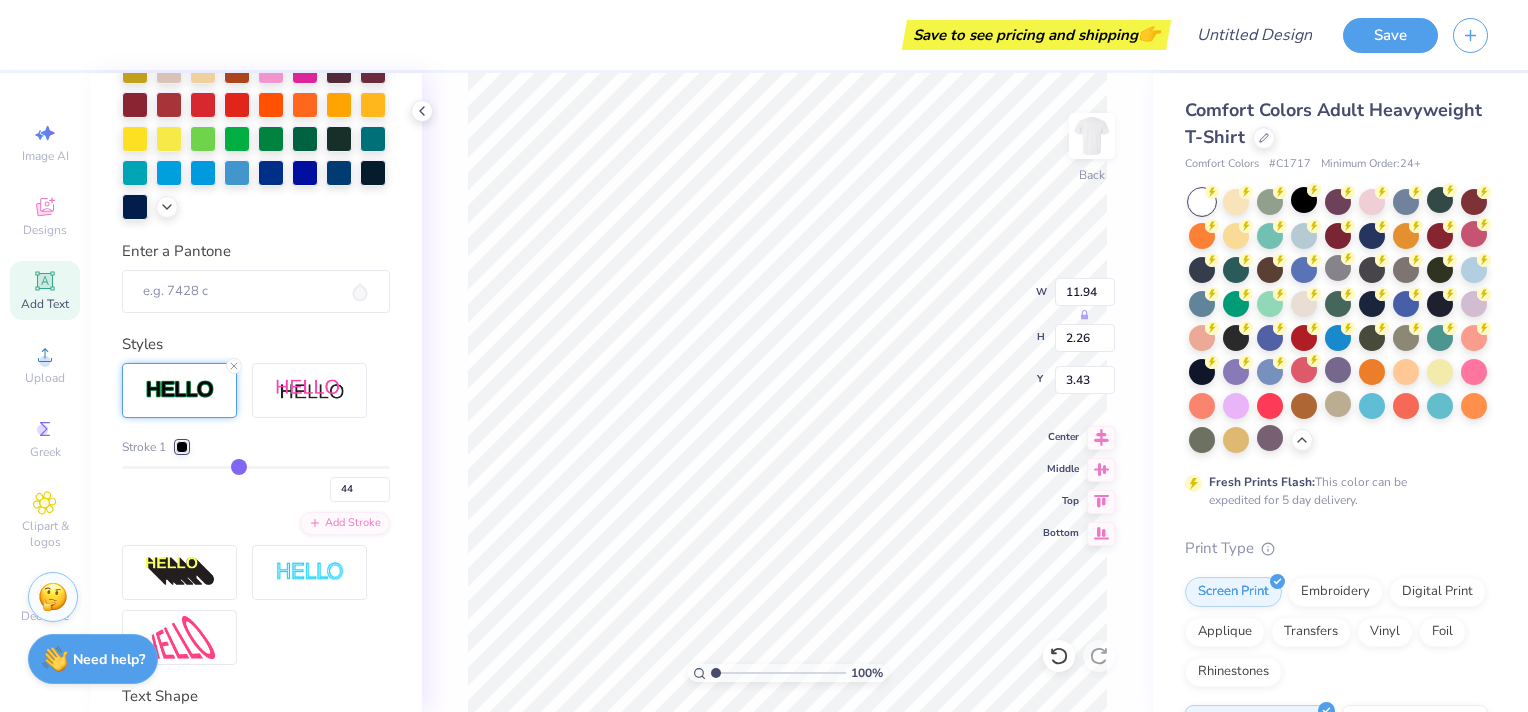 type on "43" 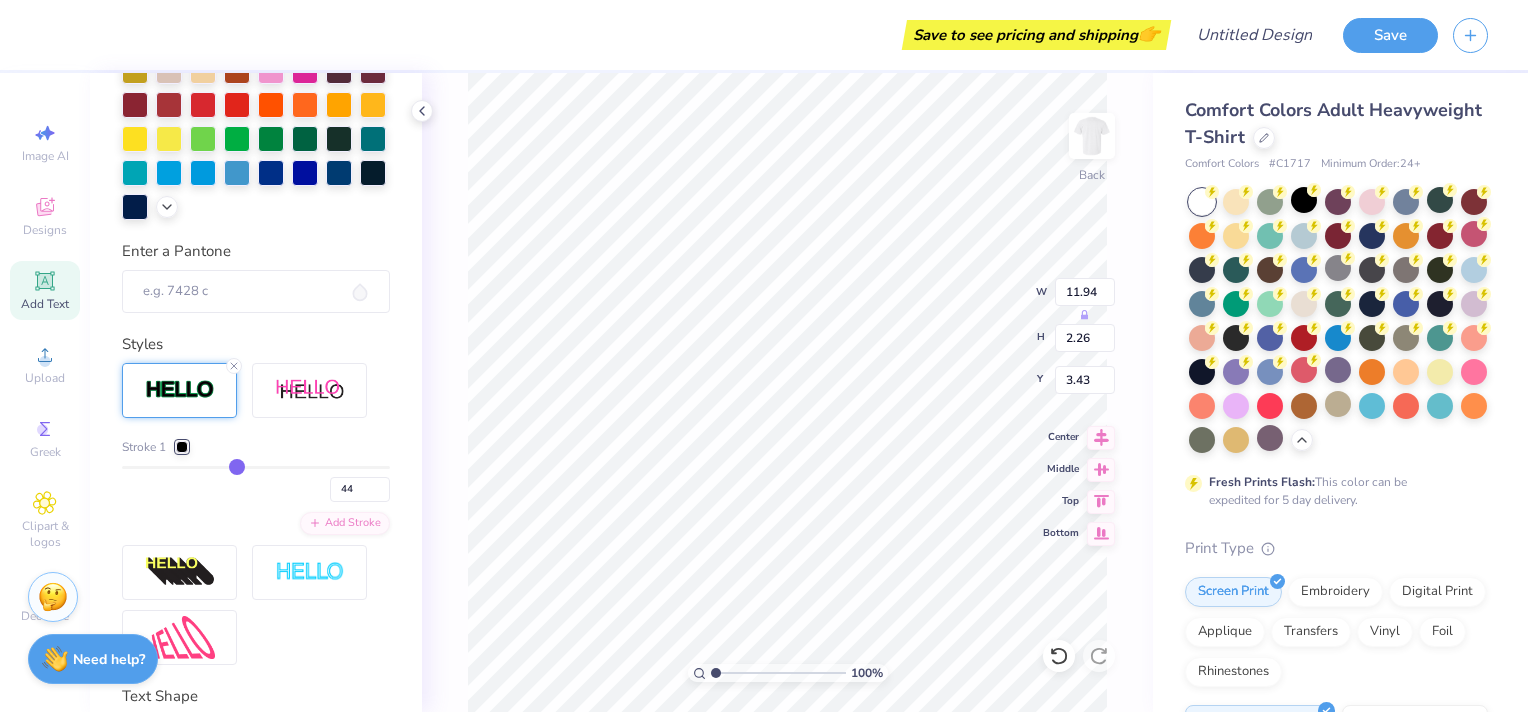 type on "43" 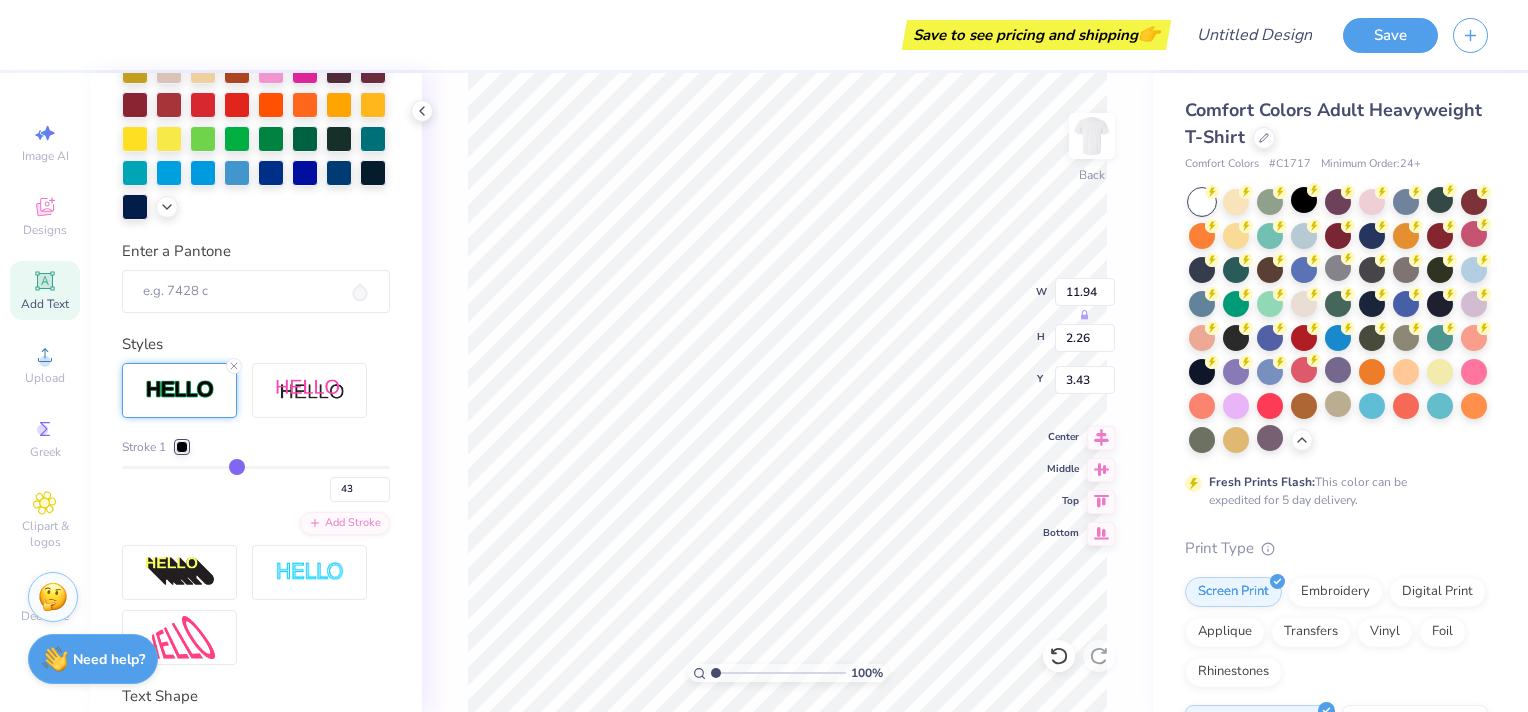 type on "42" 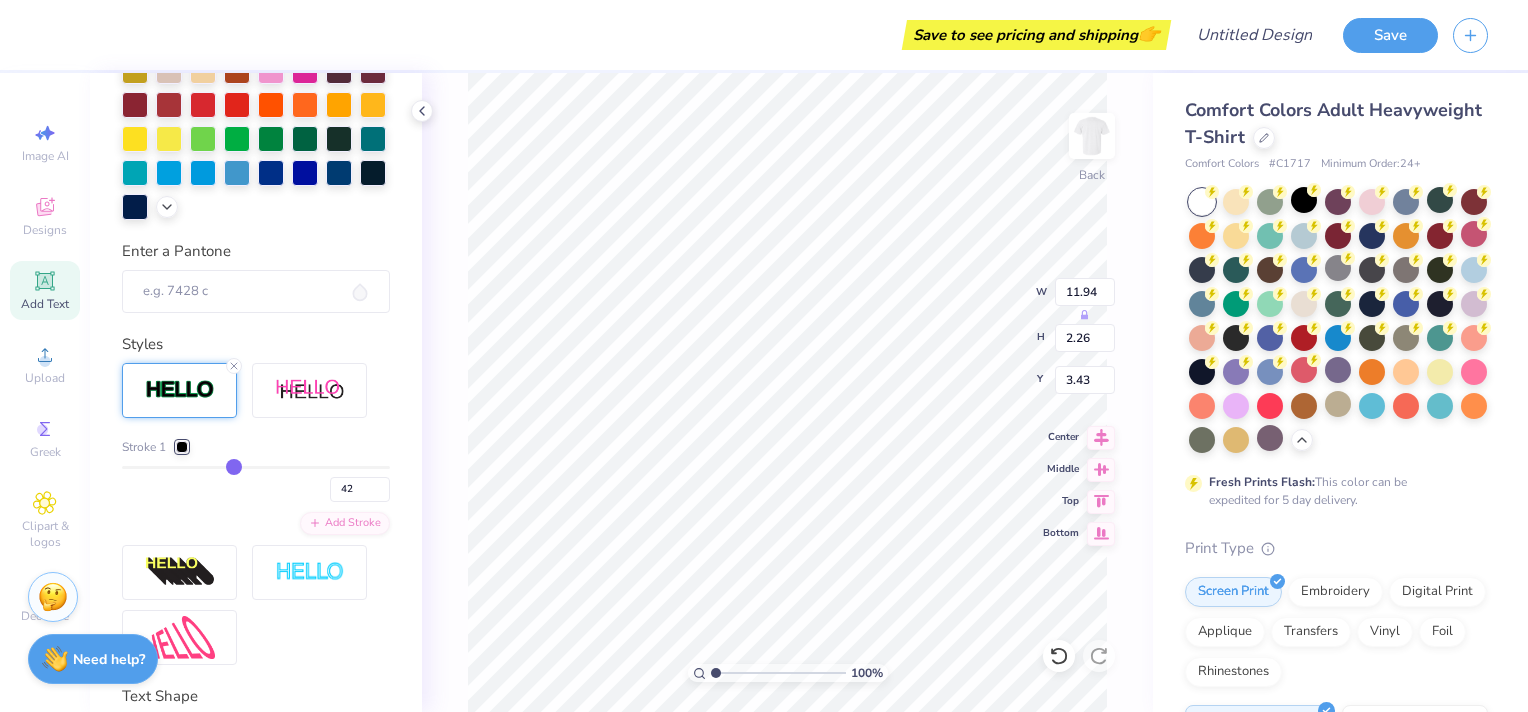 type on "41" 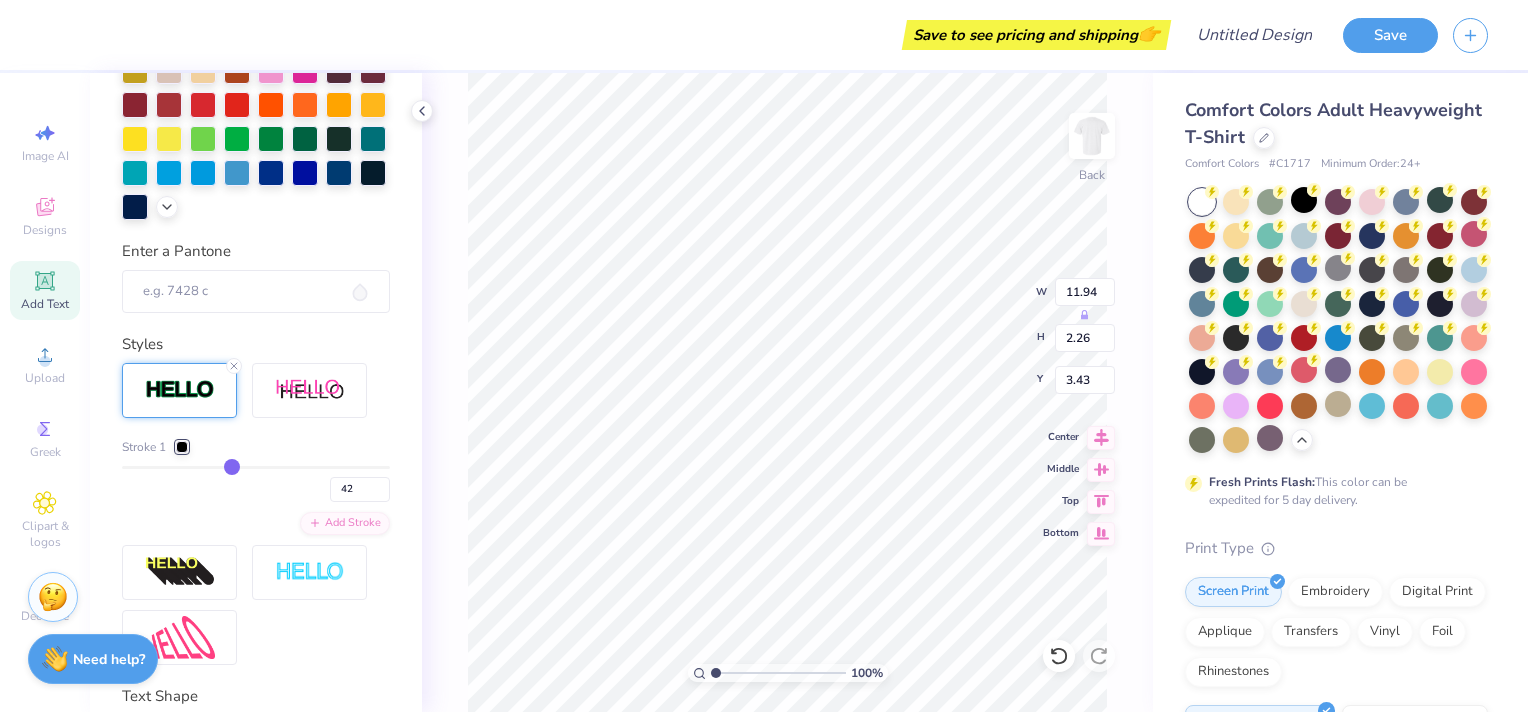 type on "41" 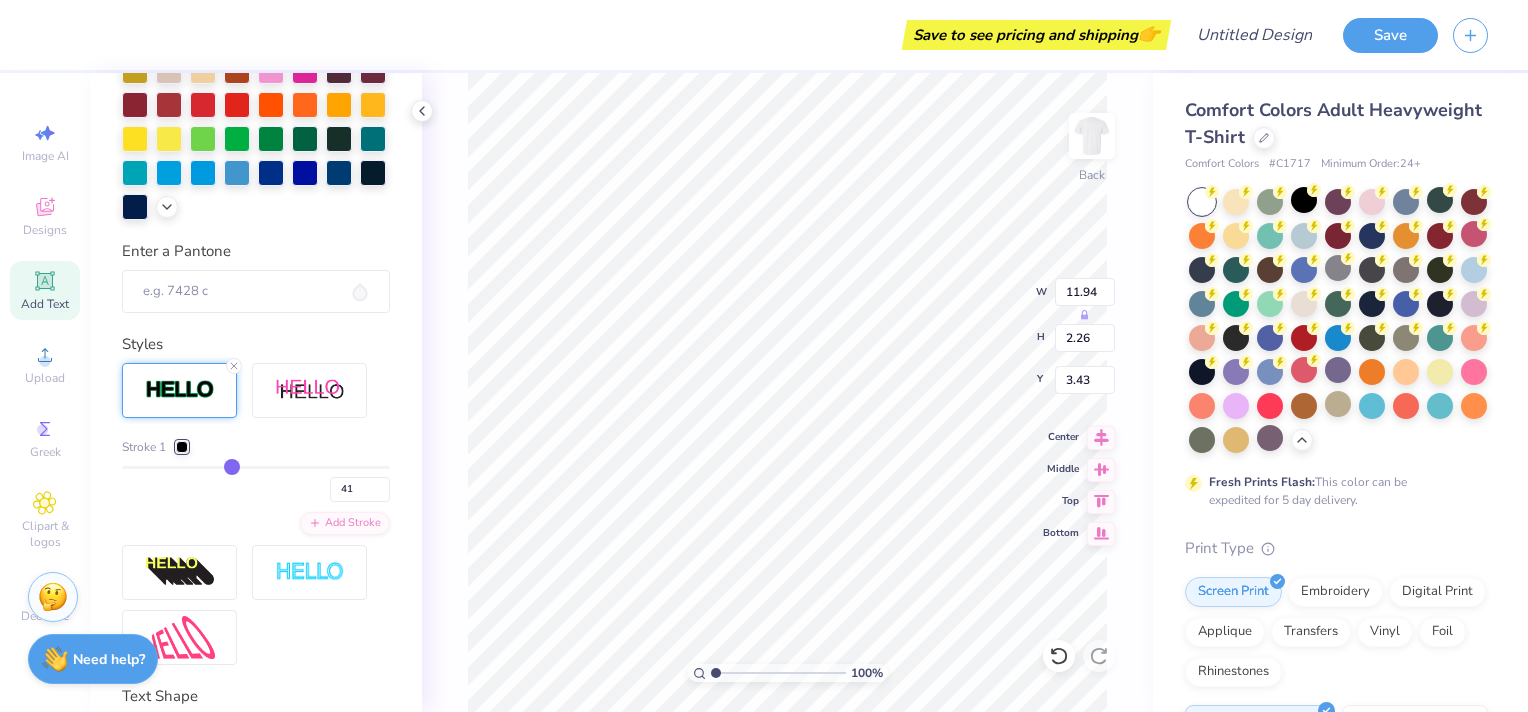 type on "40" 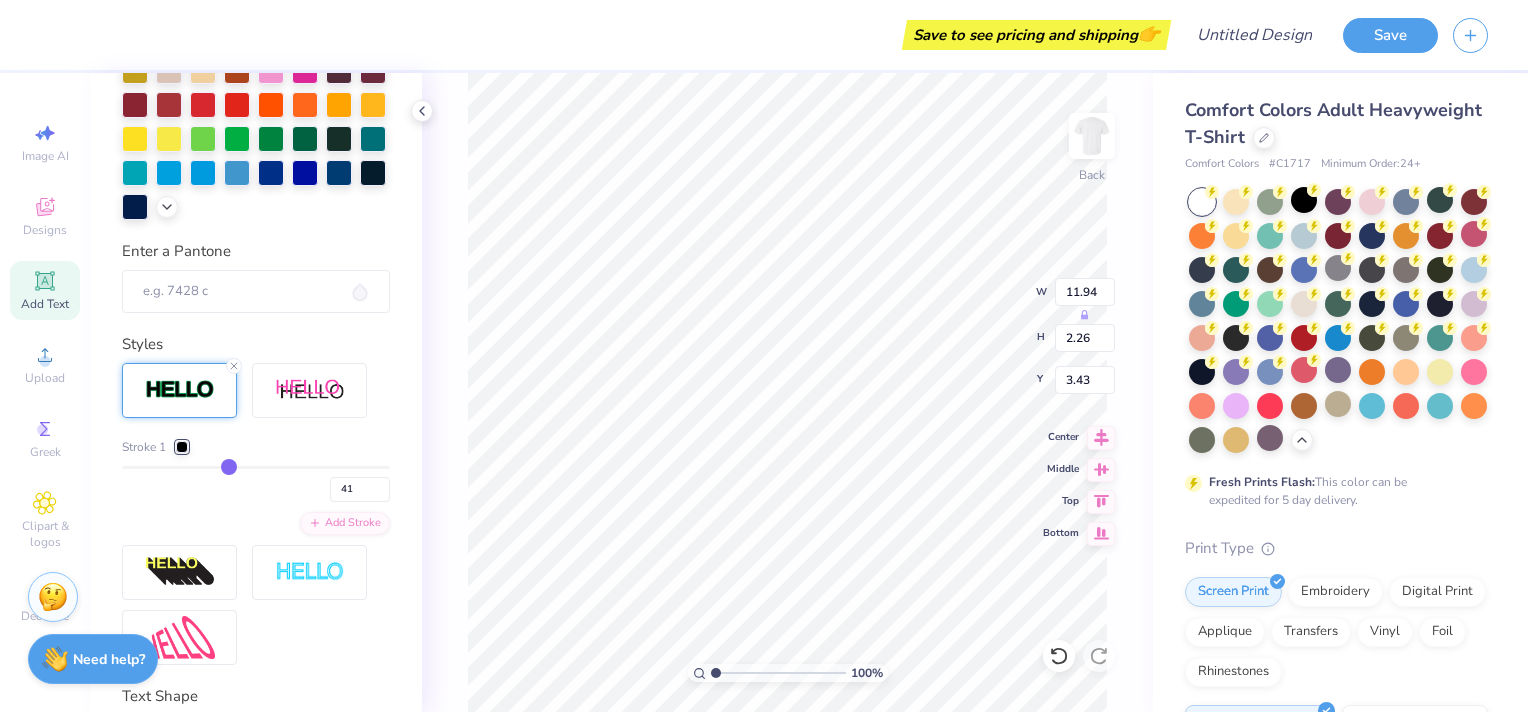 type on "40" 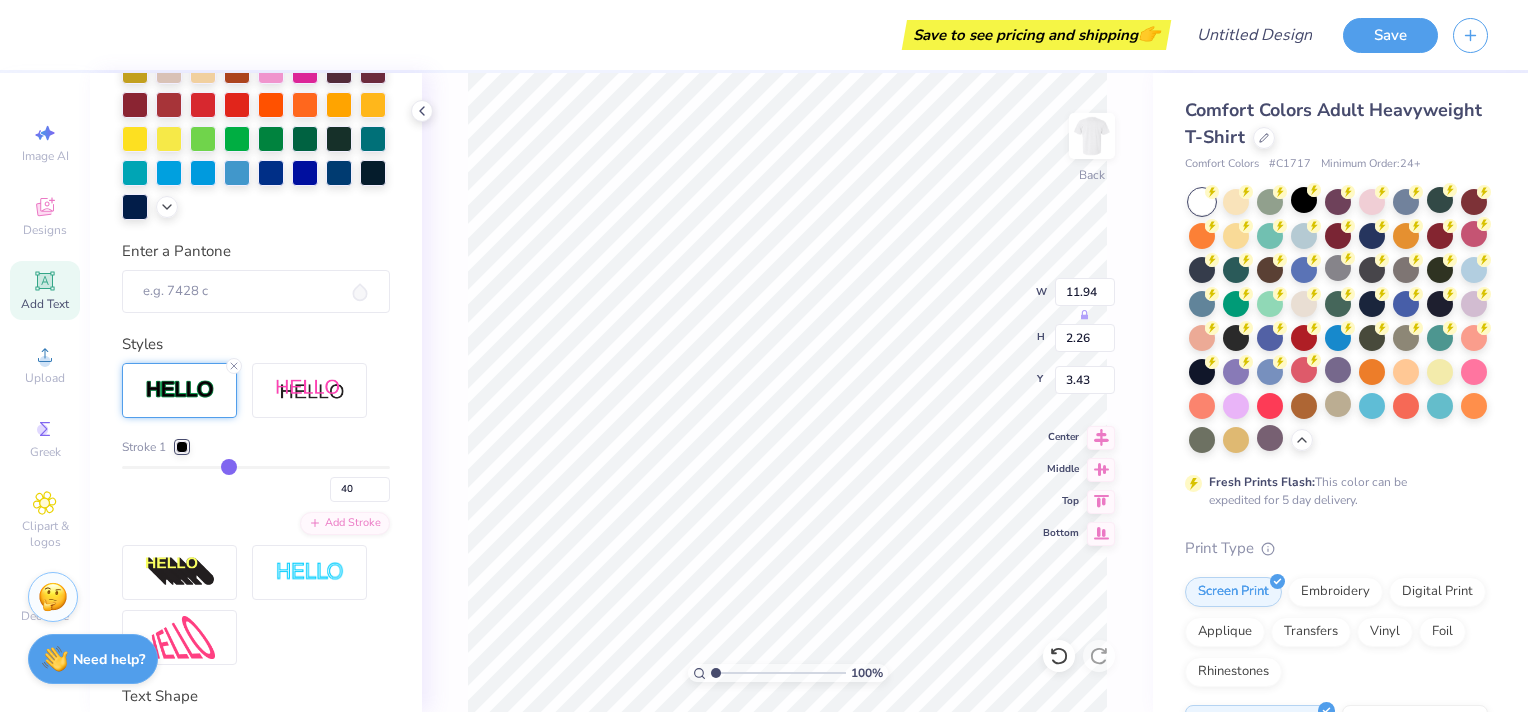 type on "38" 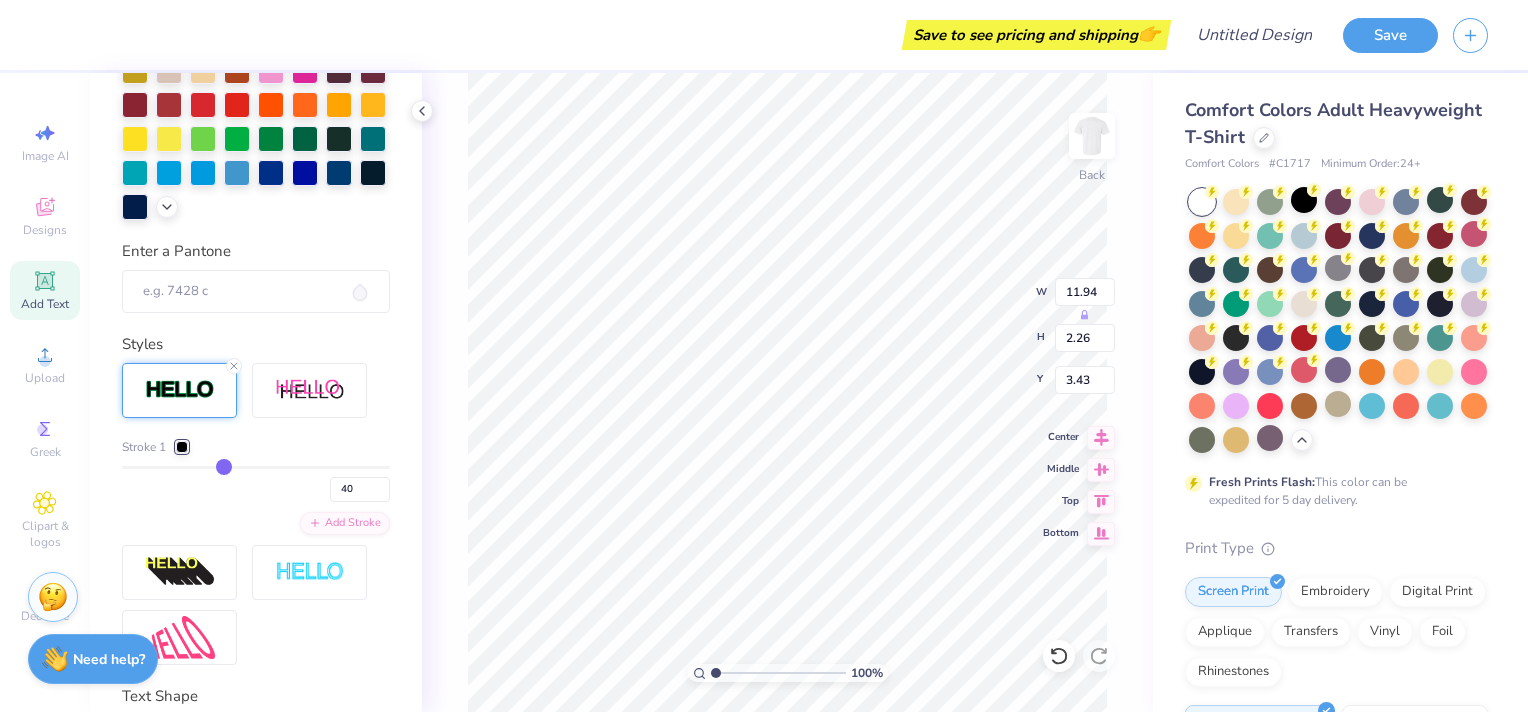 type on "38" 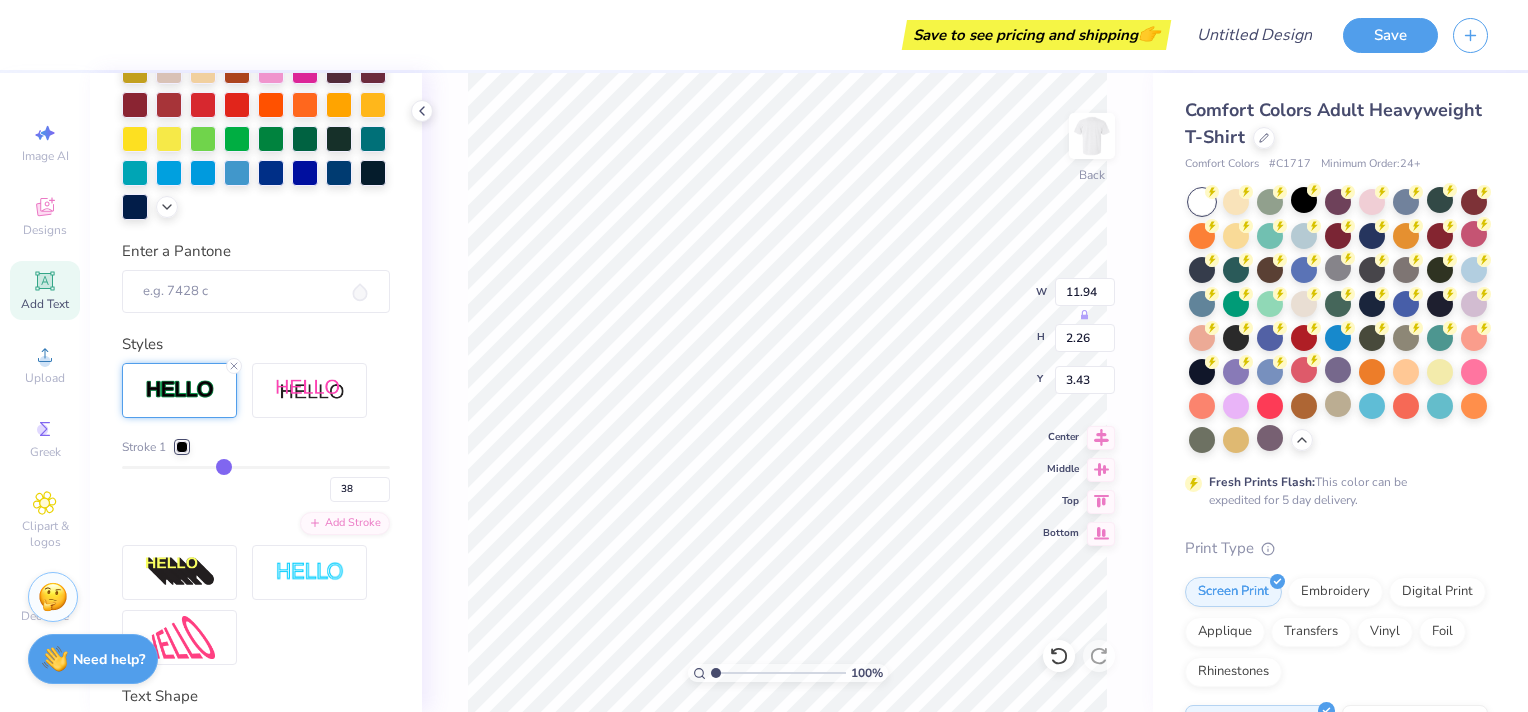 type on "36" 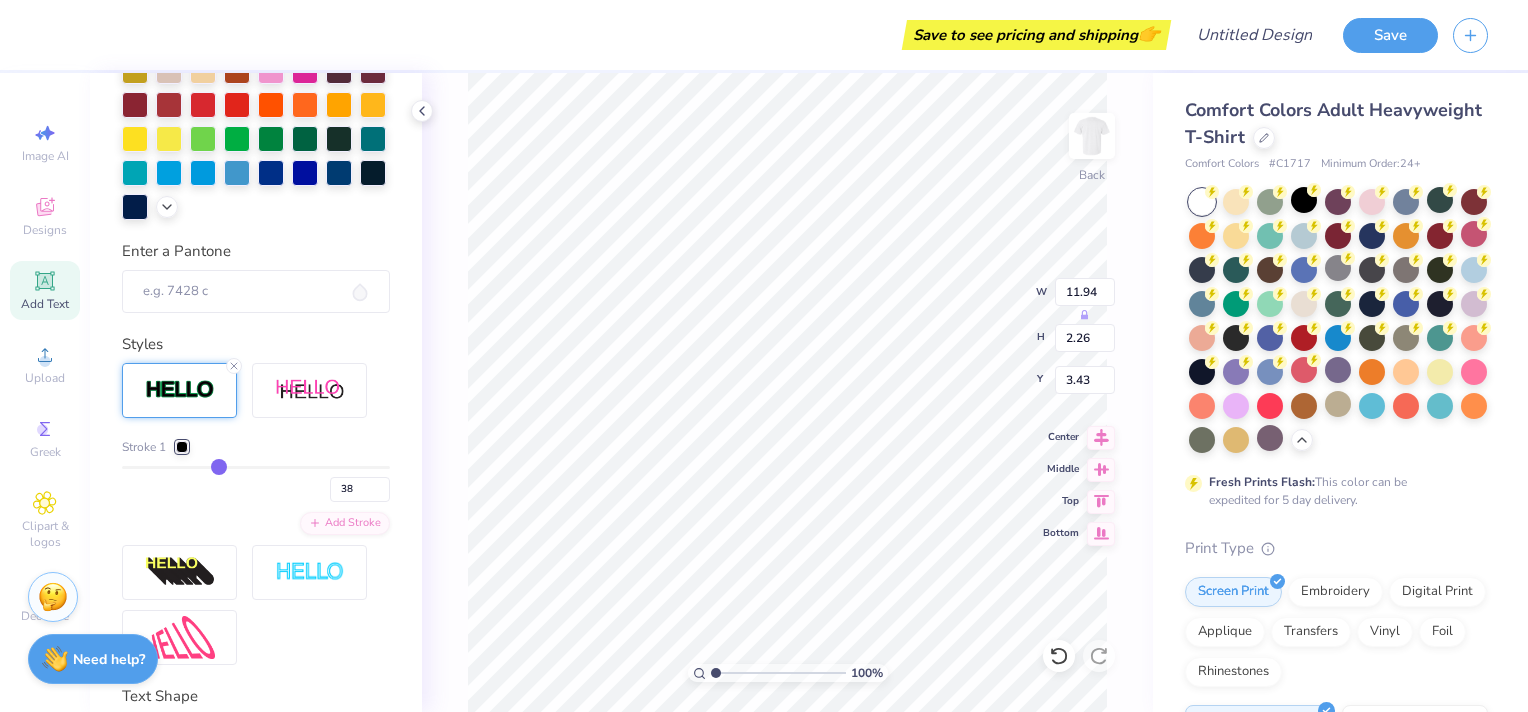 type on "36" 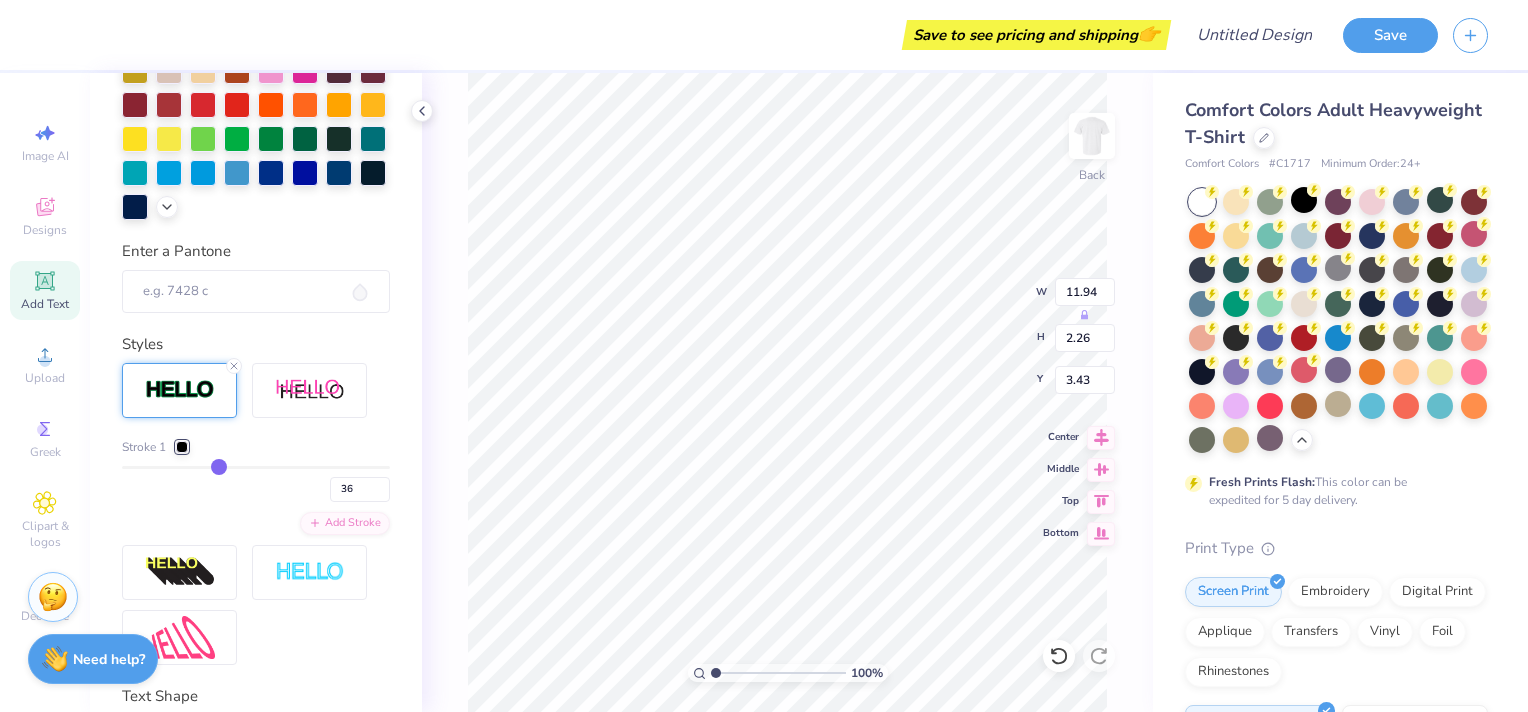 type on "35" 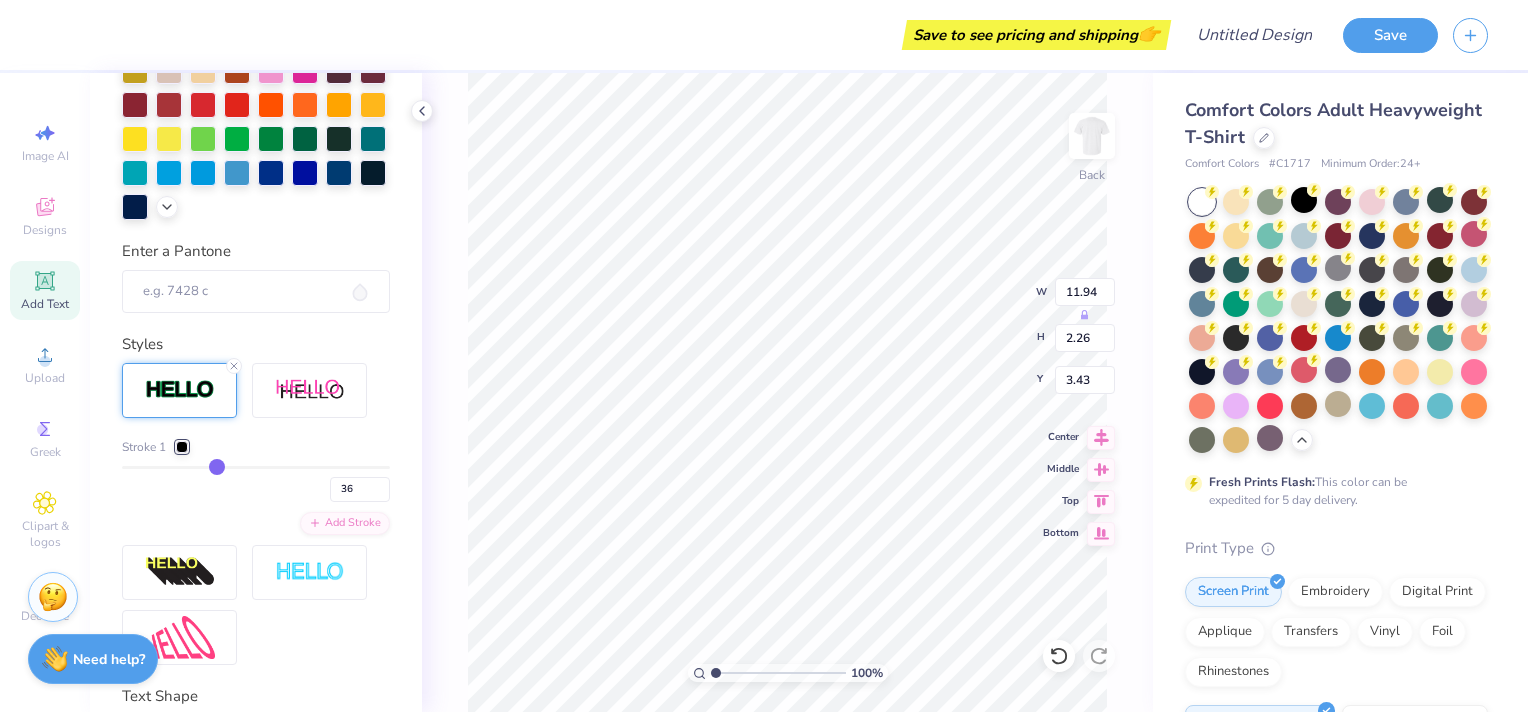 type on "35" 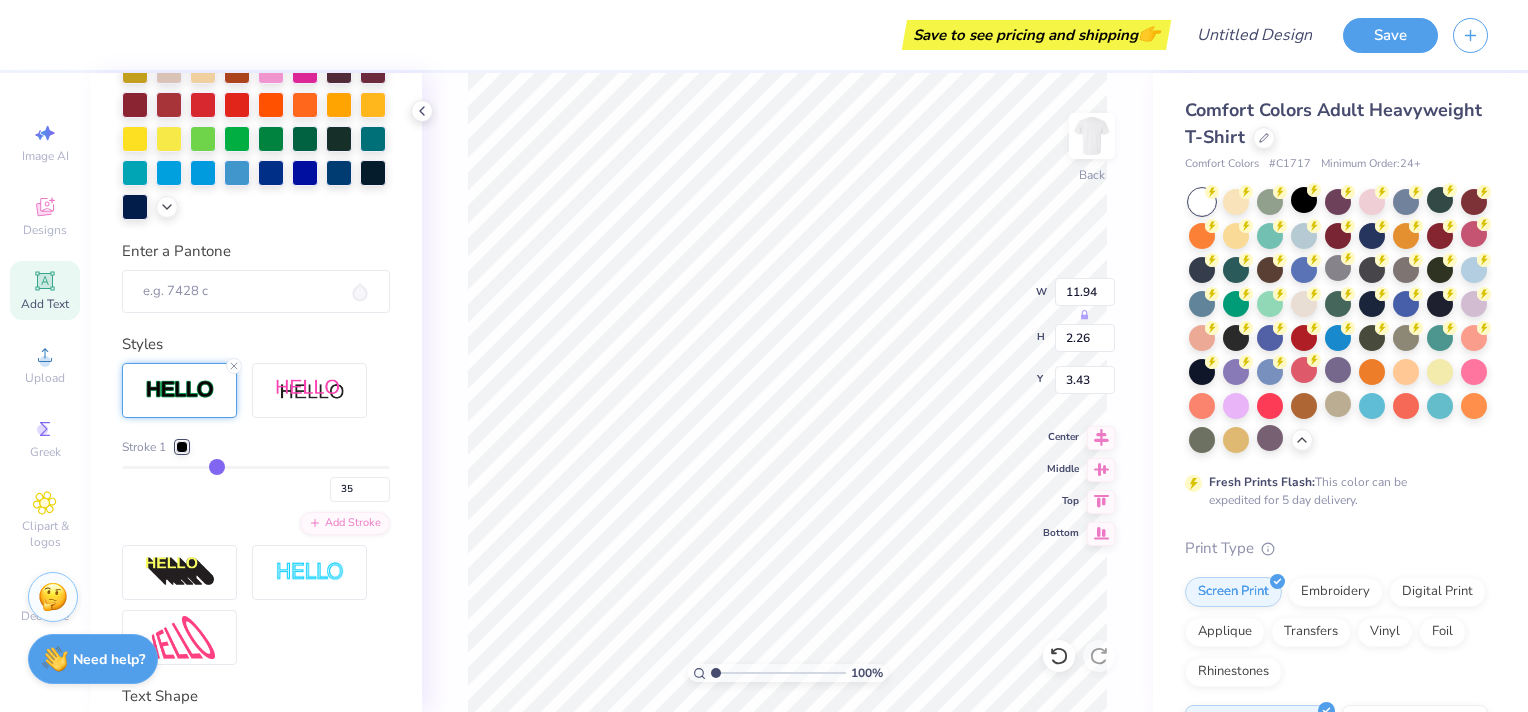 type on "34" 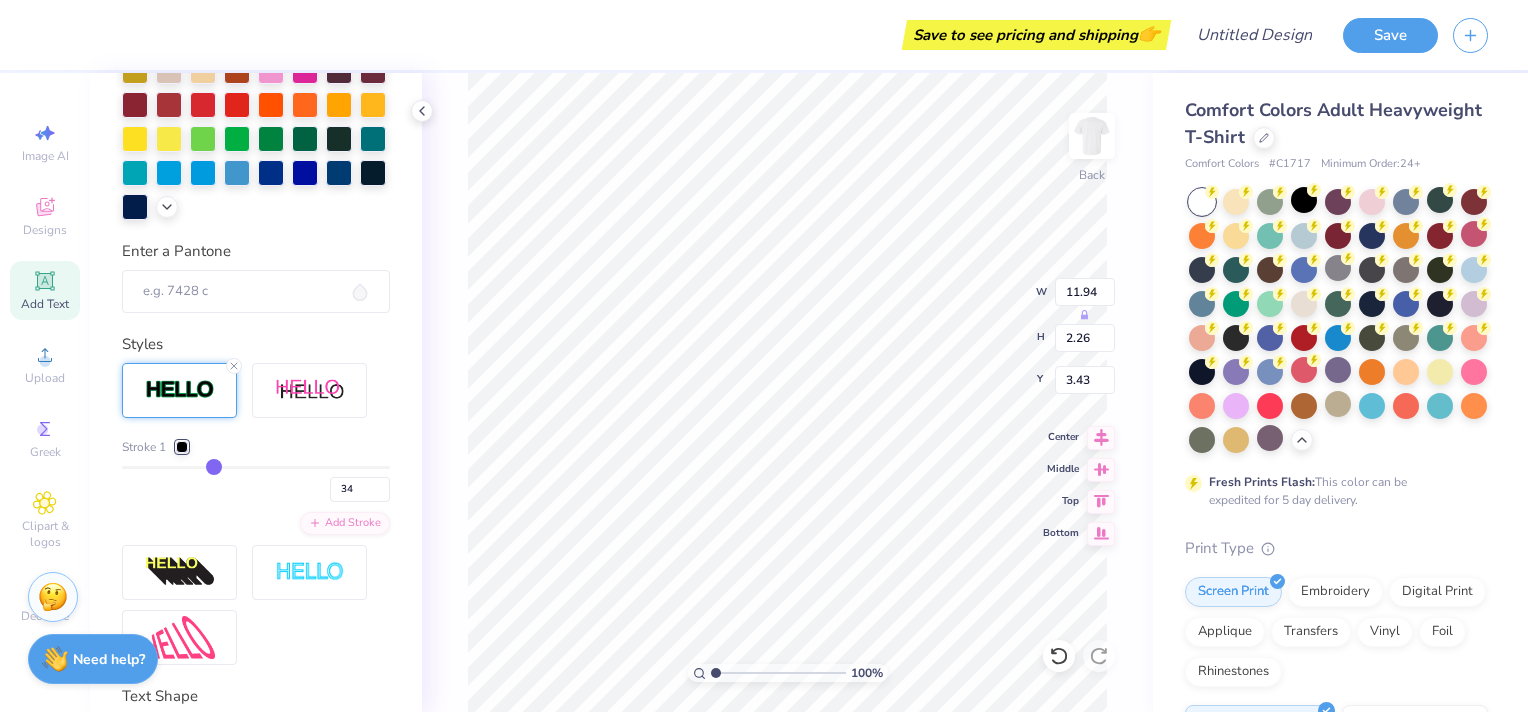 type on "33" 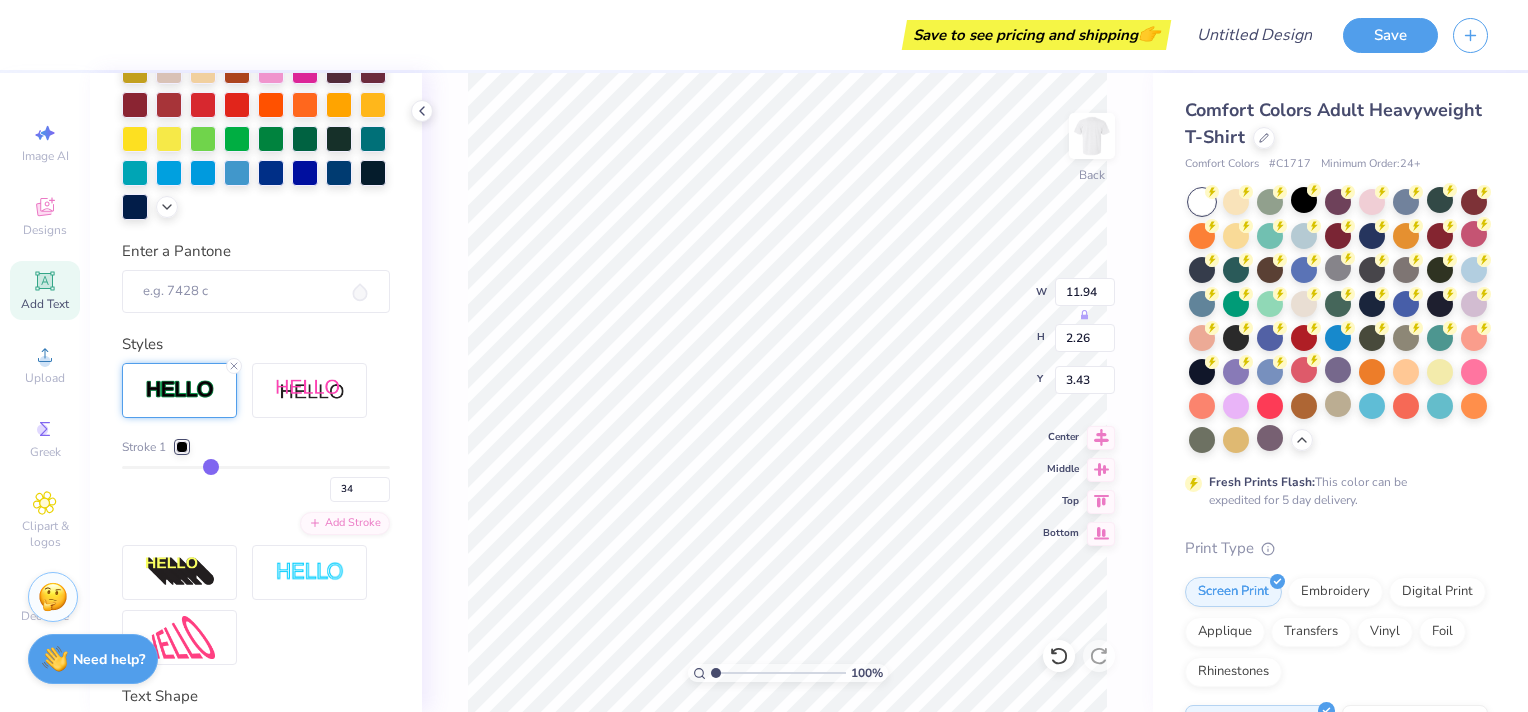 type on "33" 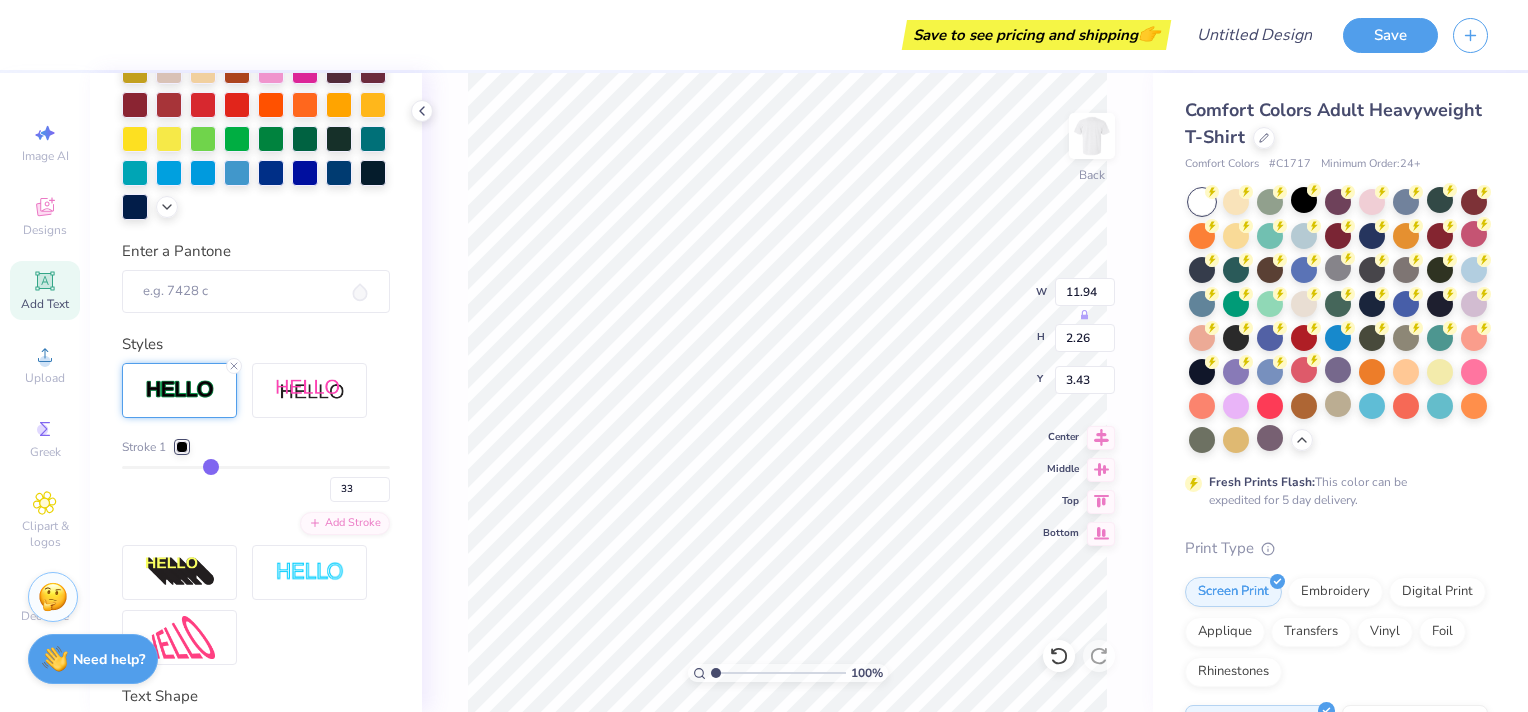 type on "32" 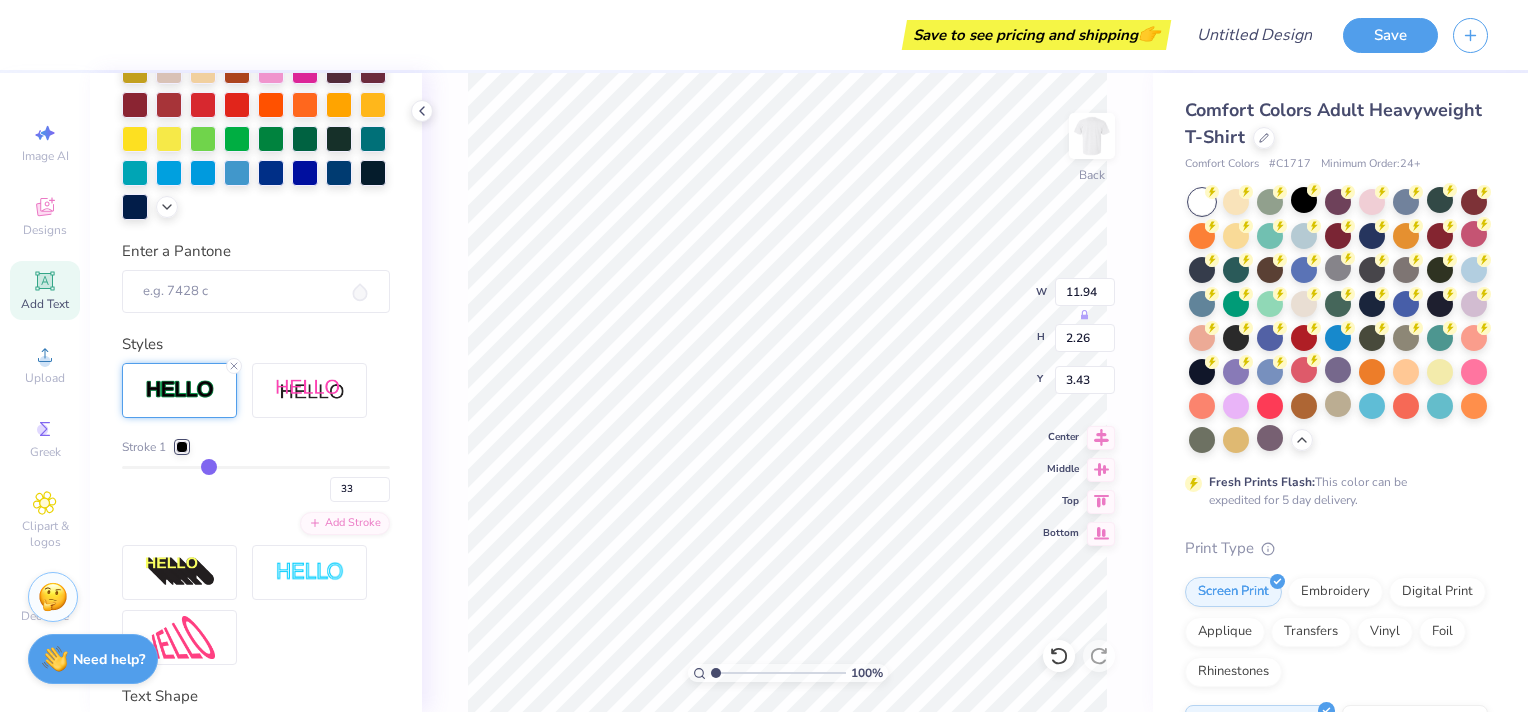 type on "32" 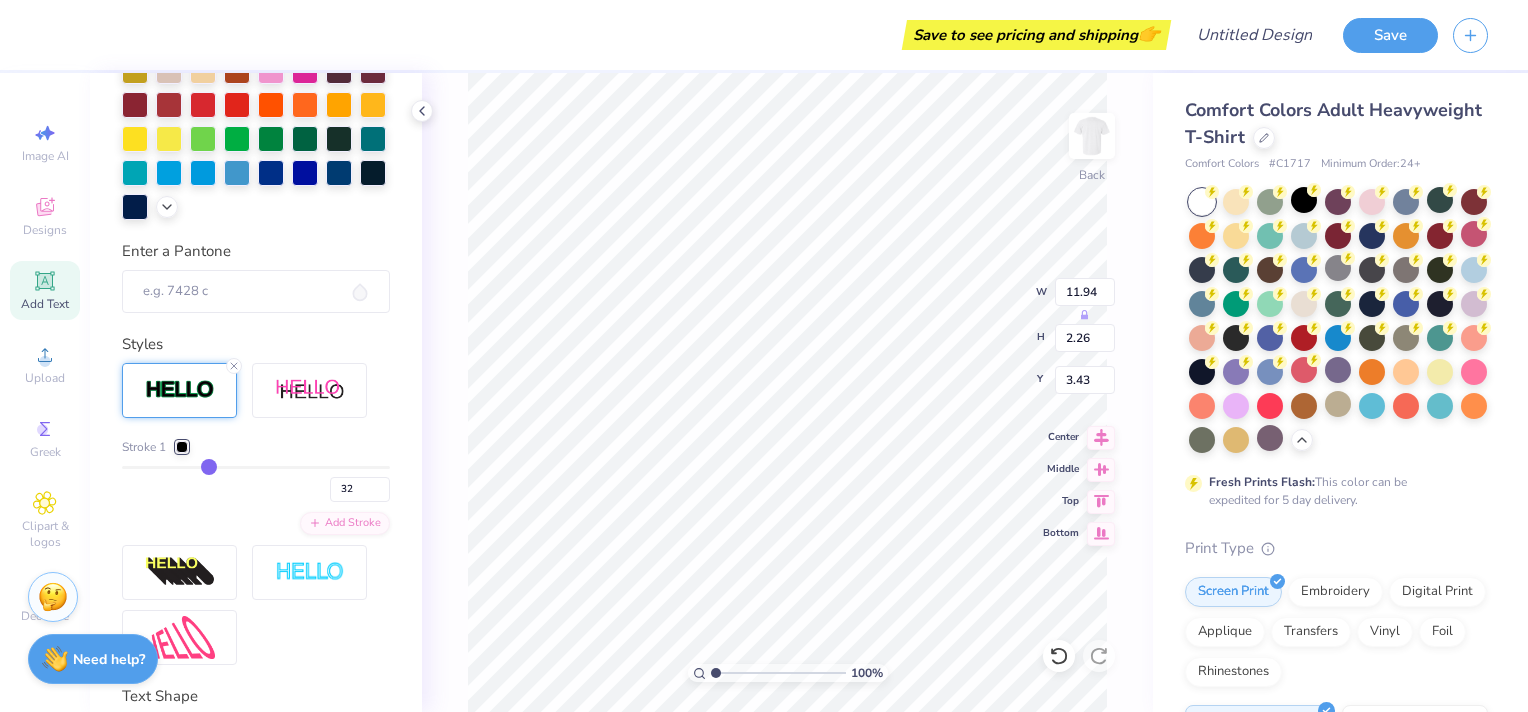 type on "31" 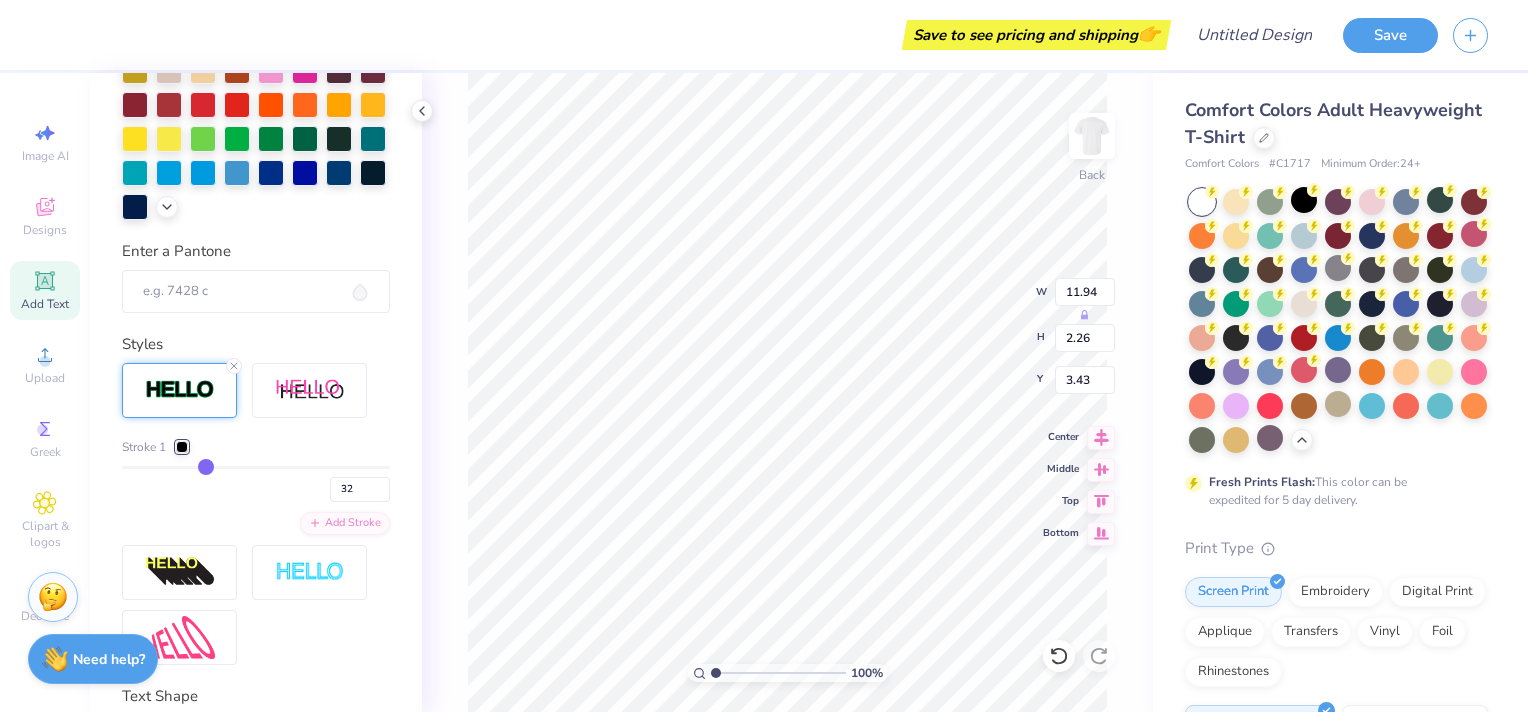 type on "31" 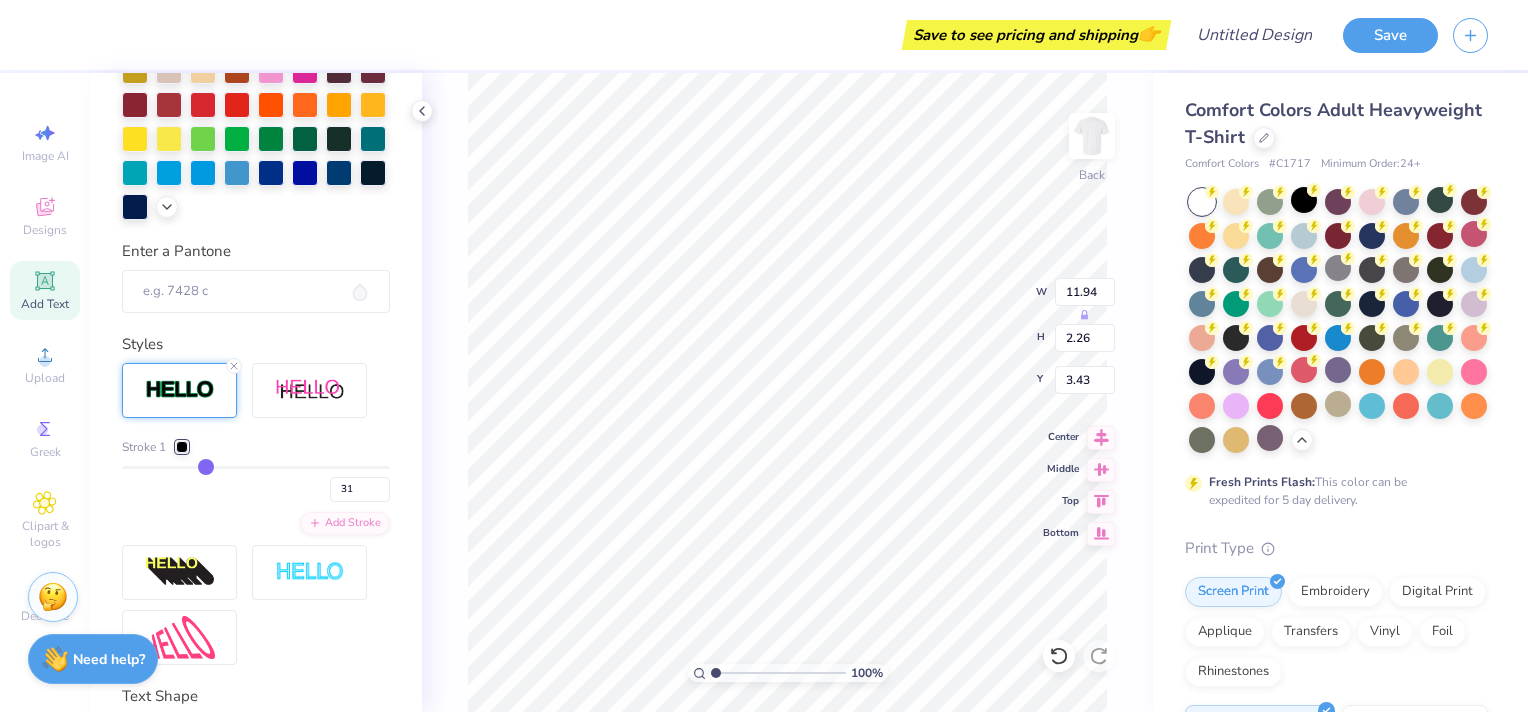 type on "29" 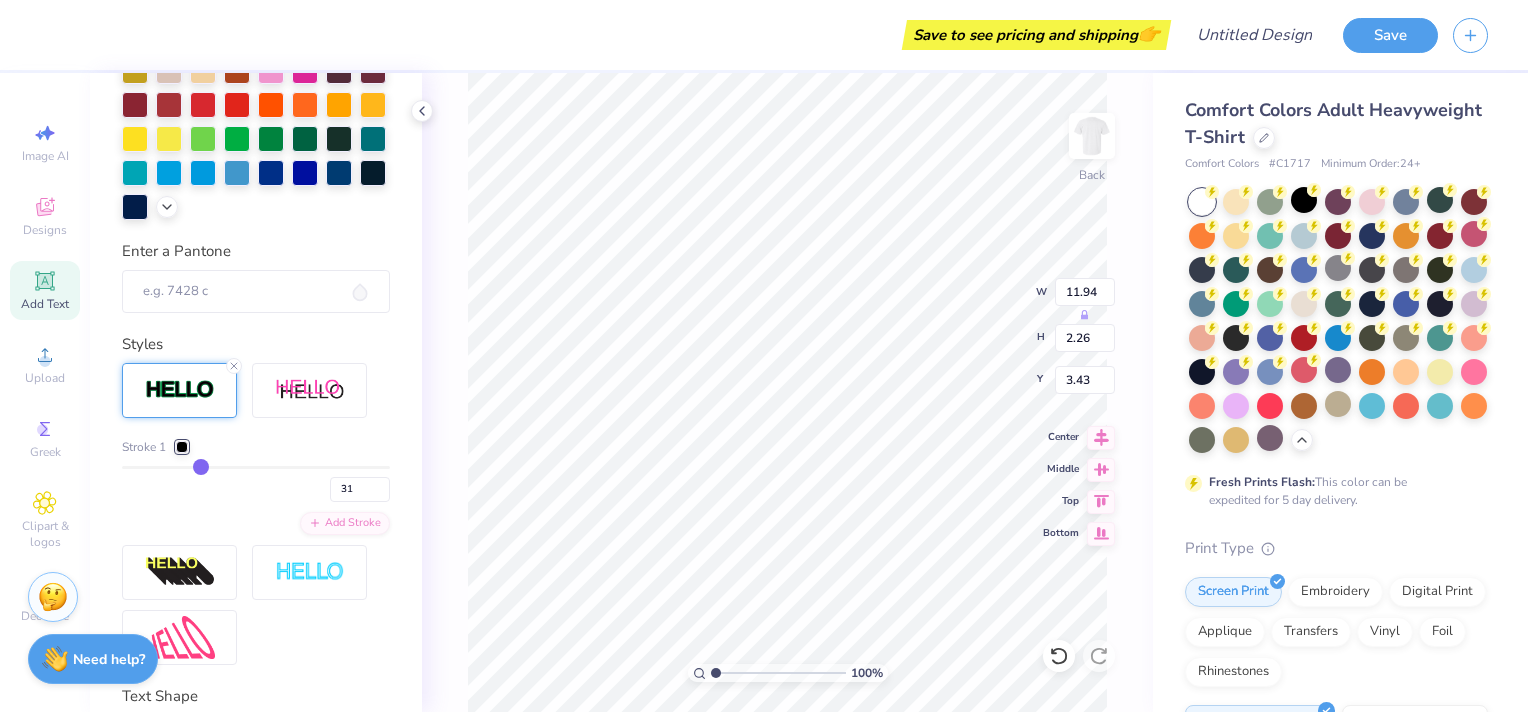 type on "29" 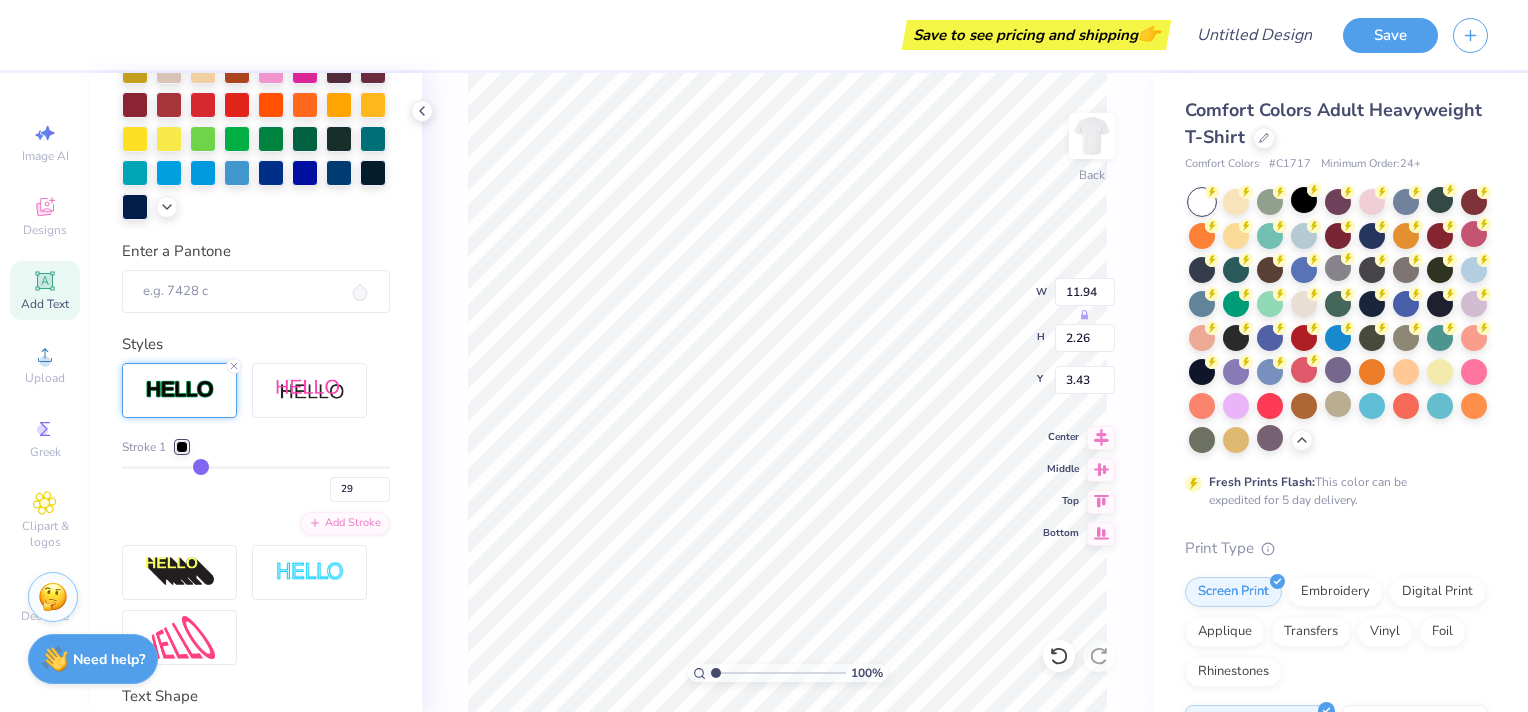 type on "27" 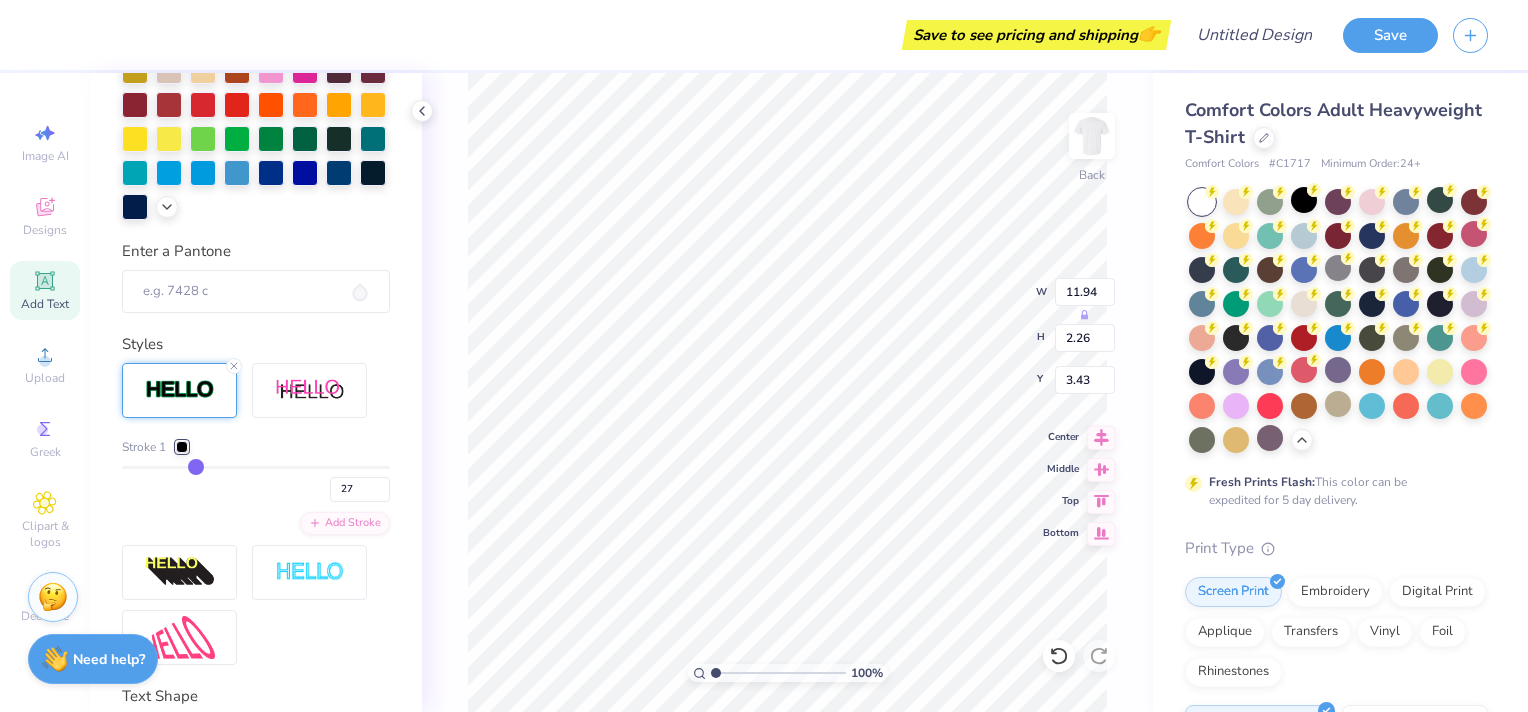 type on "26" 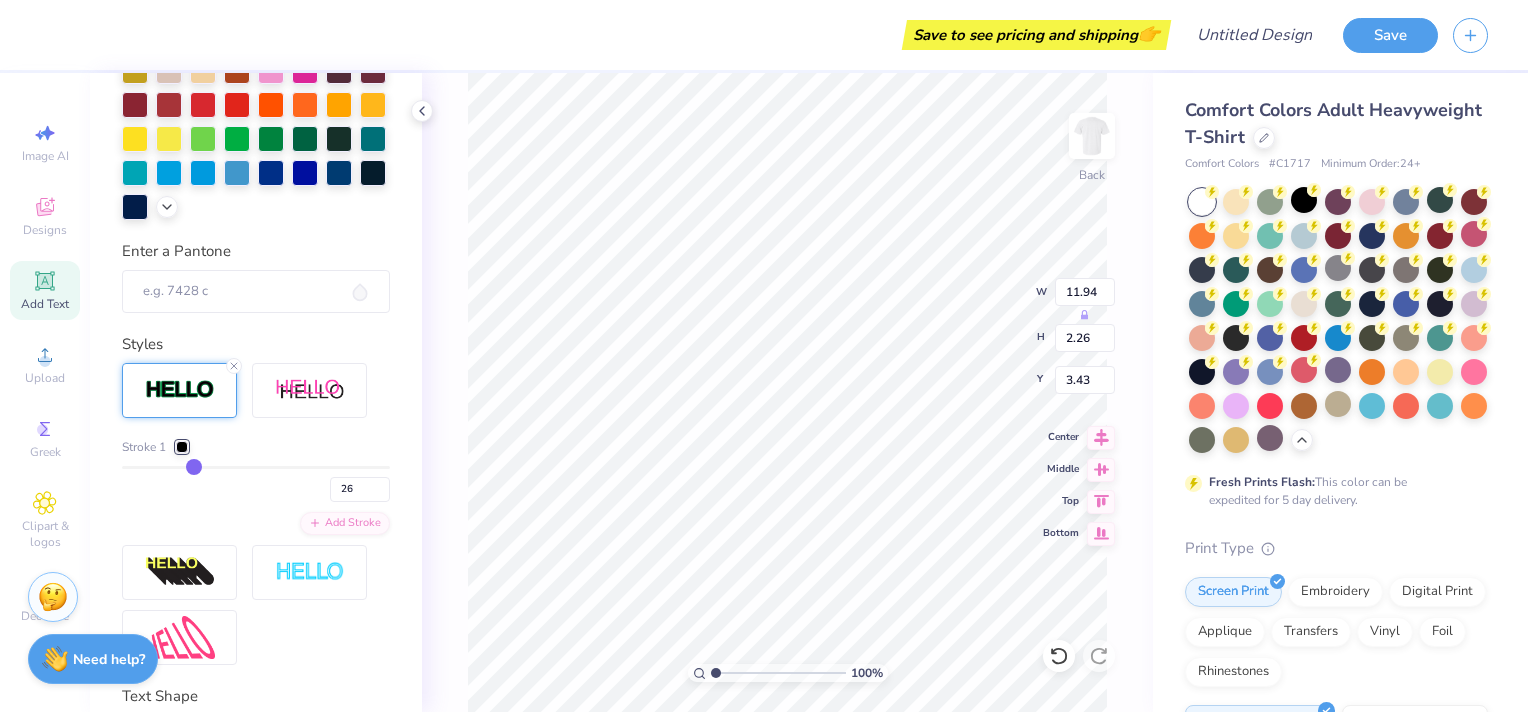drag, startPoint x: 238, startPoint y: 467, endPoint x: 190, endPoint y: 468, distance: 48.010414 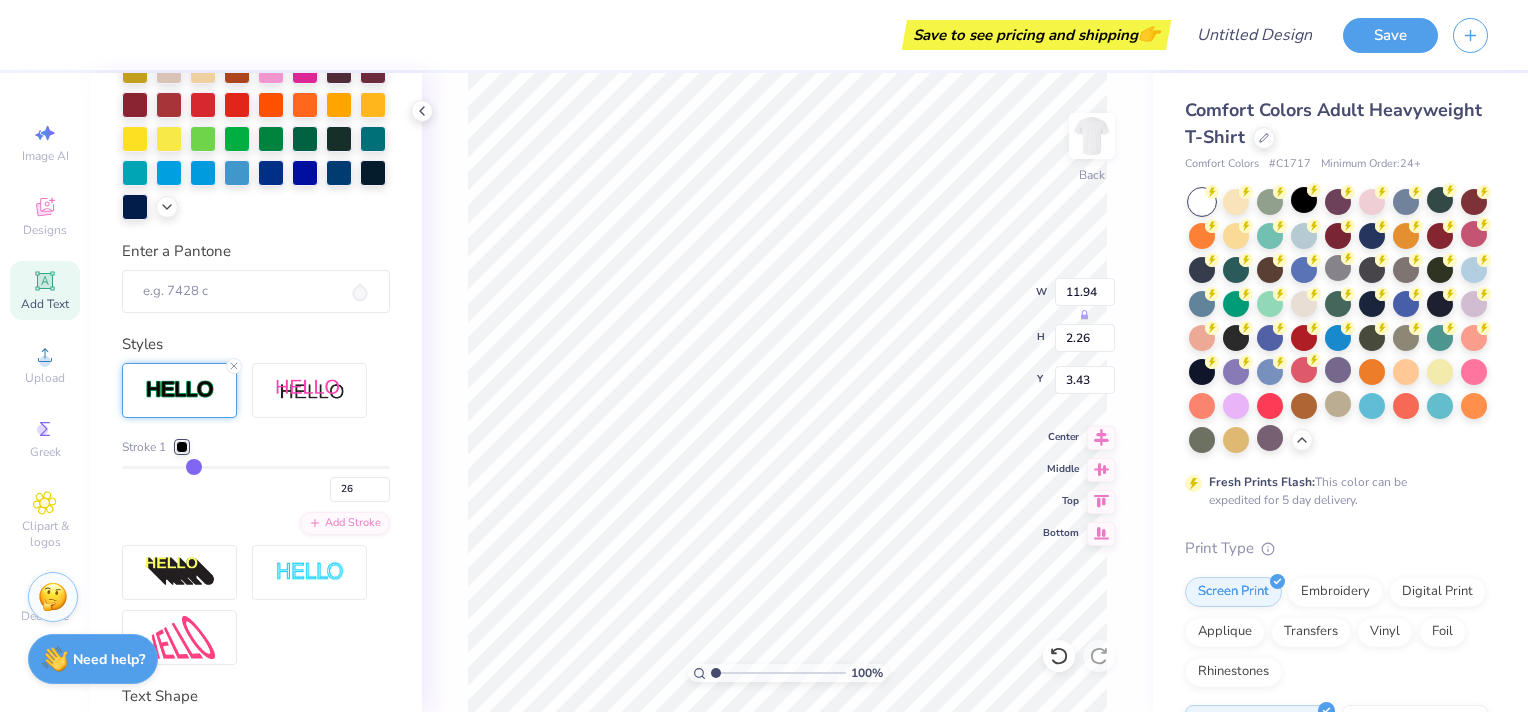 type on "11.53" 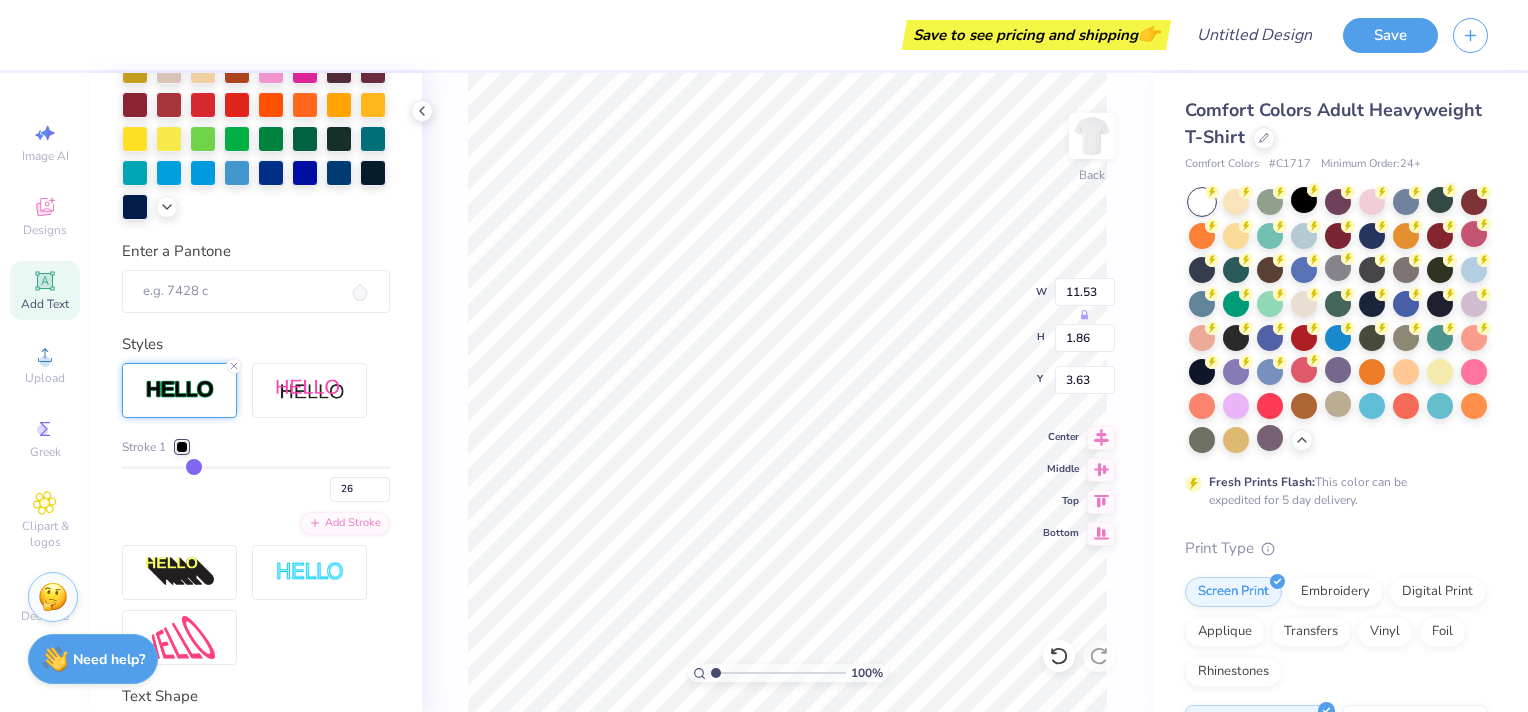type on "25" 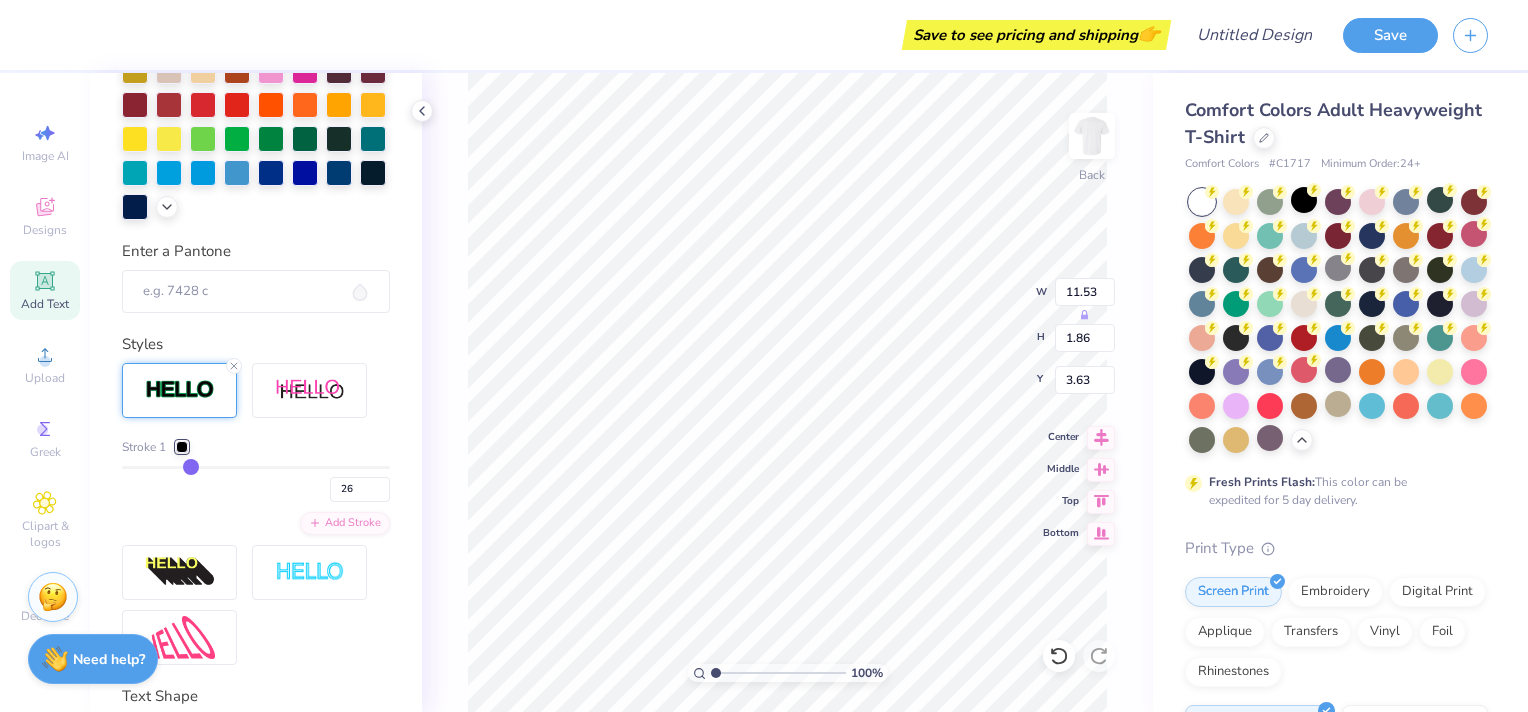 type on "25" 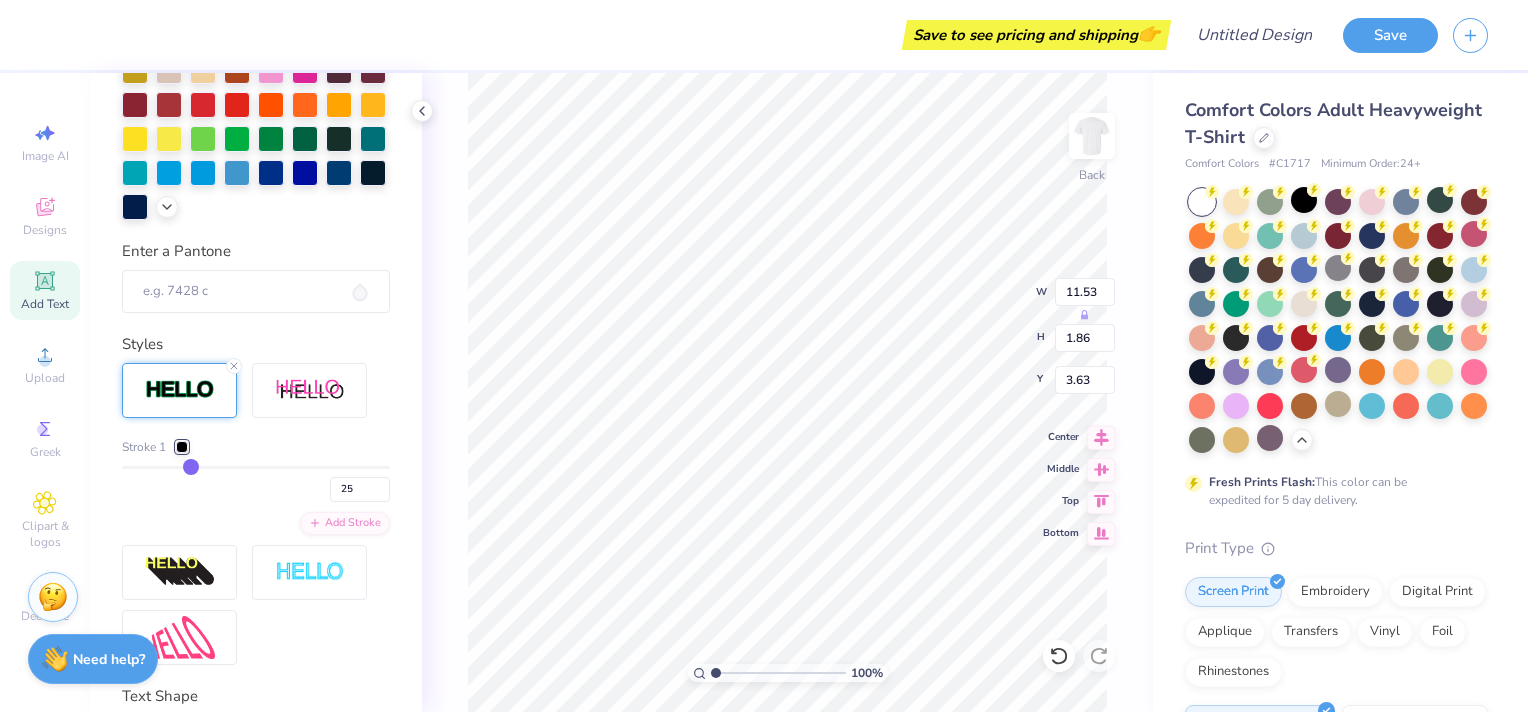 type on "24" 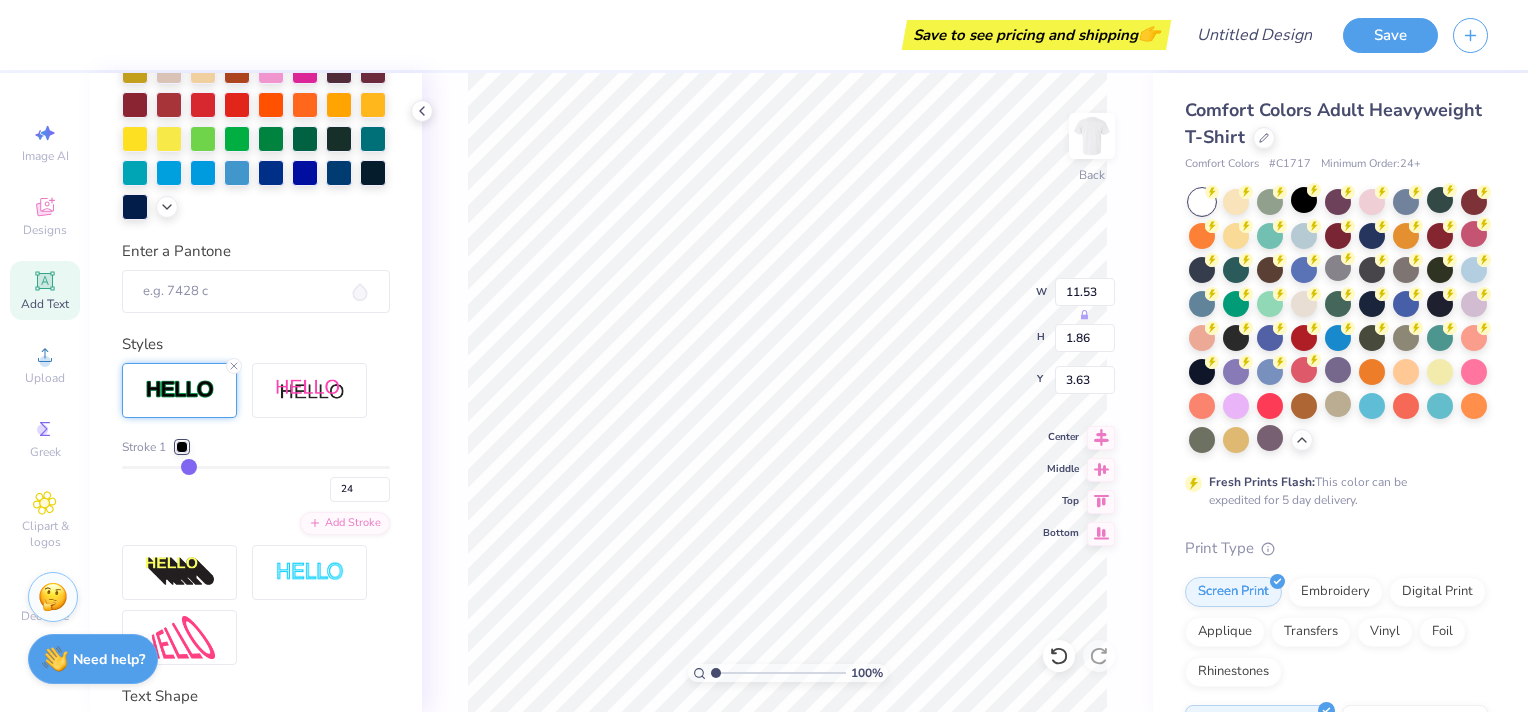 type on "23" 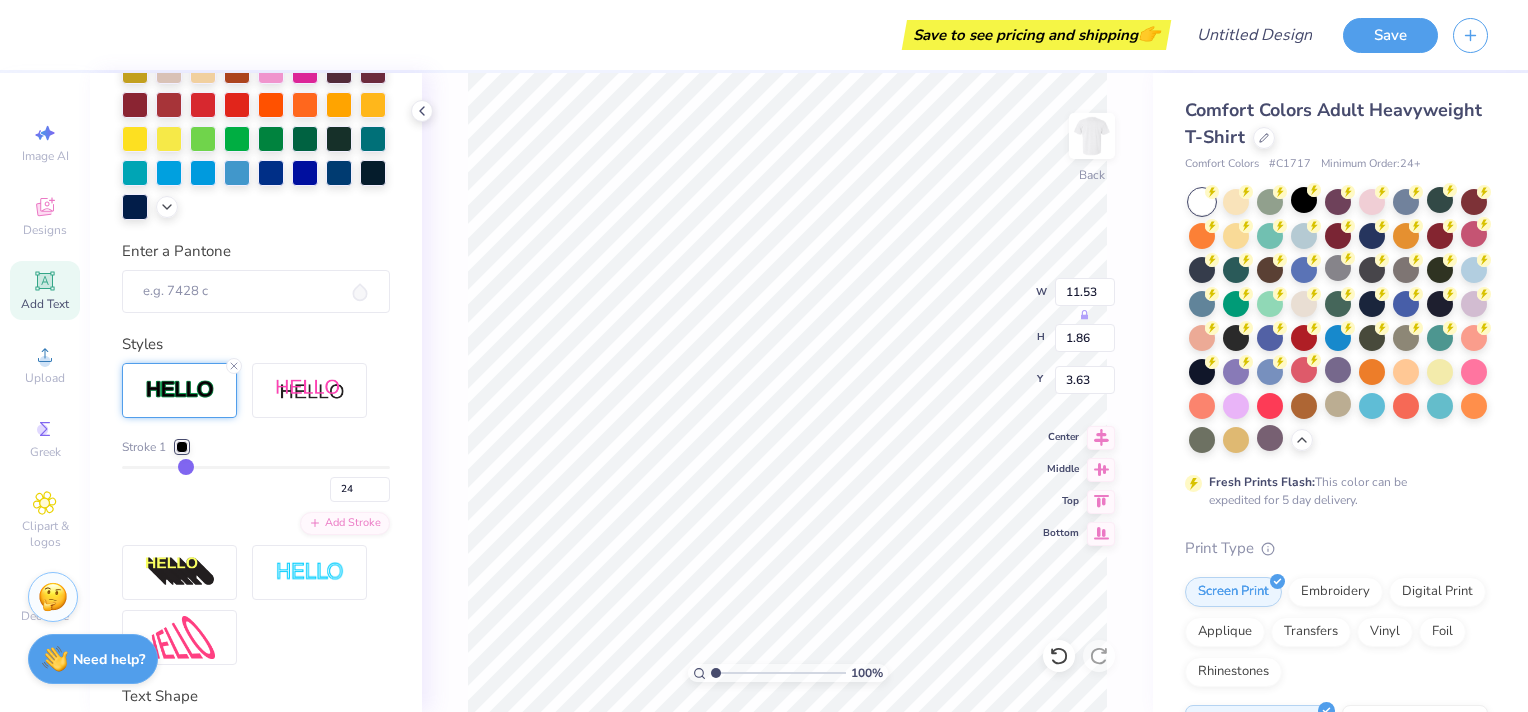 type on "23" 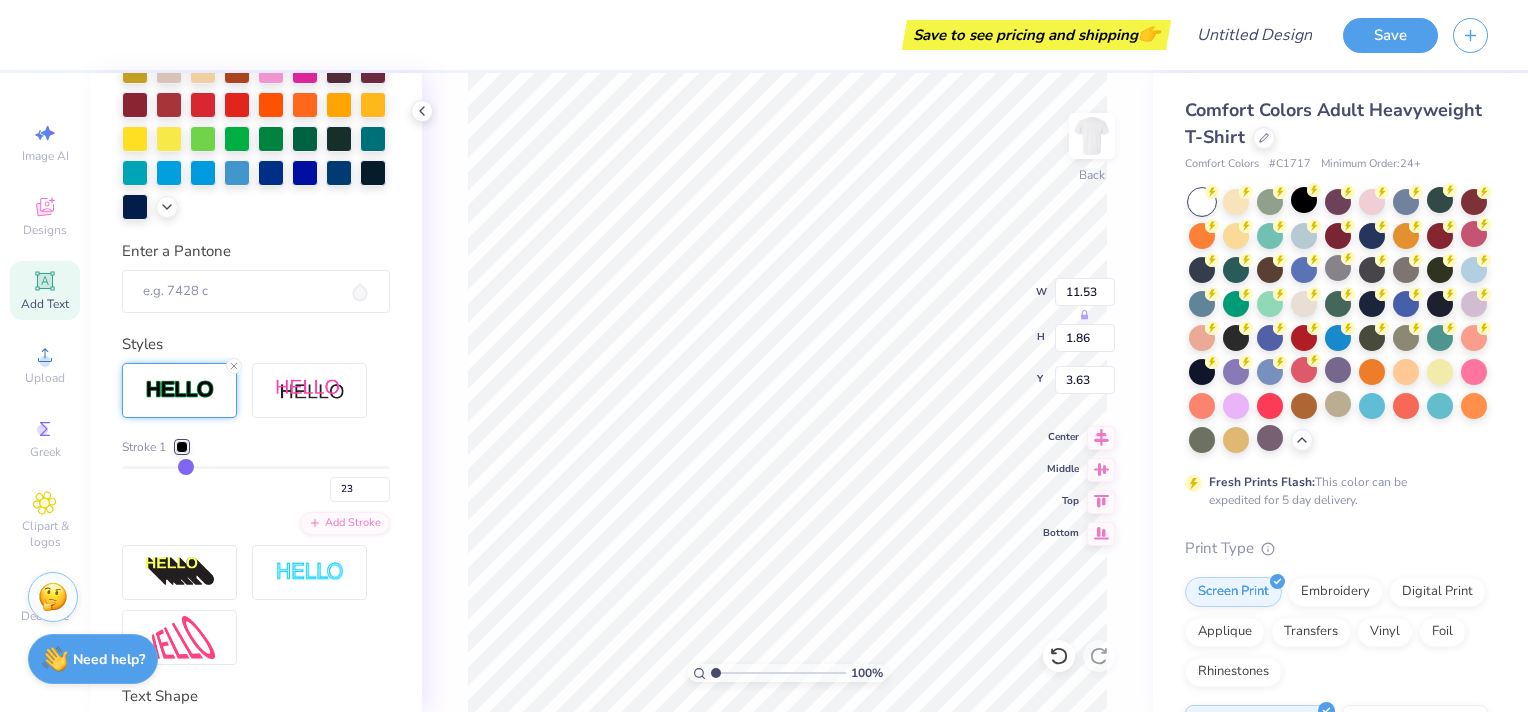 type on "22" 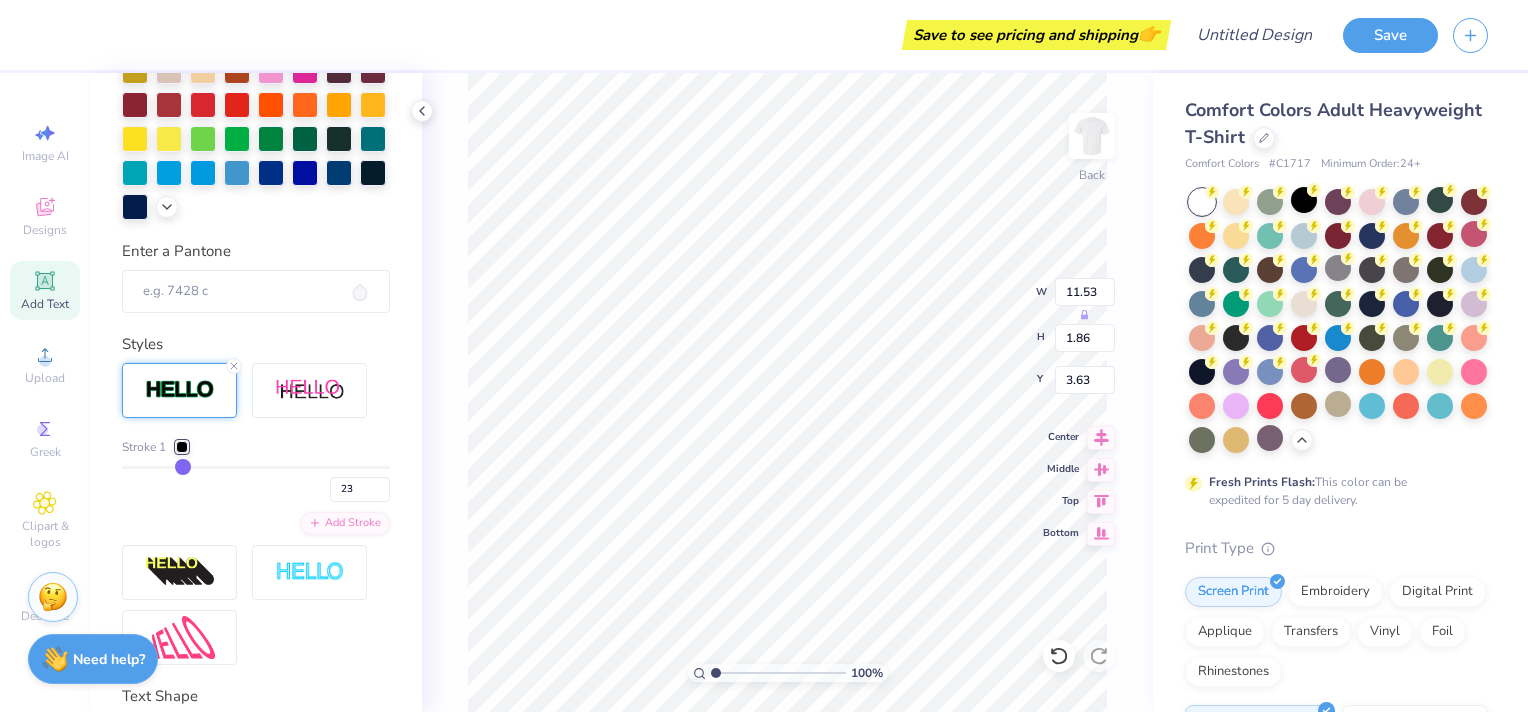 type on "22" 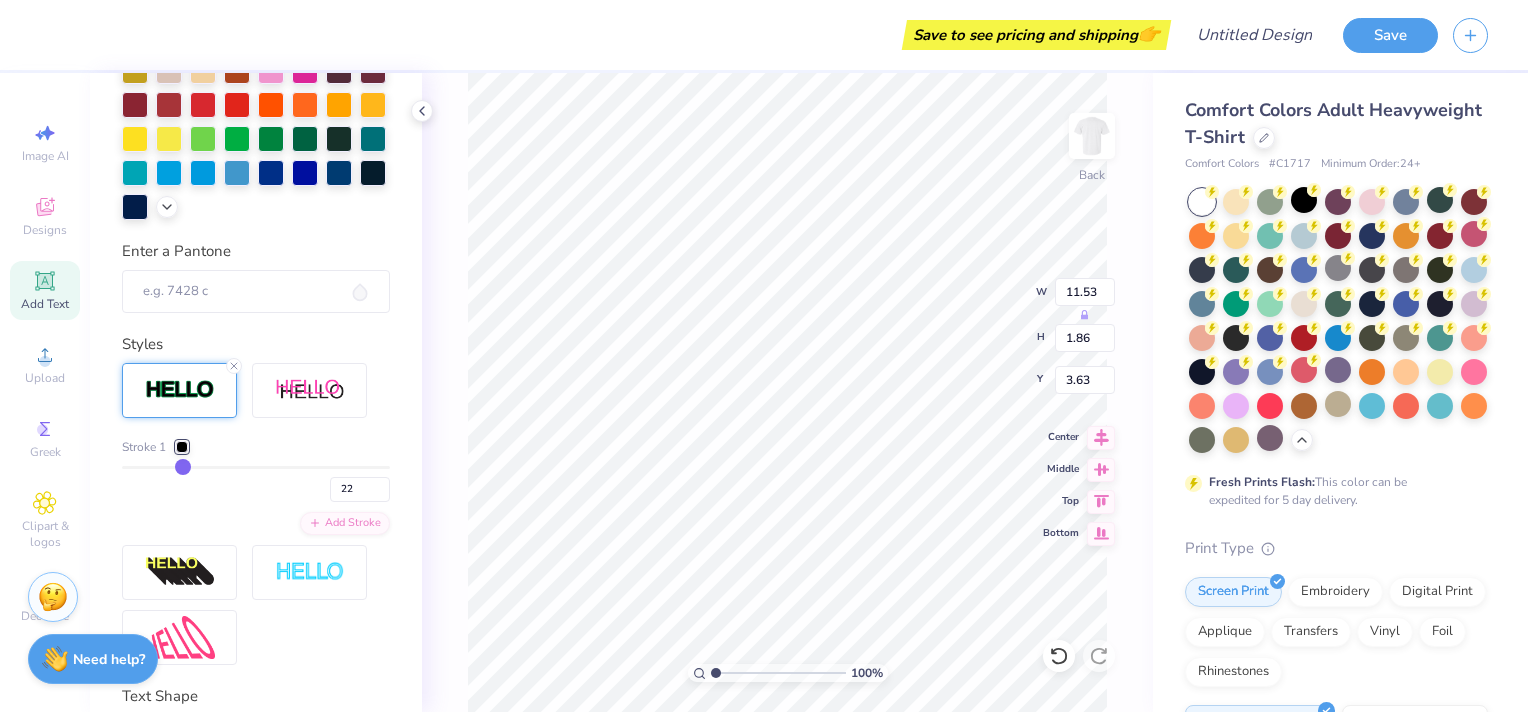 type on "21" 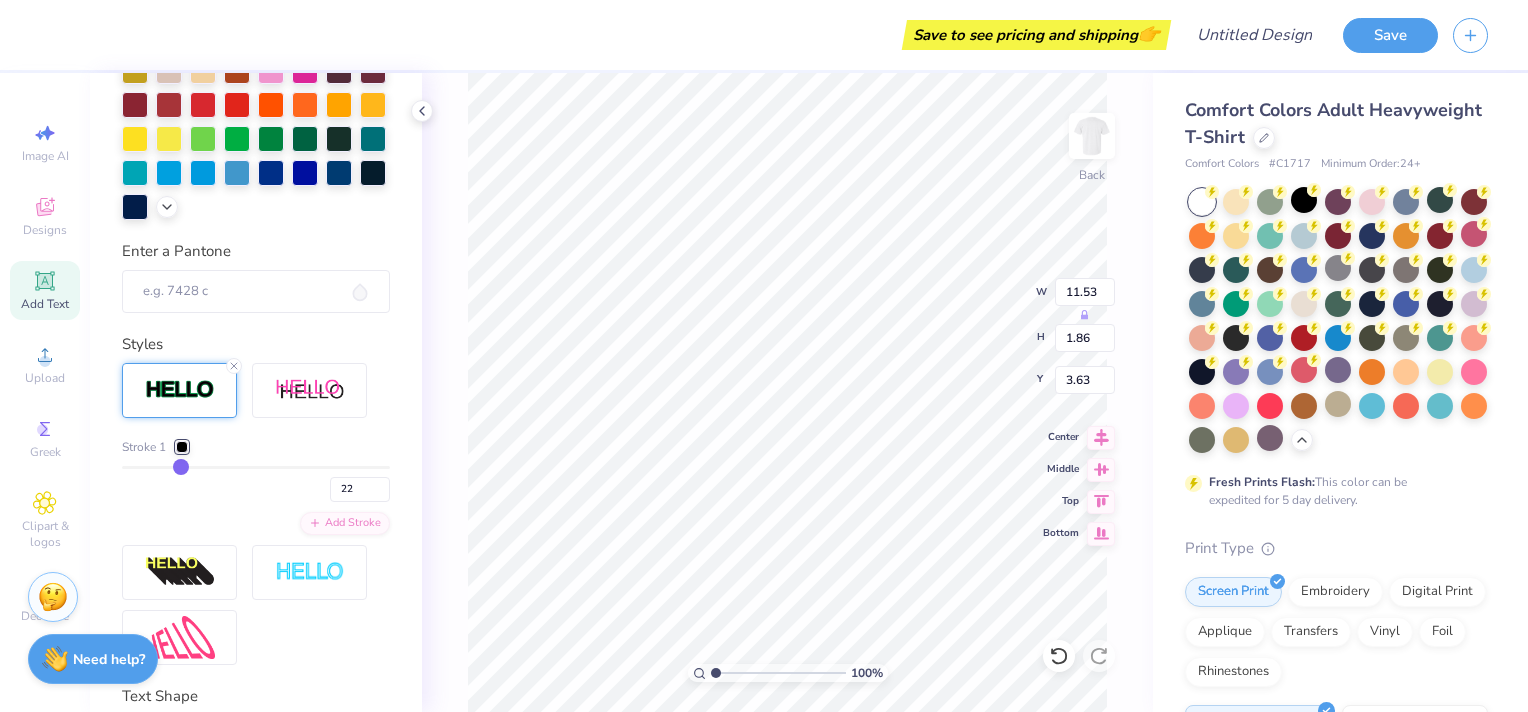 type on "21" 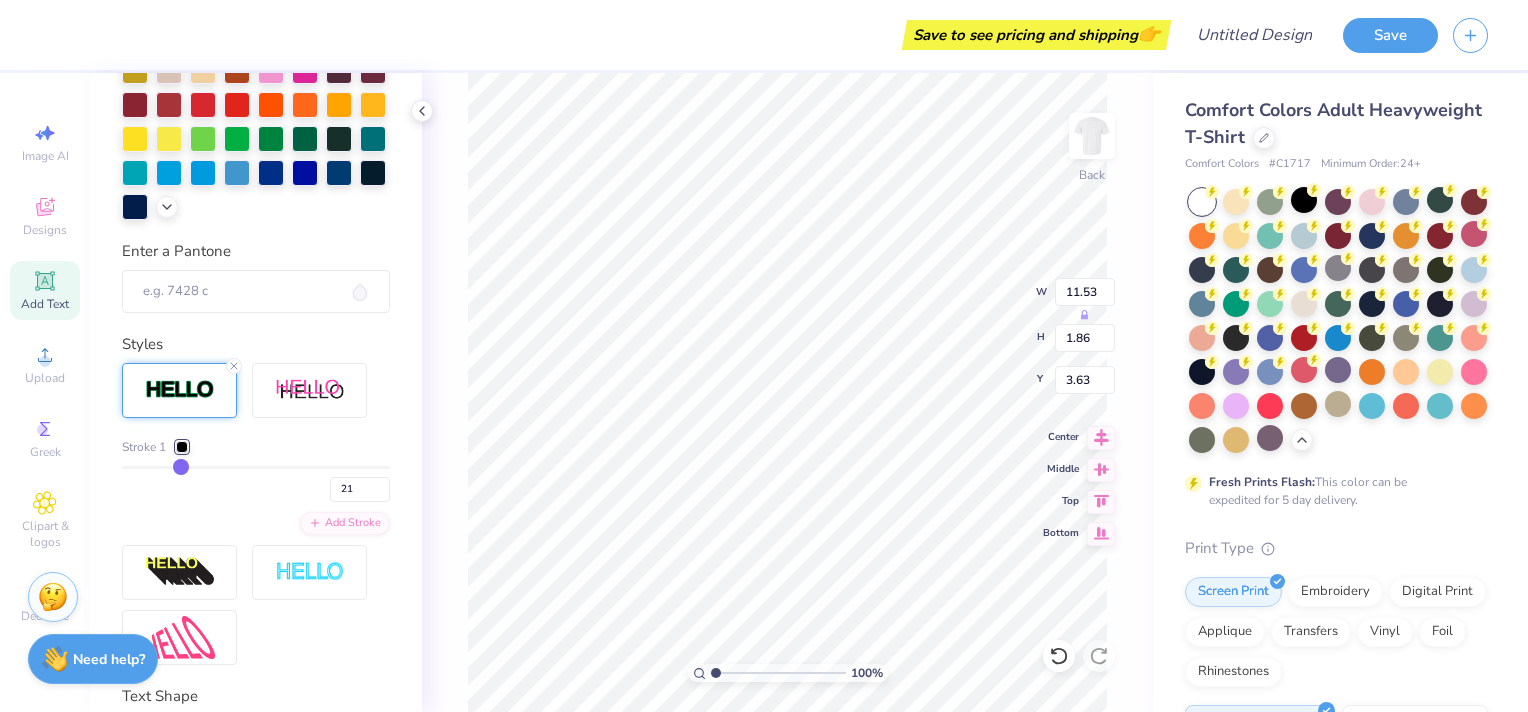 type on "20" 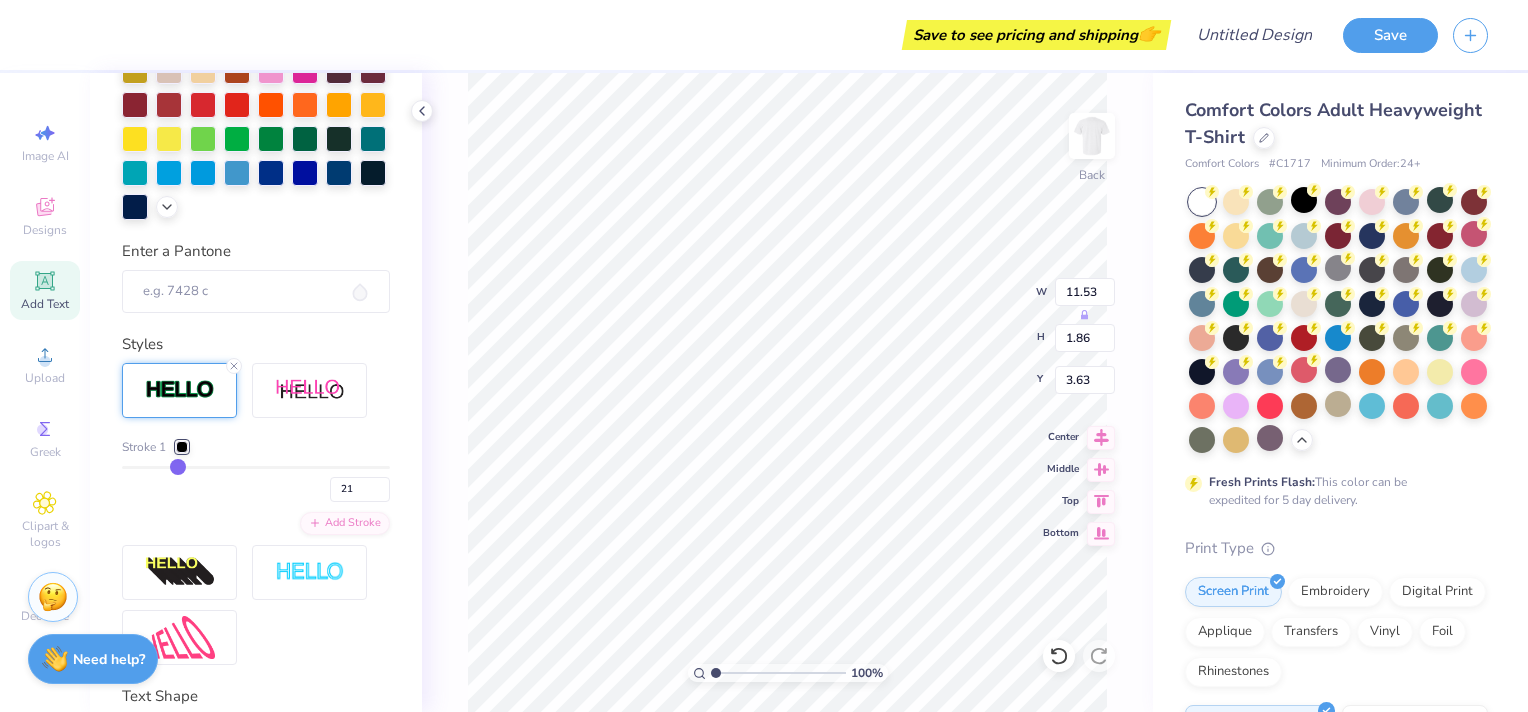 type on "20" 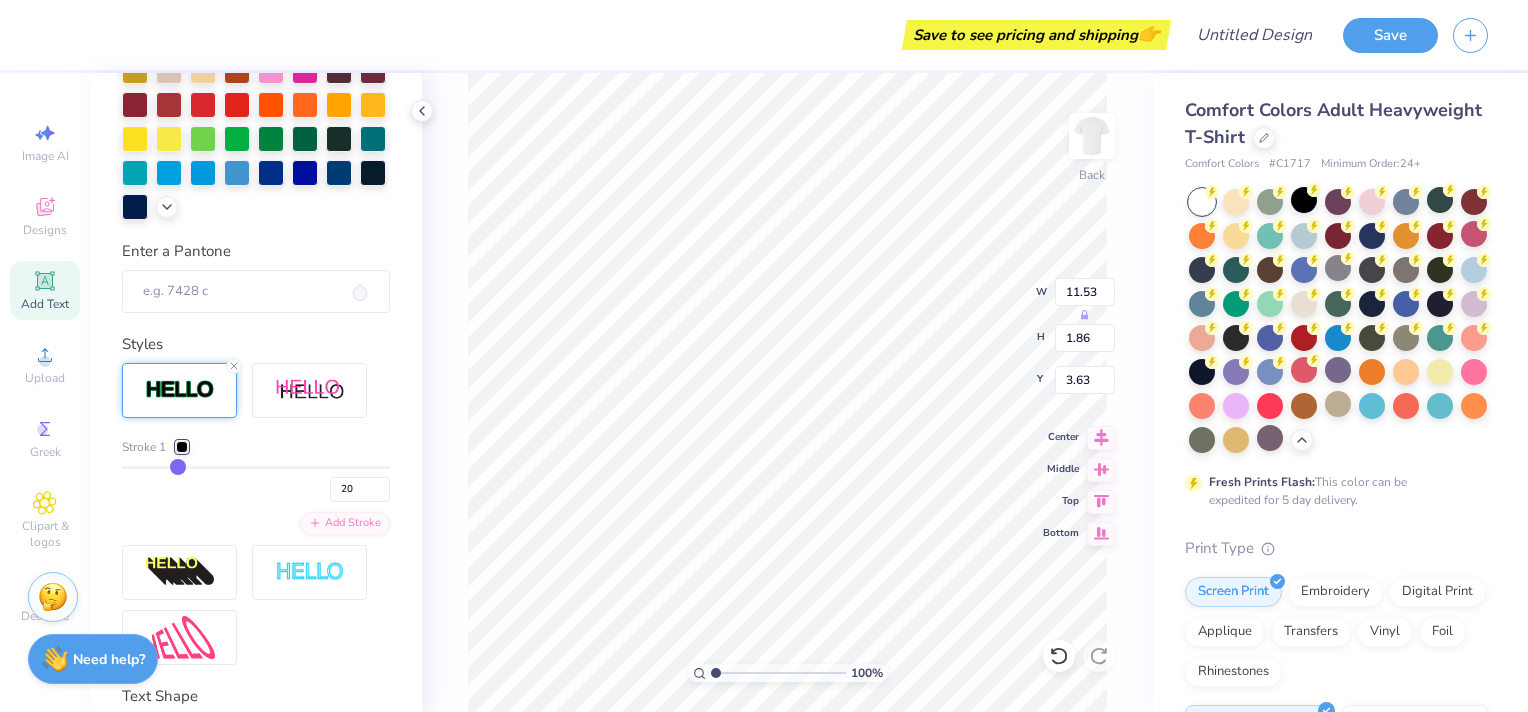 type on "19" 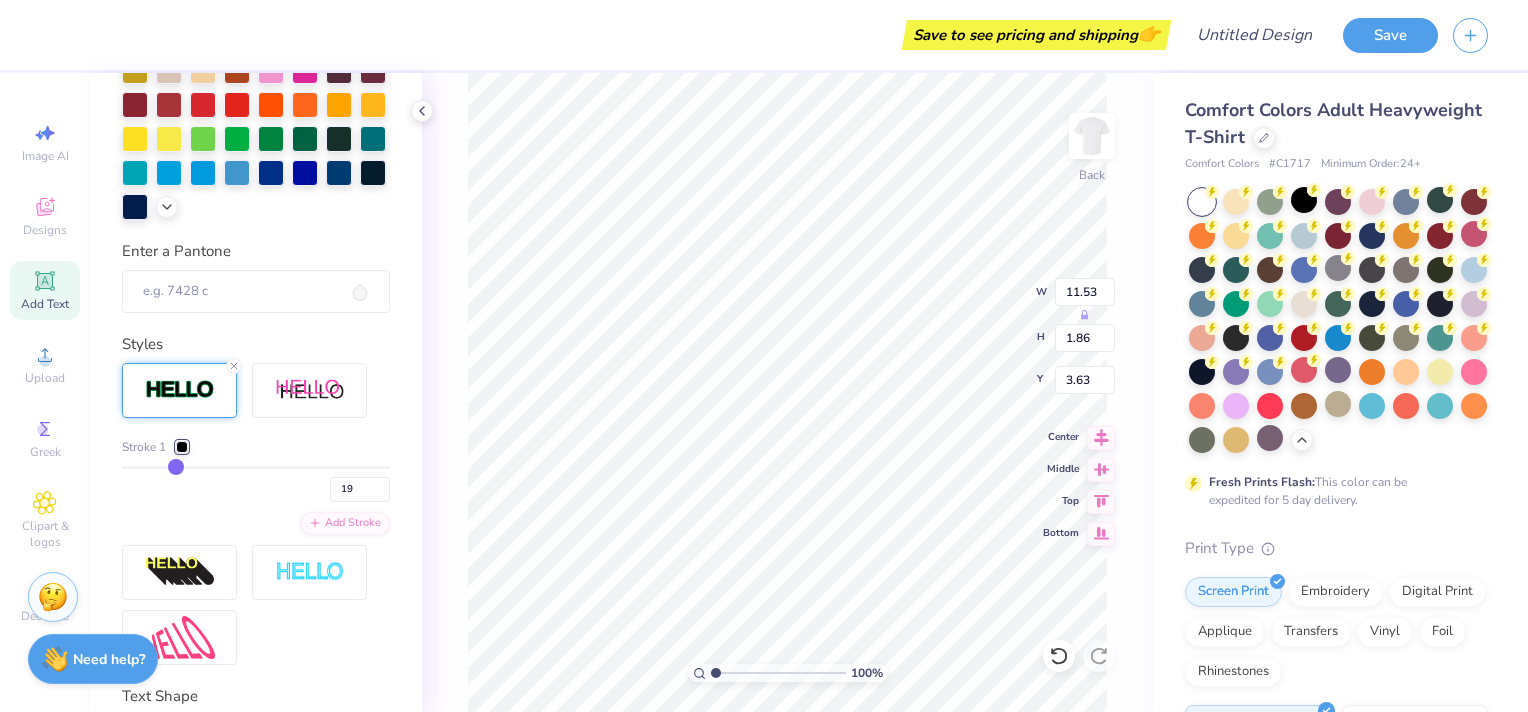 type on "18" 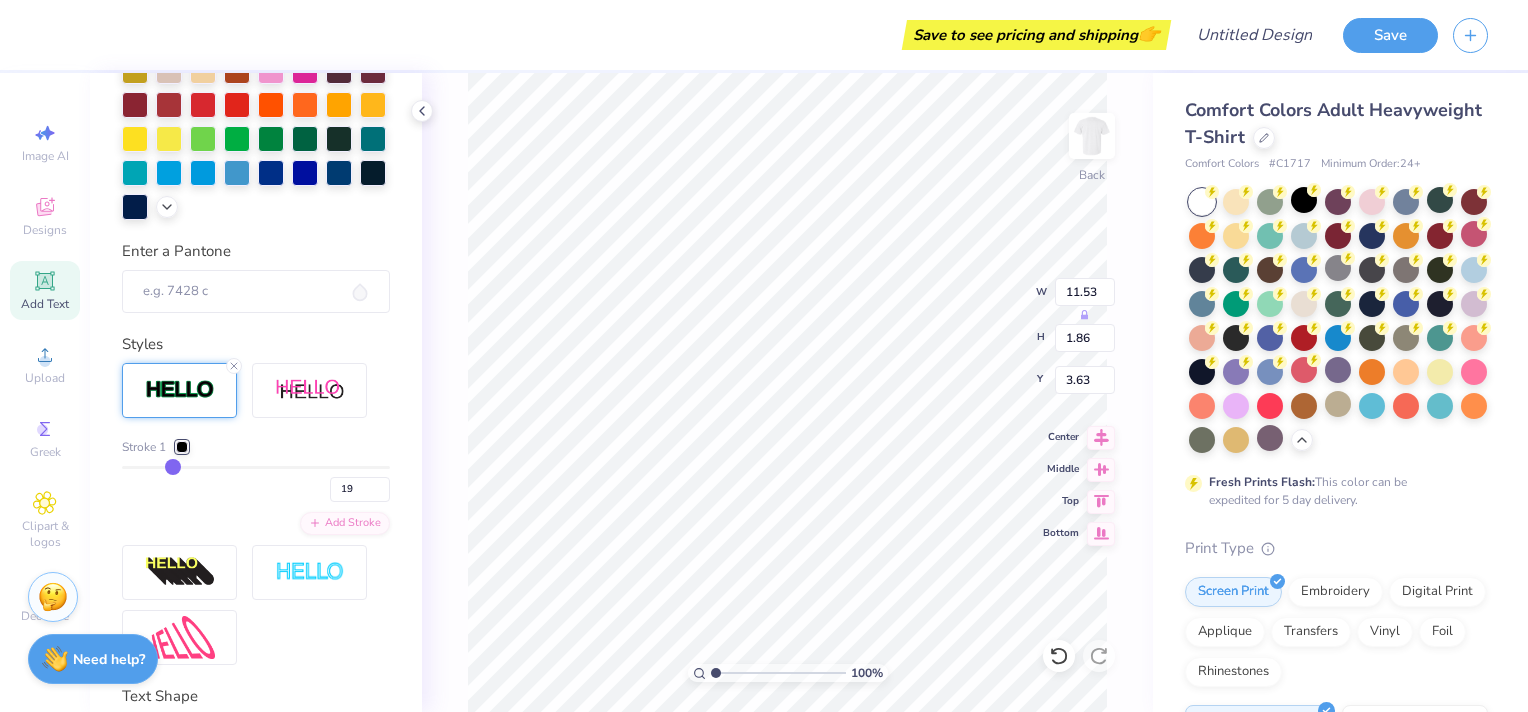 type on "18" 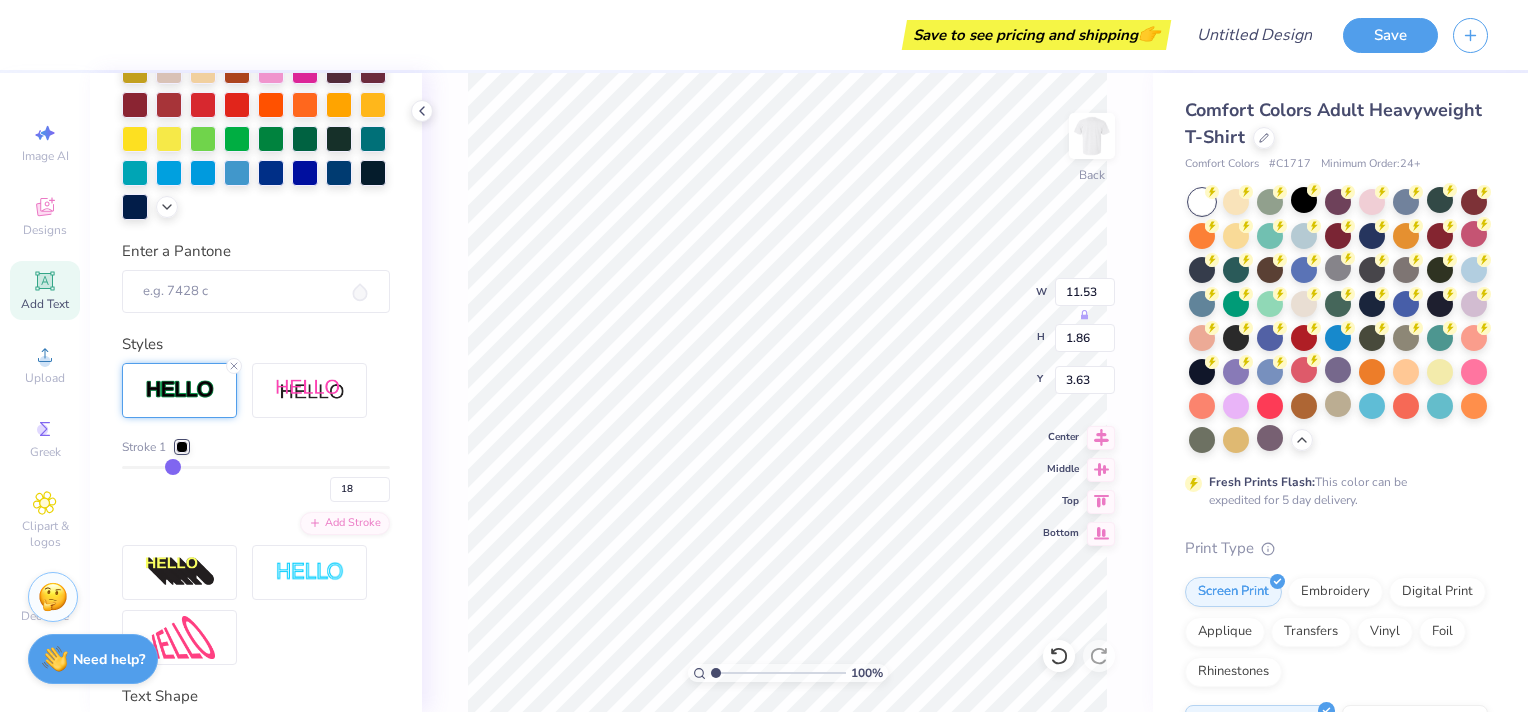 drag, startPoint x: 190, startPoint y: 468, endPoint x: 169, endPoint y: 478, distance: 23.259407 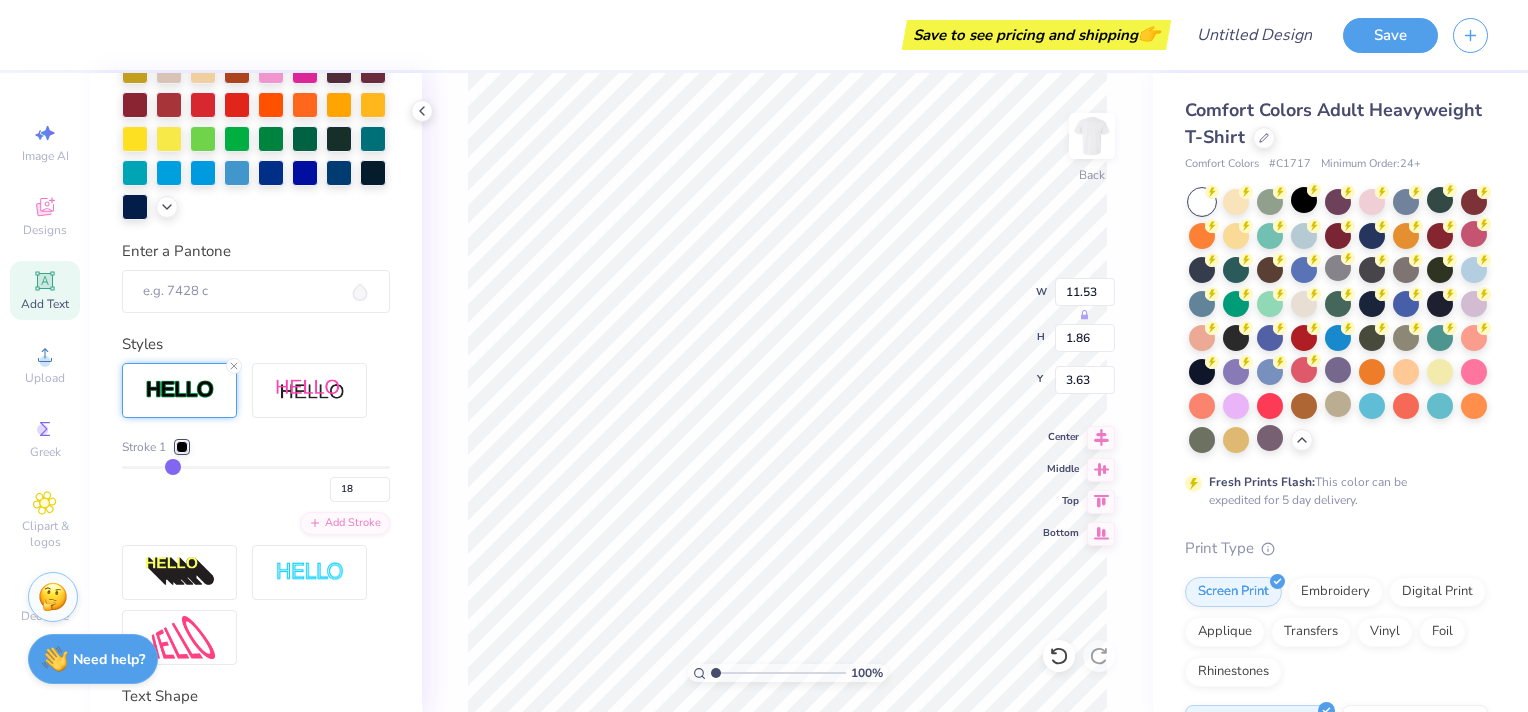 type on "11.37" 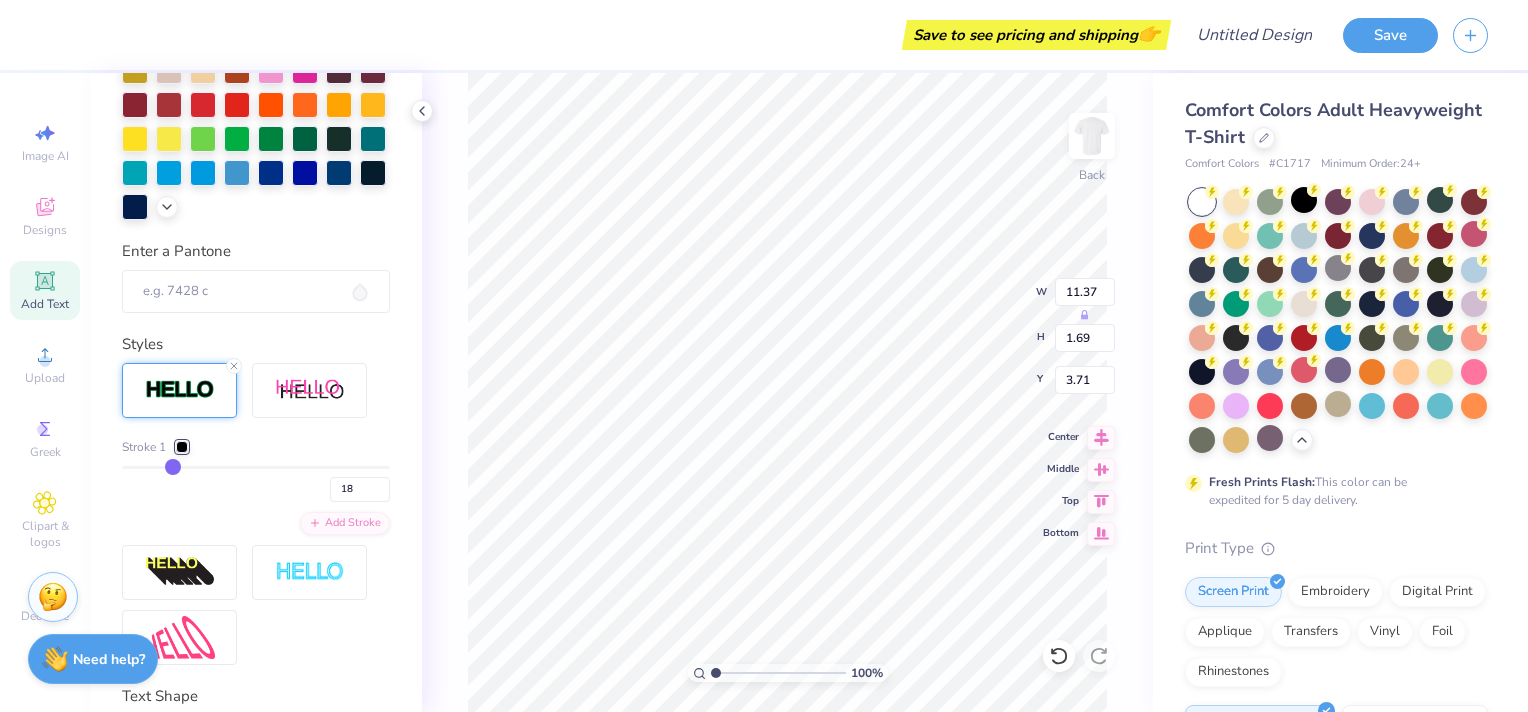 scroll, scrollTop: 600, scrollLeft: 0, axis: vertical 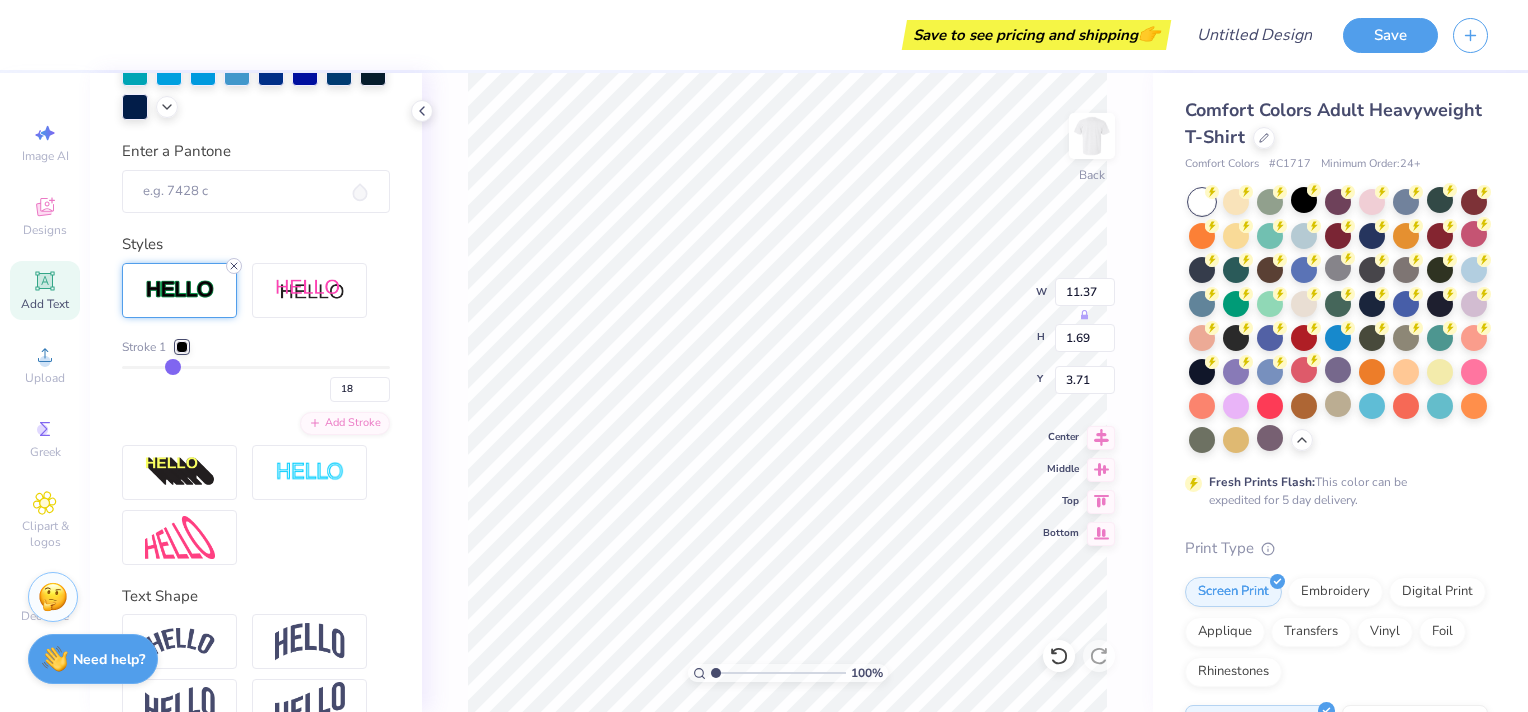 click 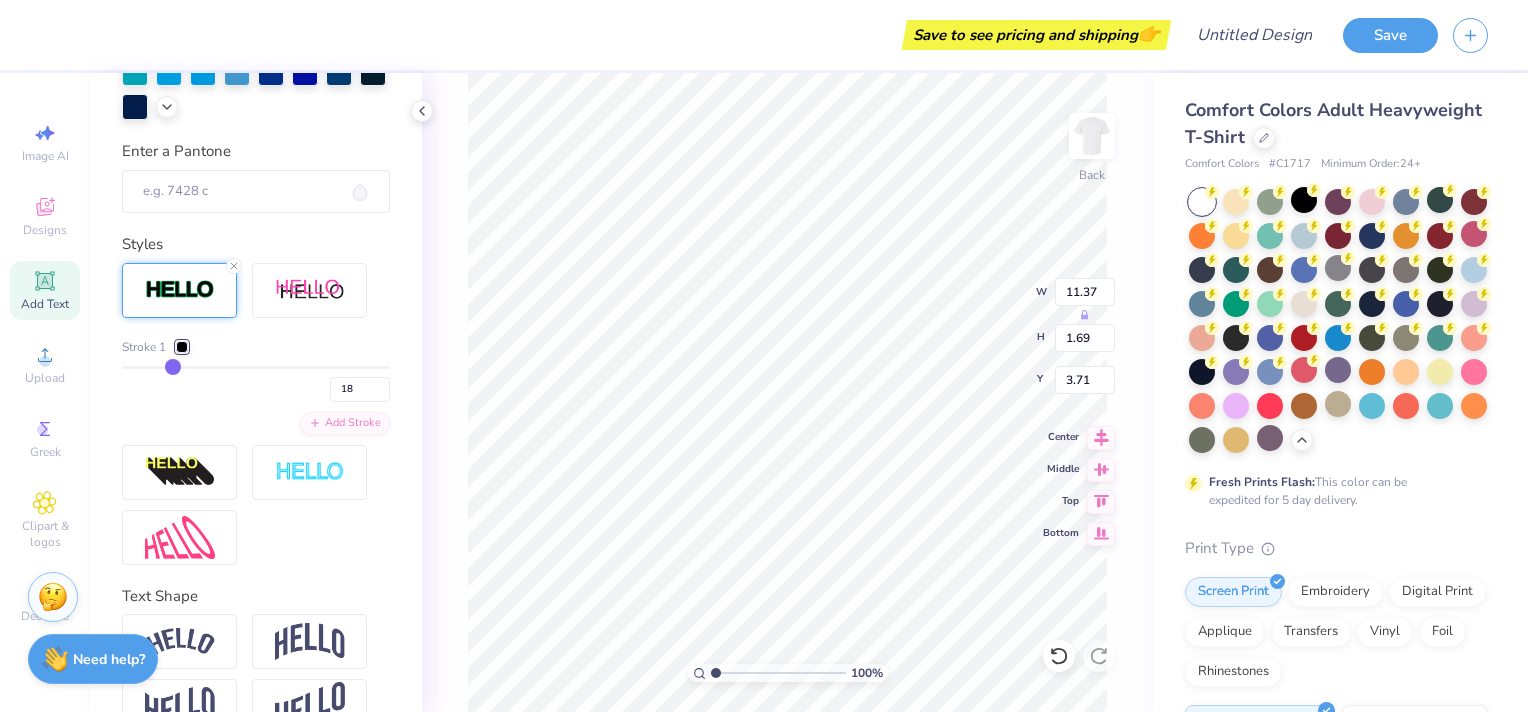 click on "Text Shape" at bounding box center (256, 596) 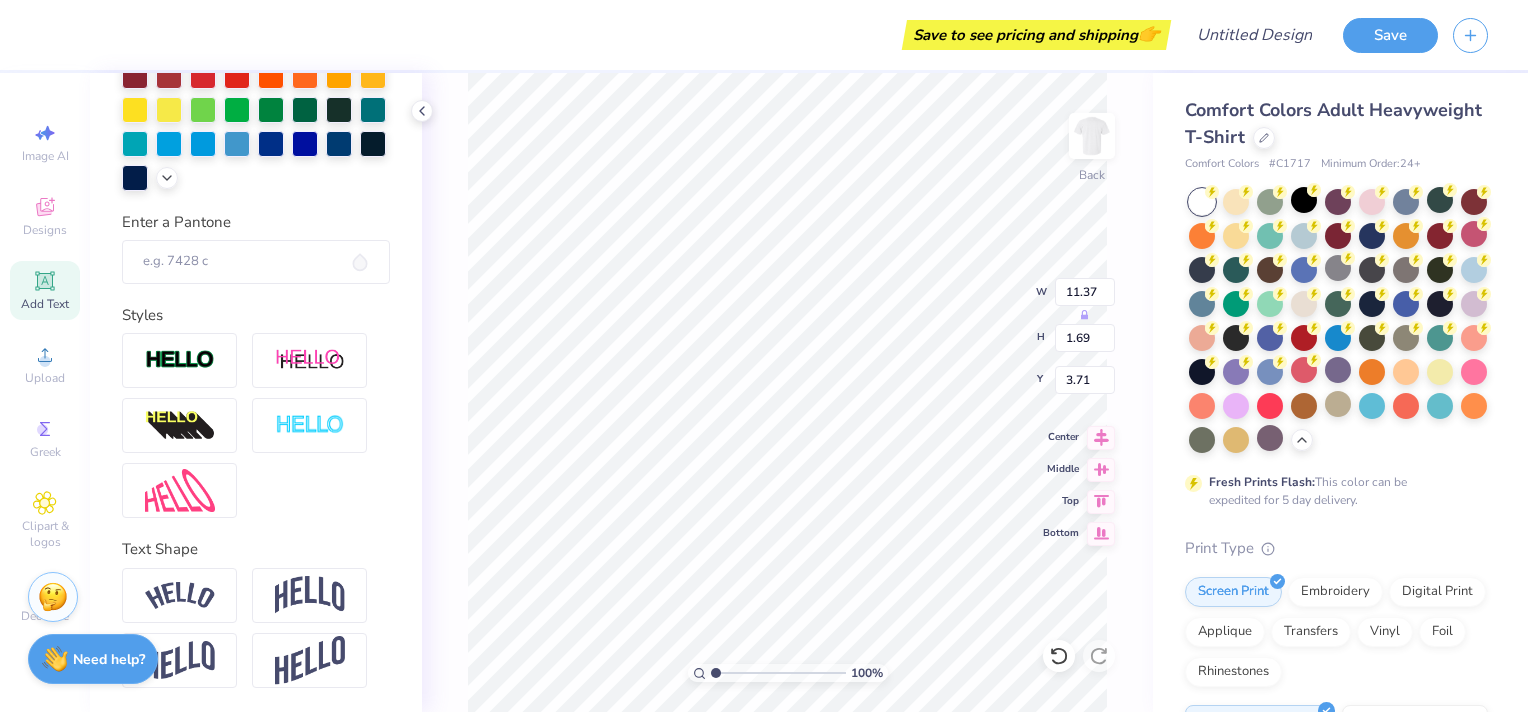 type on "10.98" 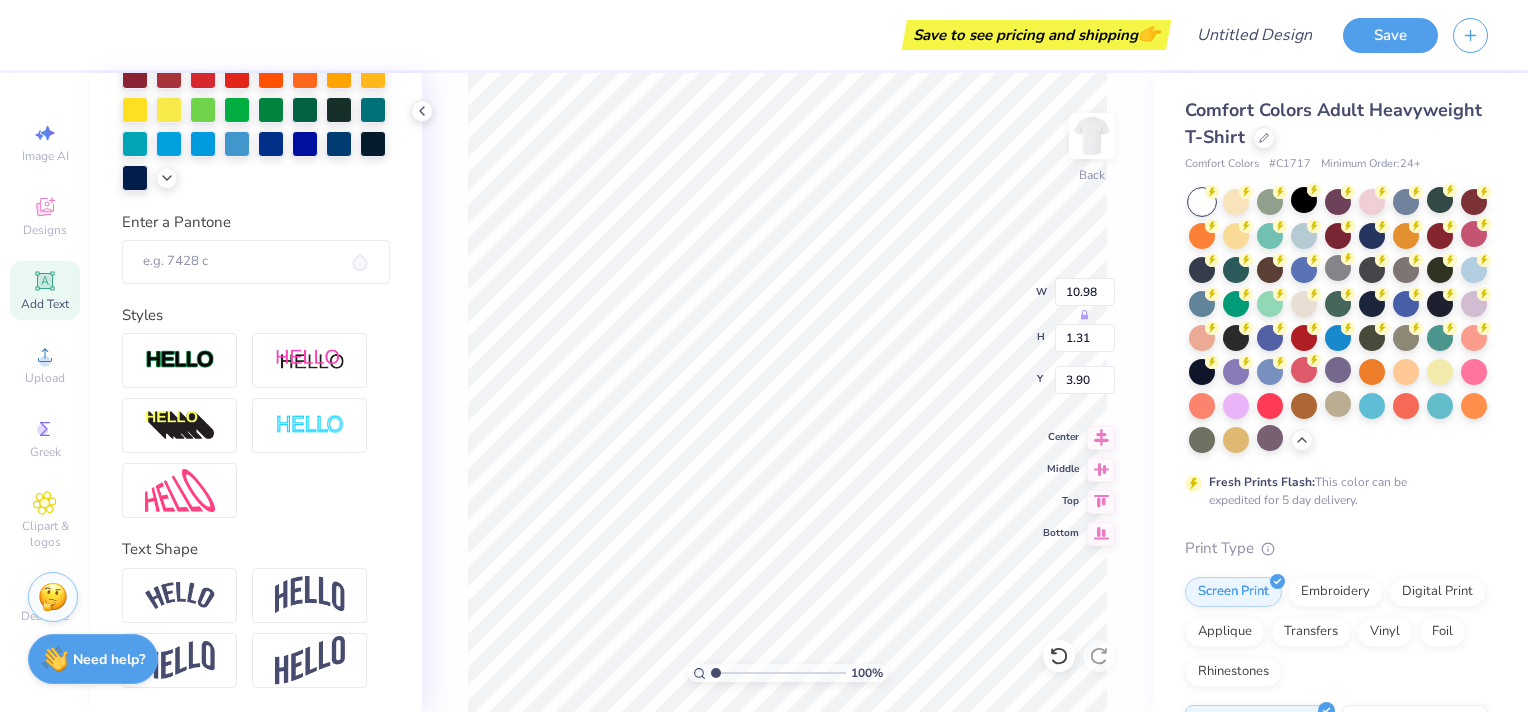 scroll, scrollTop: 450, scrollLeft: 0, axis: vertical 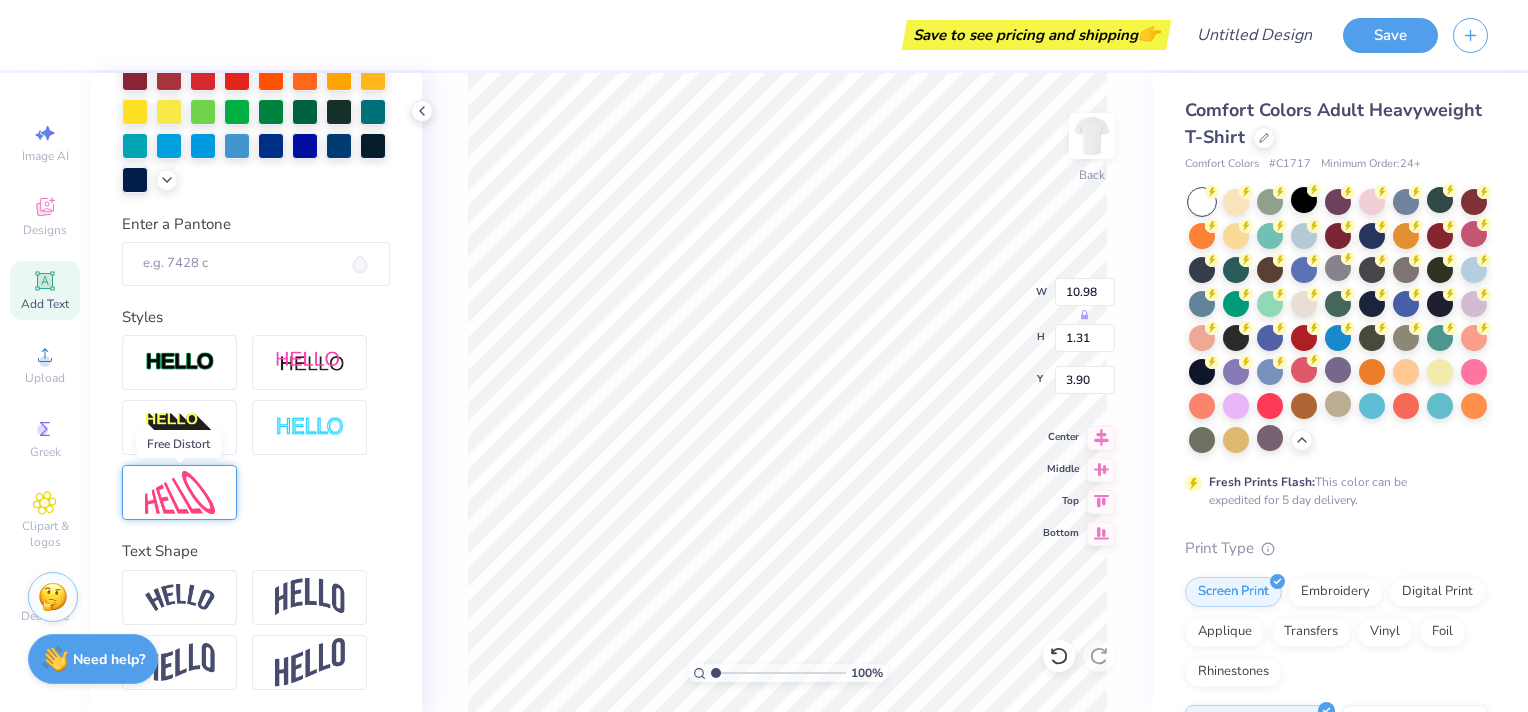 click at bounding box center [180, 492] 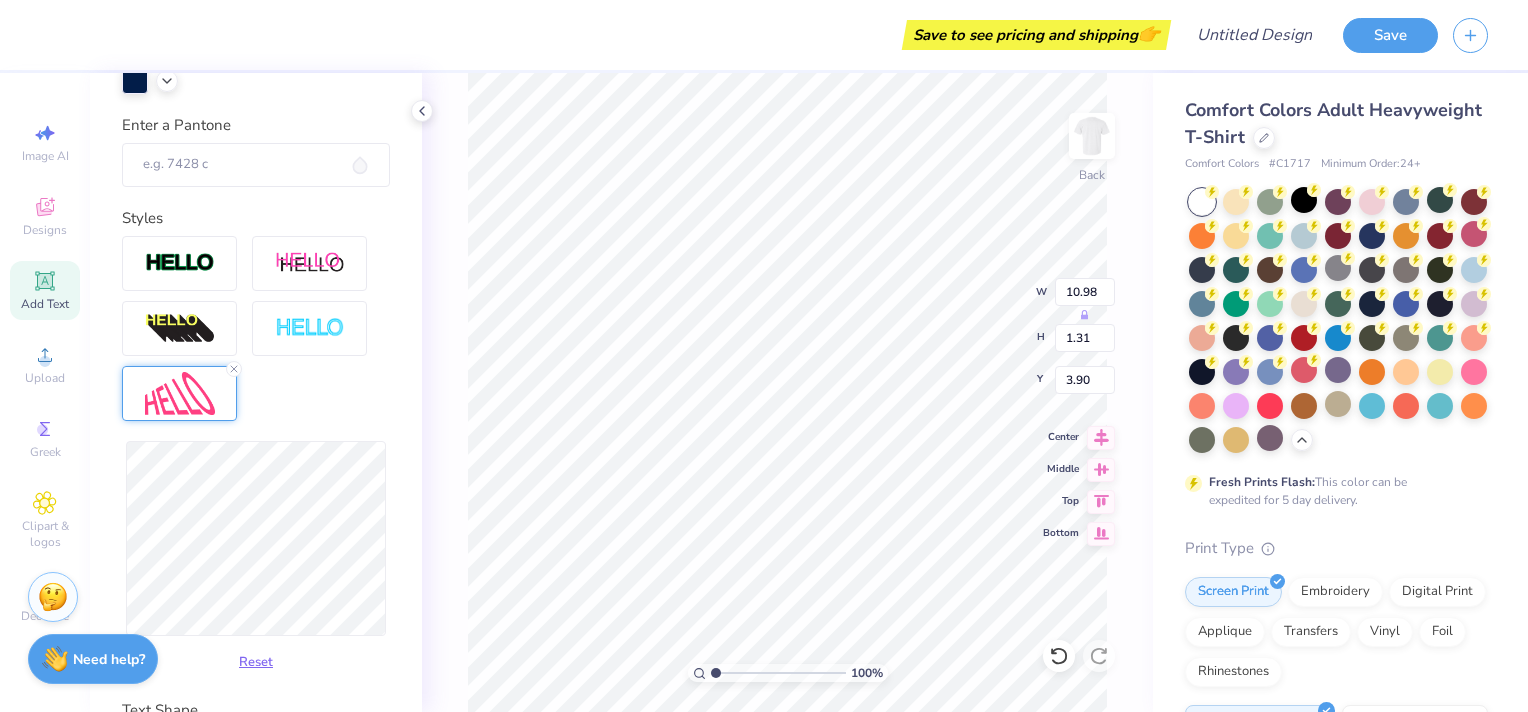 scroll, scrollTop: 550, scrollLeft: 0, axis: vertical 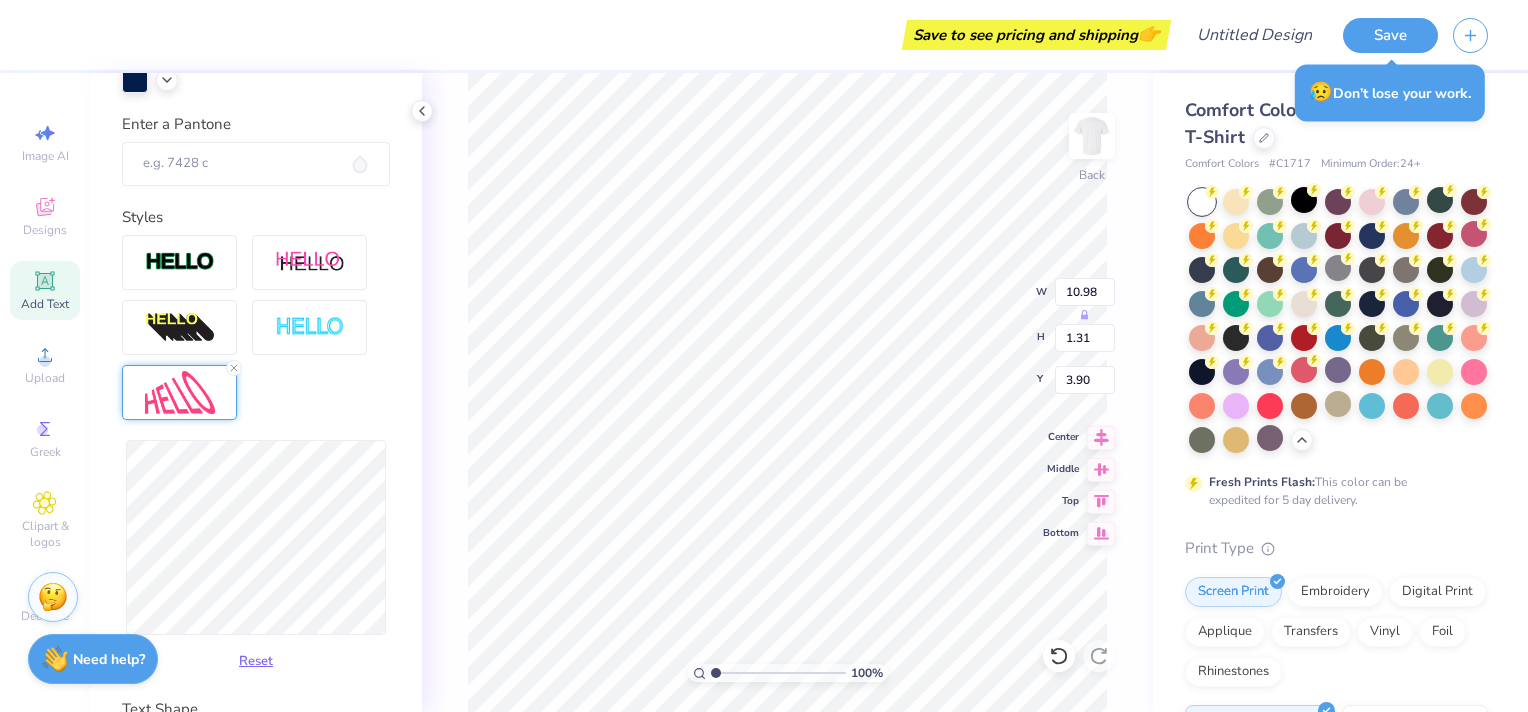 type on "11.16" 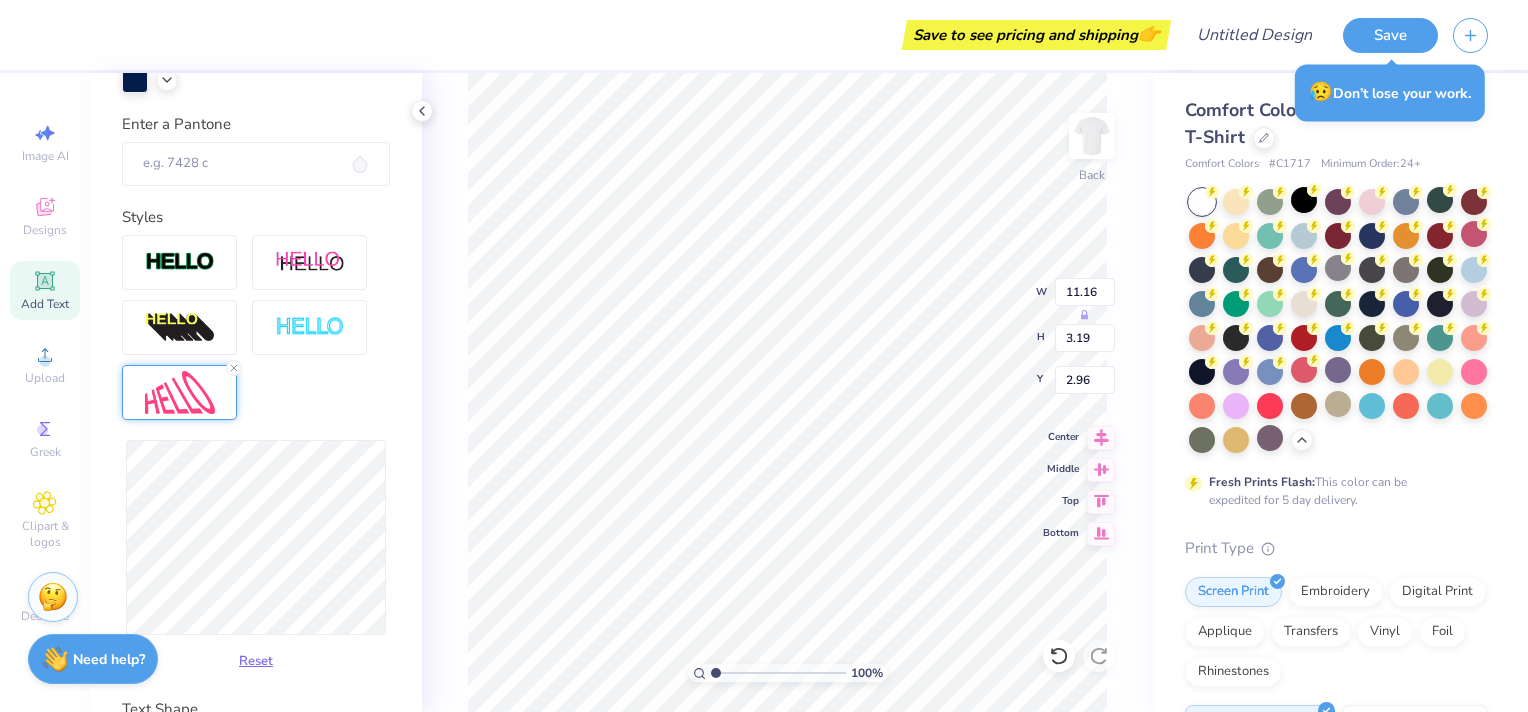 type on "11.12" 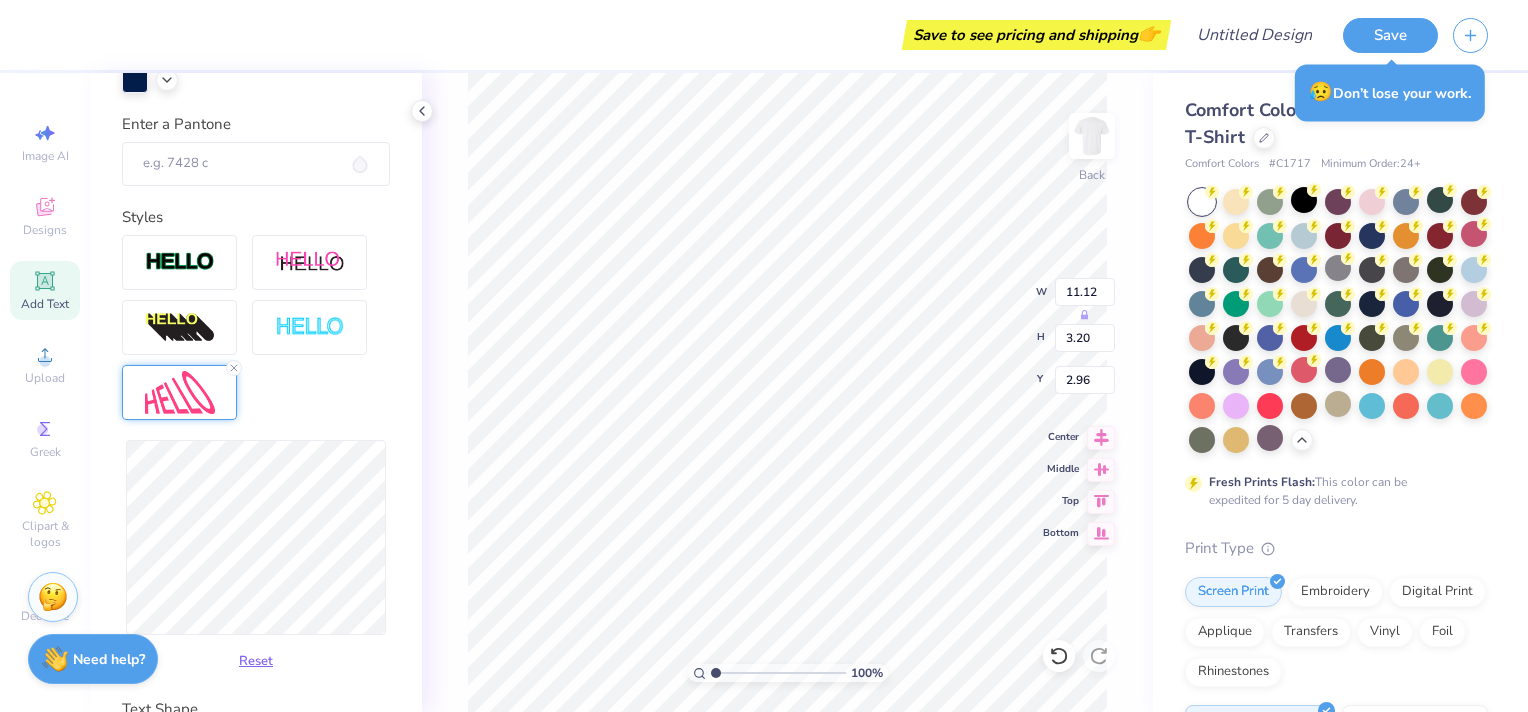 type on "10.78" 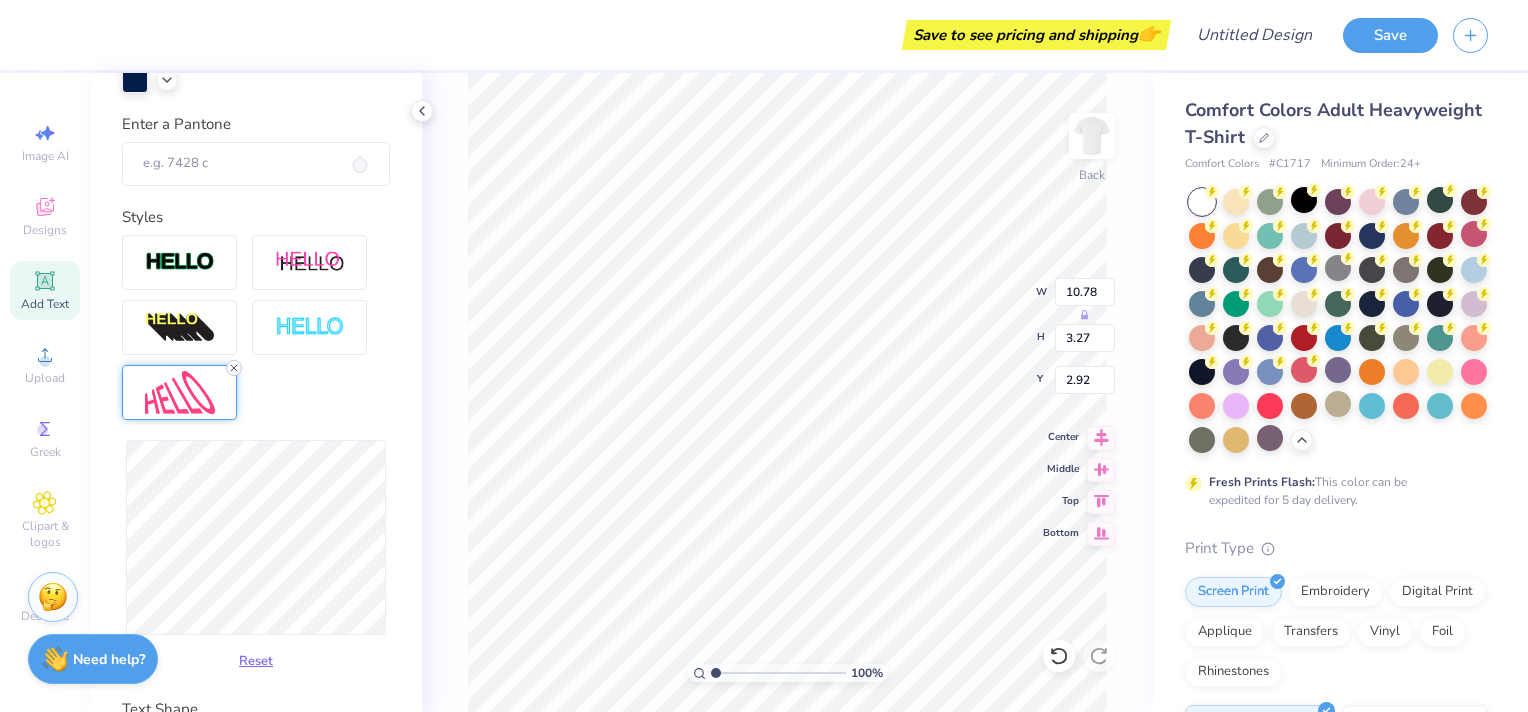 click 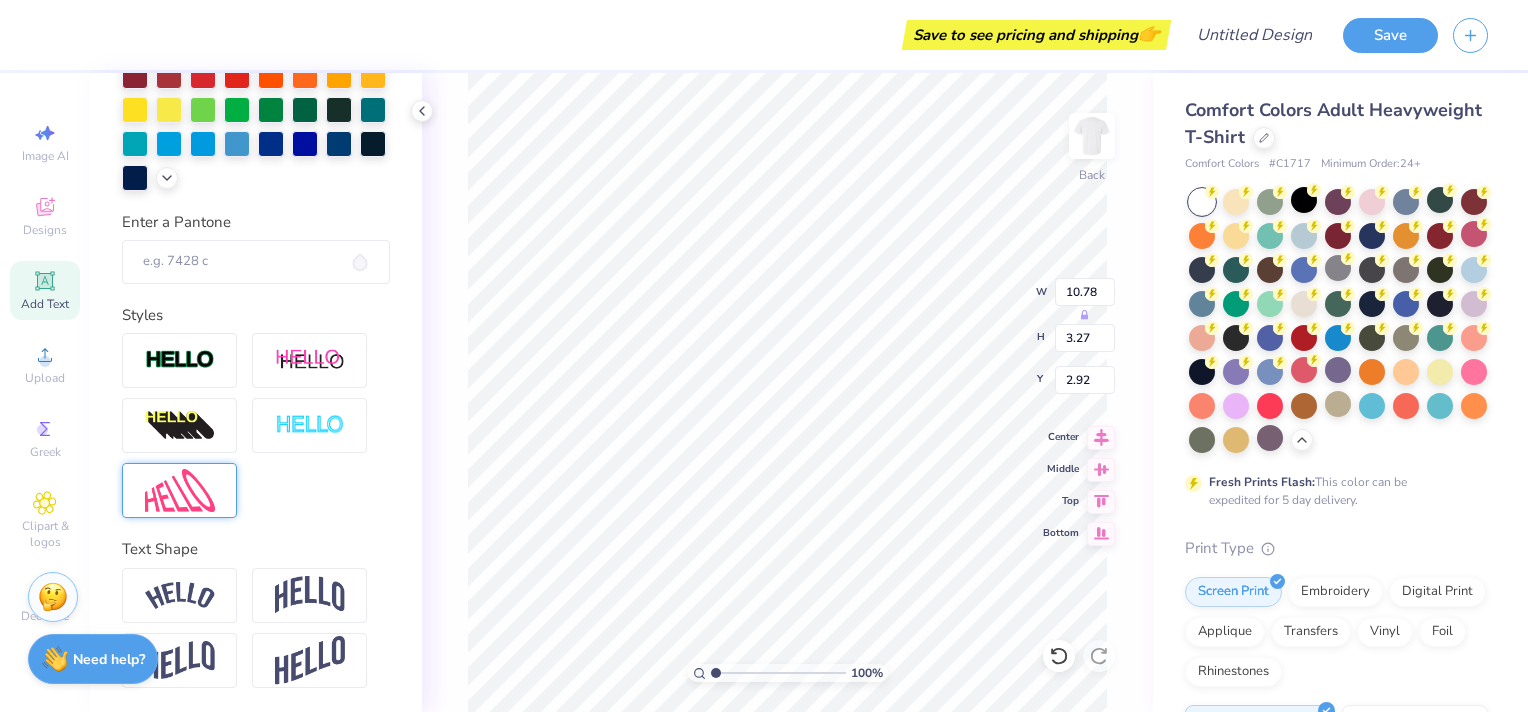type on "10.98" 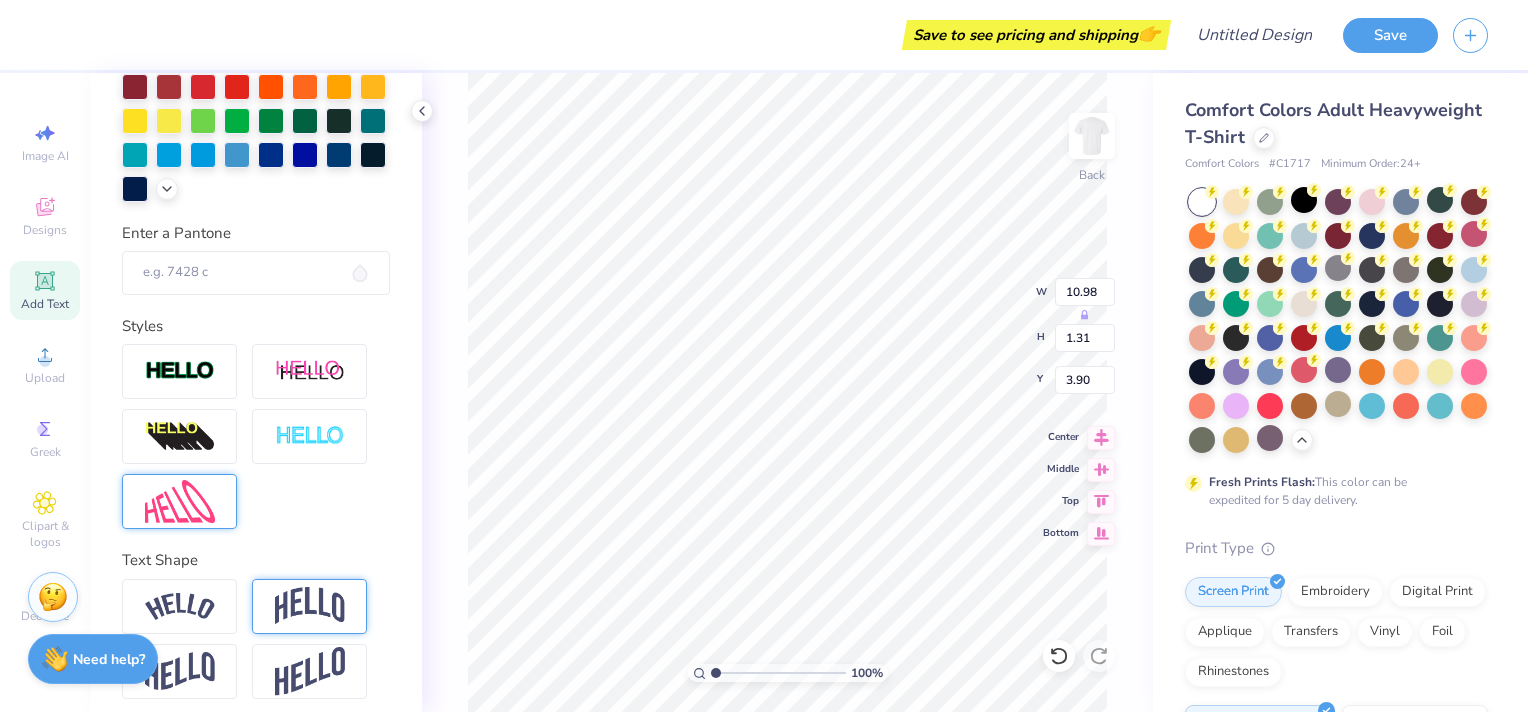 scroll, scrollTop: 450, scrollLeft: 0, axis: vertical 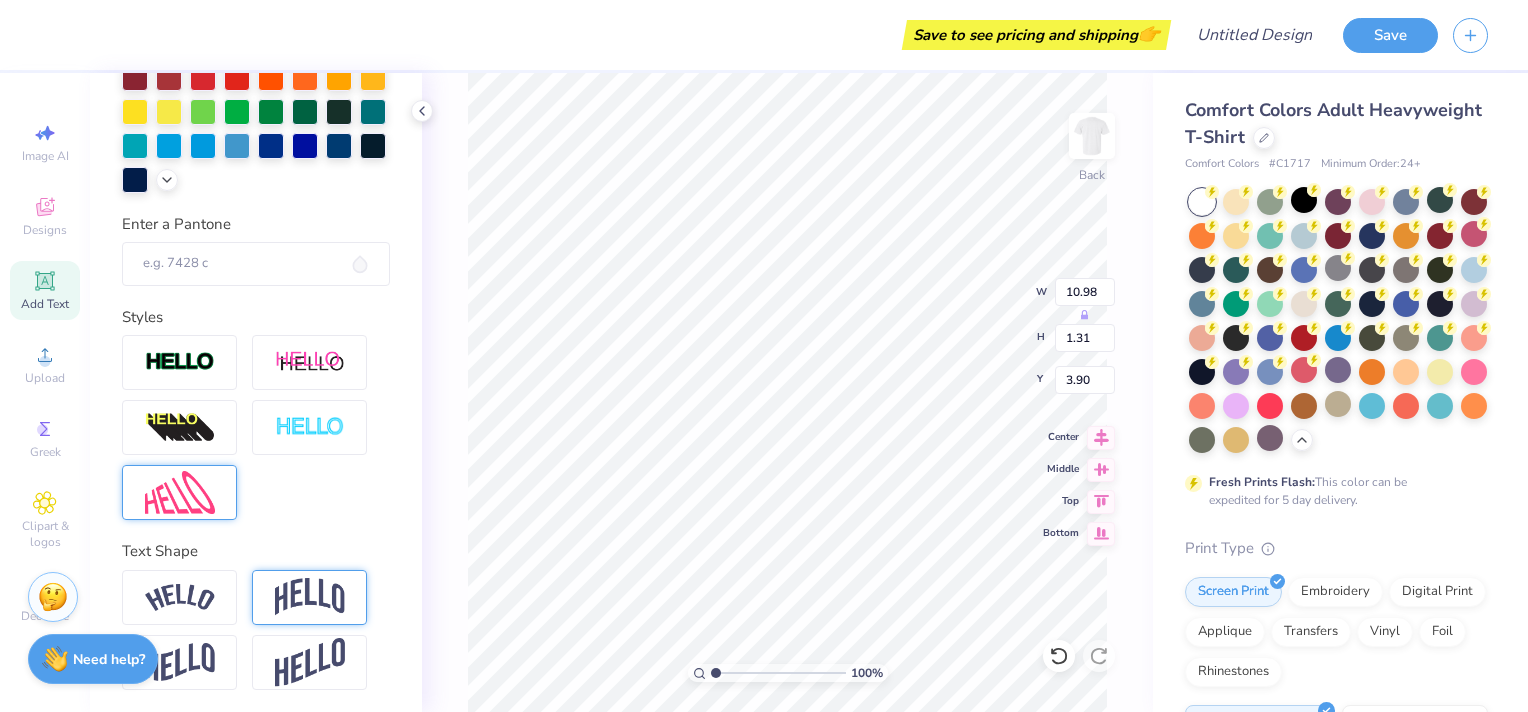 click at bounding box center [310, 597] 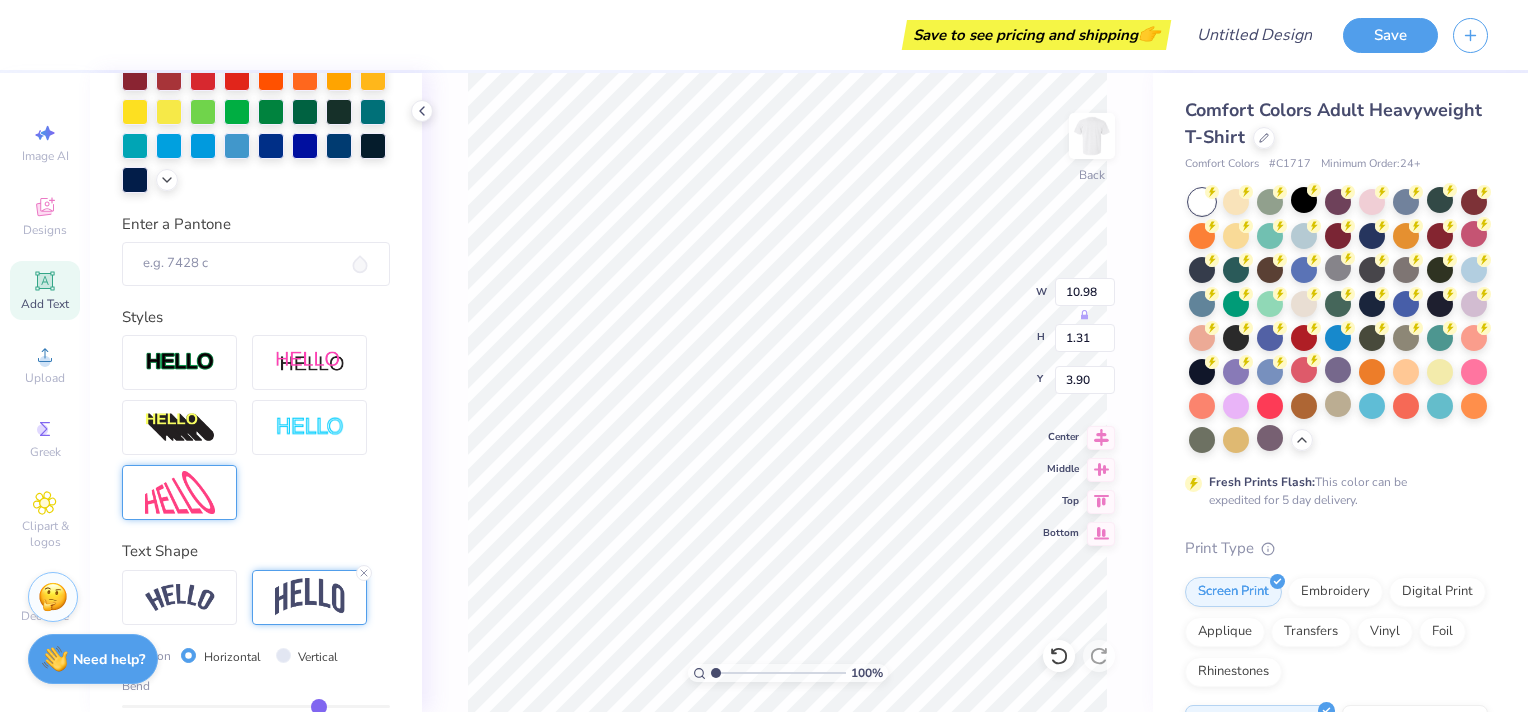 type on "3.26" 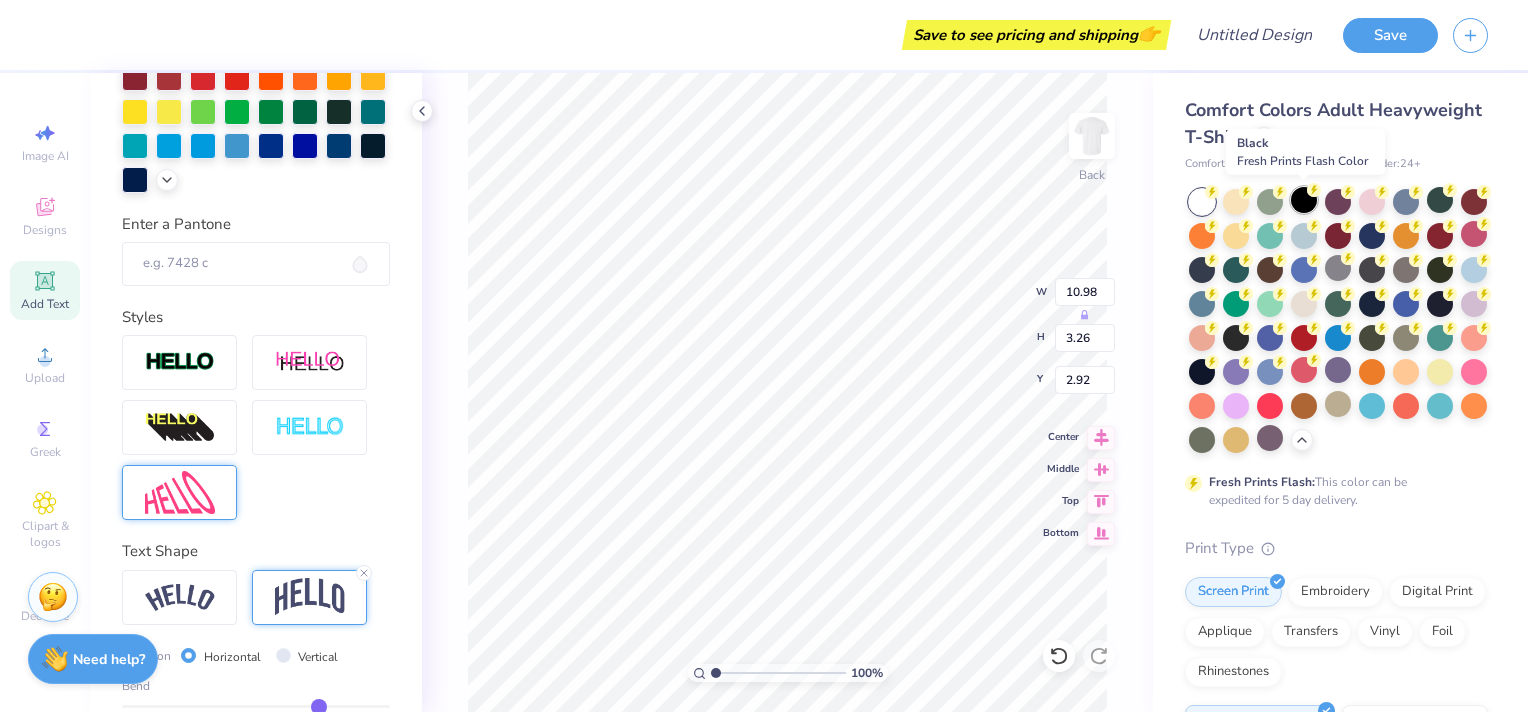click at bounding box center (1304, 200) 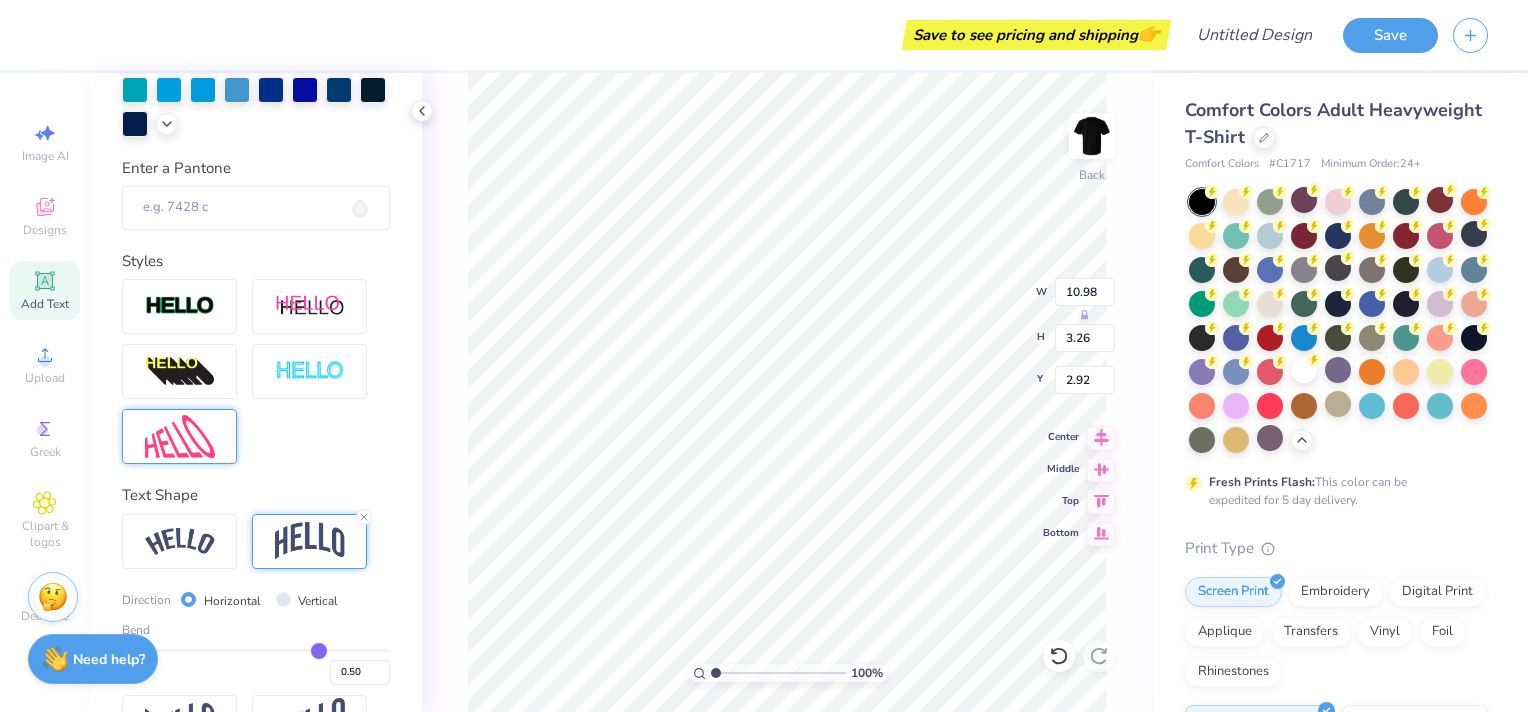 scroll, scrollTop: 550, scrollLeft: 0, axis: vertical 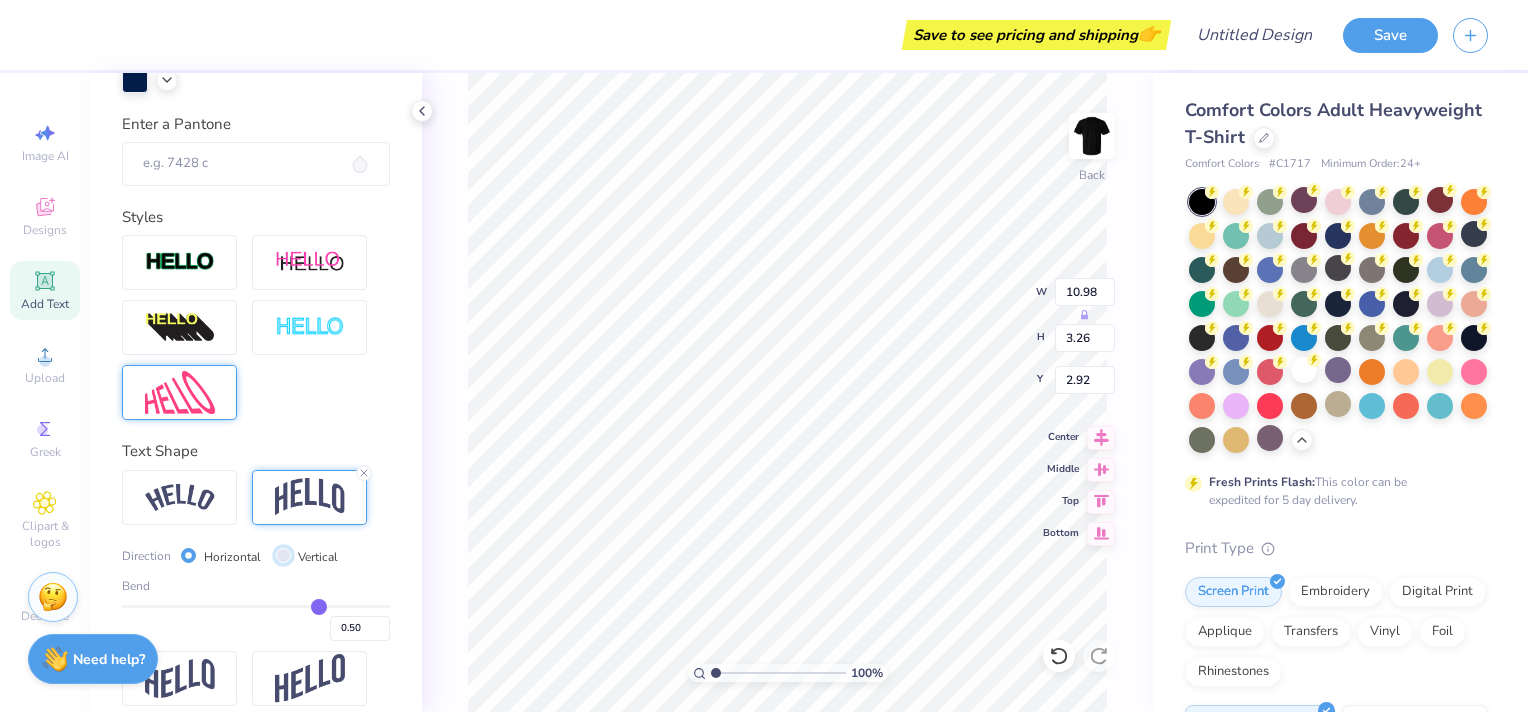 click on "Vertical" at bounding box center [283, 555] 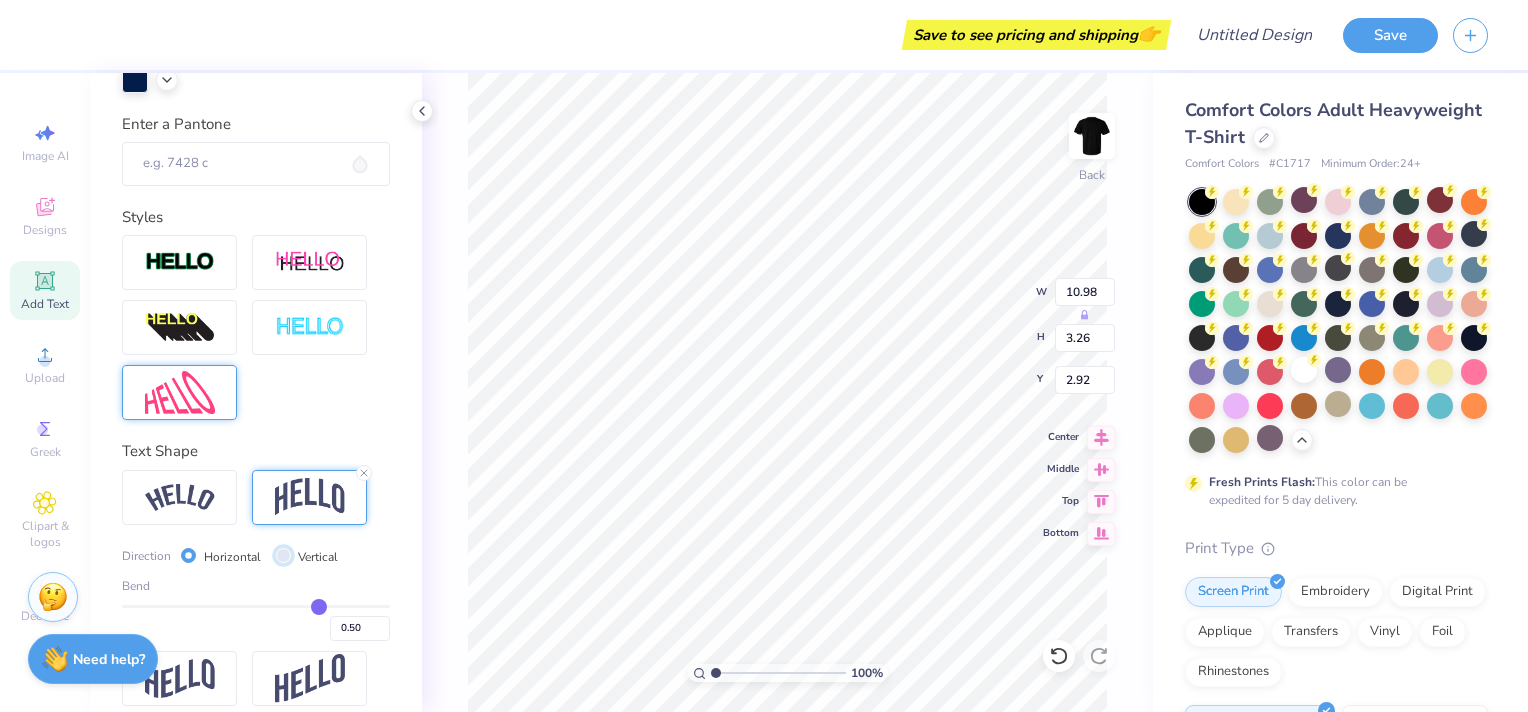 radio on "true" 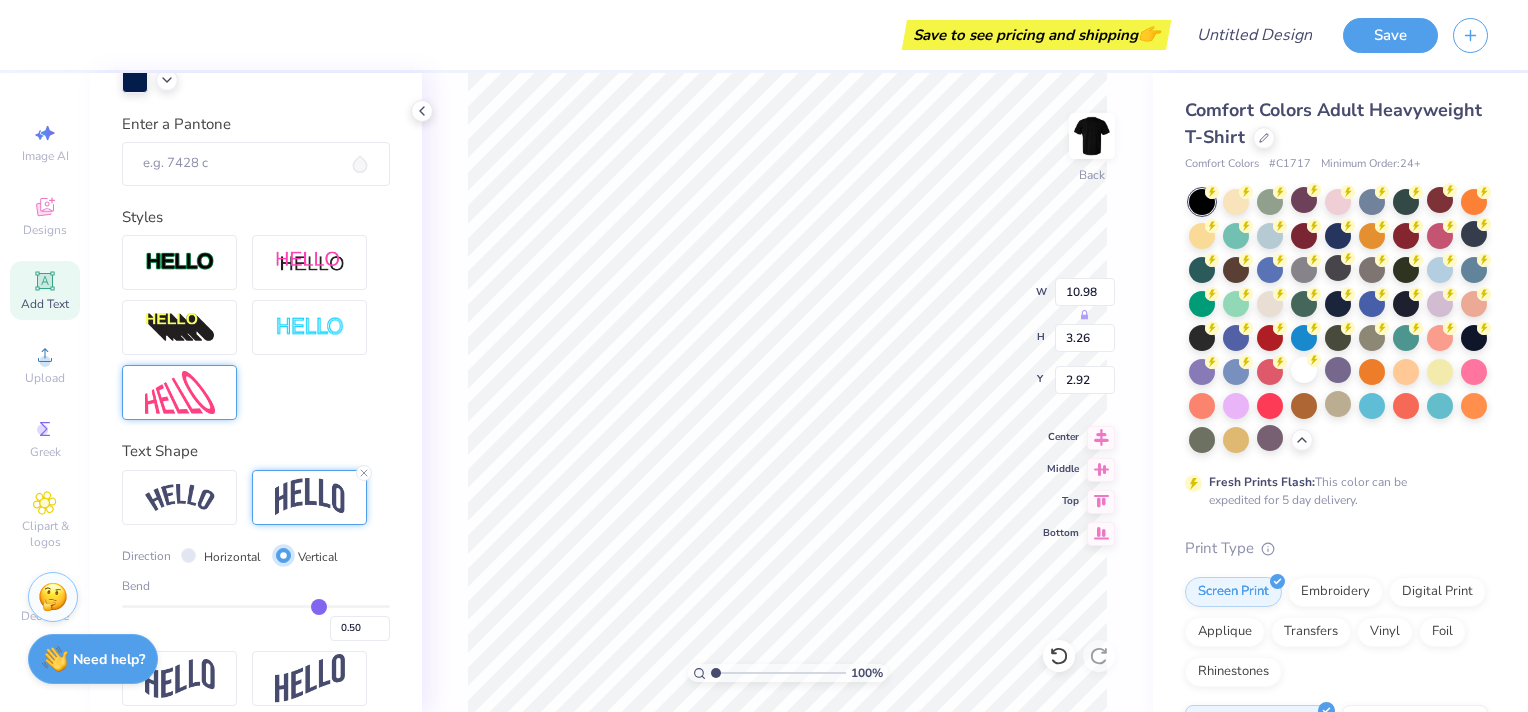 type on "11.01" 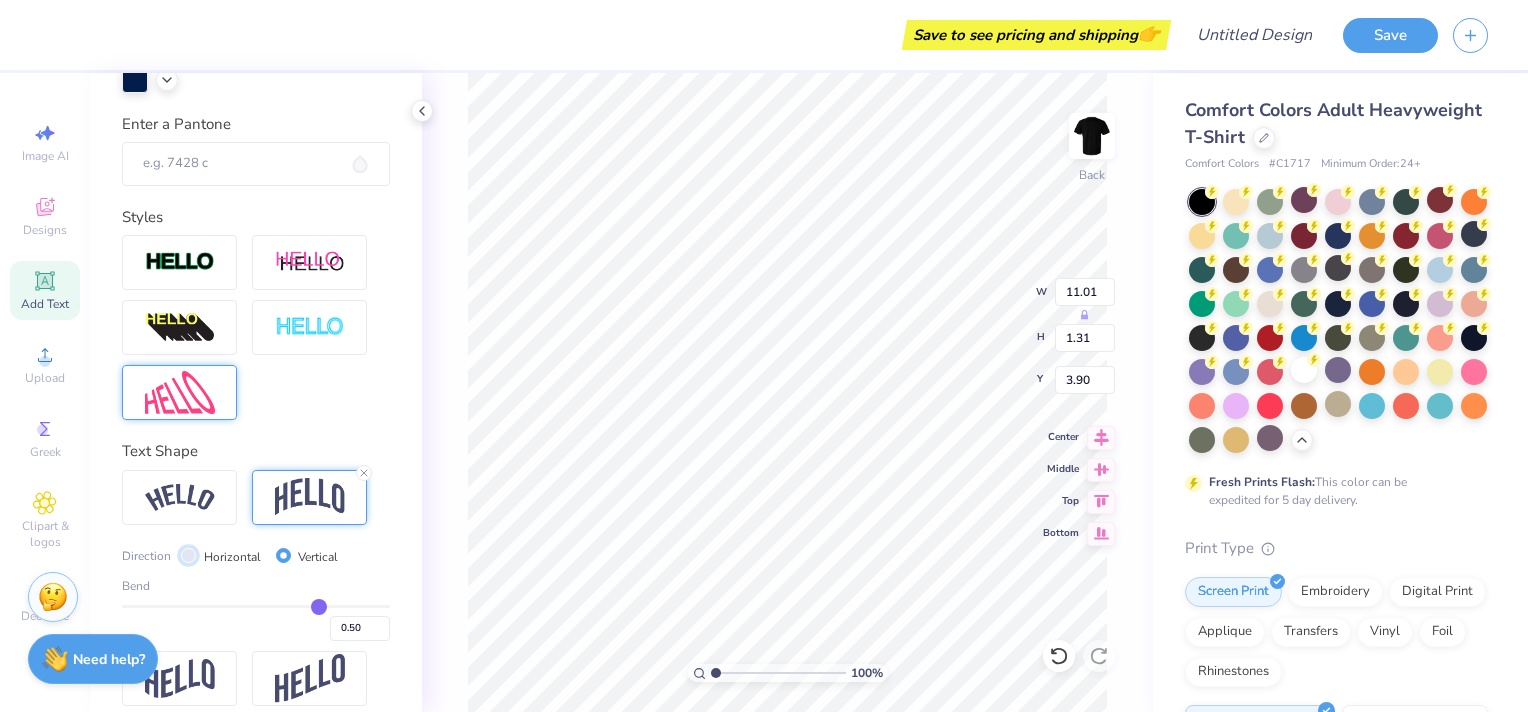 click on "Horizontal" at bounding box center [188, 555] 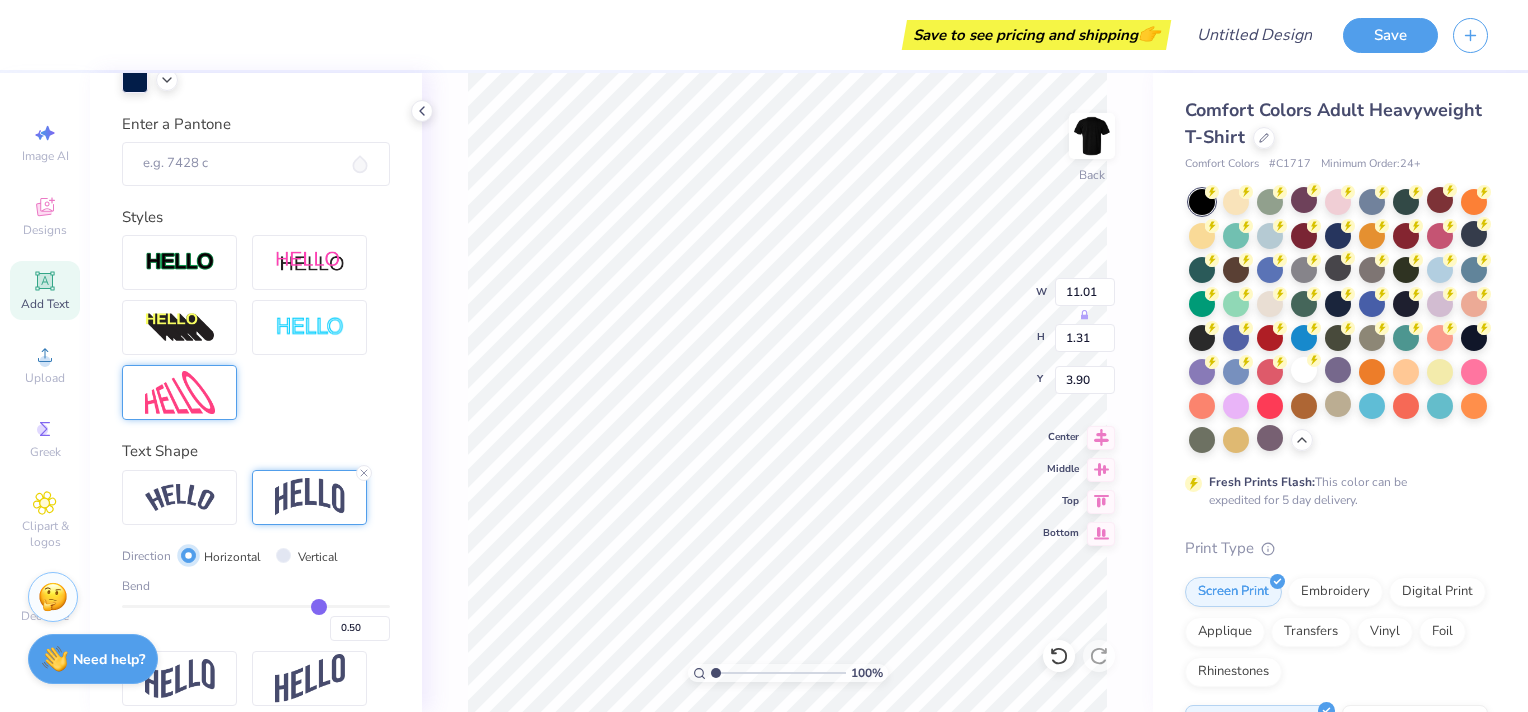 type on "10.98" 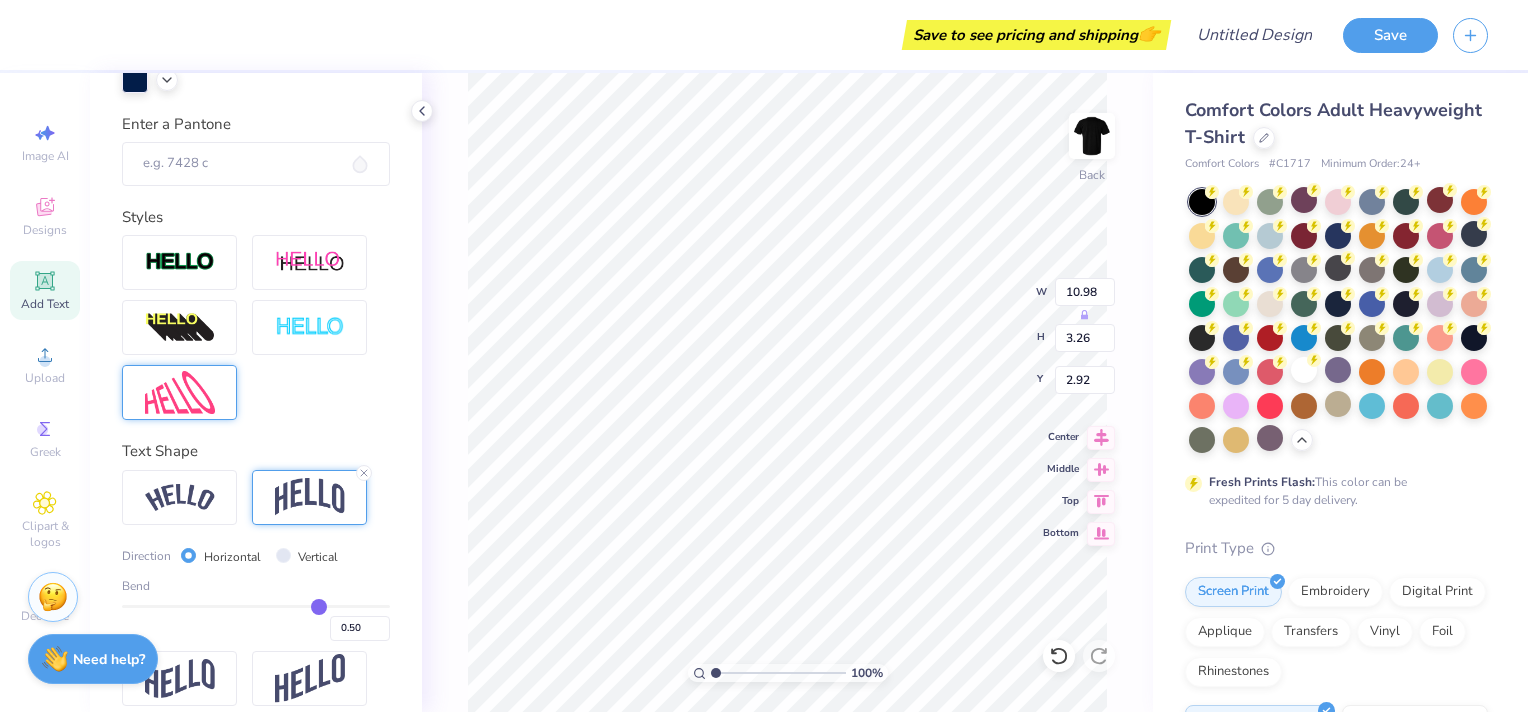 type on "0.48" 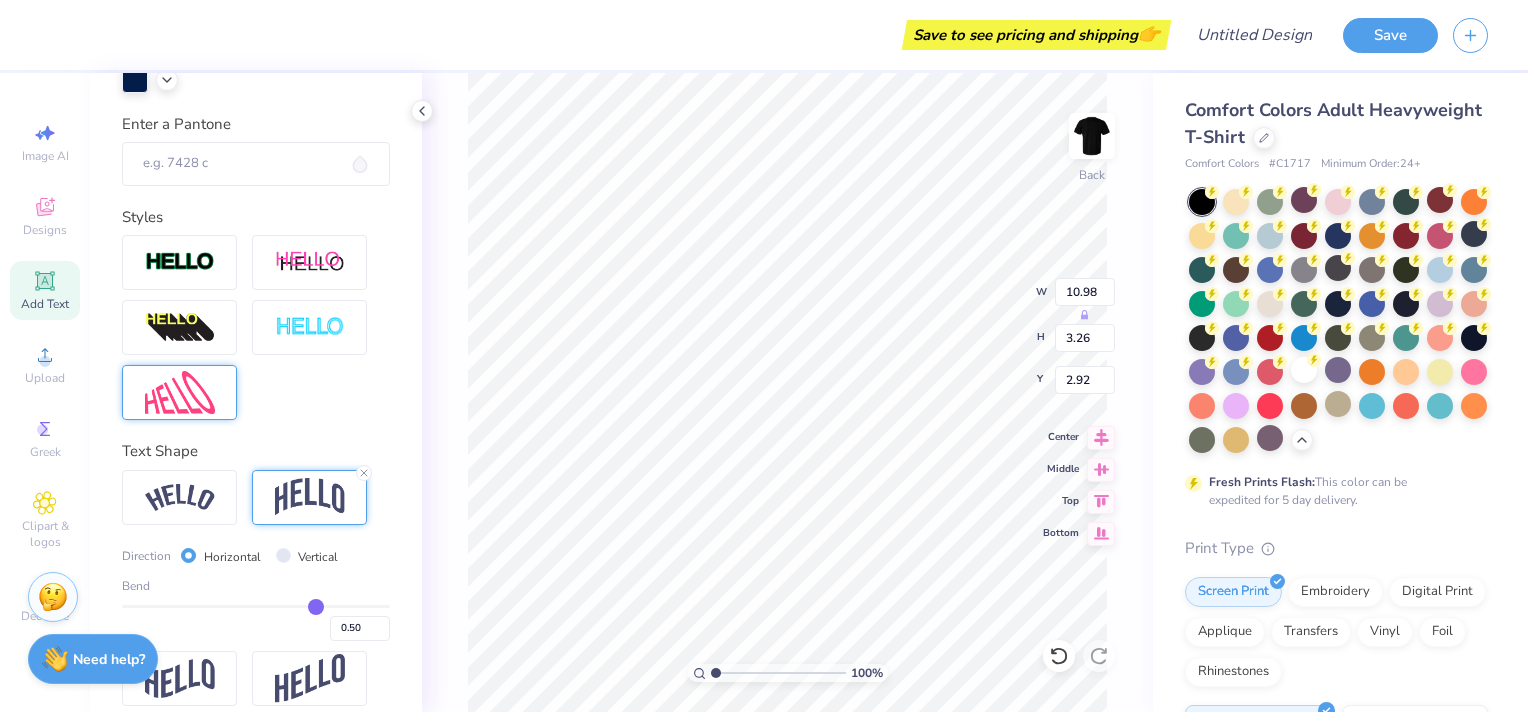 type on "0.48" 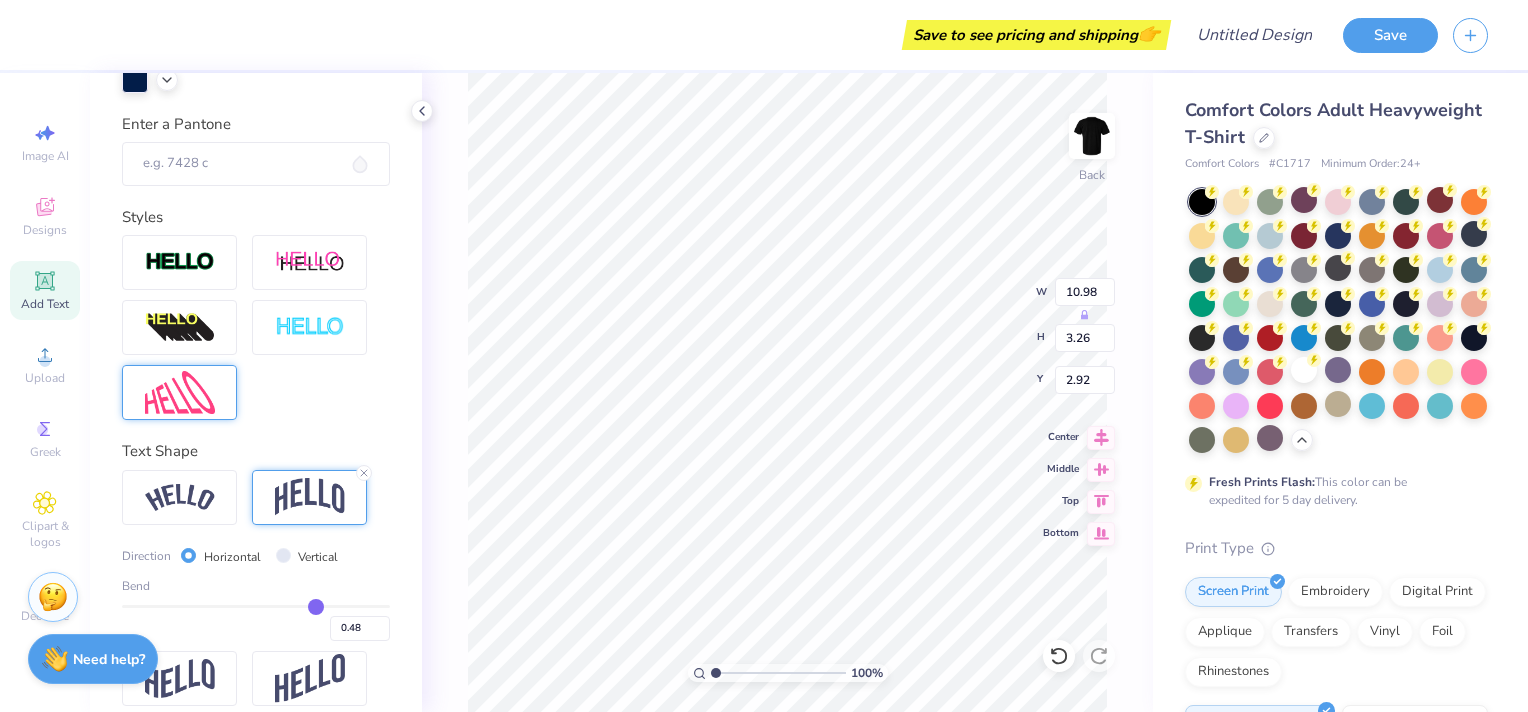 type on "0.46" 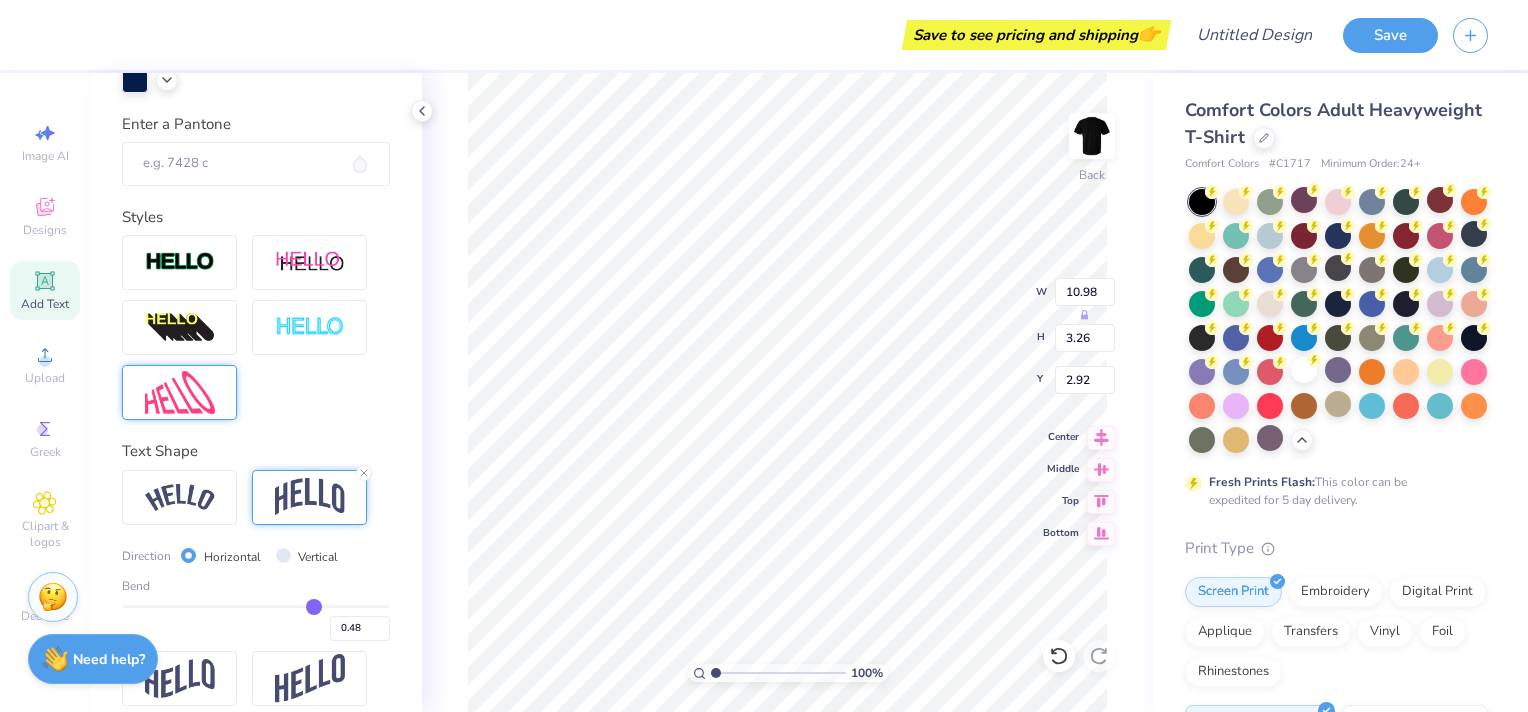 type on "0.46" 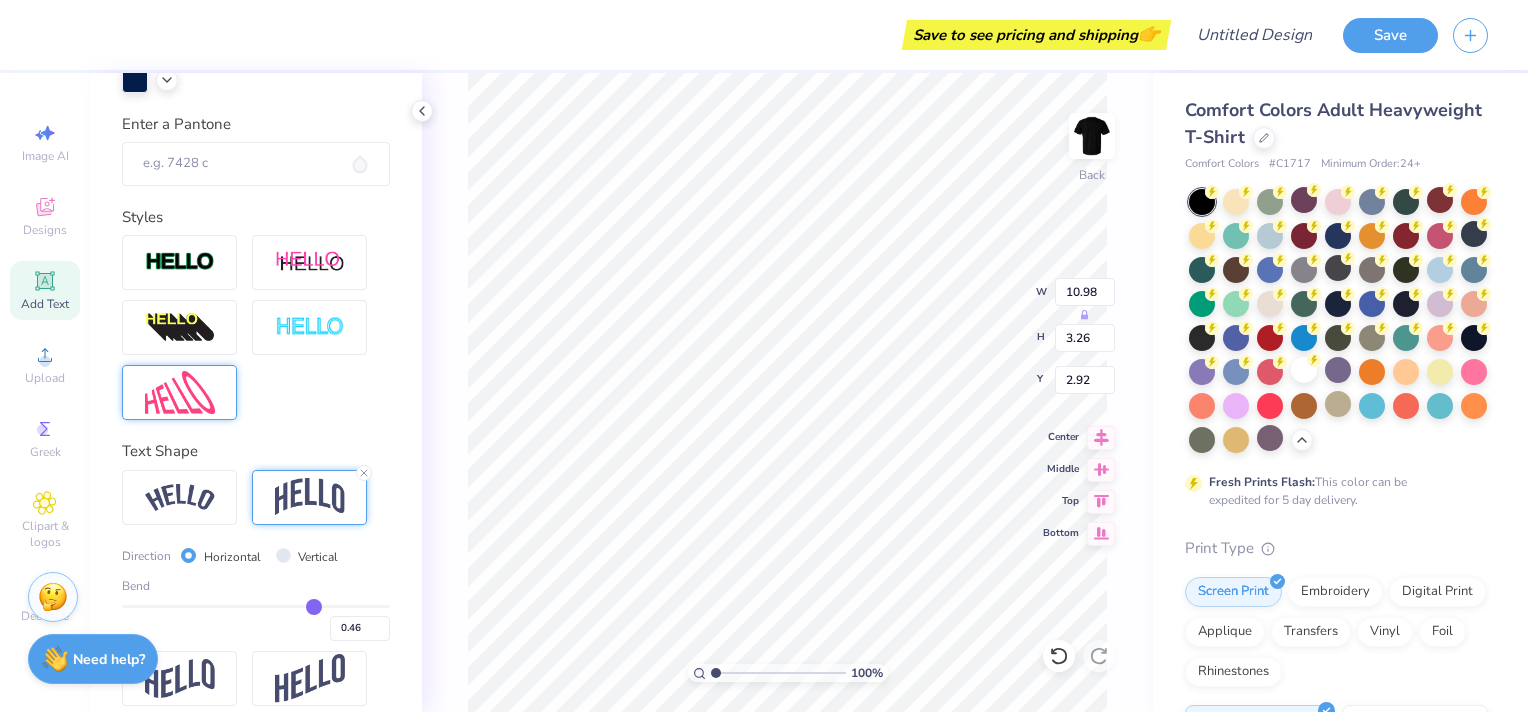type on "0.43" 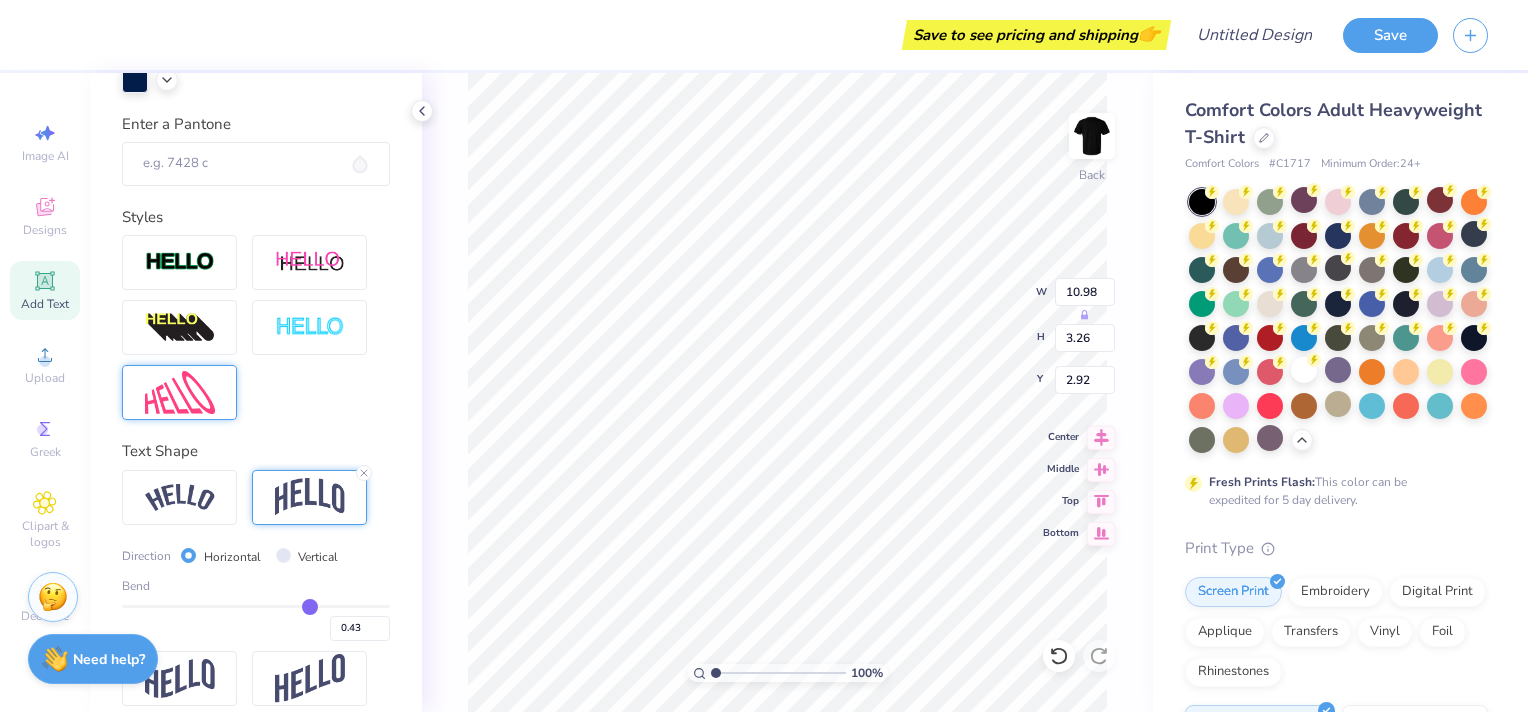 type on "0.4" 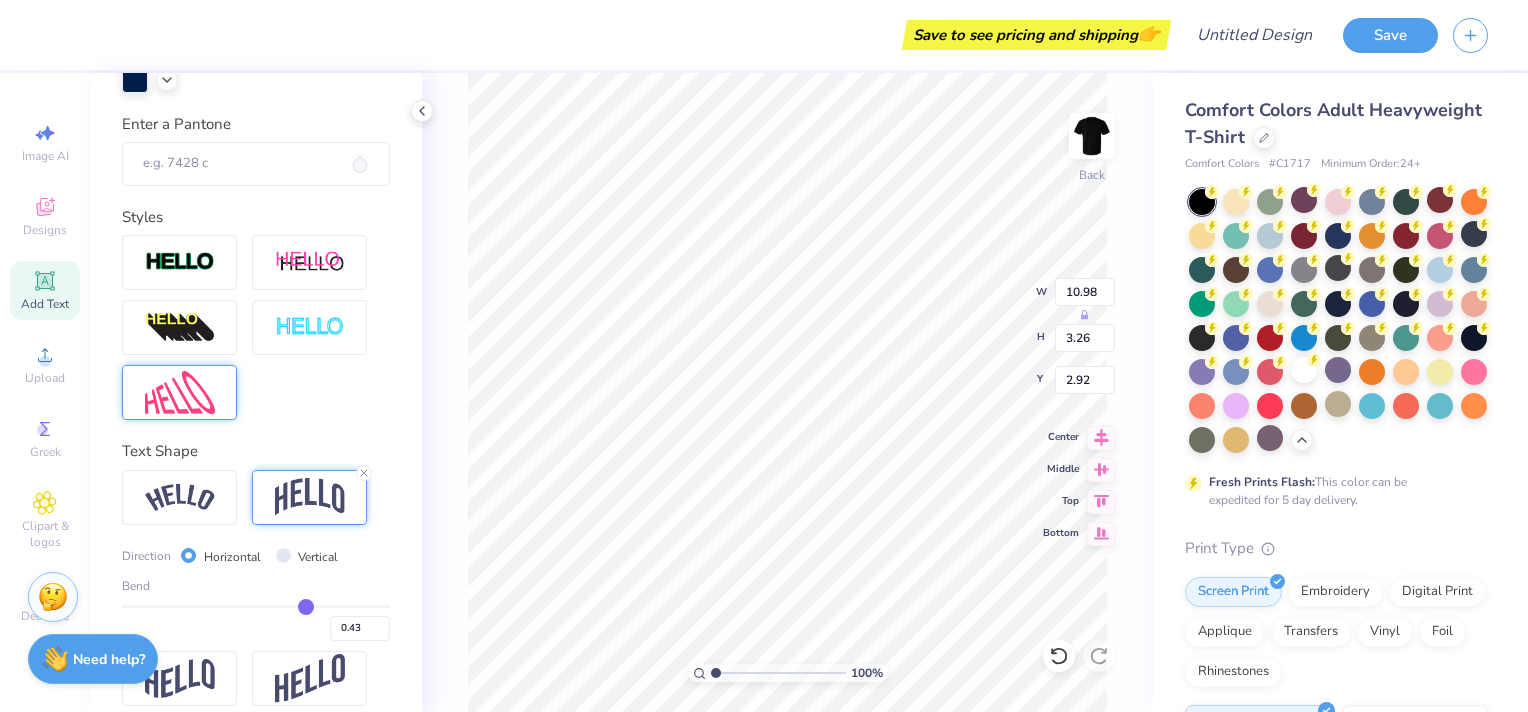 type on "0.40" 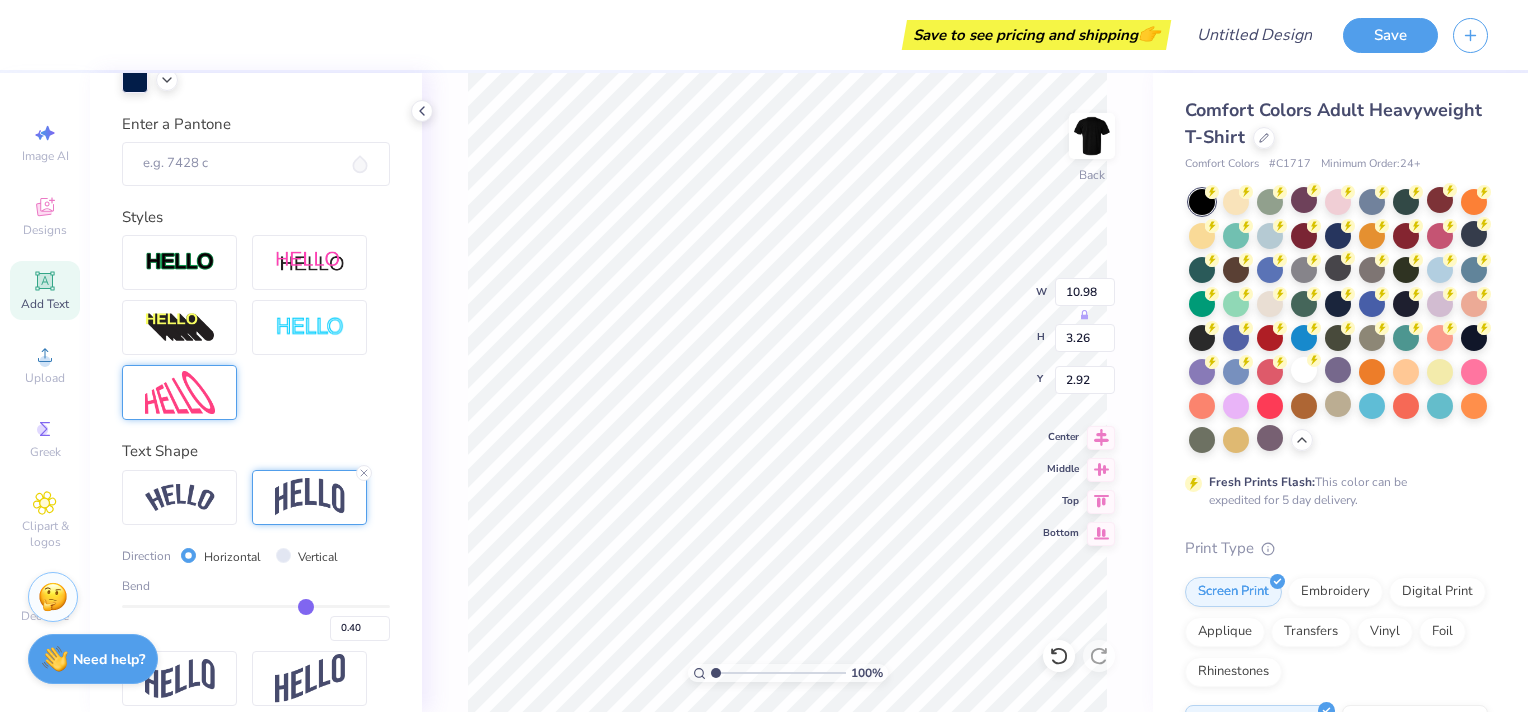 type on "0.35" 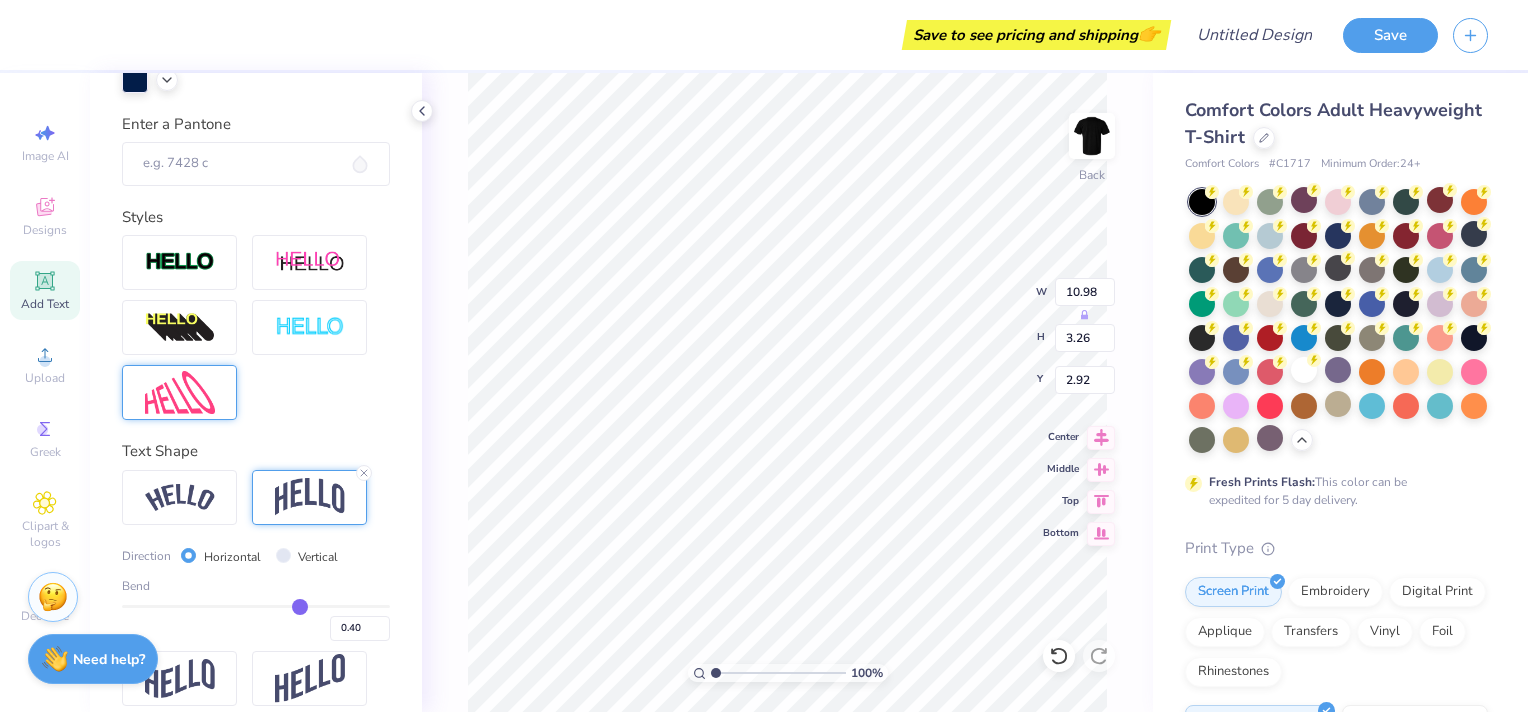 type on "0.35" 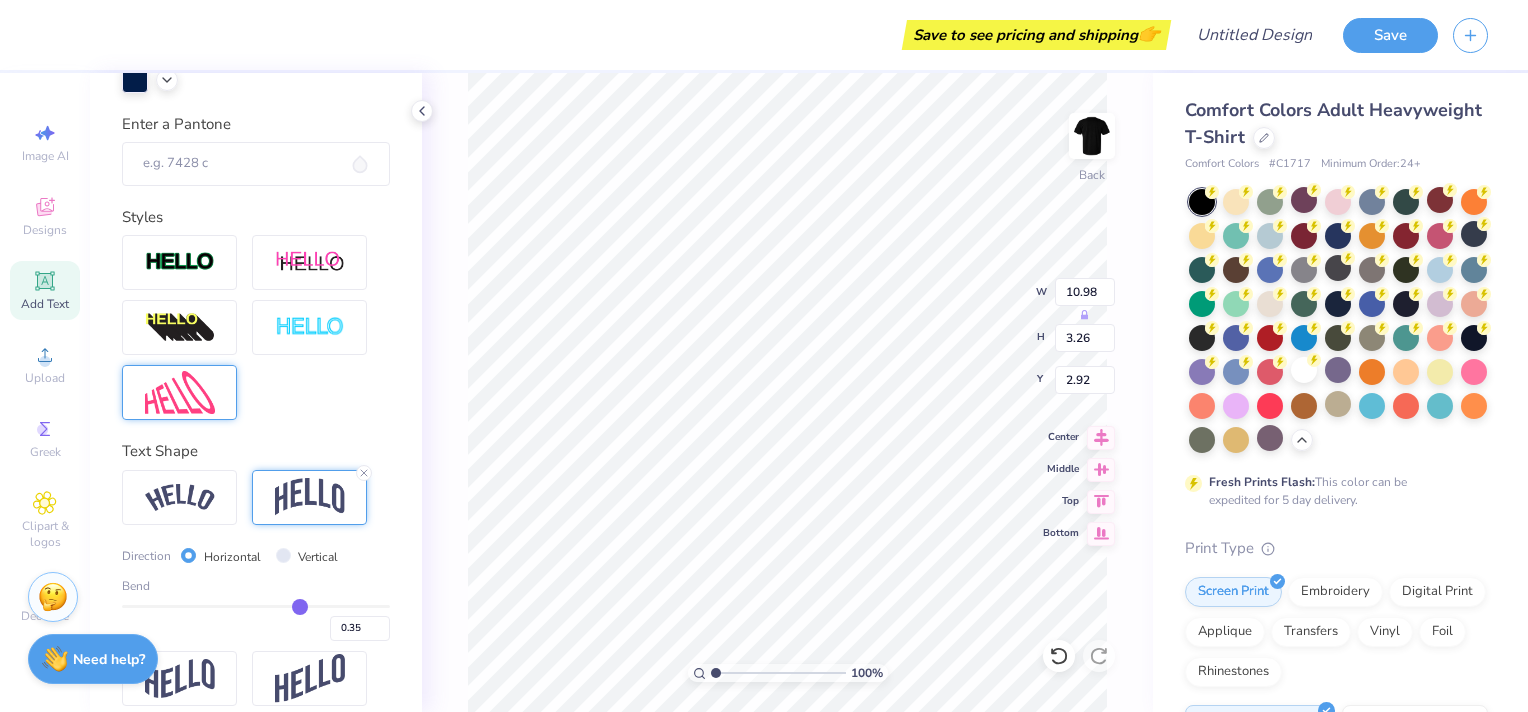type on "0.25" 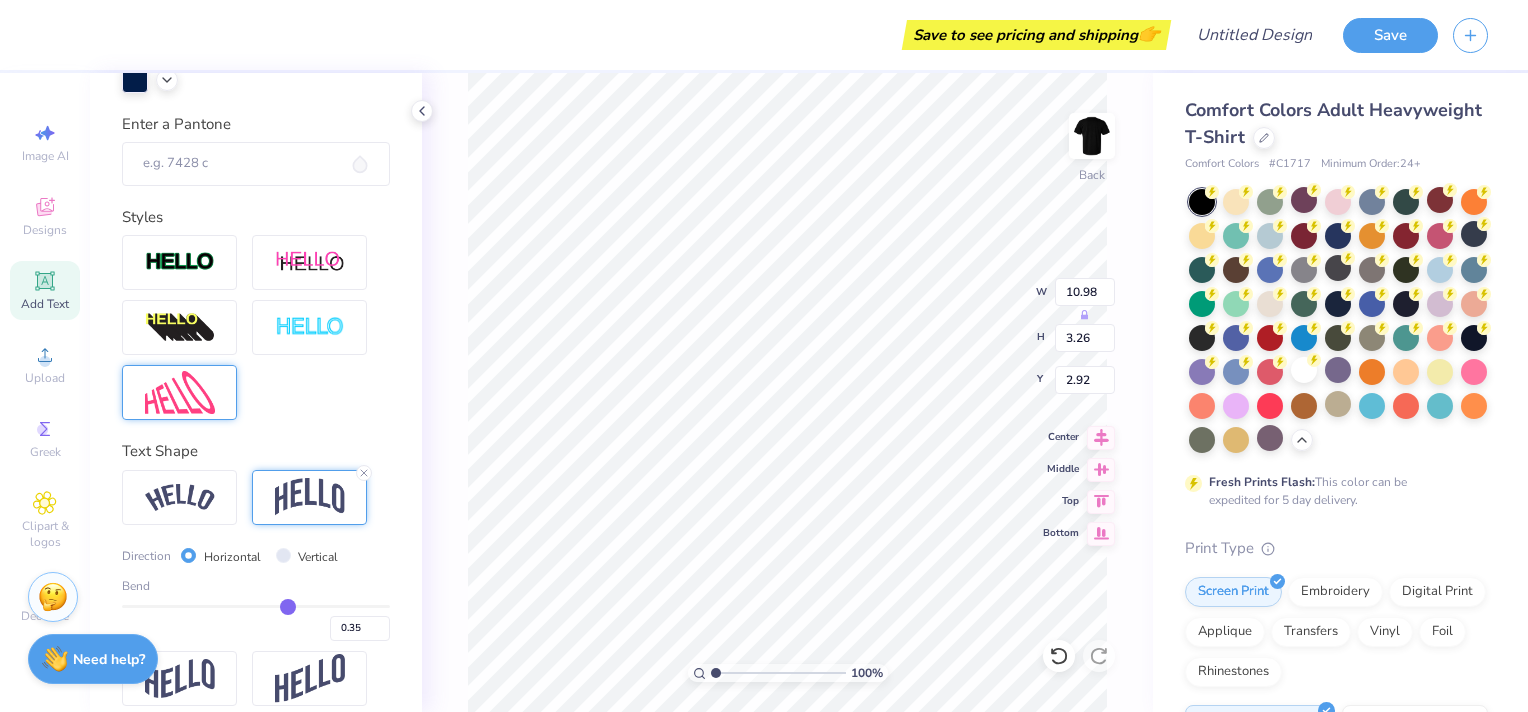 type on "0.25" 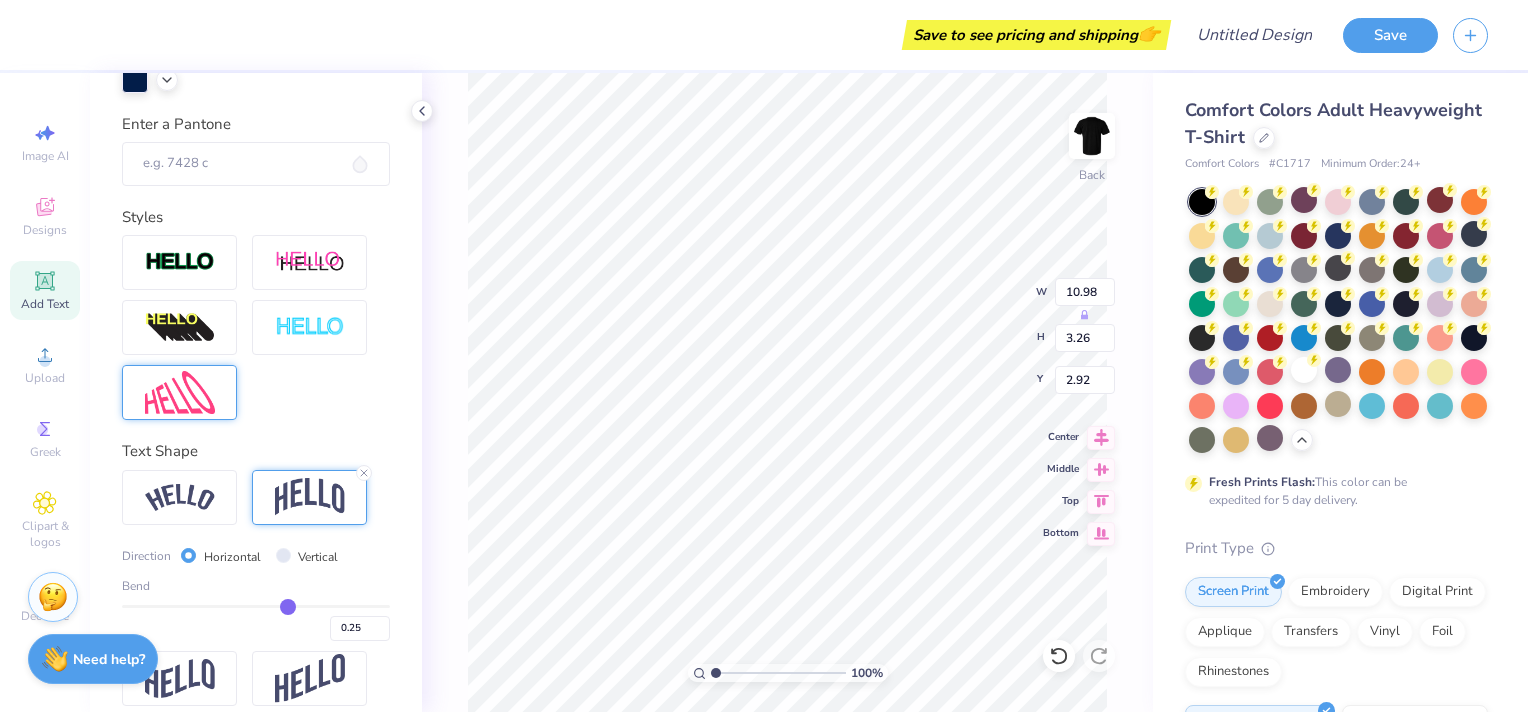 type on "0.16" 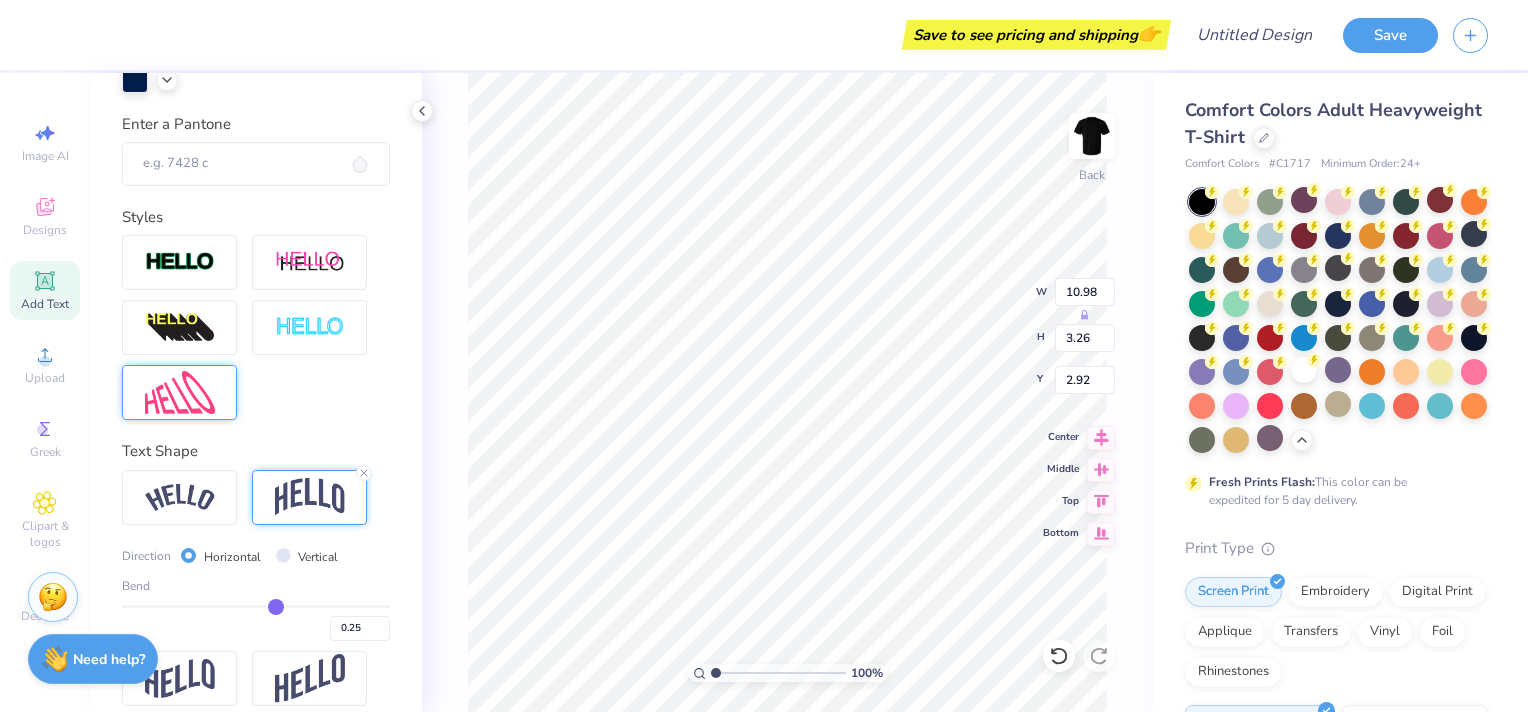 type on "0.16" 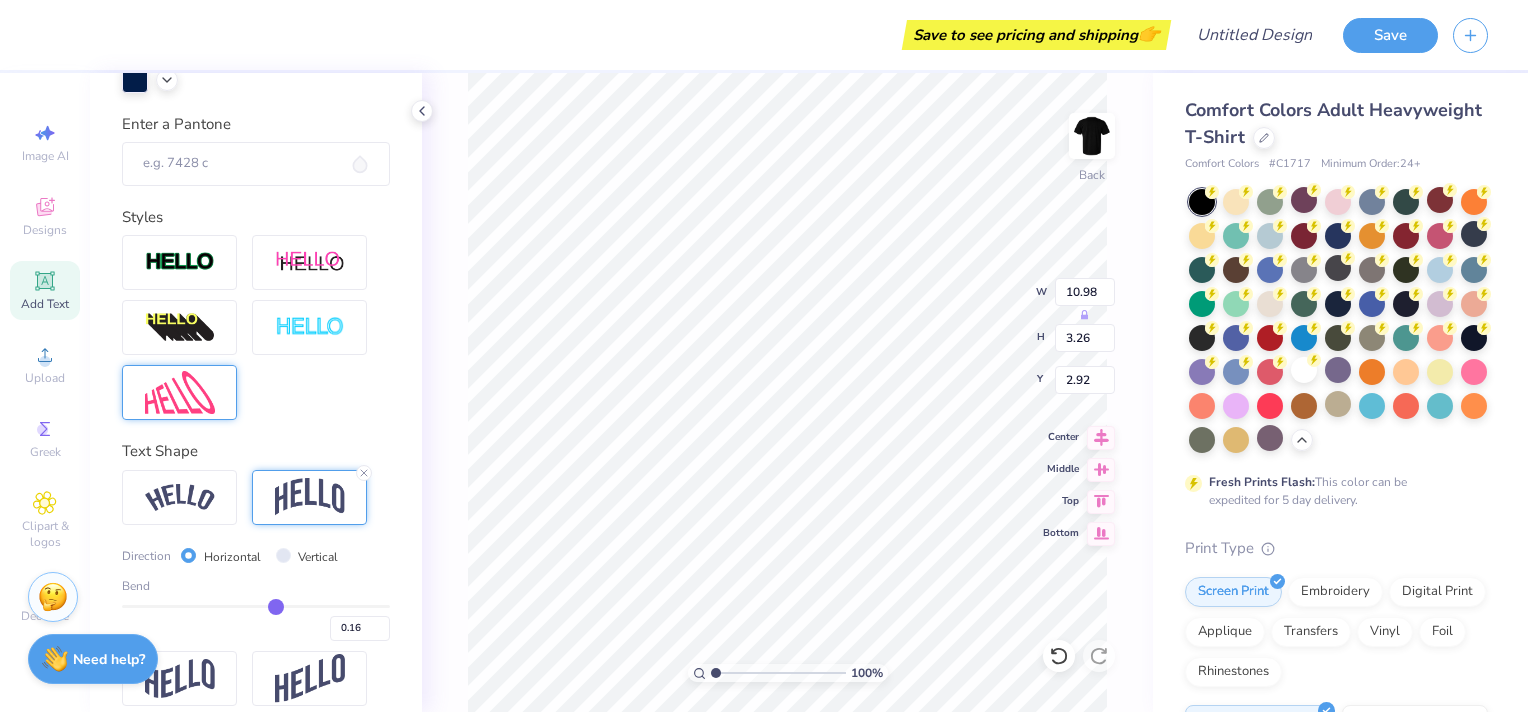 type on "0.1" 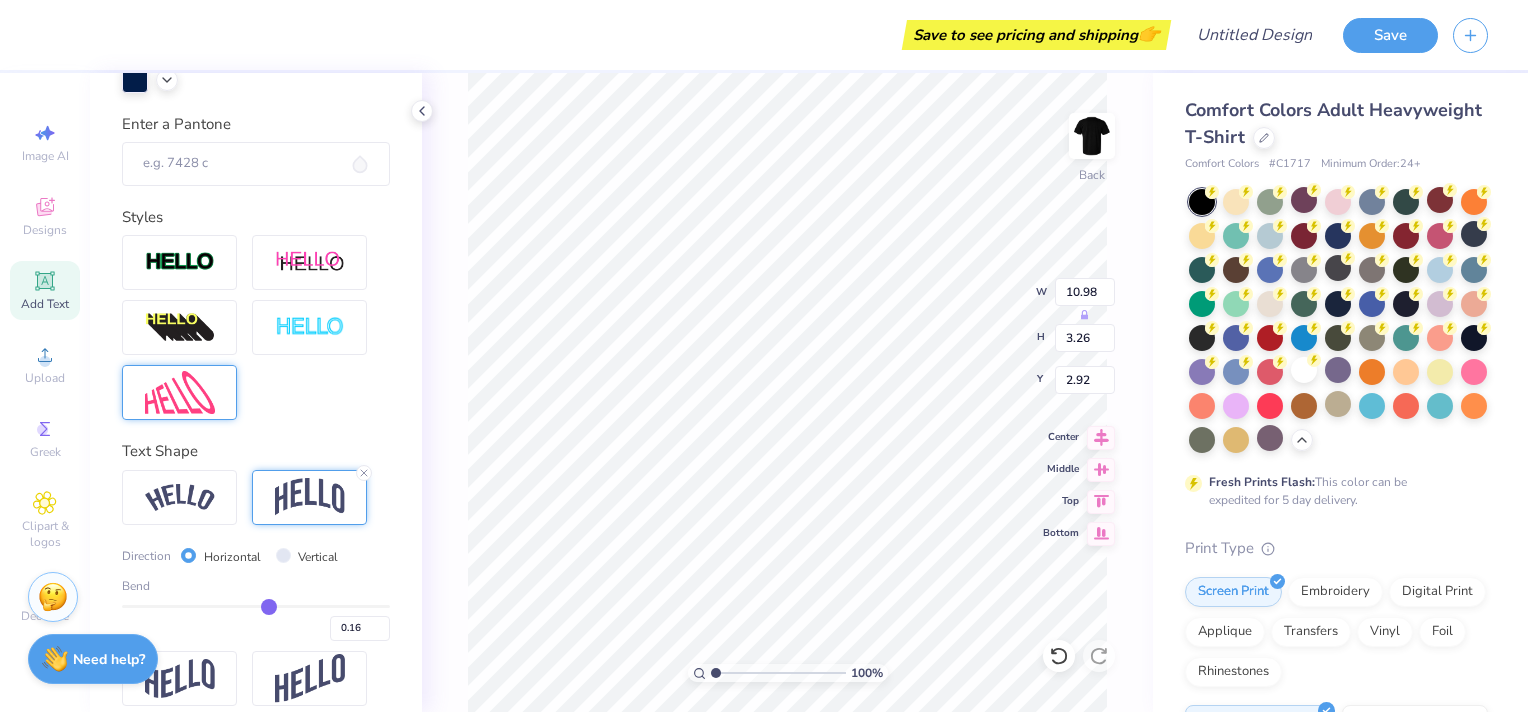 type on "0.10" 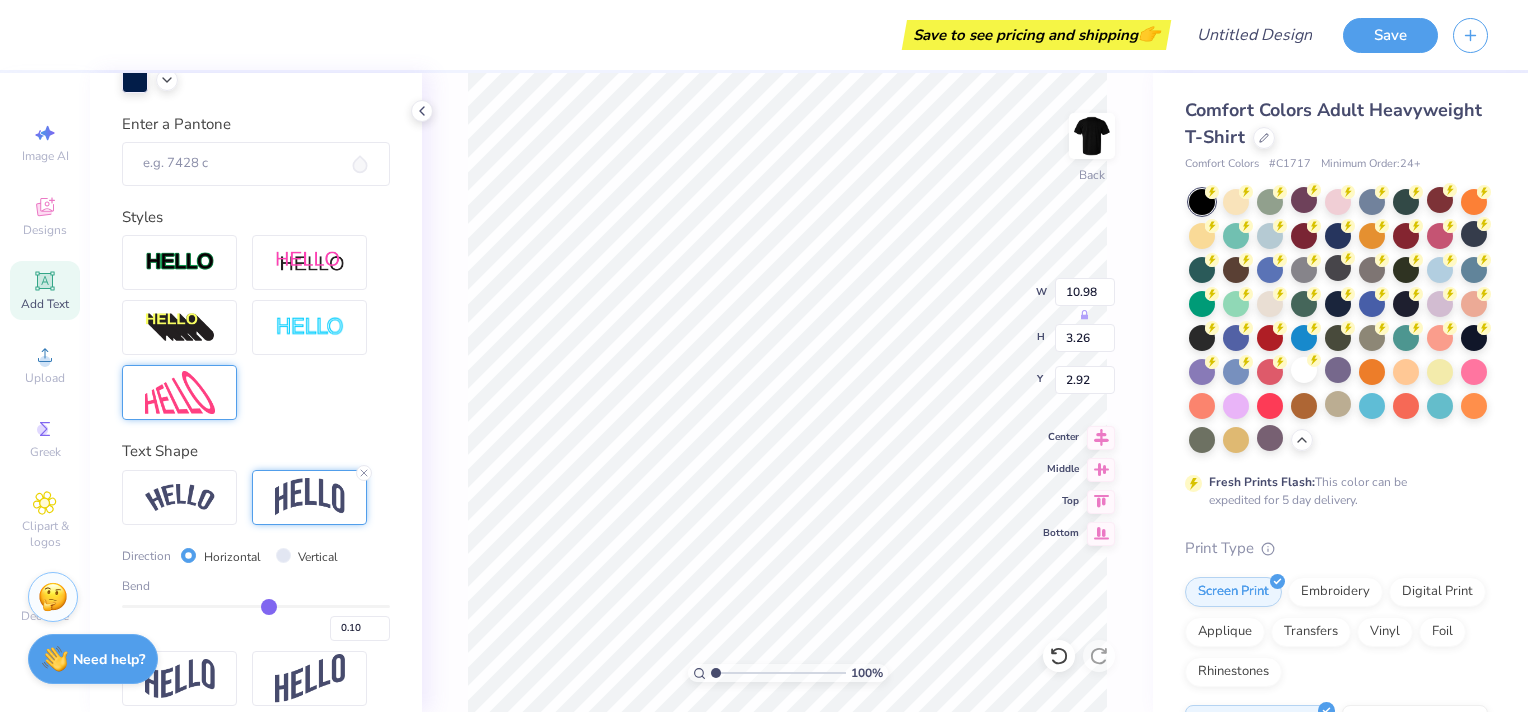 type on "0.01" 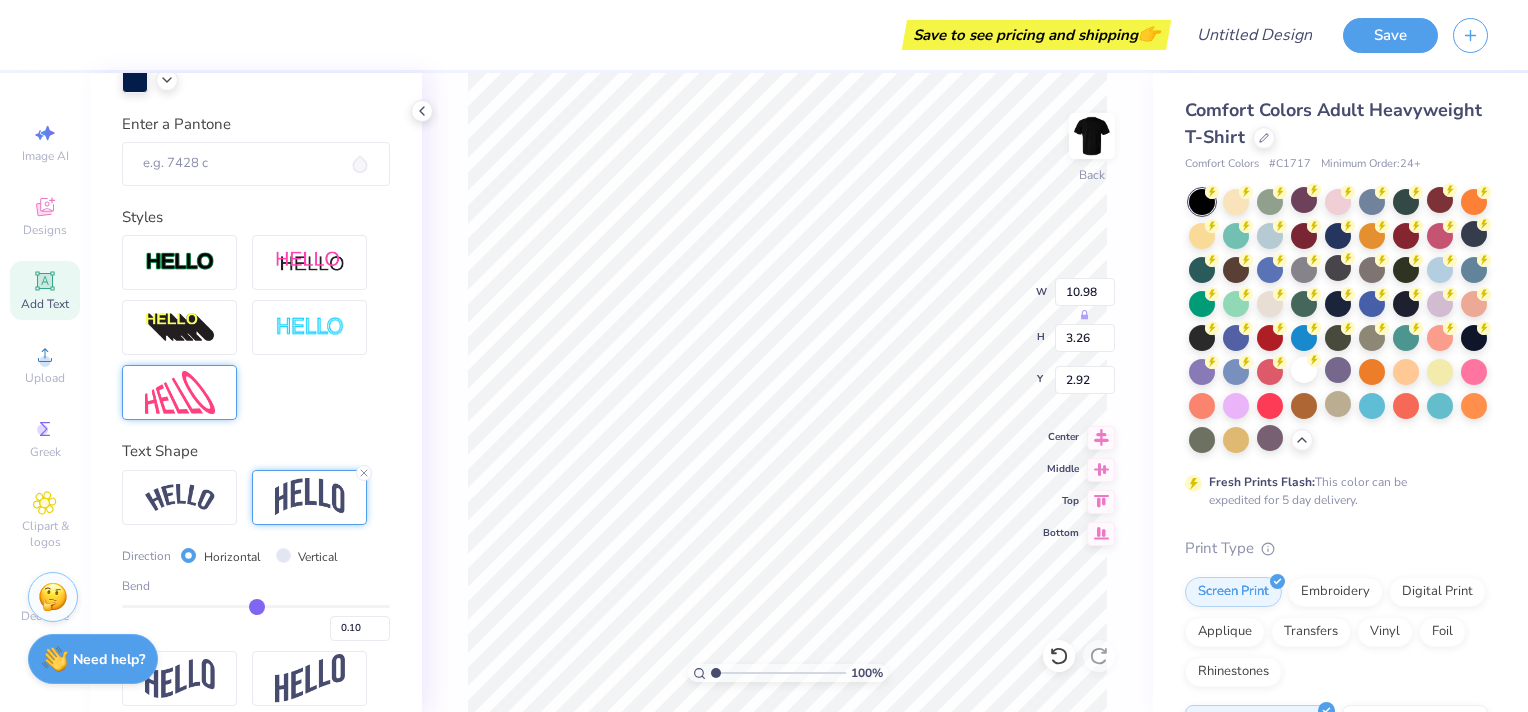 type on "0.01" 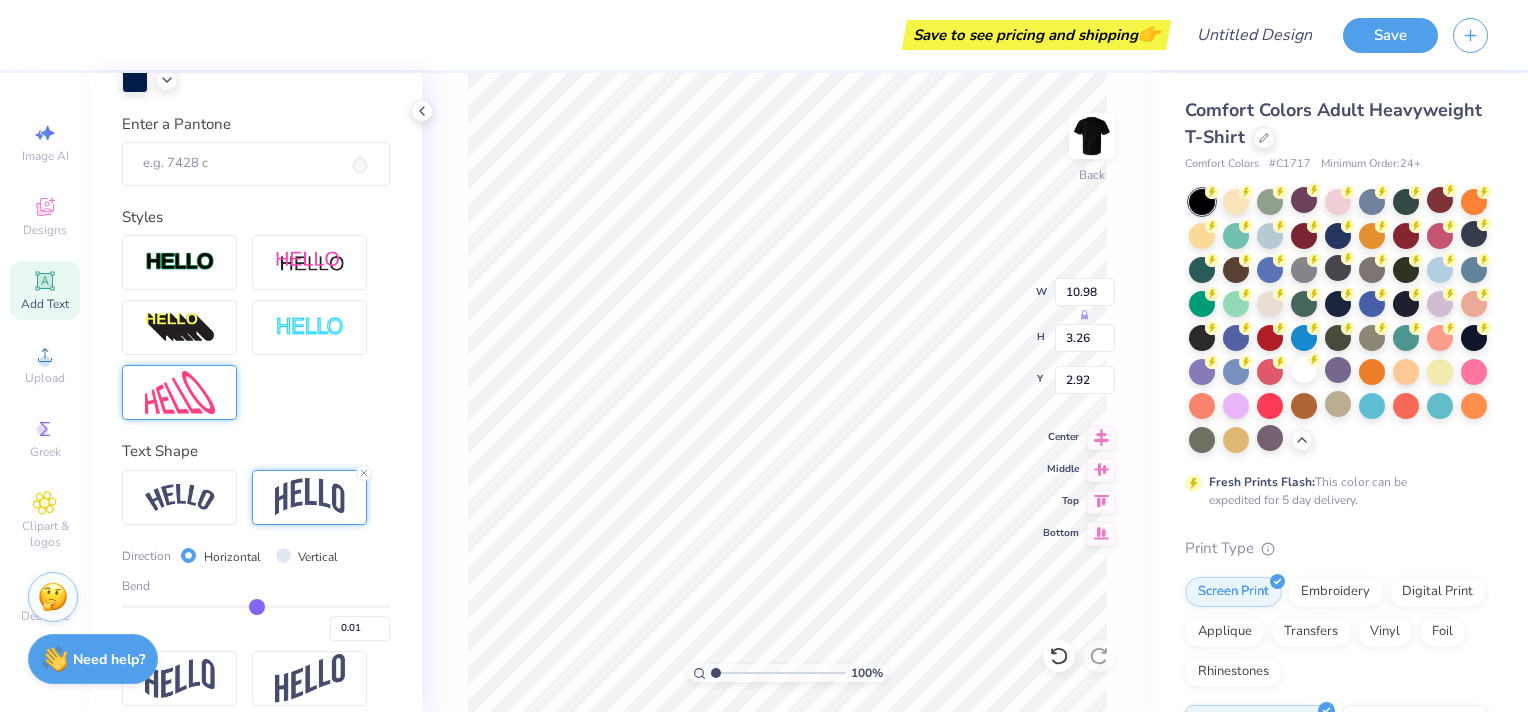 type on "-0.04" 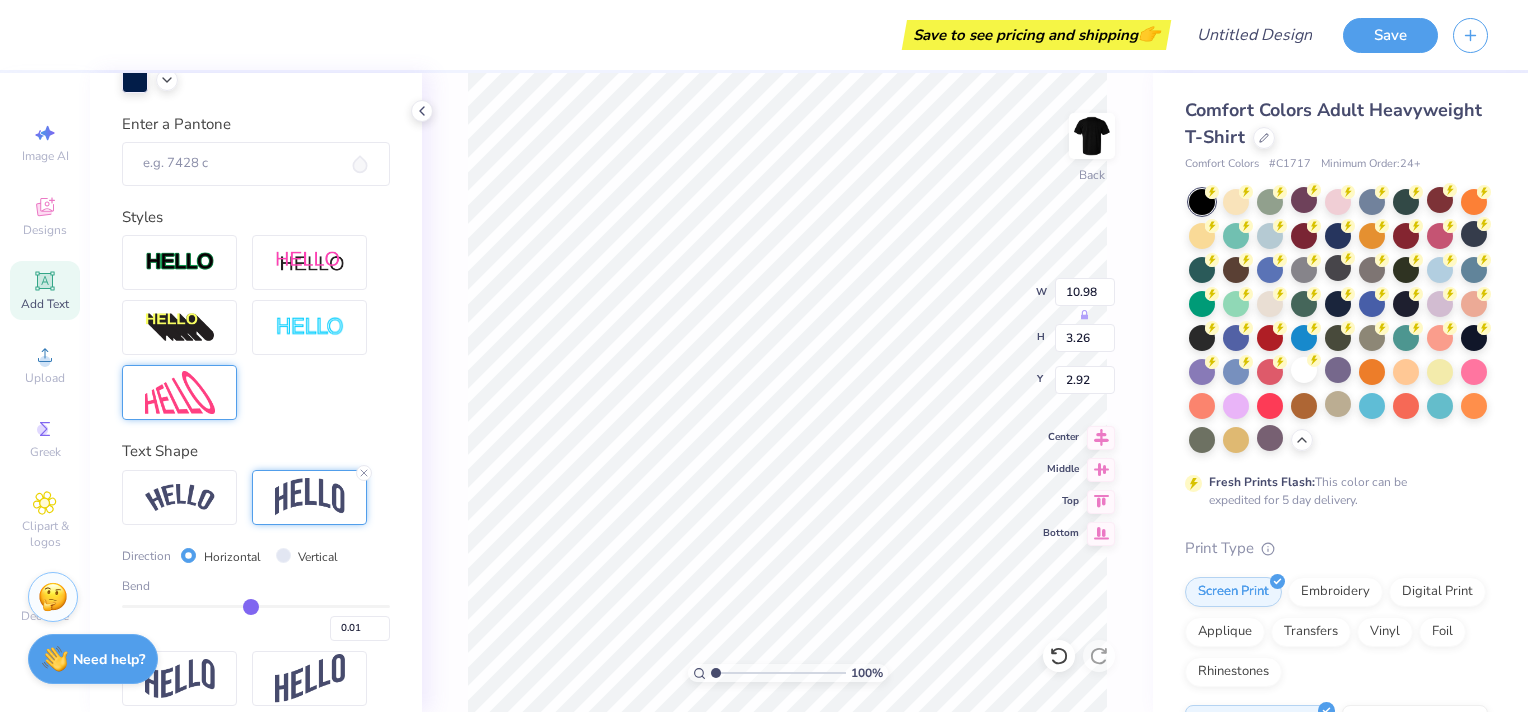 type on "-0.04" 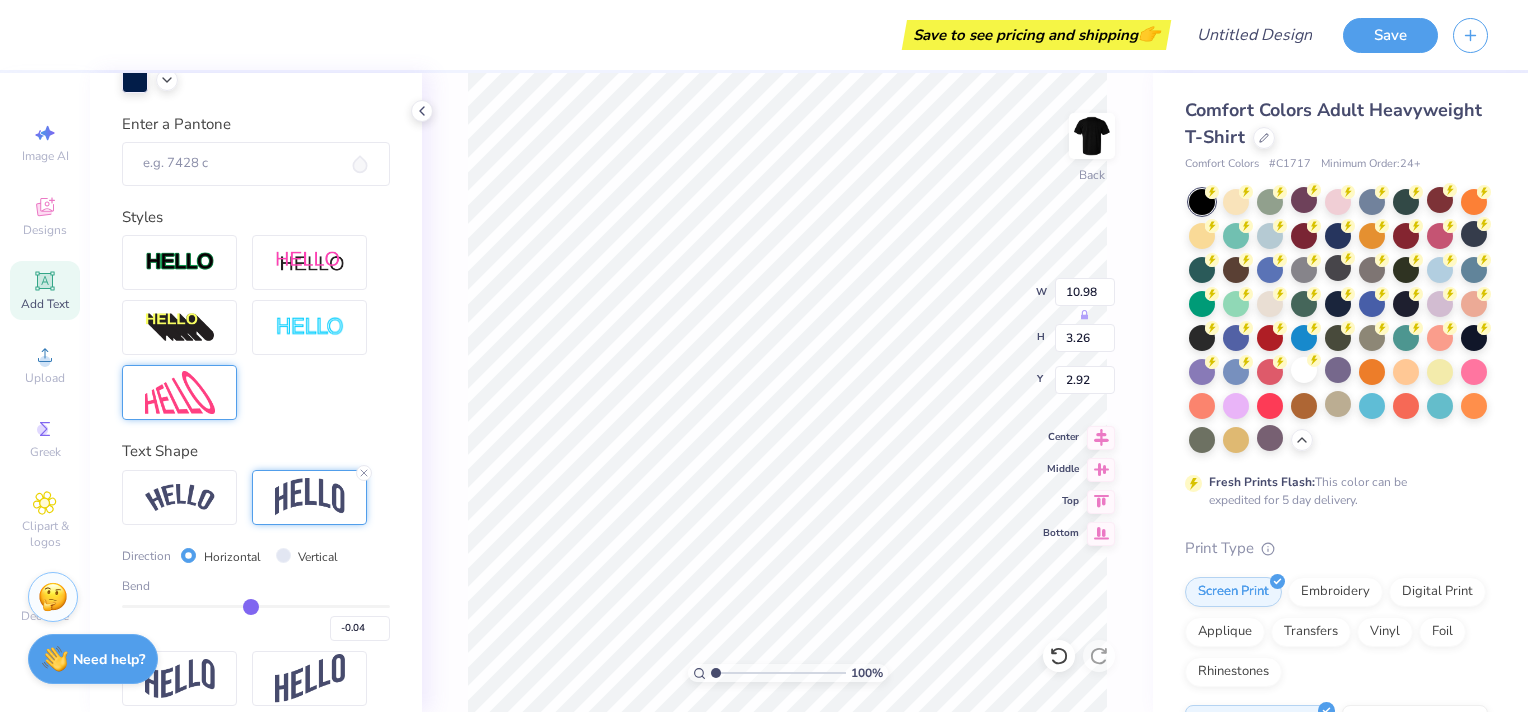type on "-0.08" 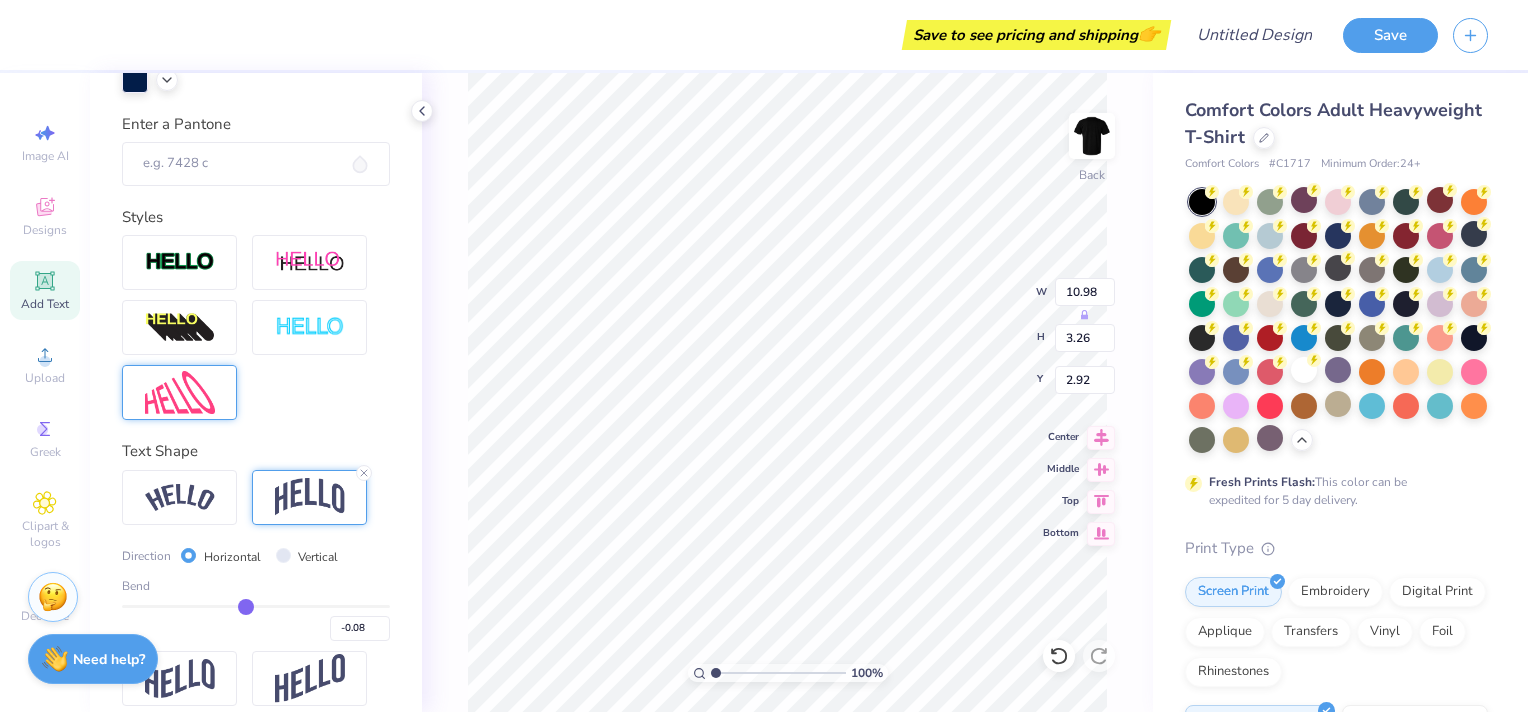 drag, startPoint x: 306, startPoint y: 608, endPoint x: 238, endPoint y: 618, distance: 68.73136 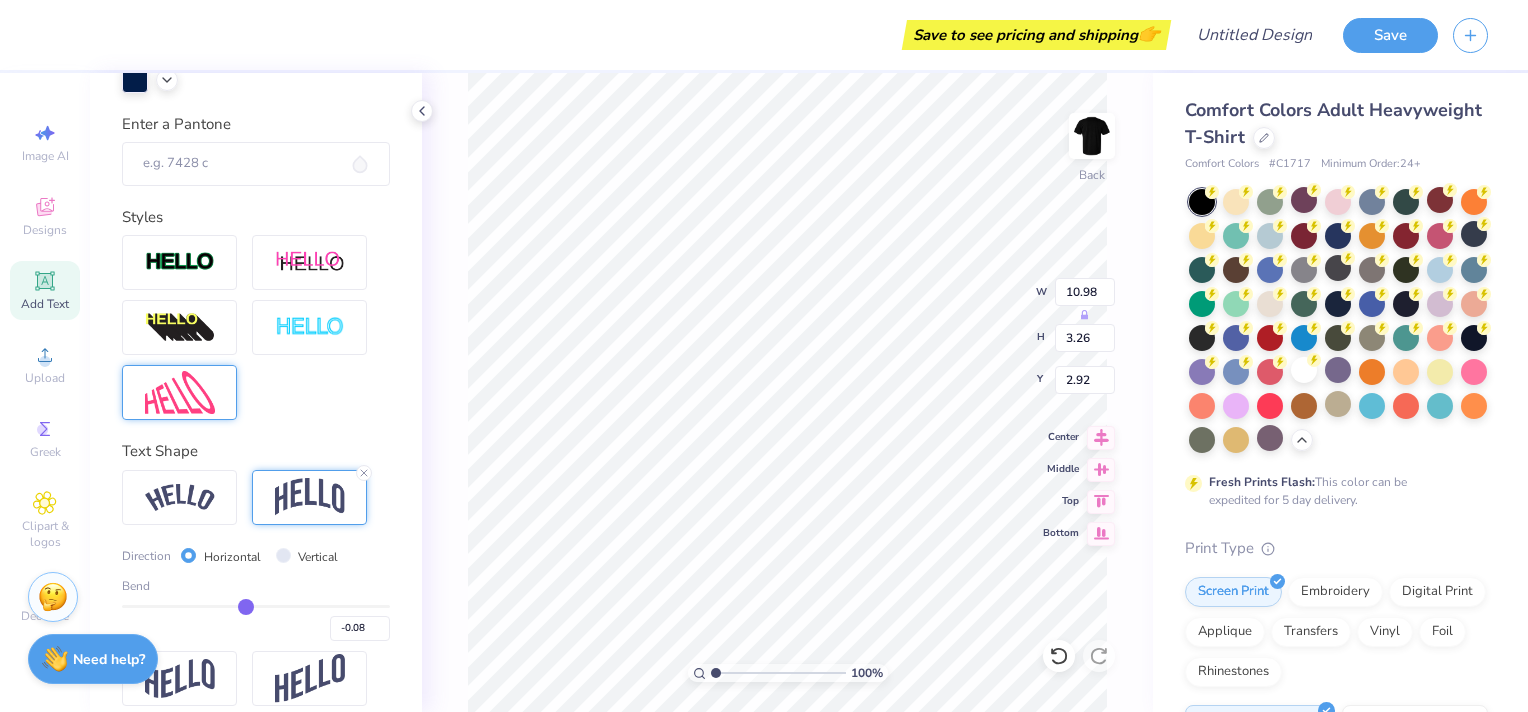 type on "1.59" 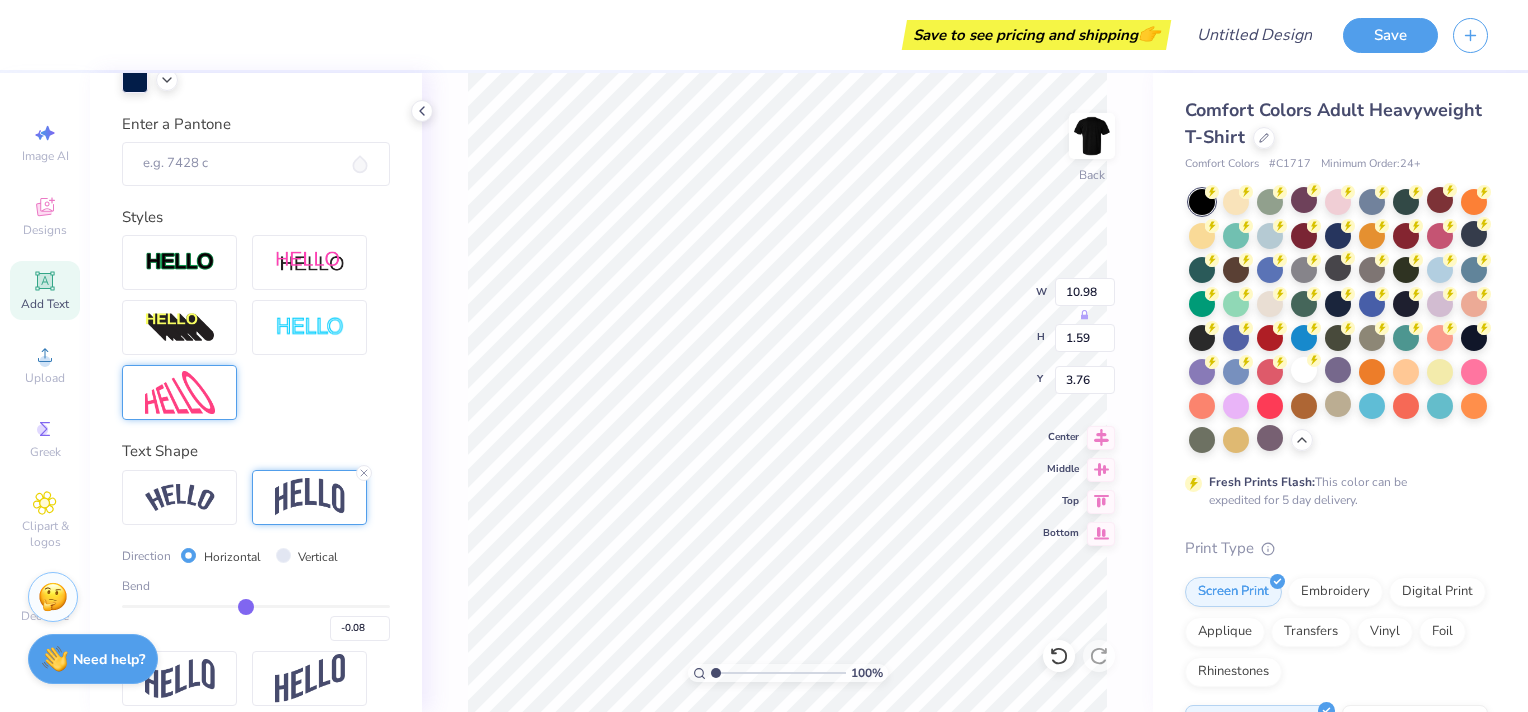 click on "-0.08" at bounding box center [256, 623] 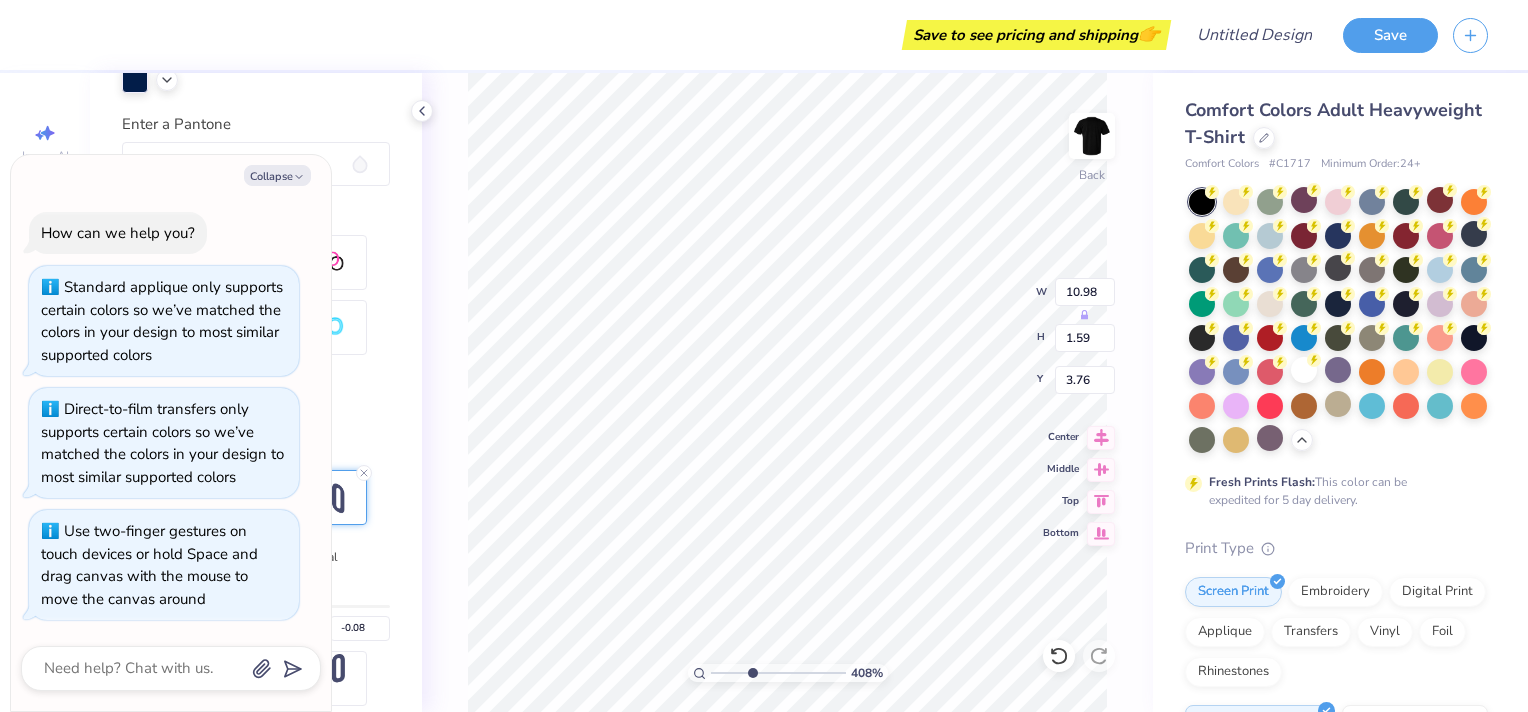 type on "4.08" 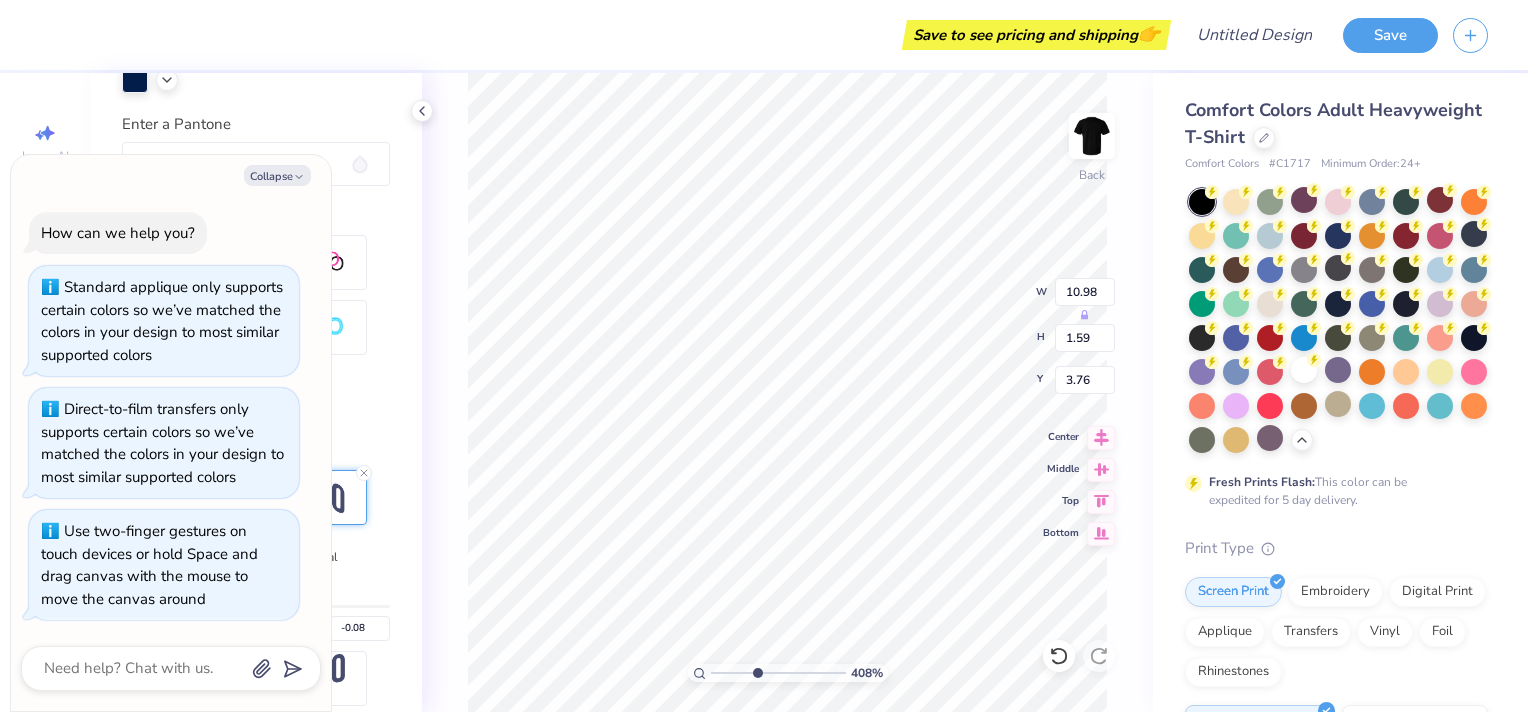 type on "x" 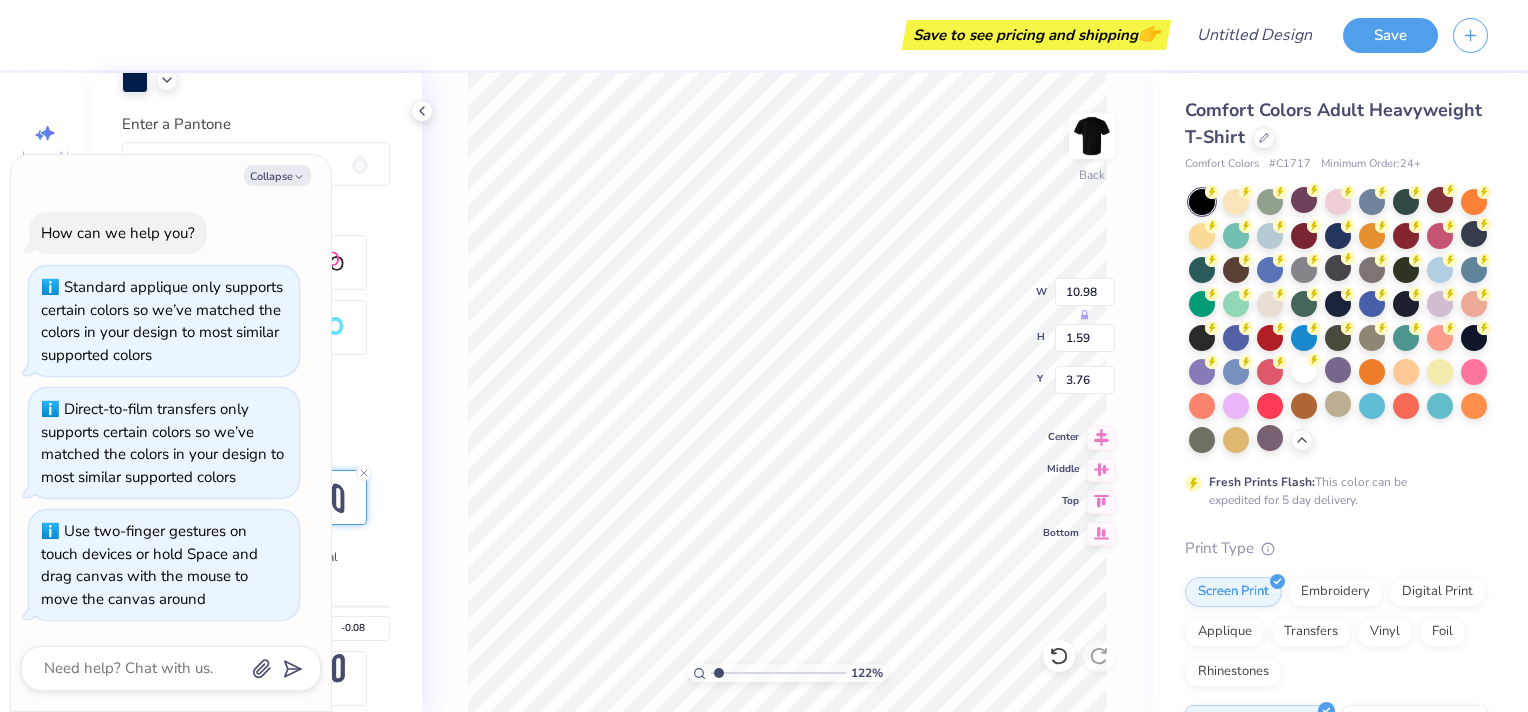 type on "1.22" 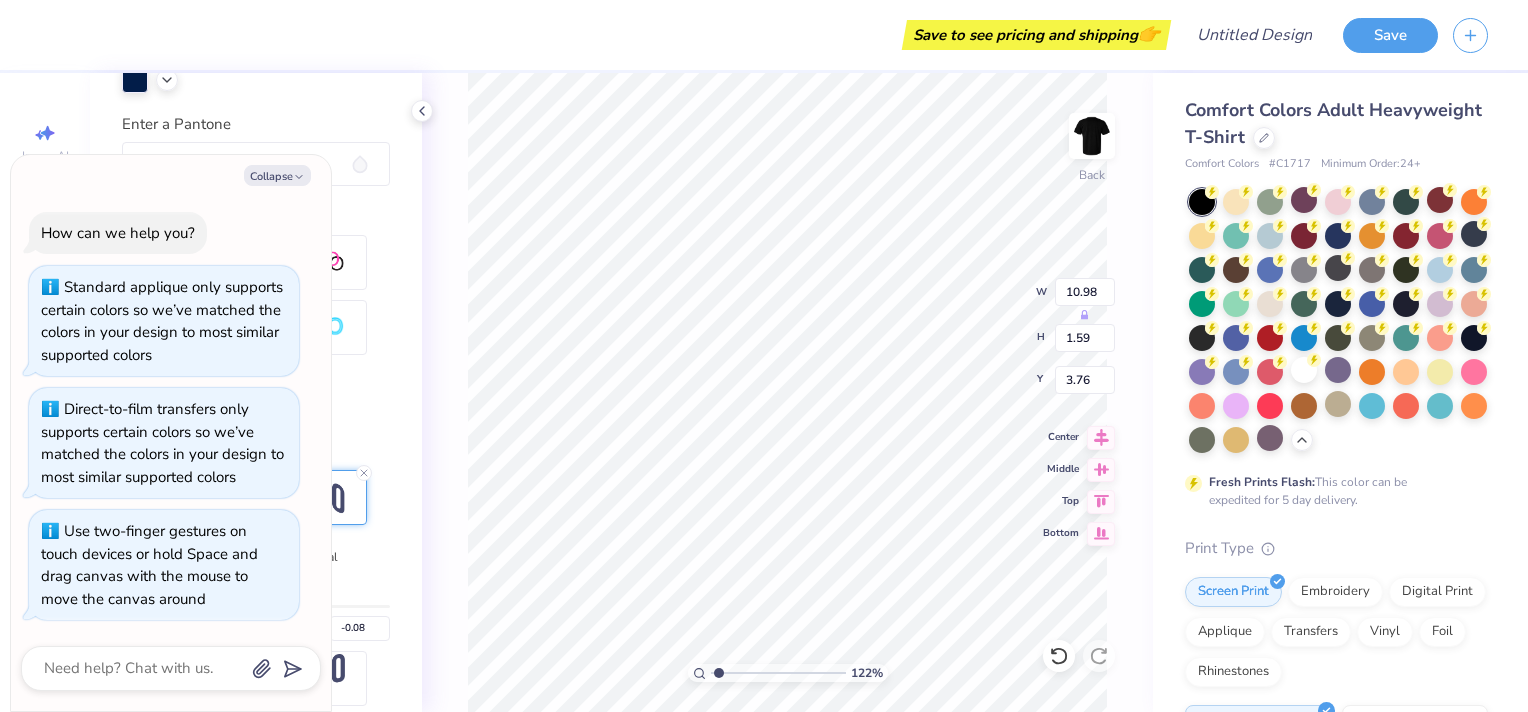 type on "x" 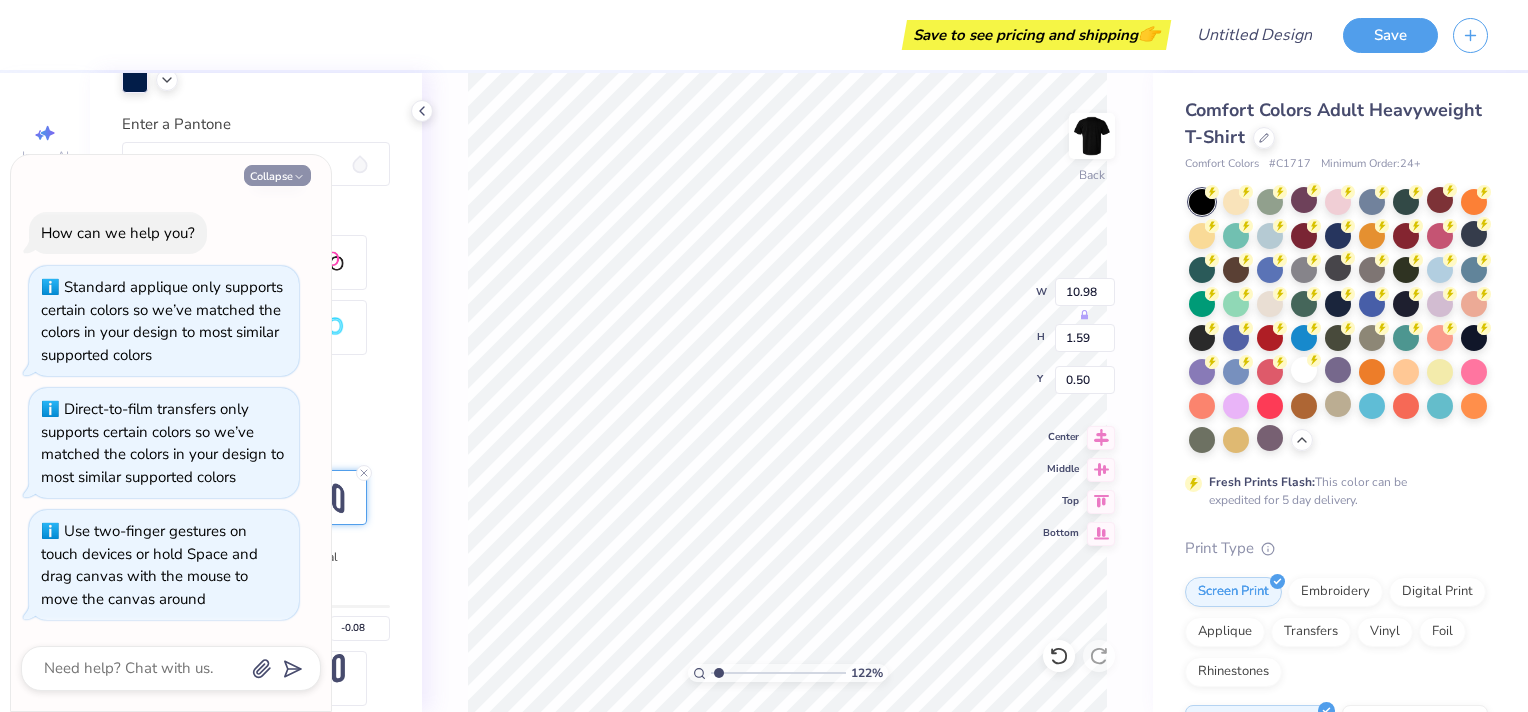 click on "Collapse" at bounding box center (277, 175) 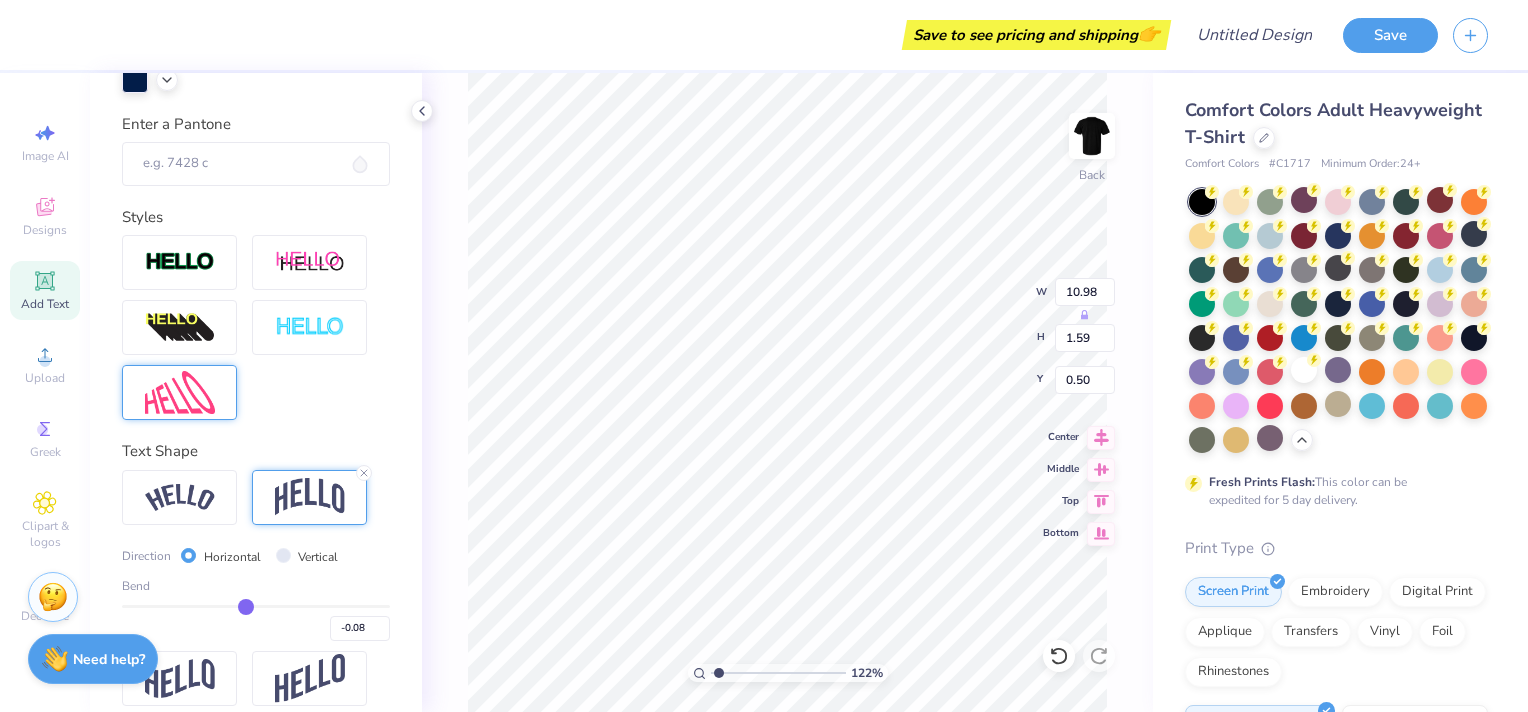 type on "x" 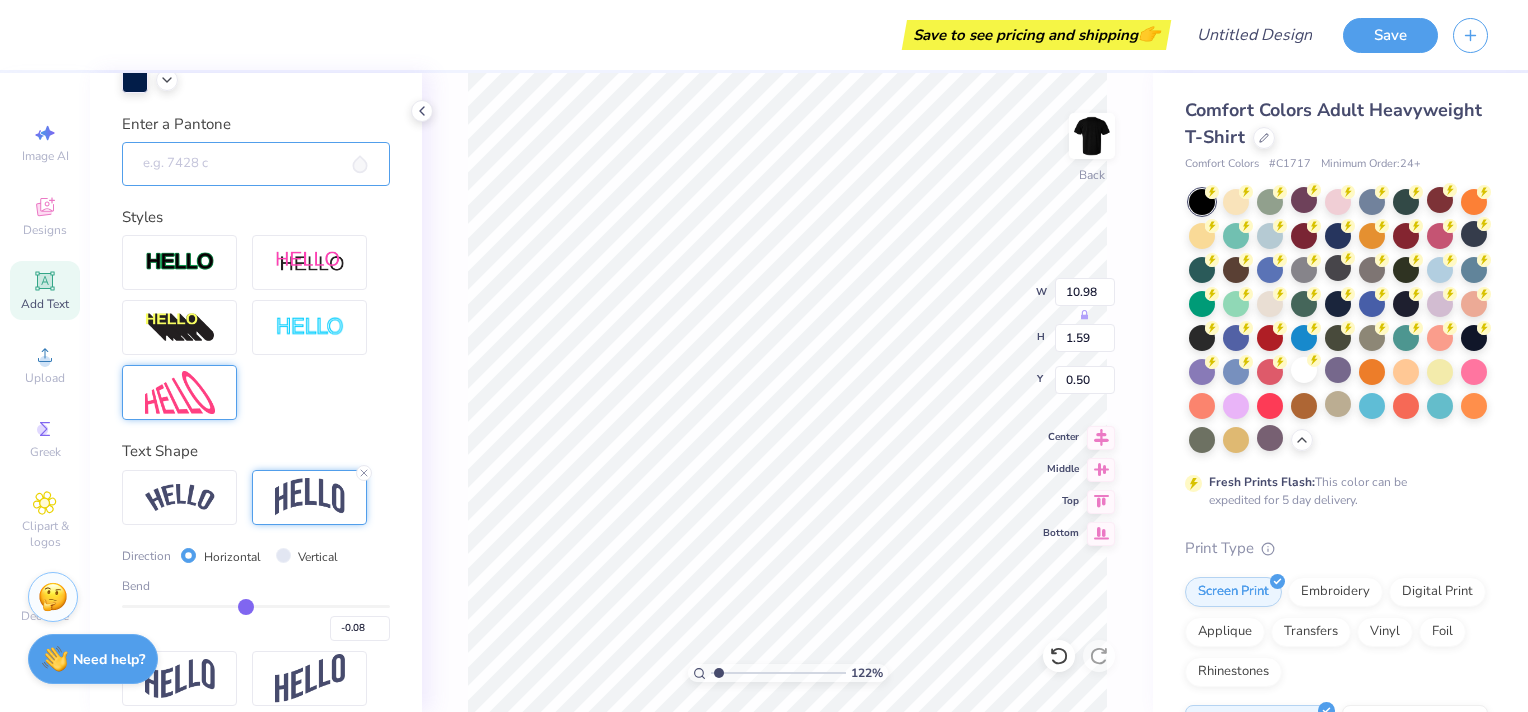 click on "Enter a Pantone" at bounding box center [256, 164] 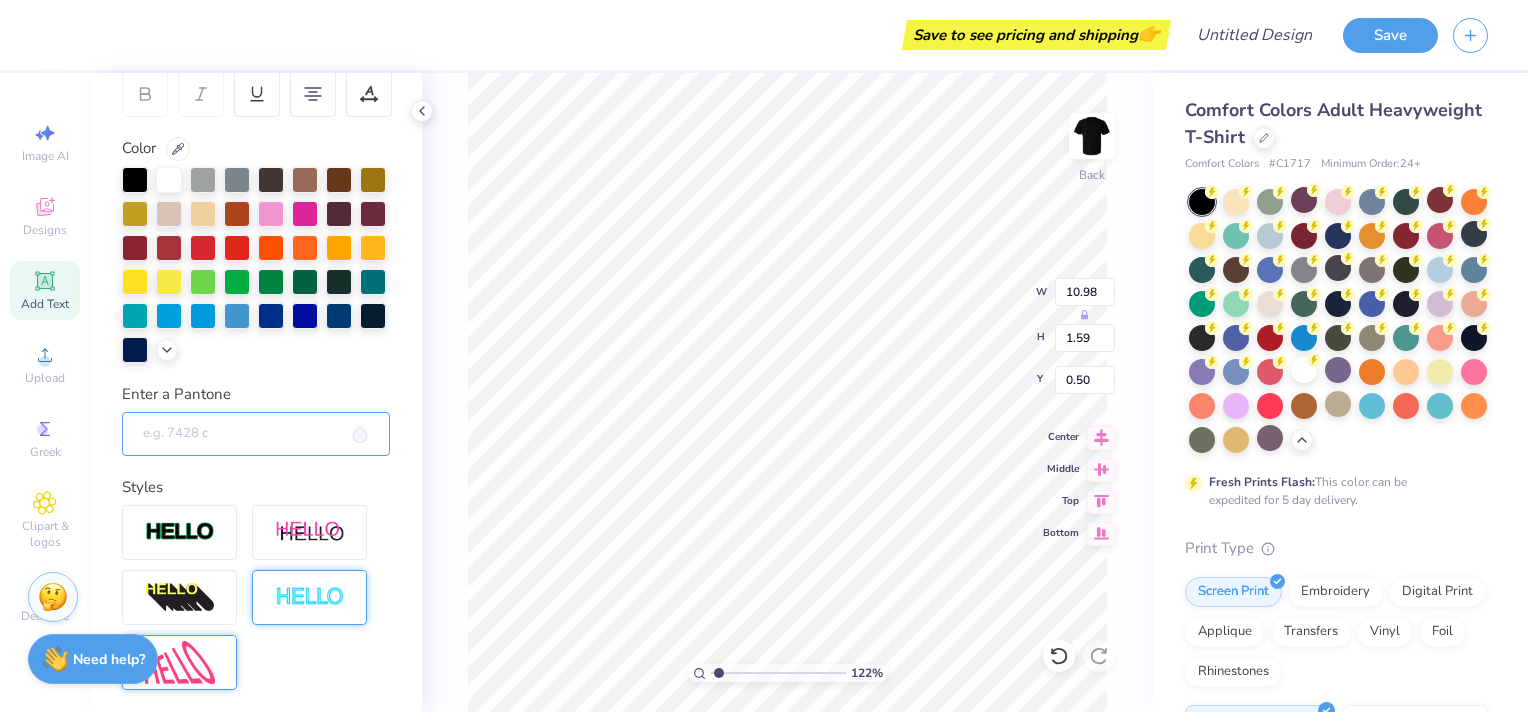 scroll, scrollTop: 350, scrollLeft: 0, axis: vertical 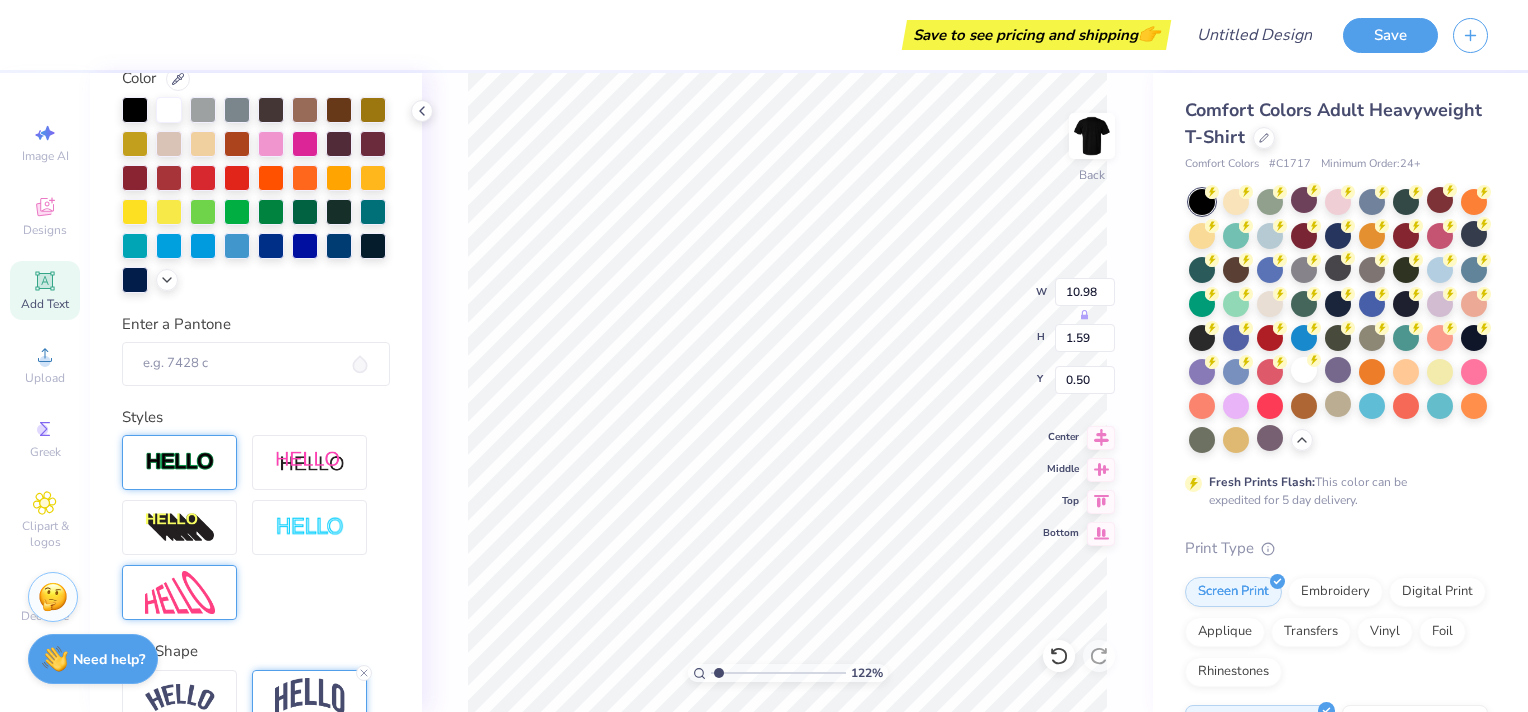 click at bounding box center [180, 462] 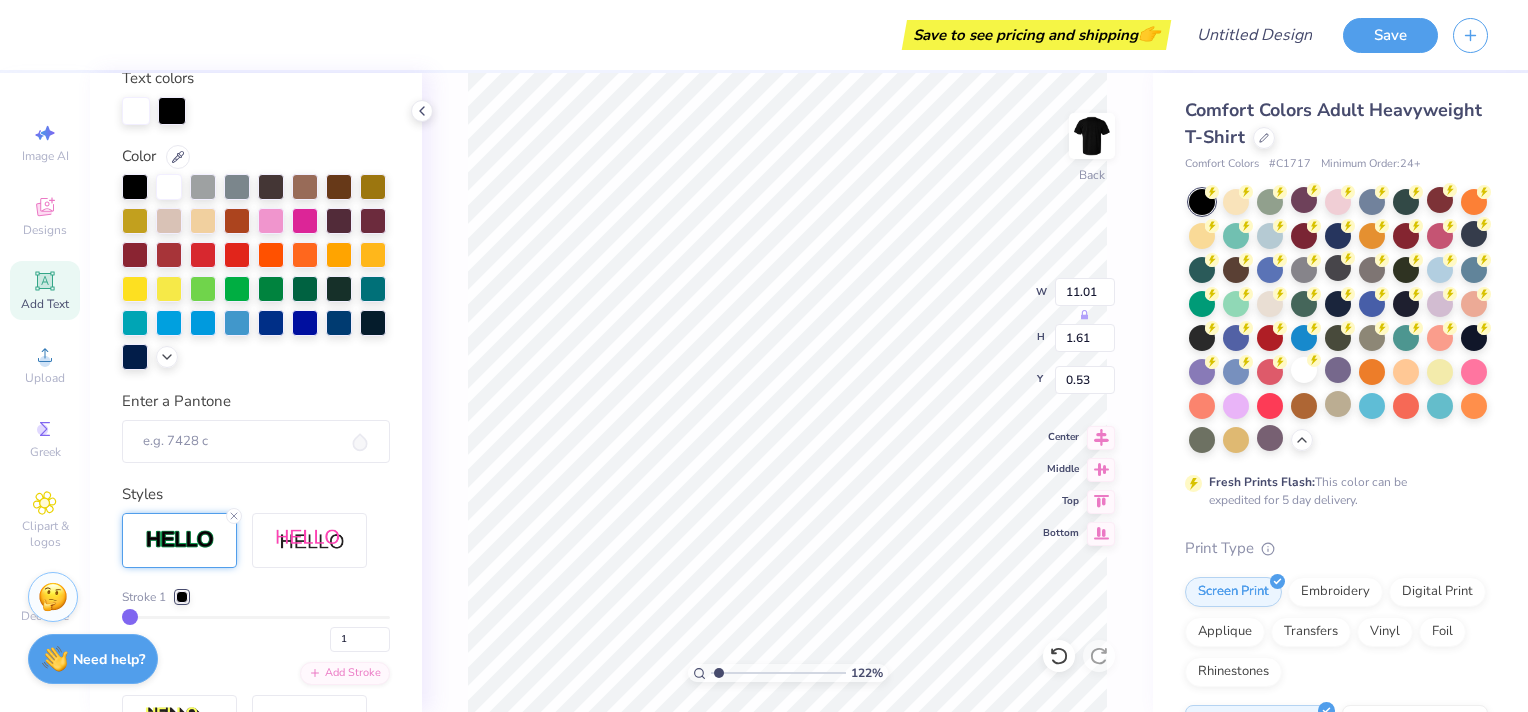 type on "11.01" 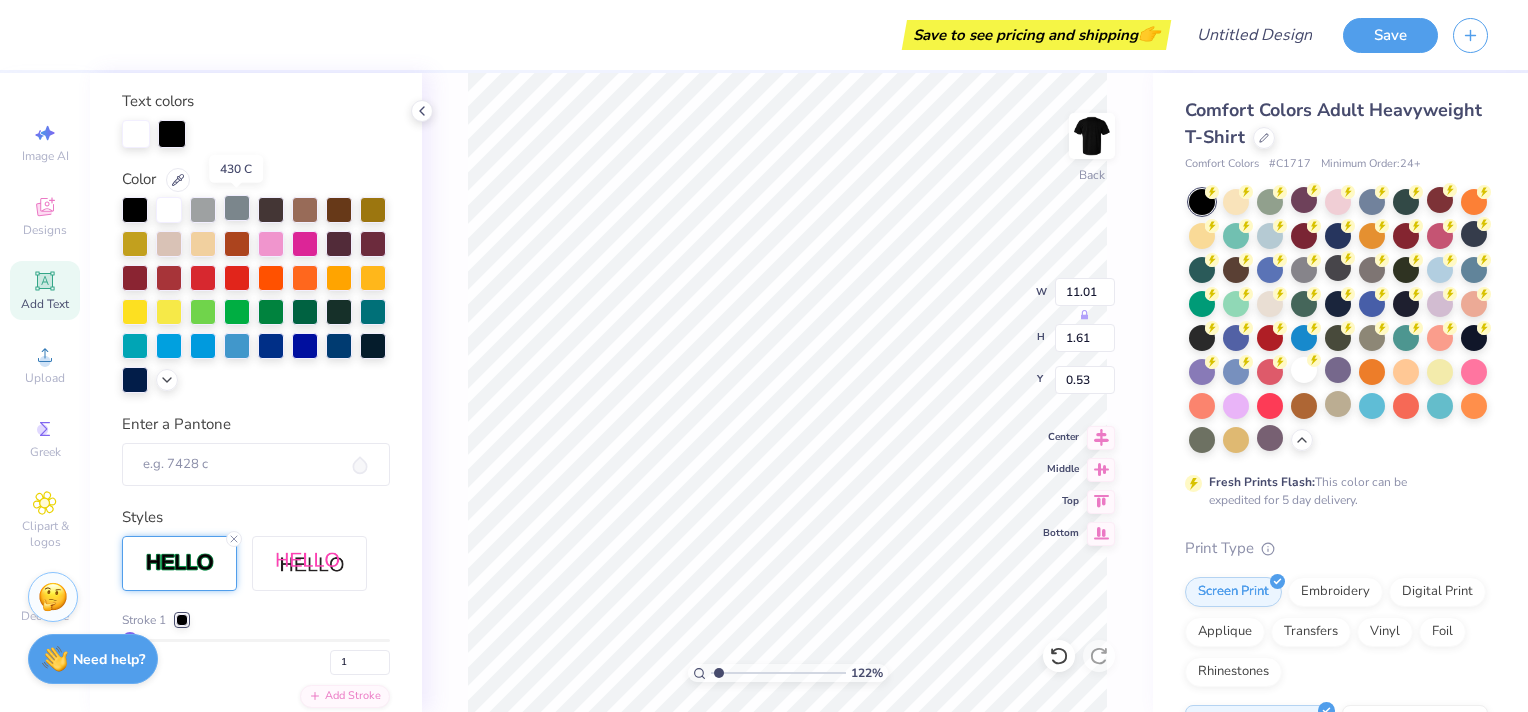 click at bounding box center [237, 208] 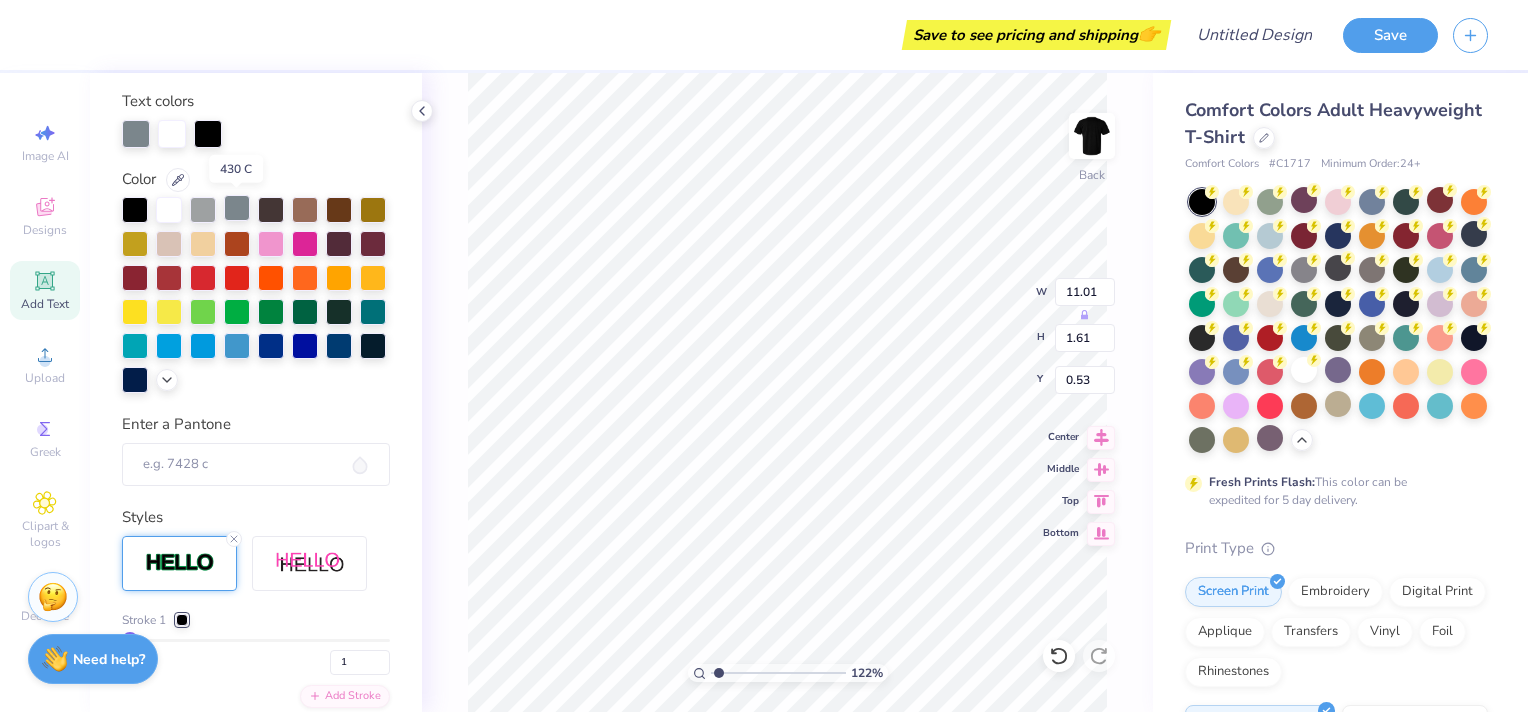 click at bounding box center (237, 208) 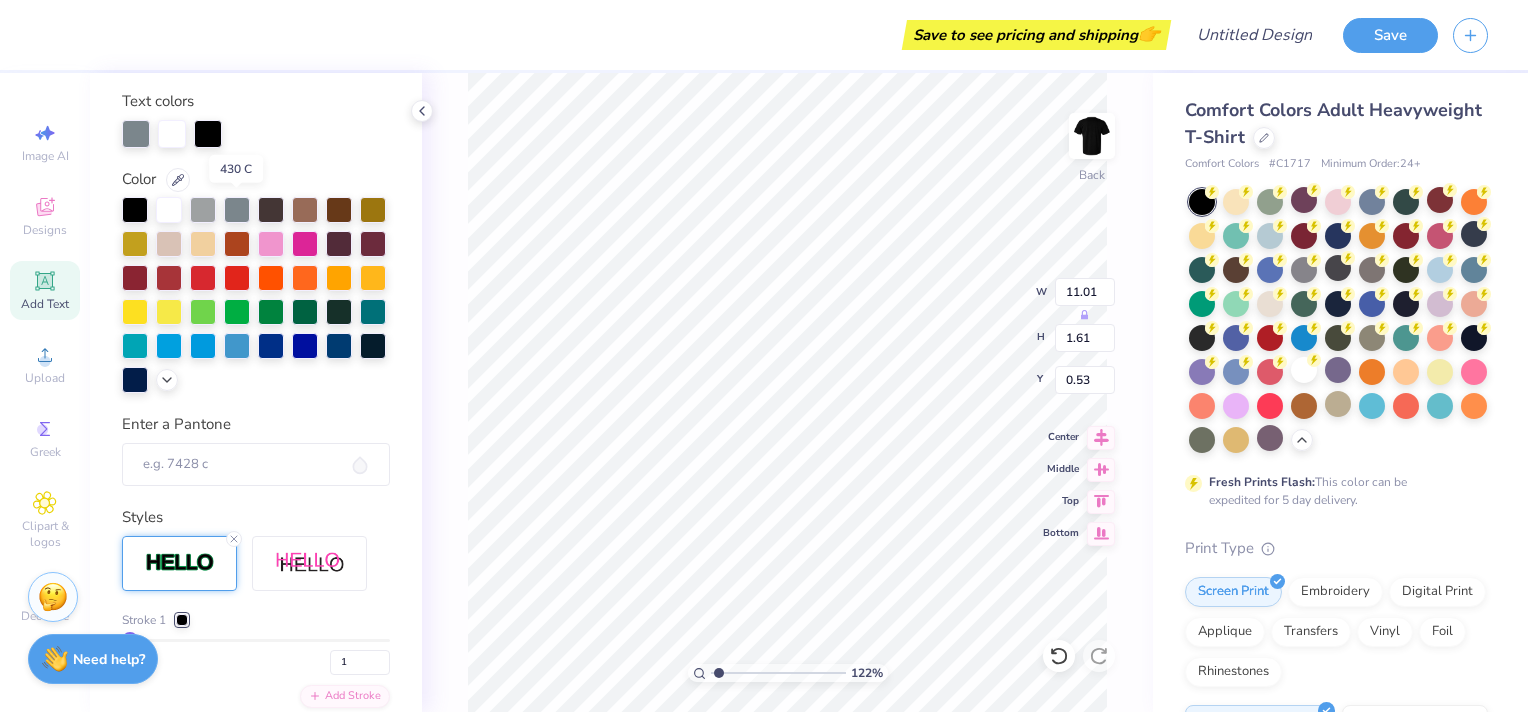 click at bounding box center (169, 210) 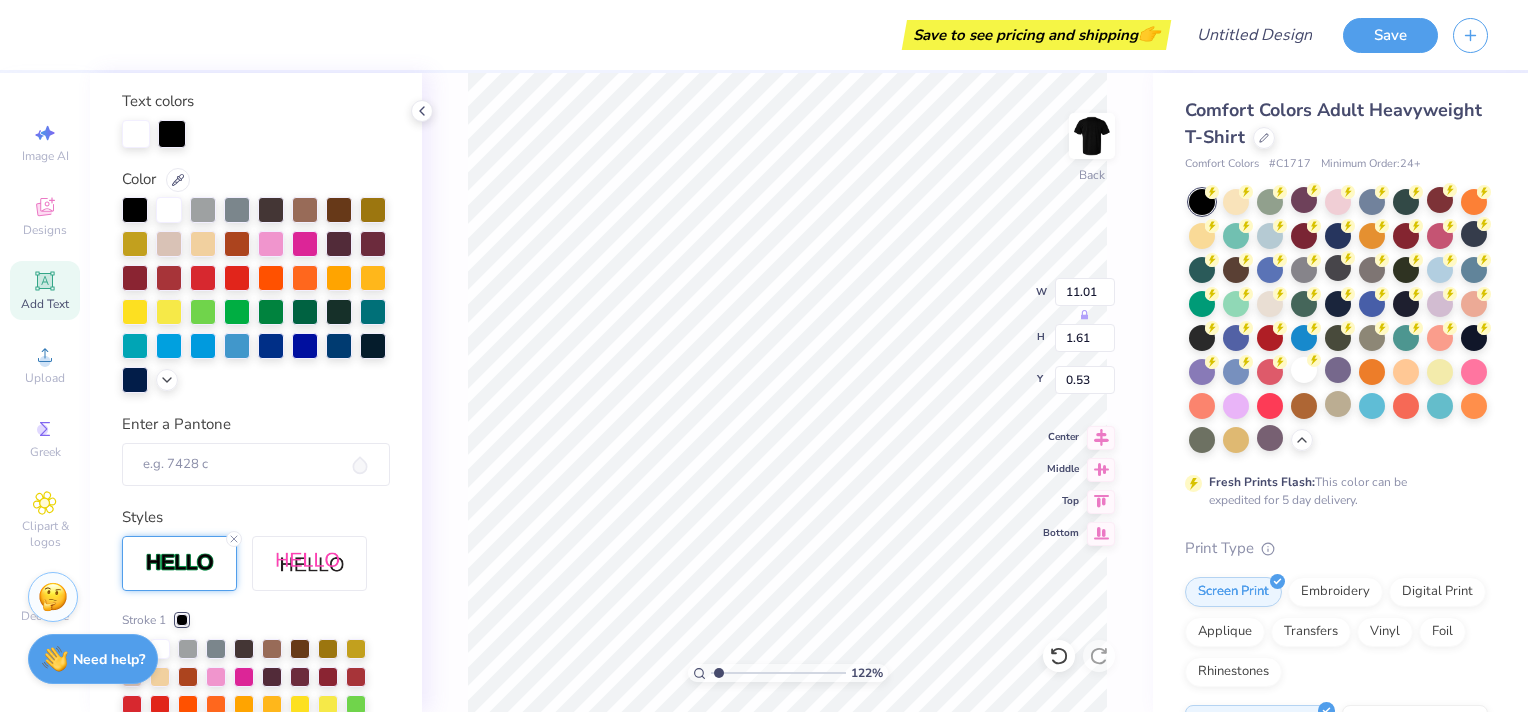 scroll, scrollTop: 527, scrollLeft: 0, axis: vertical 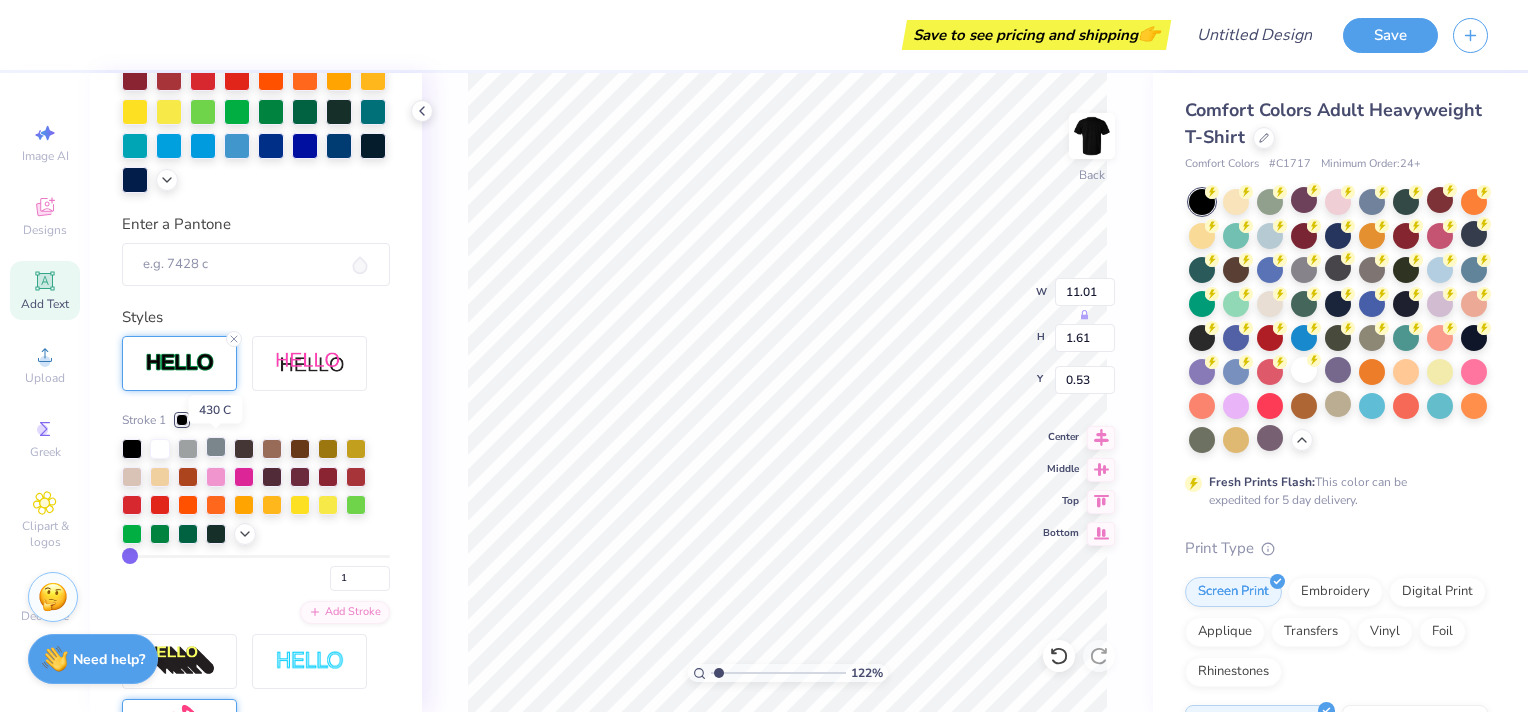 click at bounding box center [216, 447] 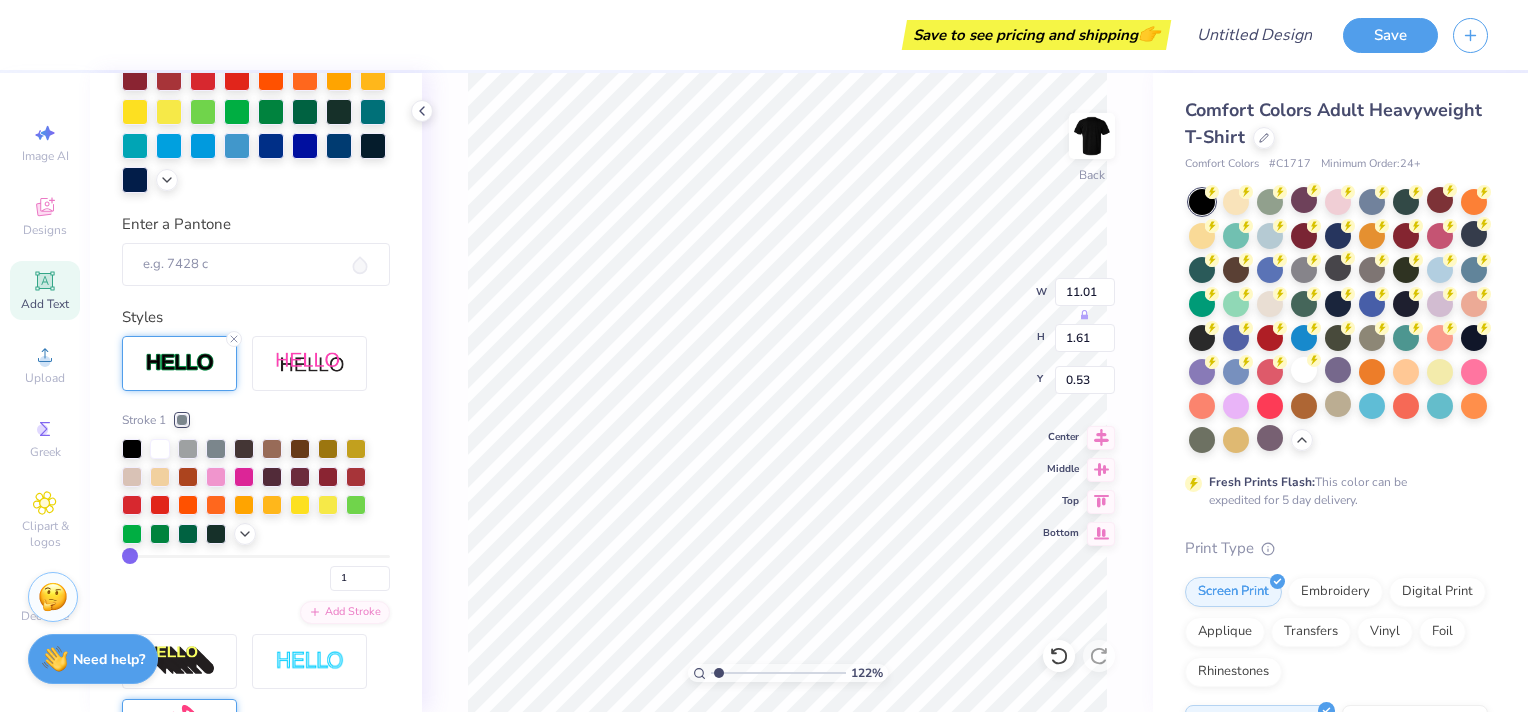 type on "5" 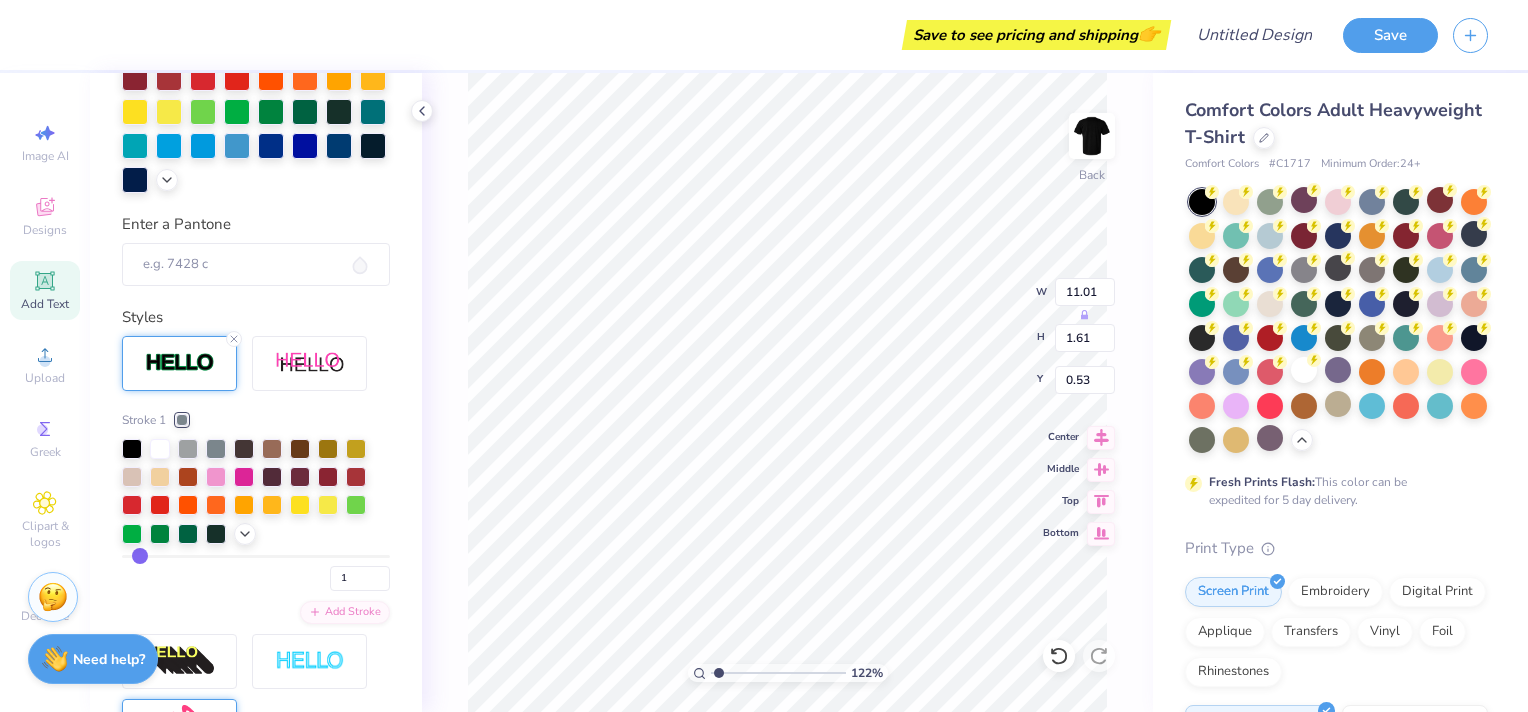 type on "5" 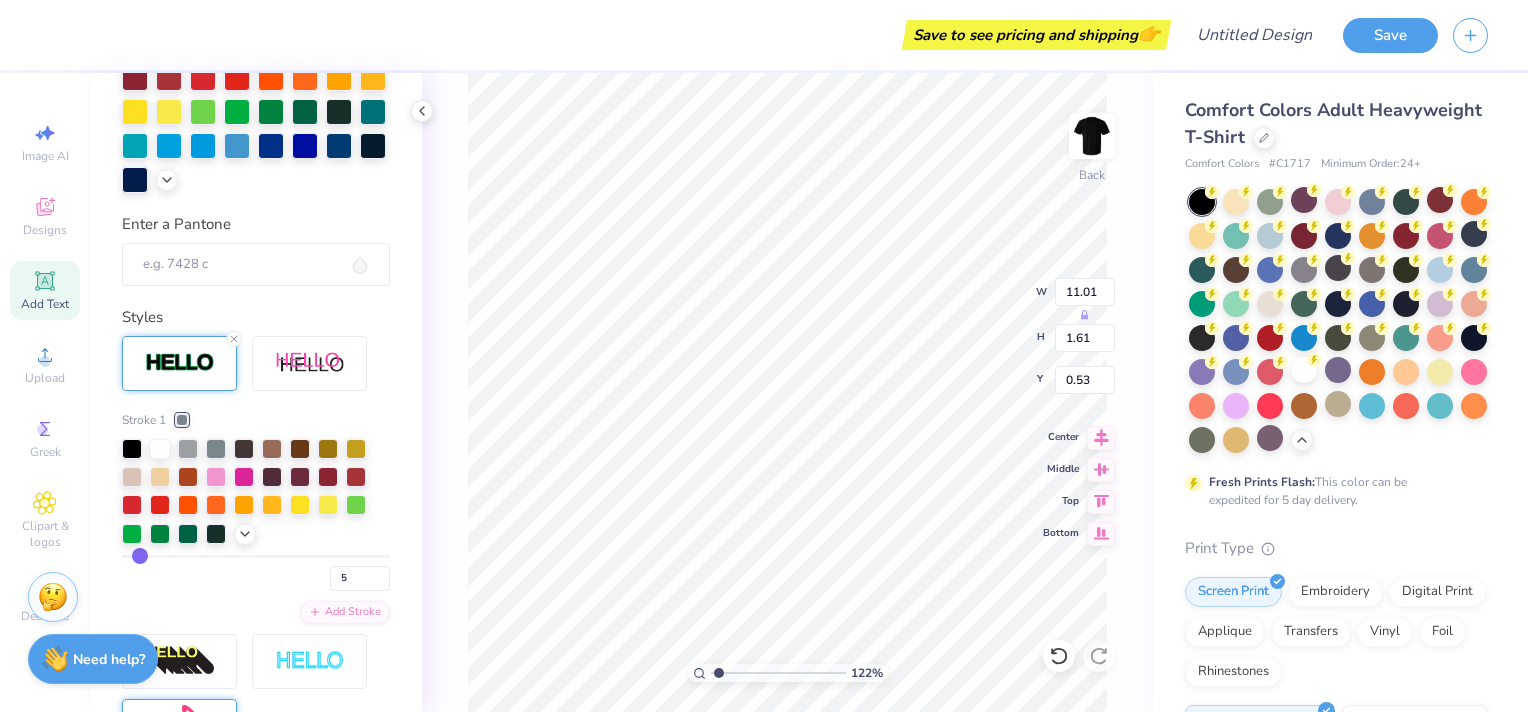 type on "7" 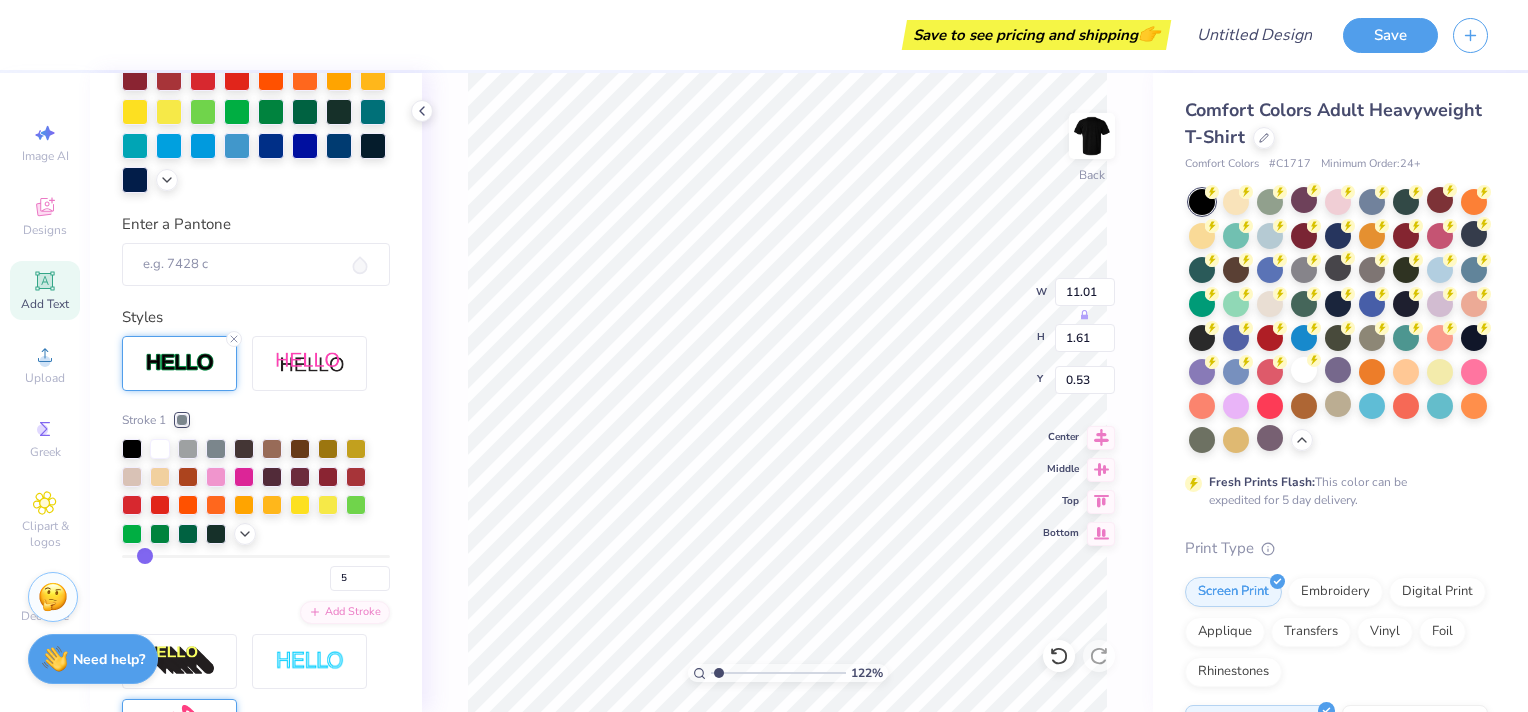 type on "7" 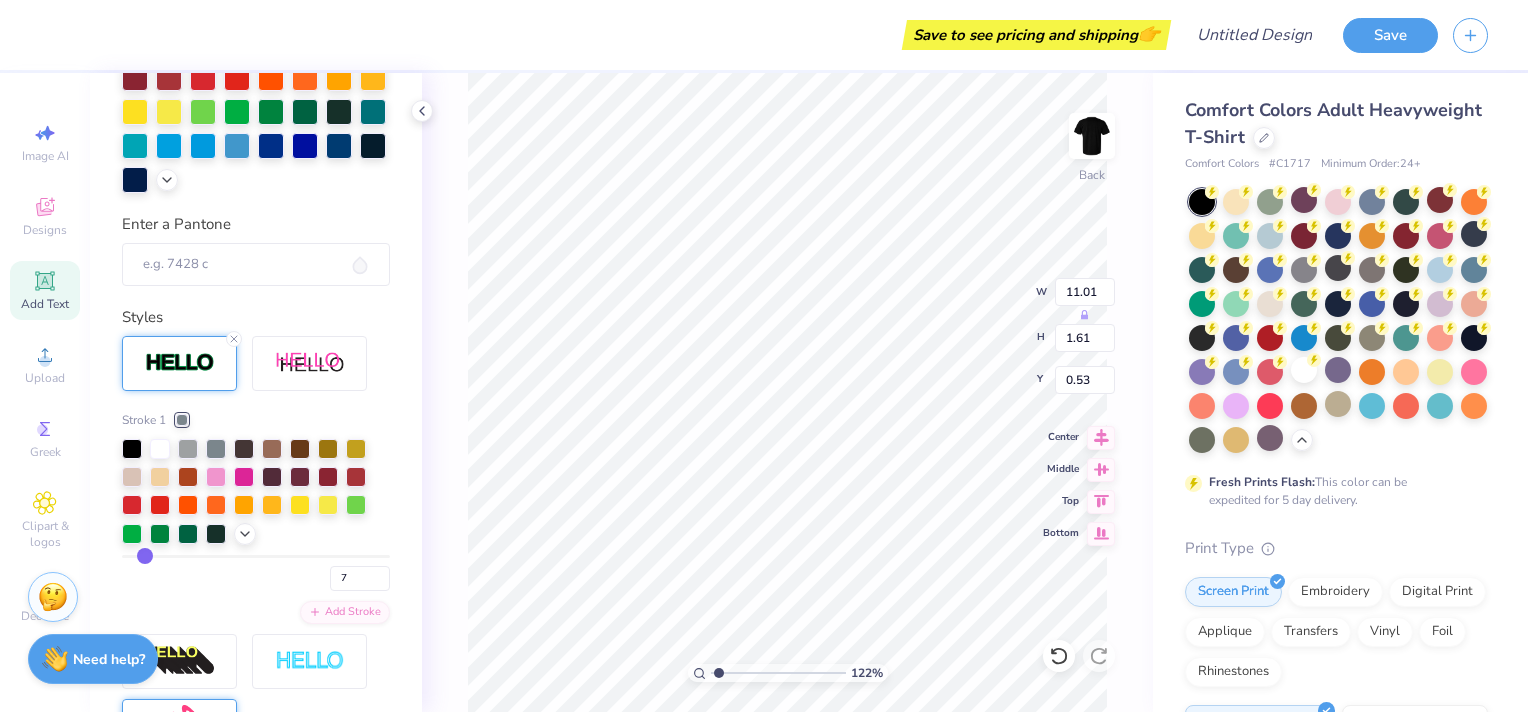 type on "9" 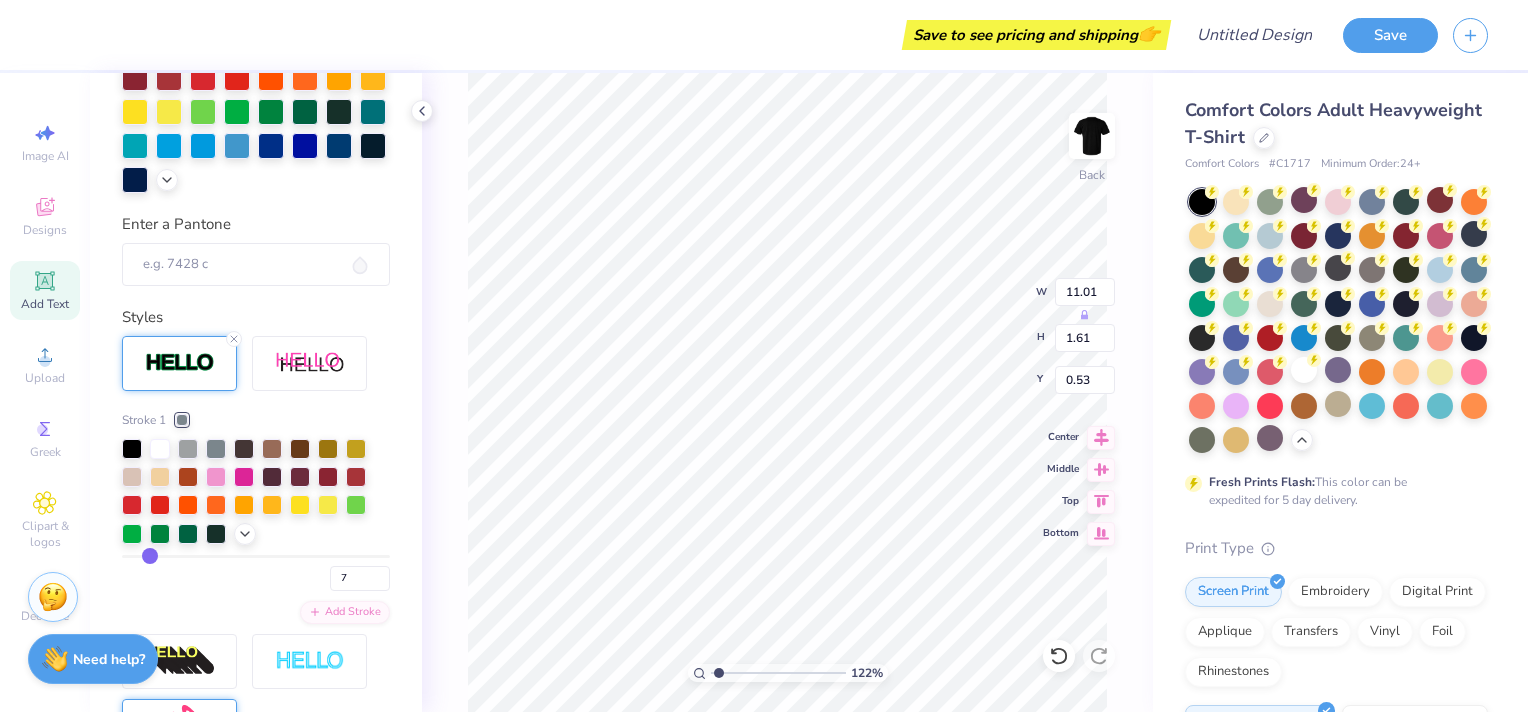 type on "9" 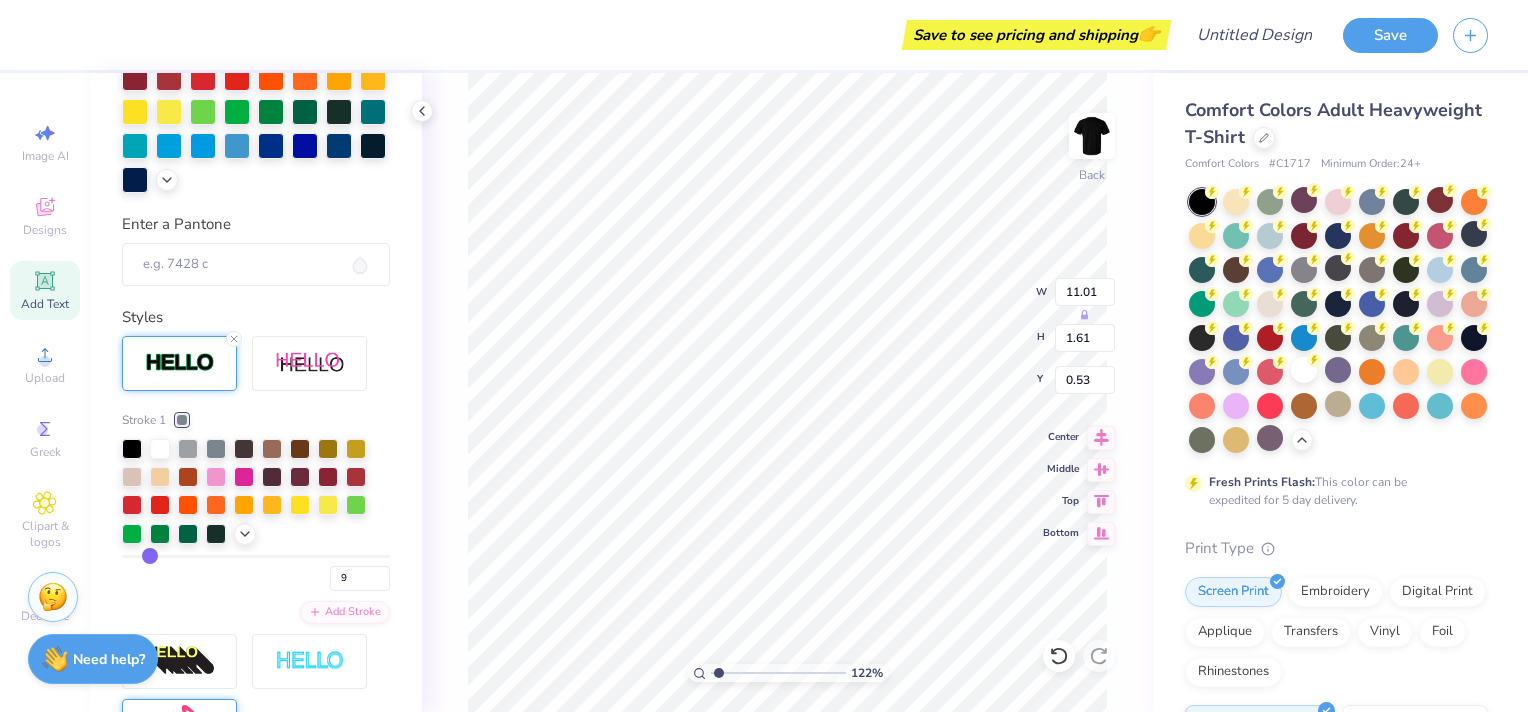 type on "10" 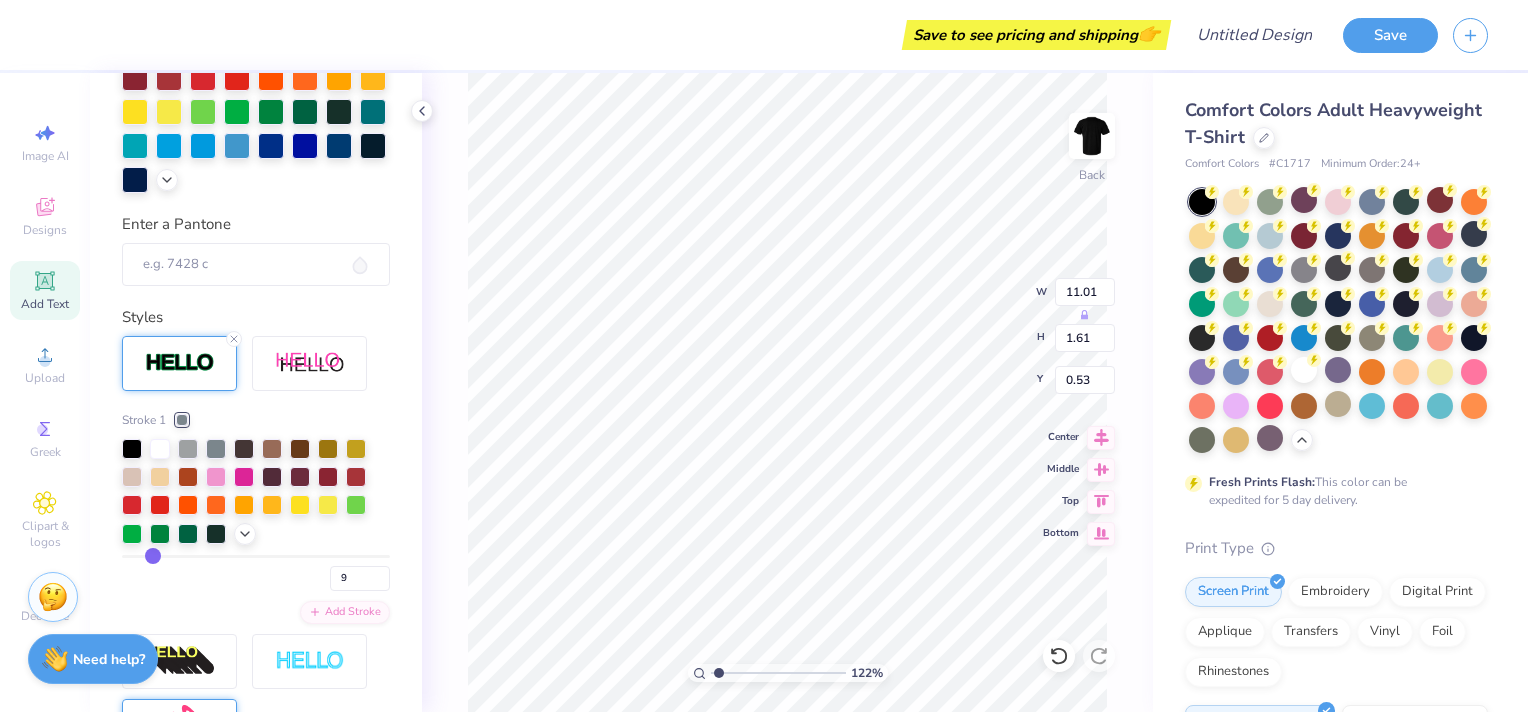 type on "10" 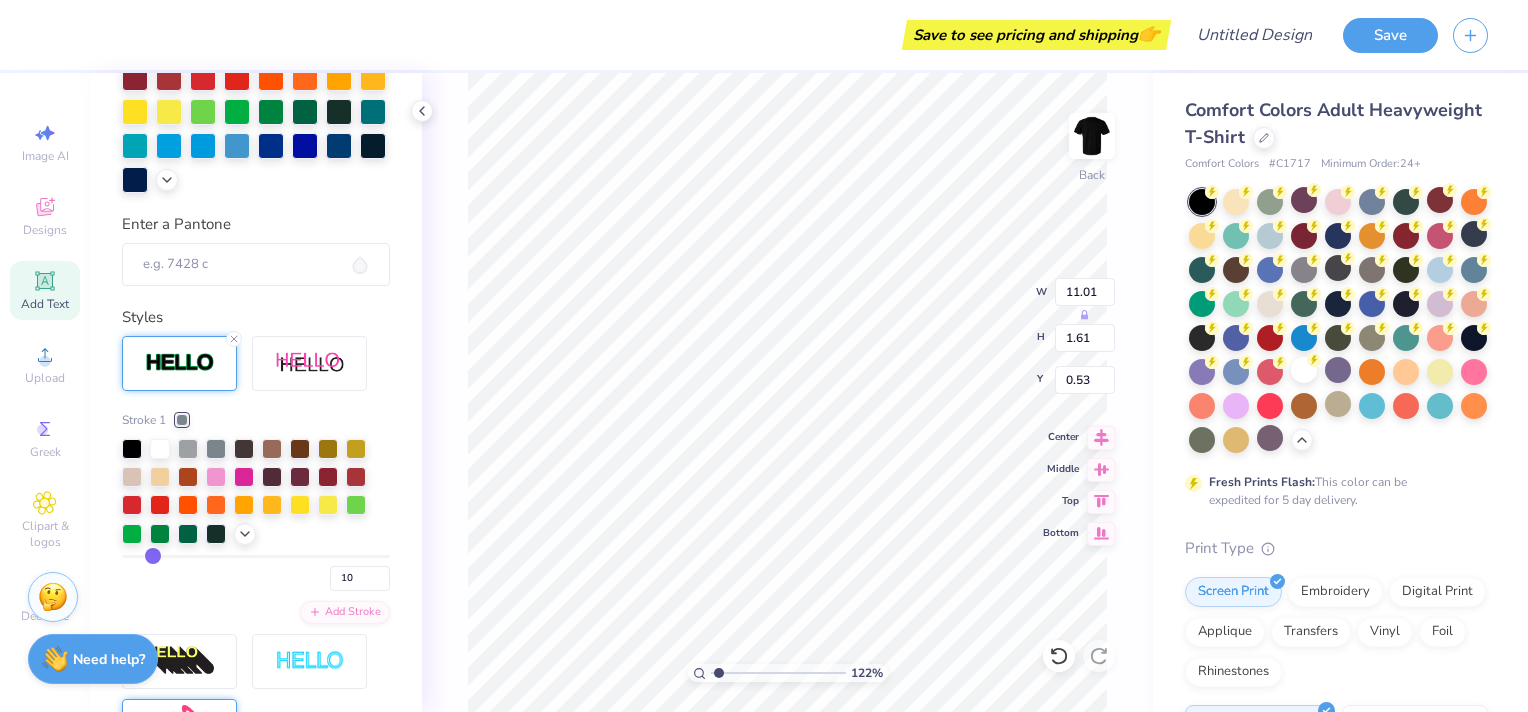type on "11" 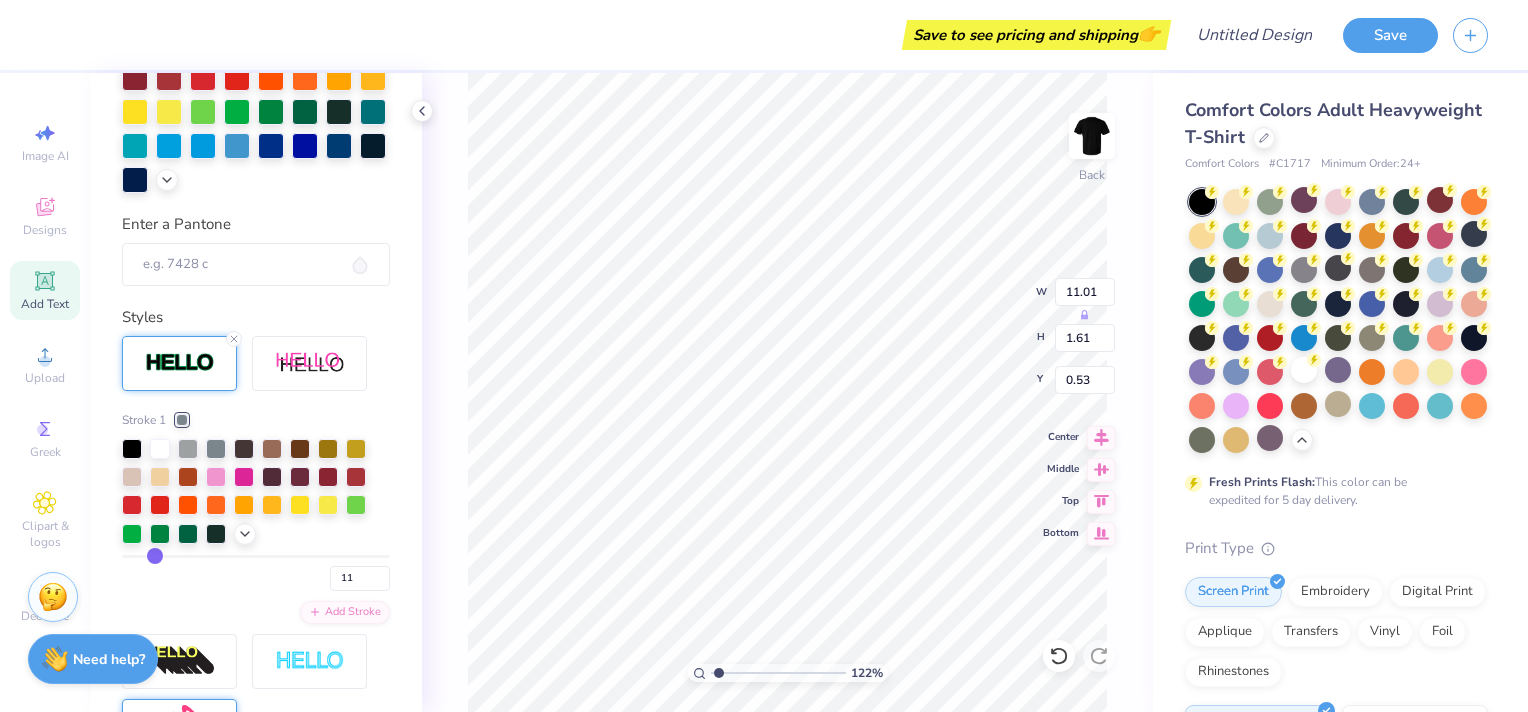 type on "12" 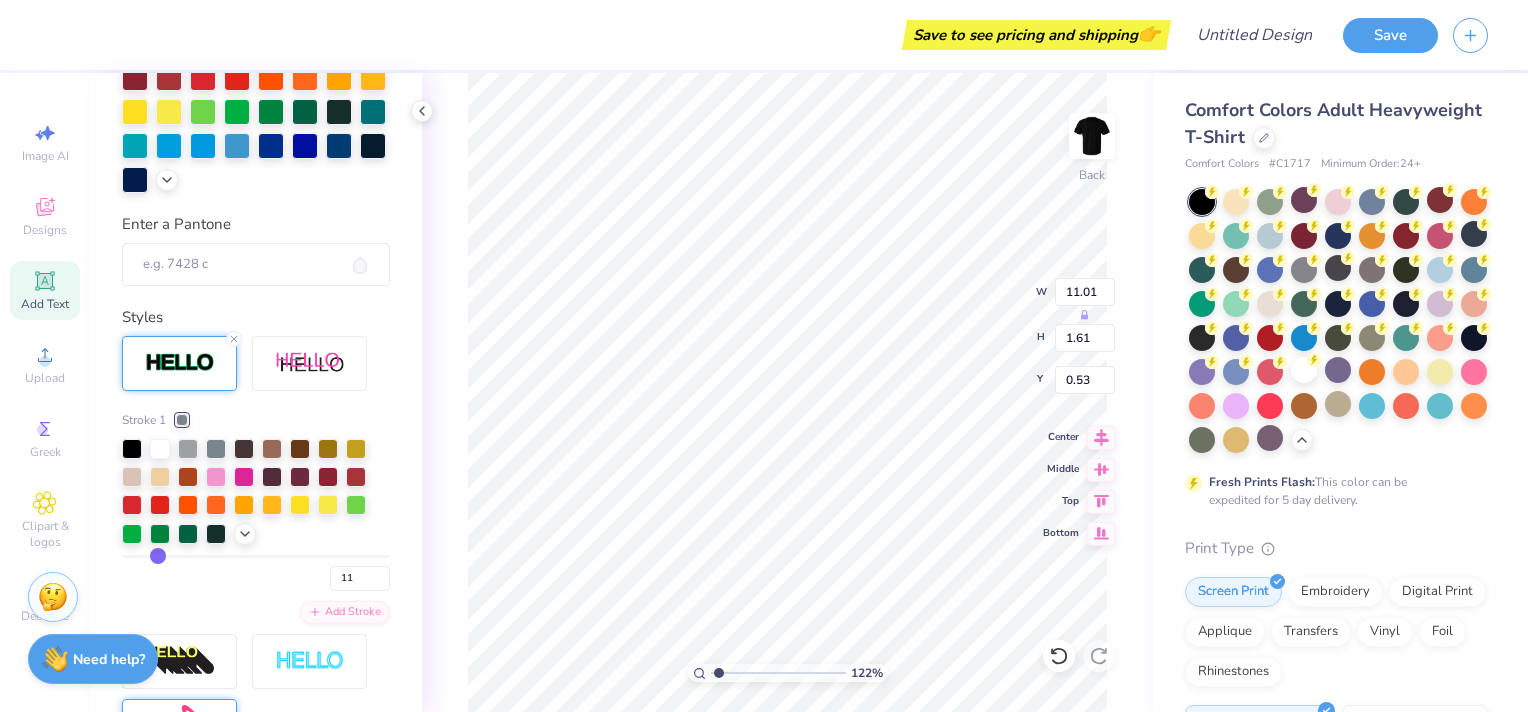 type on "12" 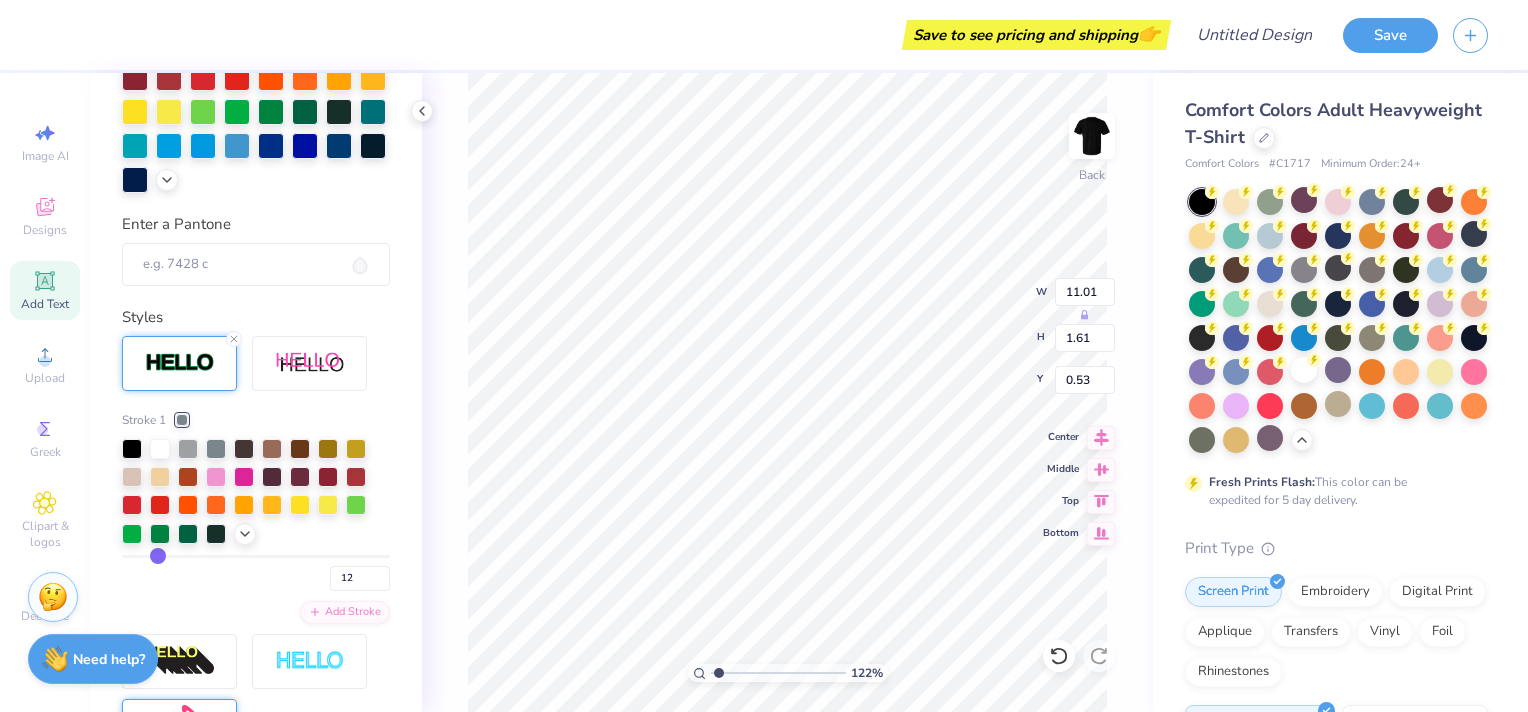 type on "14" 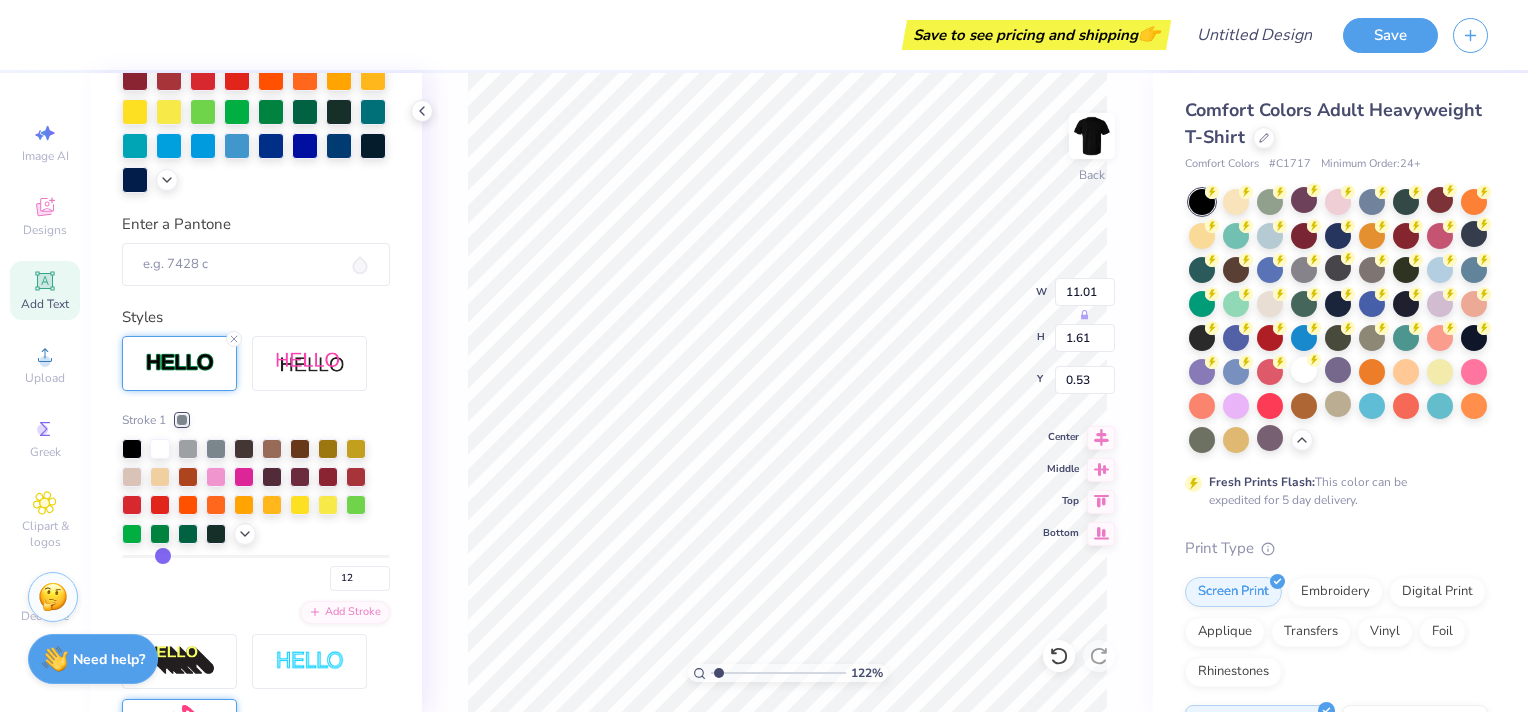 type on "14" 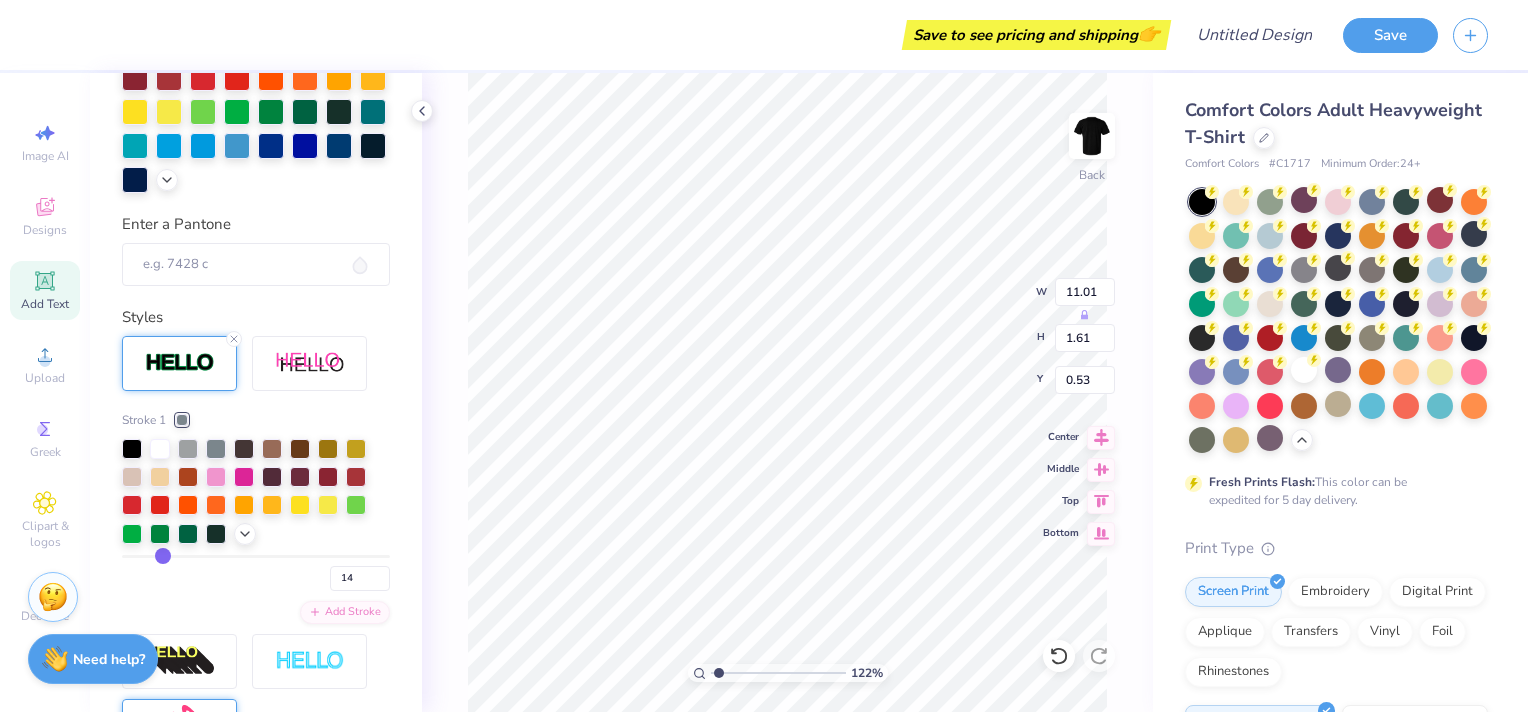 type on "15" 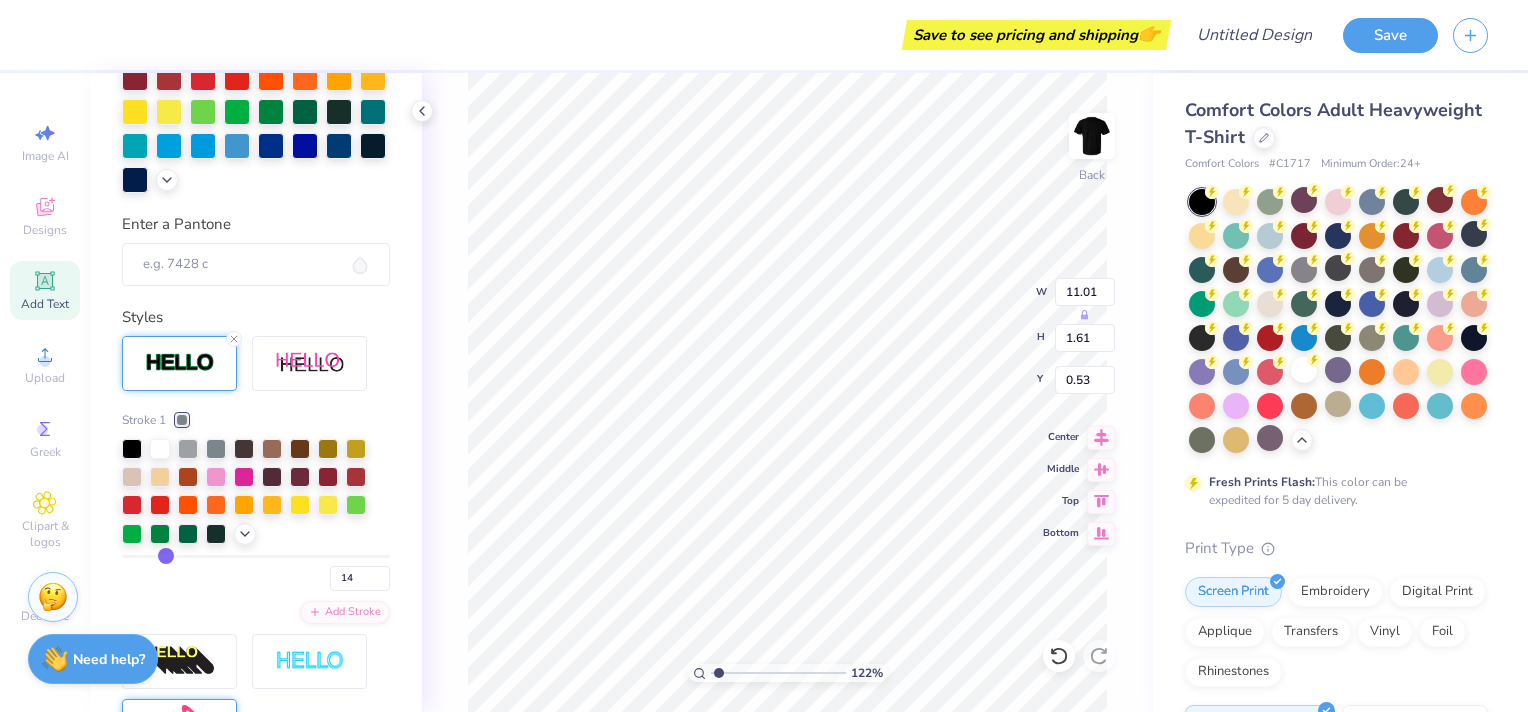 type on "15" 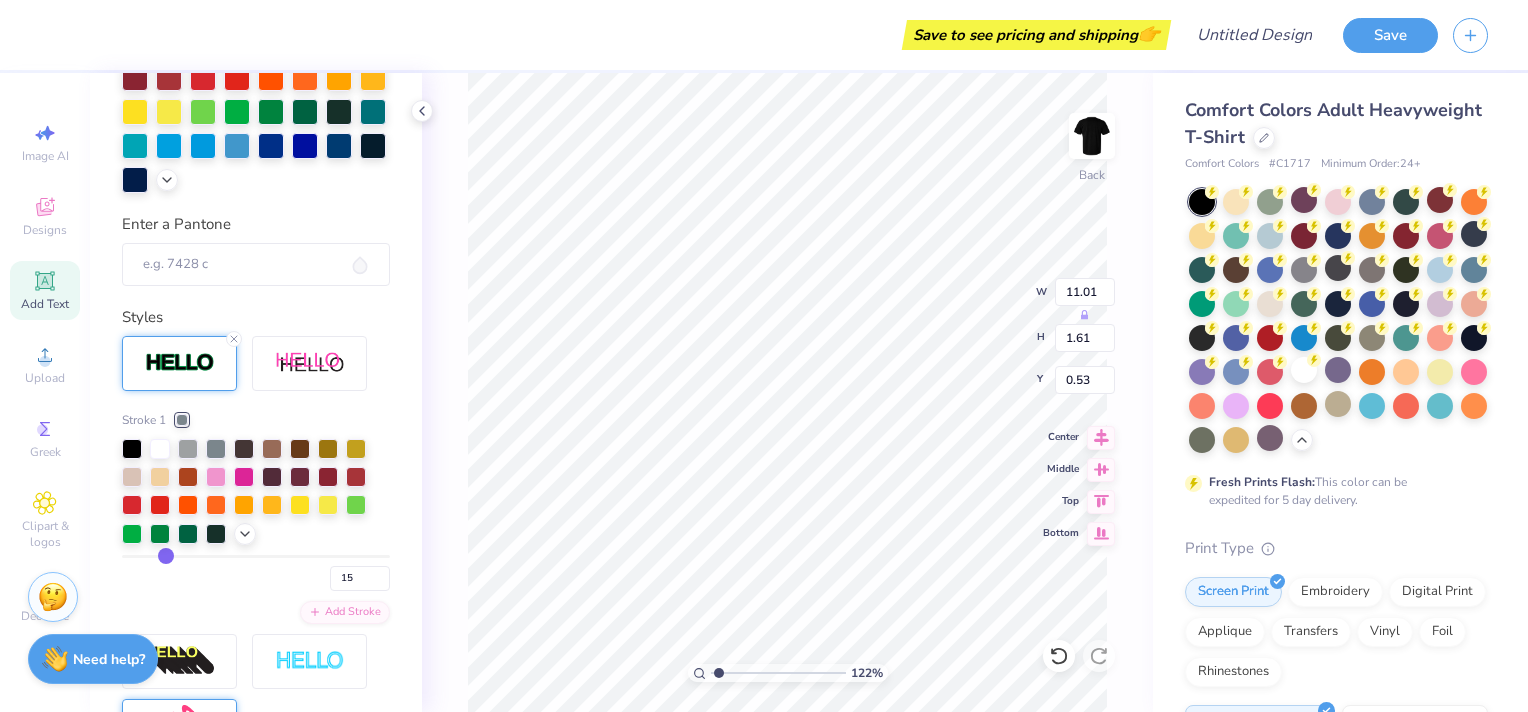 drag, startPoint x: 132, startPoint y: 552, endPoint x: 162, endPoint y: 552, distance: 30 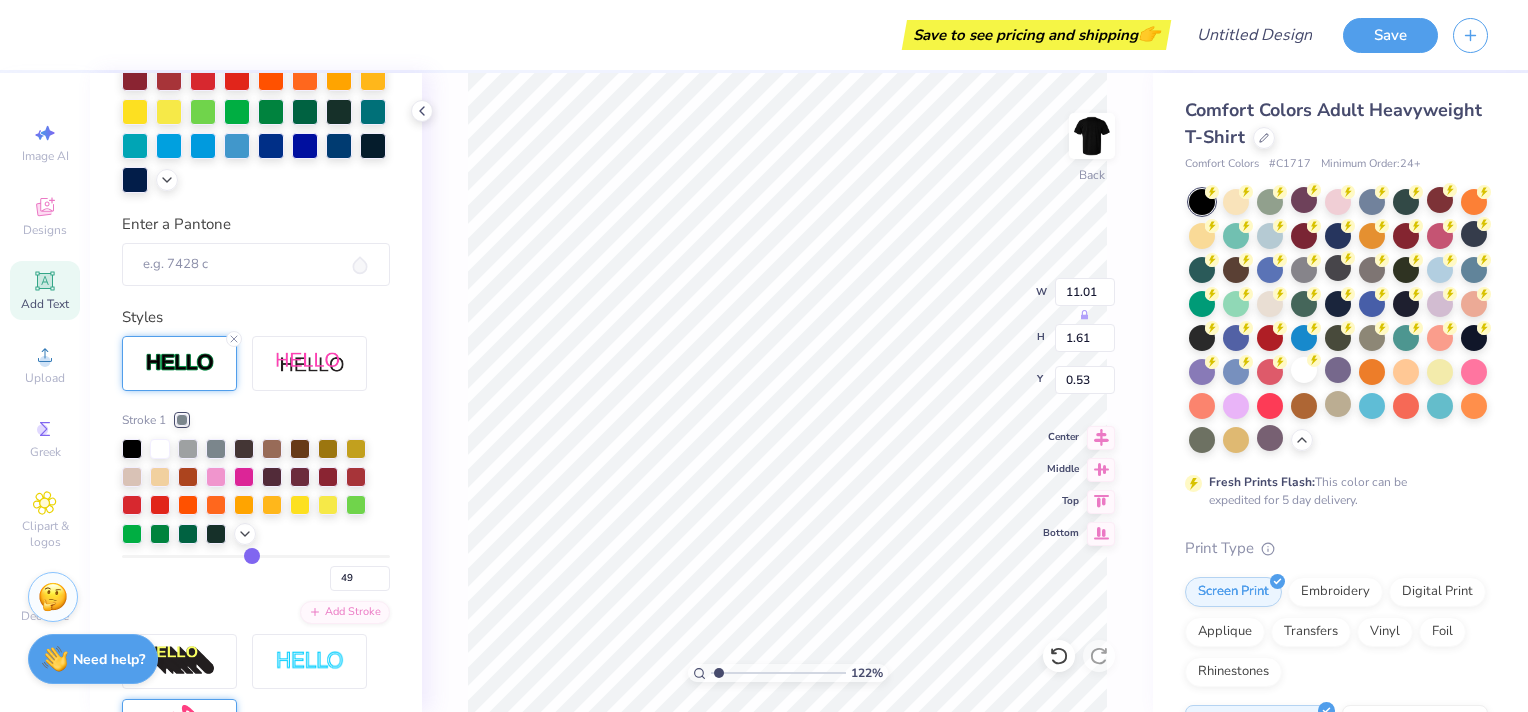 type on "11.30" 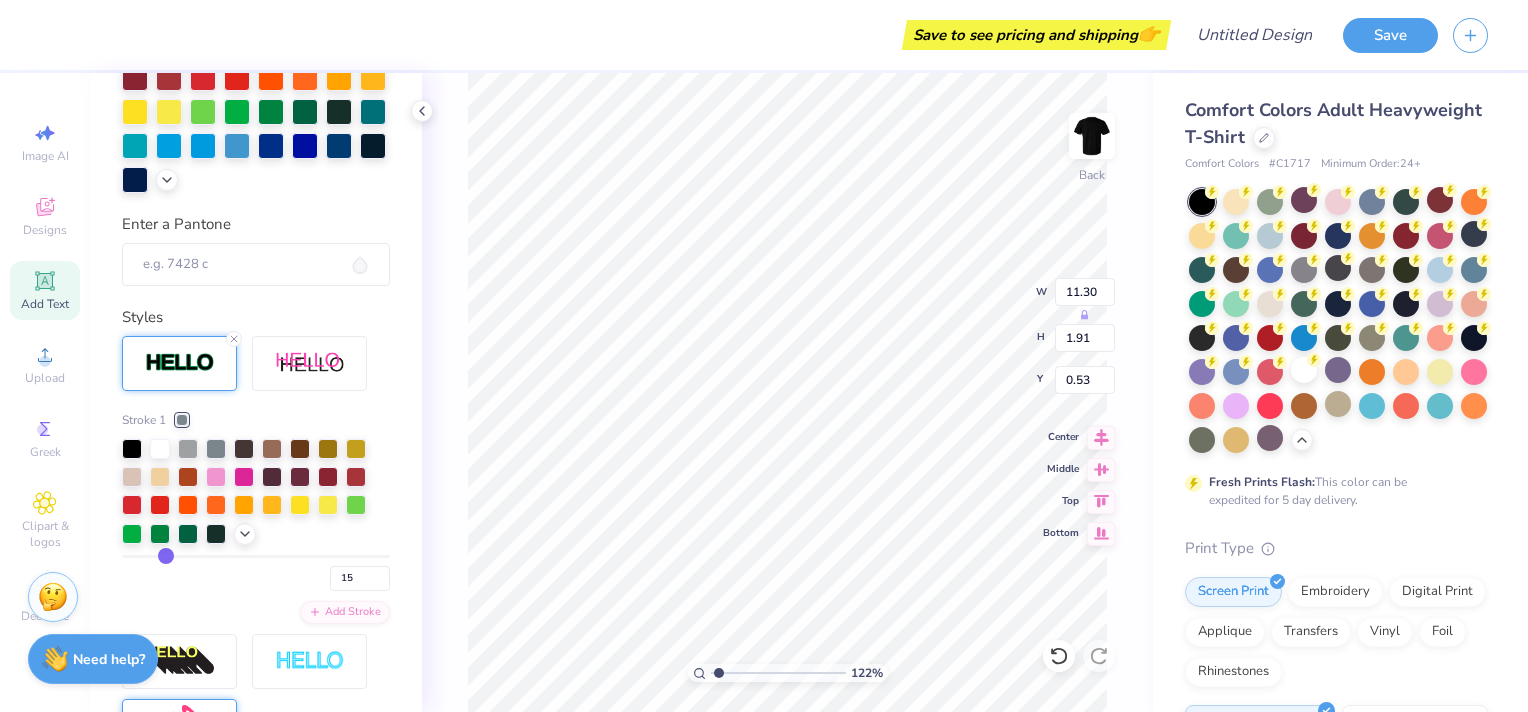 type on "18" 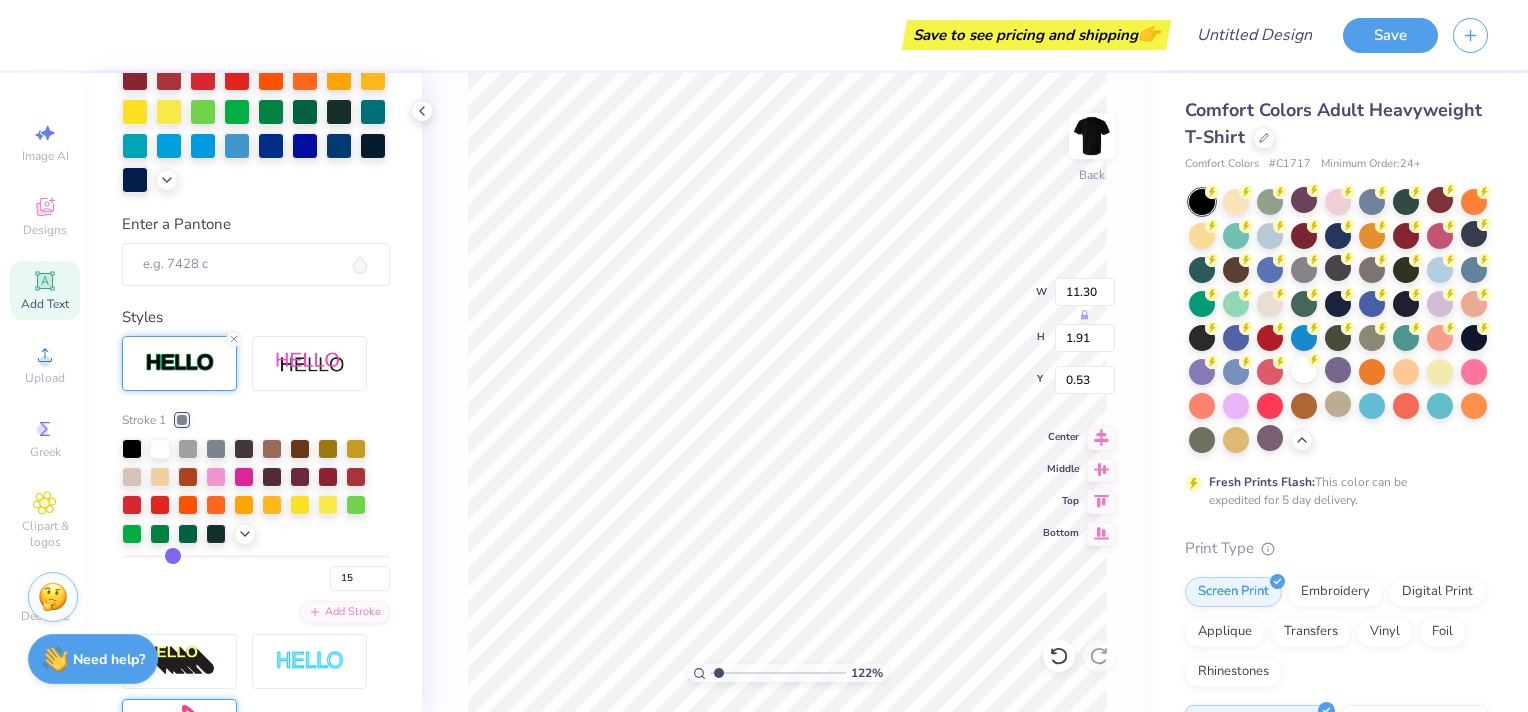 type on "18" 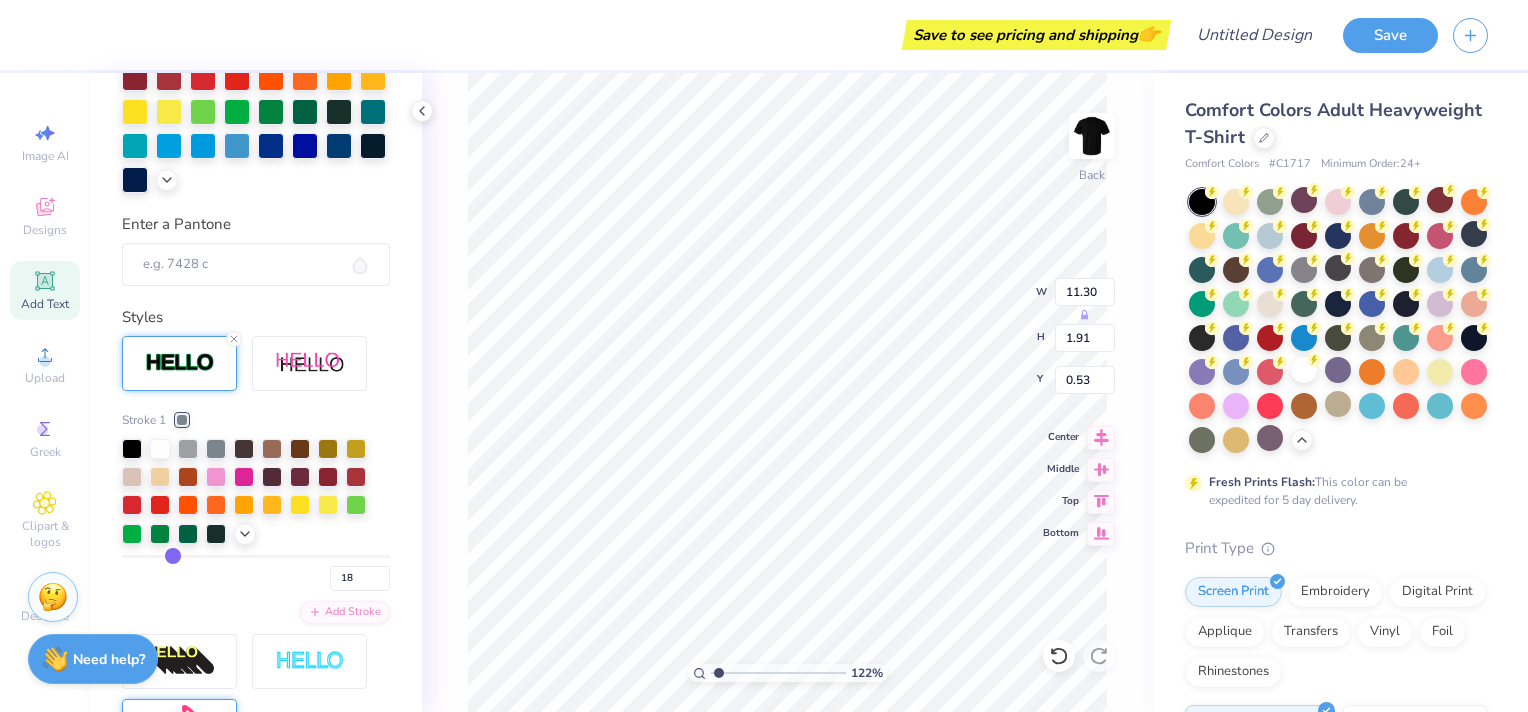 type on "19" 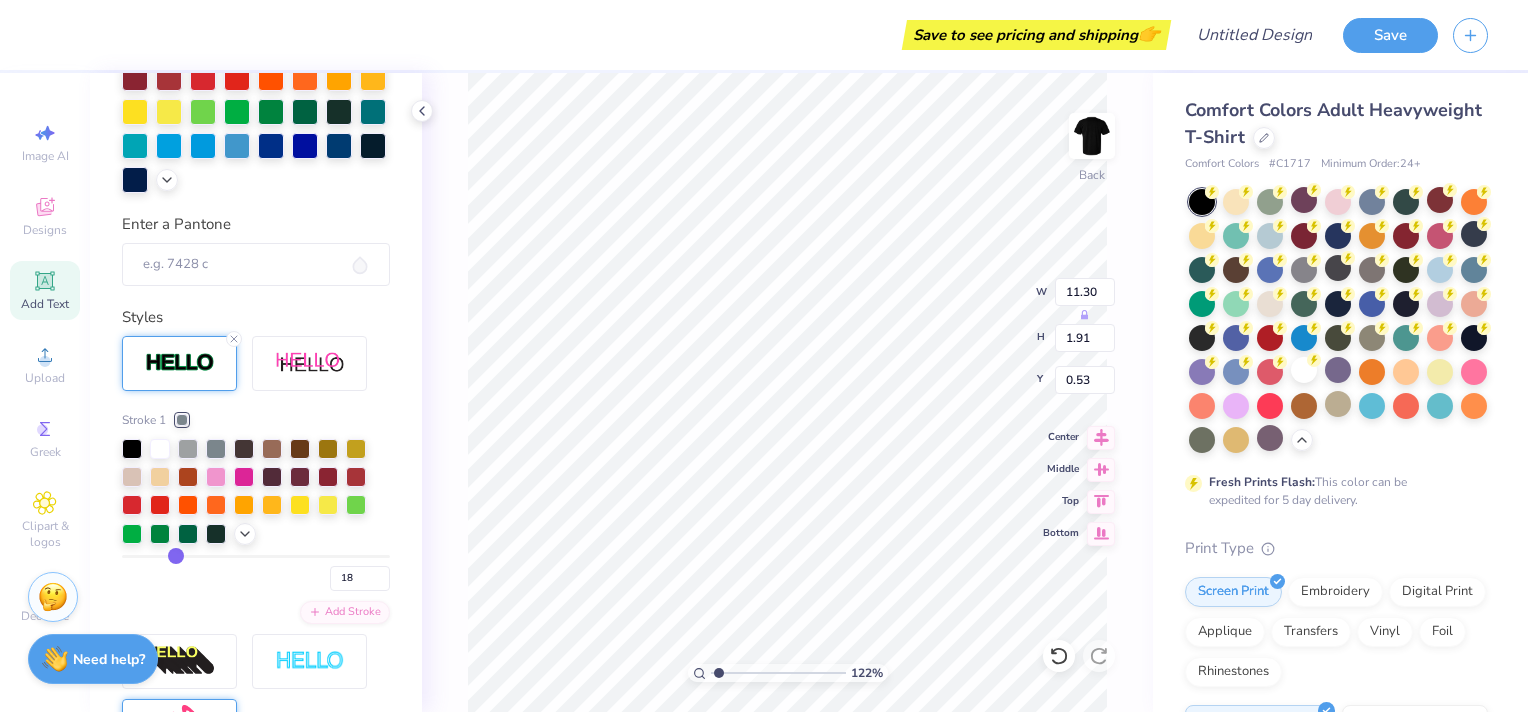 type 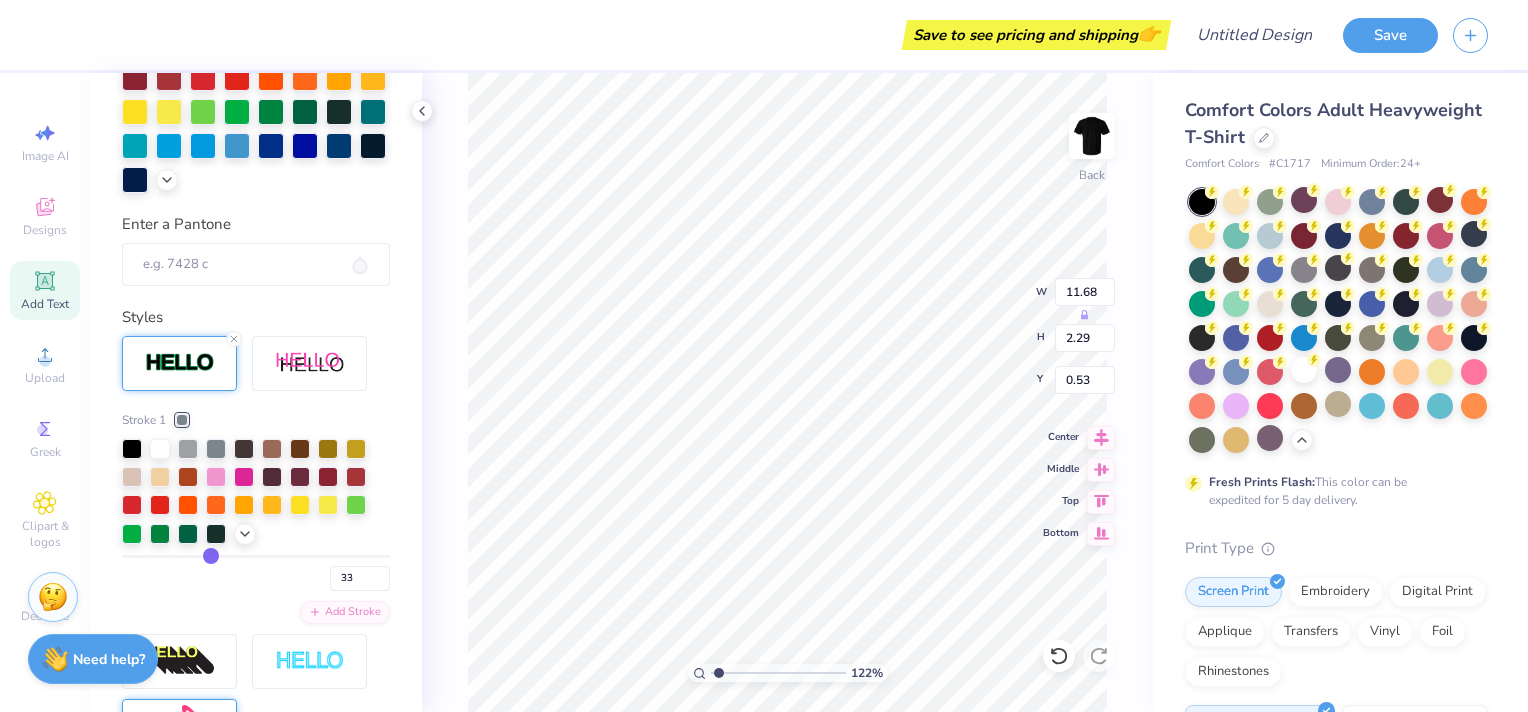 drag, startPoint x: 162, startPoint y: 552, endPoint x: 175, endPoint y: 560, distance: 15.264338 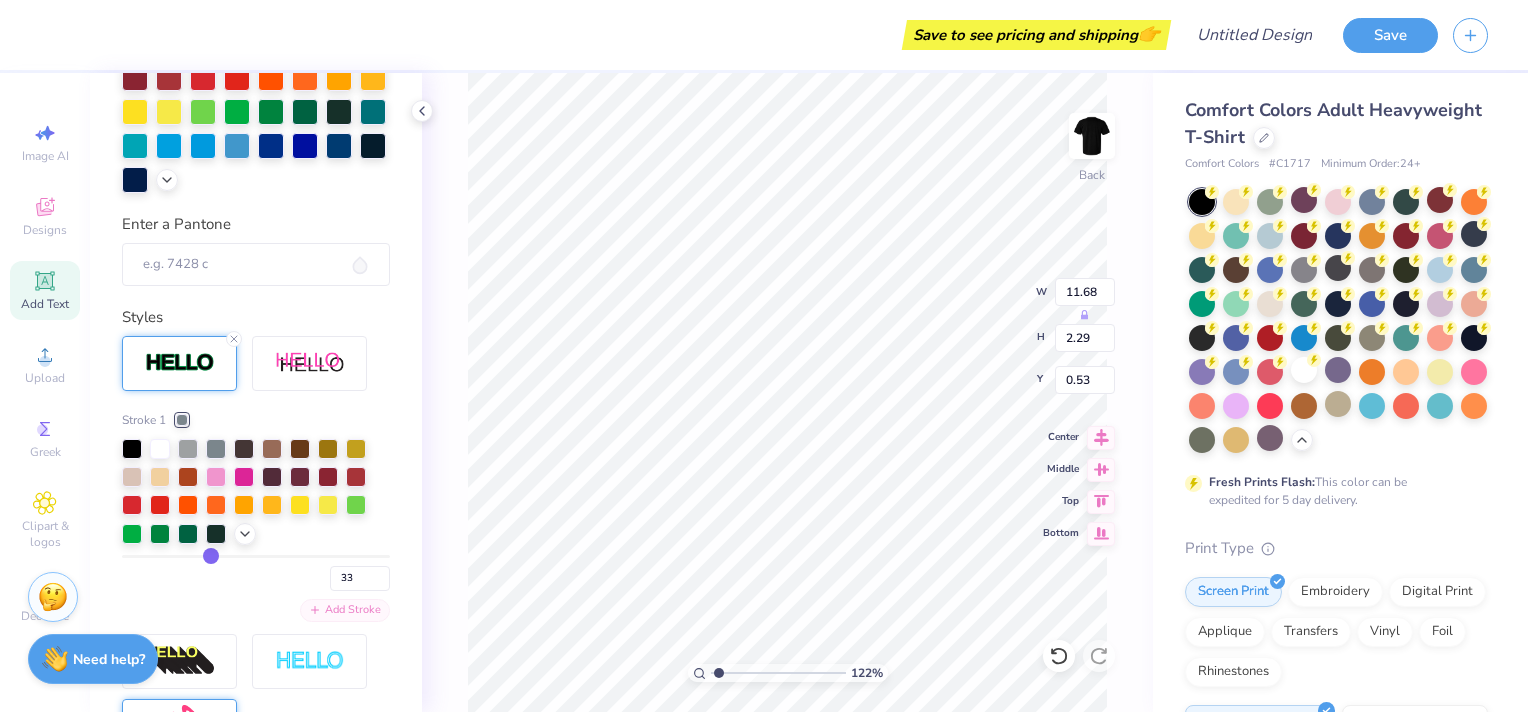 click on "Add Stroke" at bounding box center [345, 610] 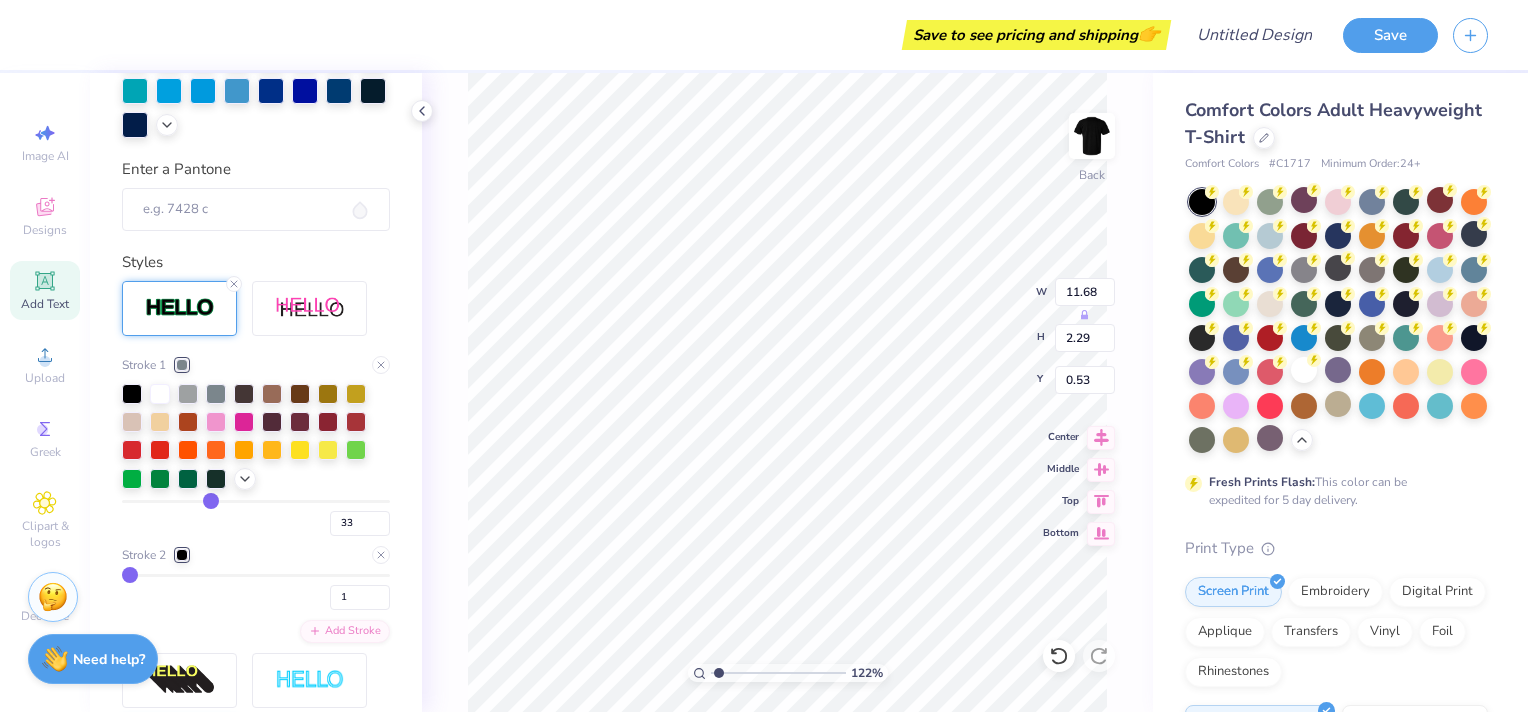 scroll, scrollTop: 627, scrollLeft: 0, axis: vertical 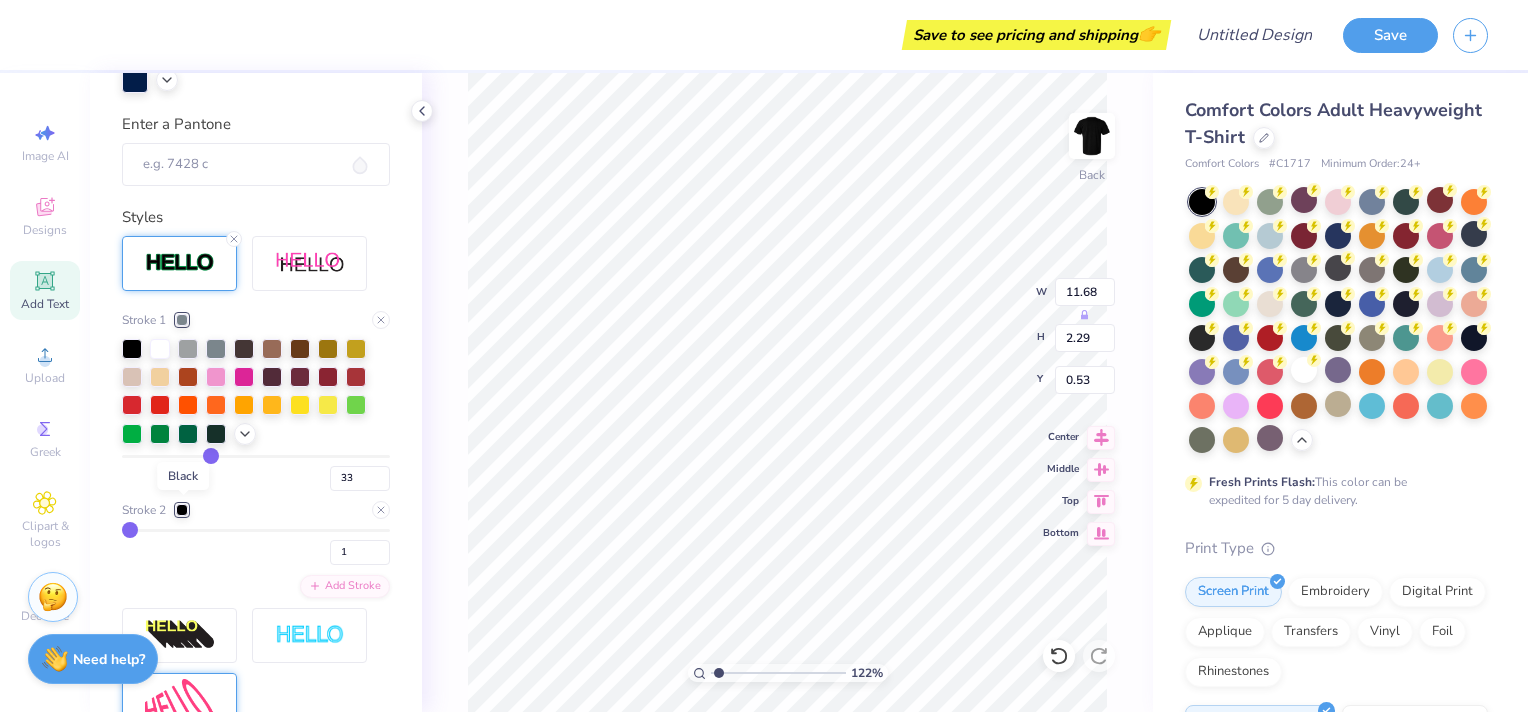 click at bounding box center (182, 510) 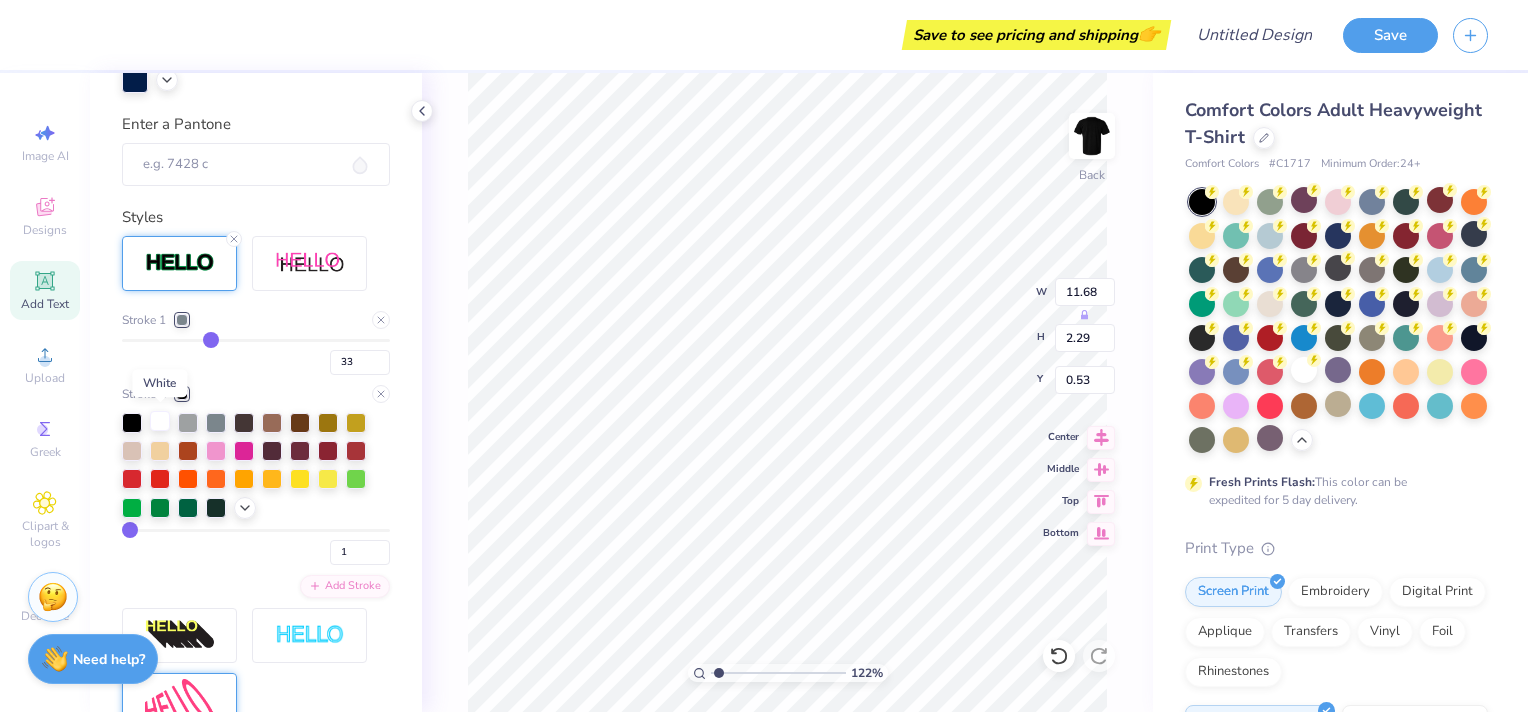 click at bounding box center [160, 421] 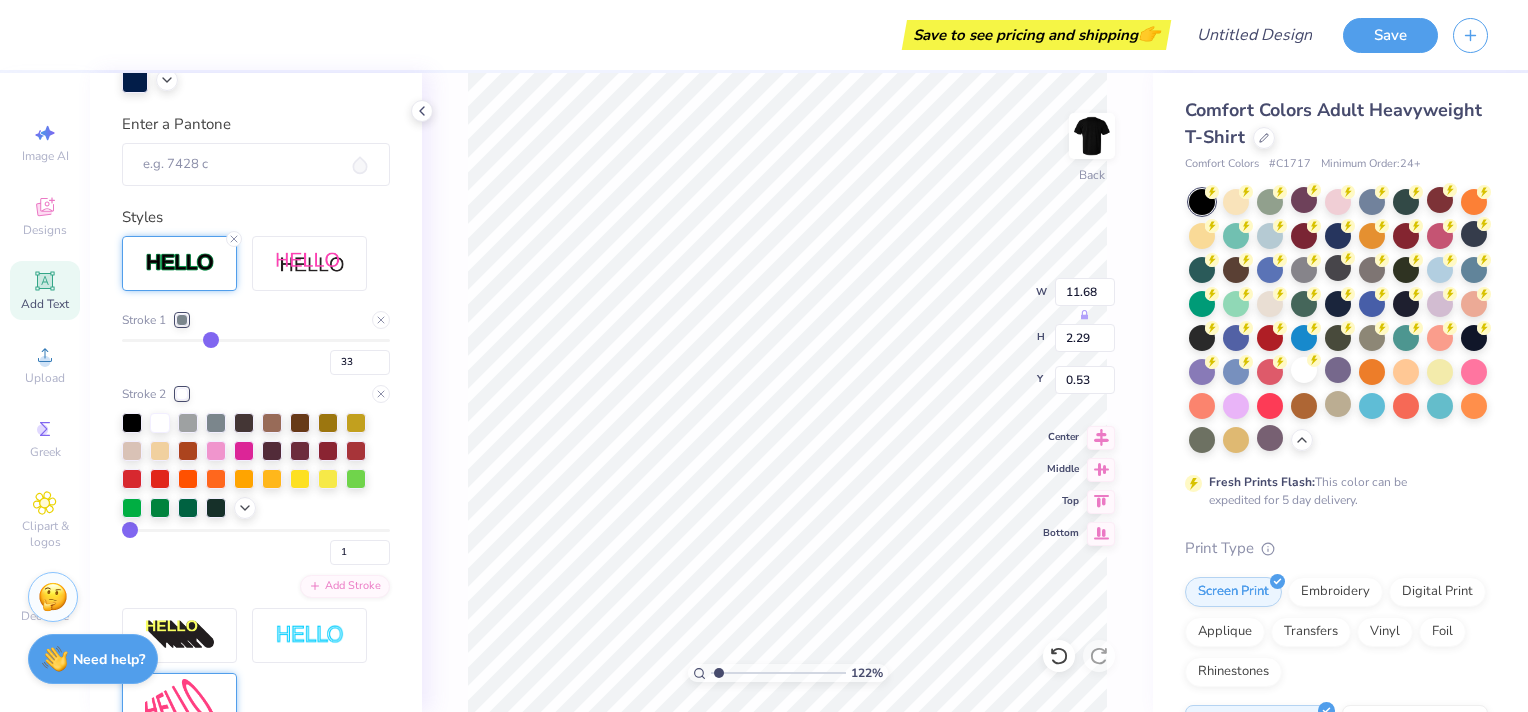 click at bounding box center (160, 423) 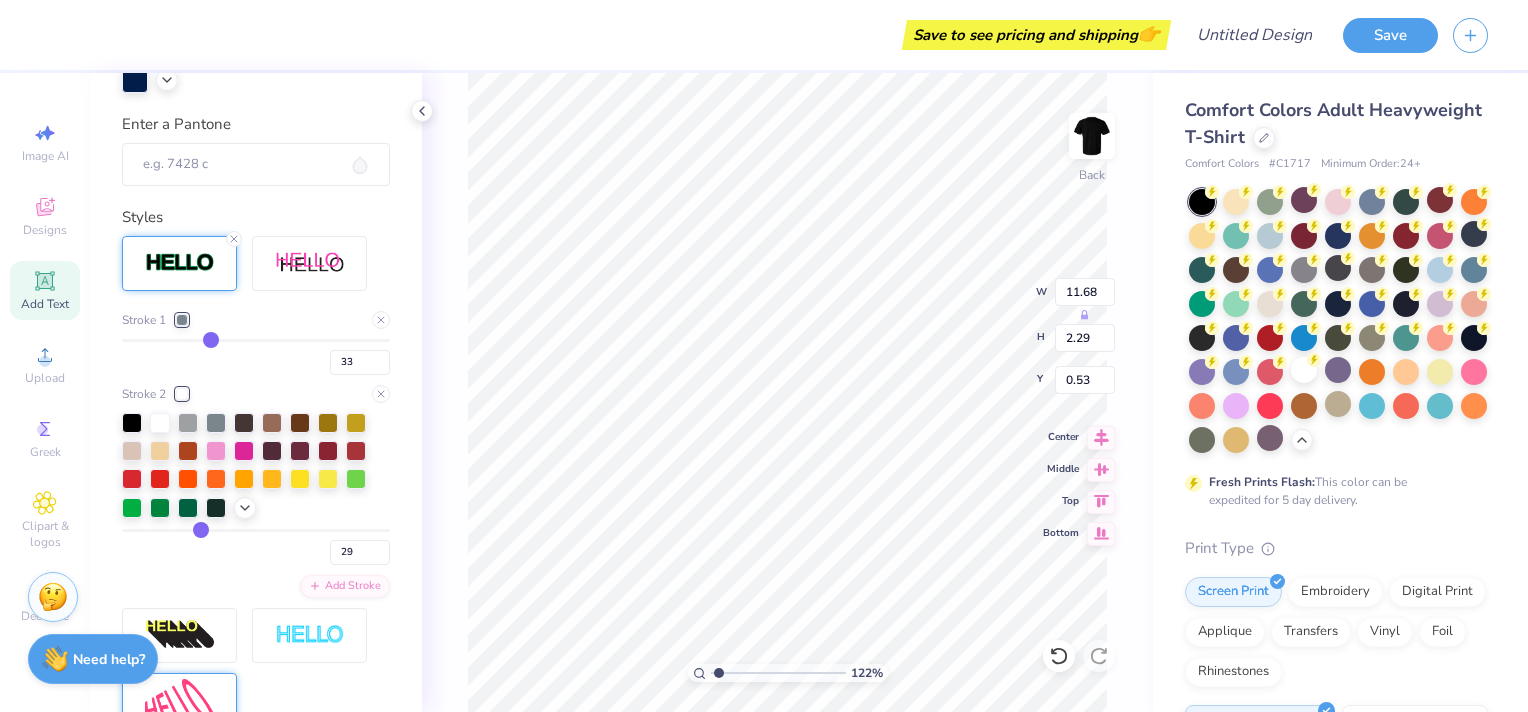drag, startPoint x: 133, startPoint y: 528, endPoint x: 196, endPoint y: 531, distance: 63.07139 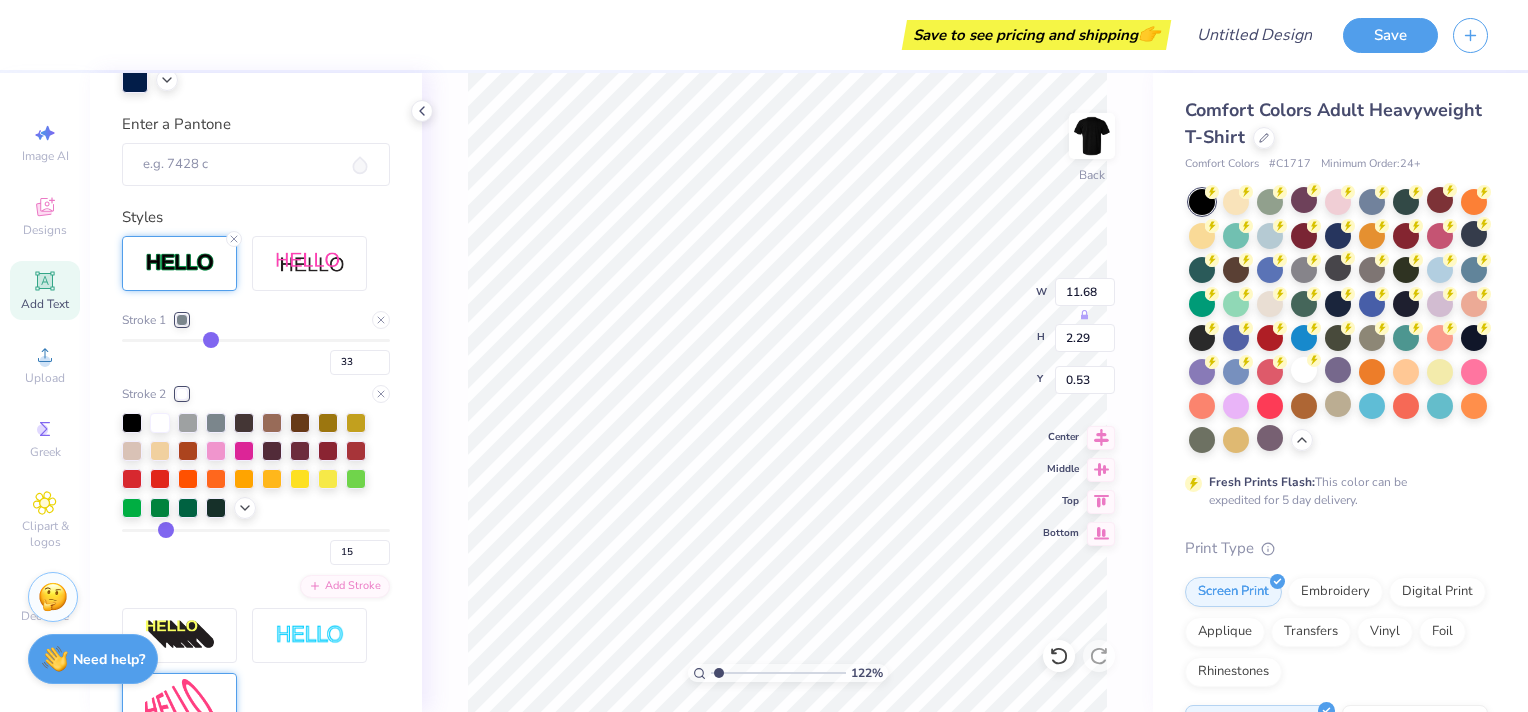 drag, startPoint x: 198, startPoint y: 524, endPoint x: 163, endPoint y: 535, distance: 36.687874 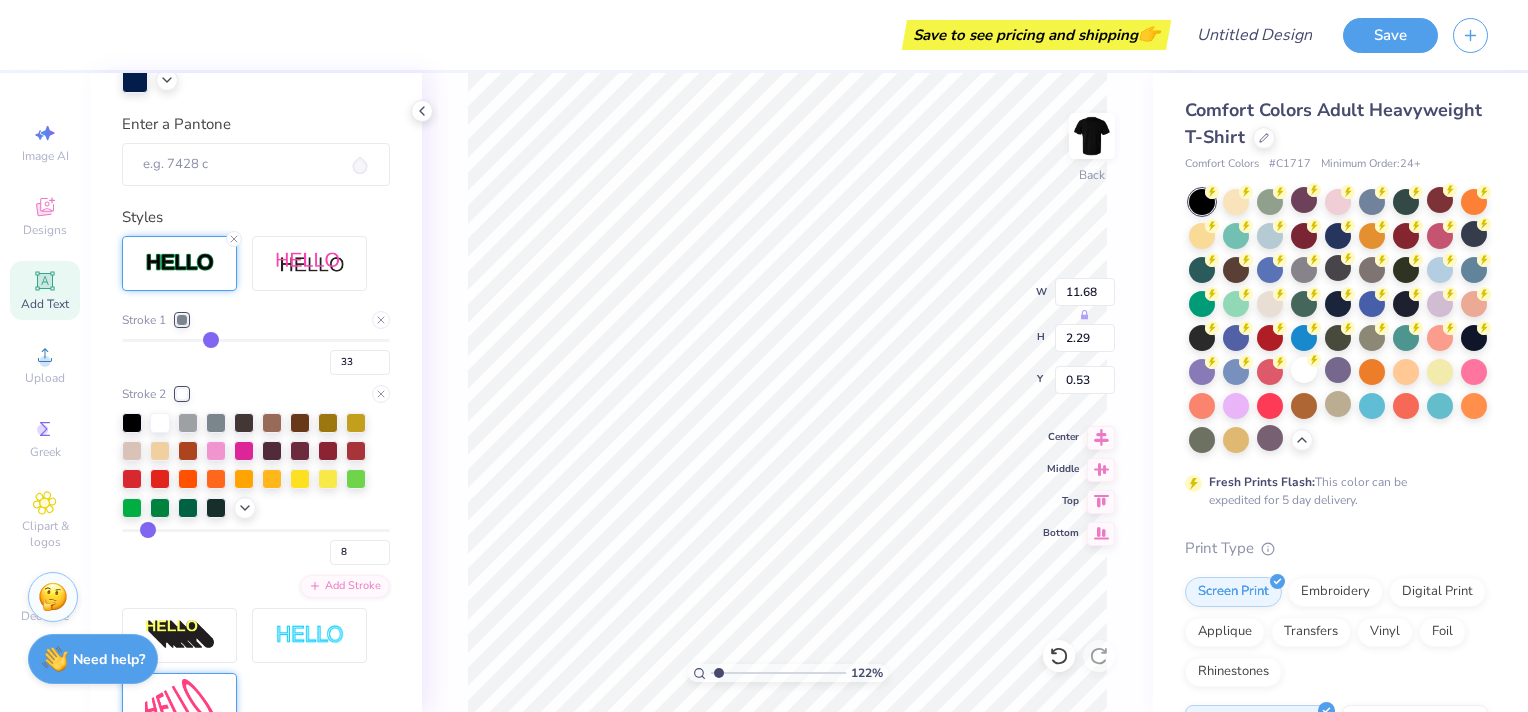 drag, startPoint x: 165, startPoint y: 533, endPoint x: 146, endPoint y: 539, distance: 19.924858 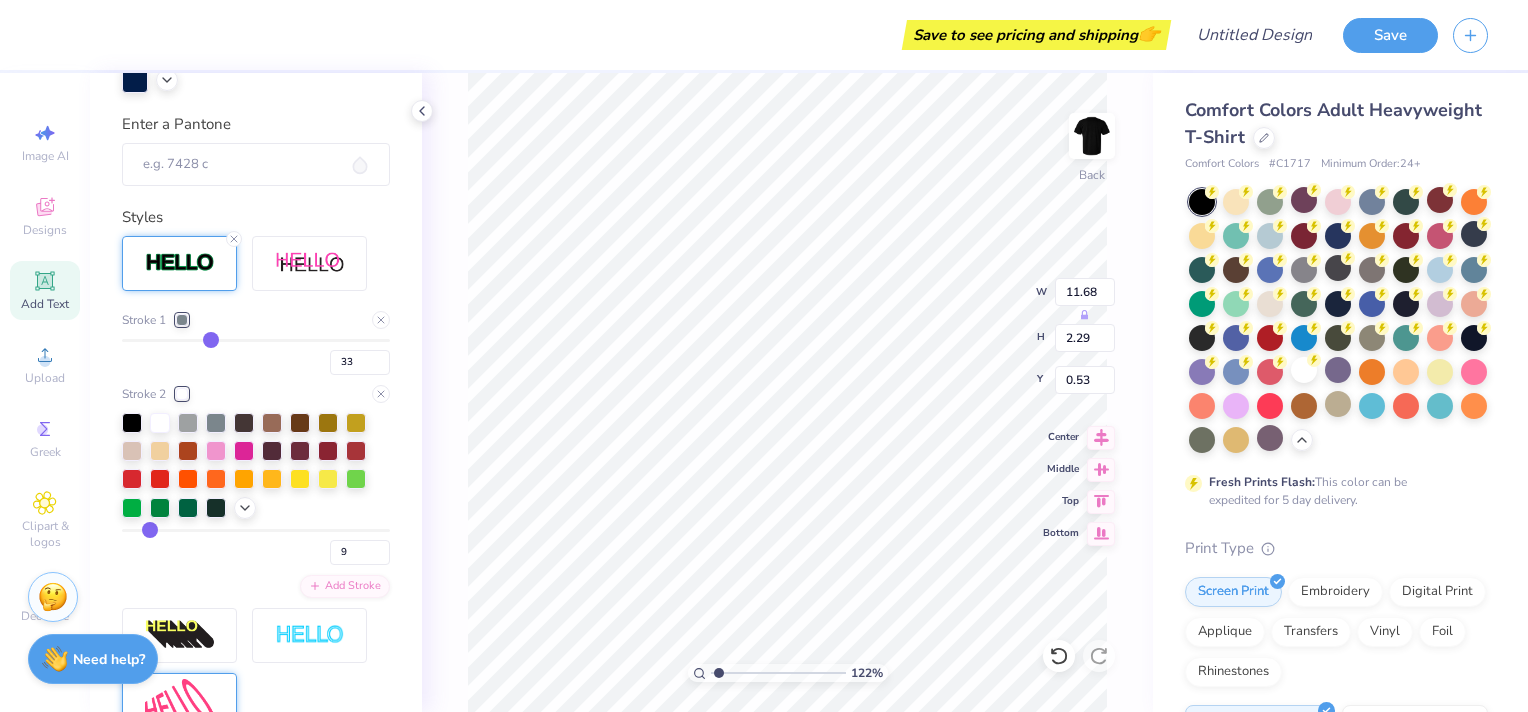 click at bounding box center (256, 530) 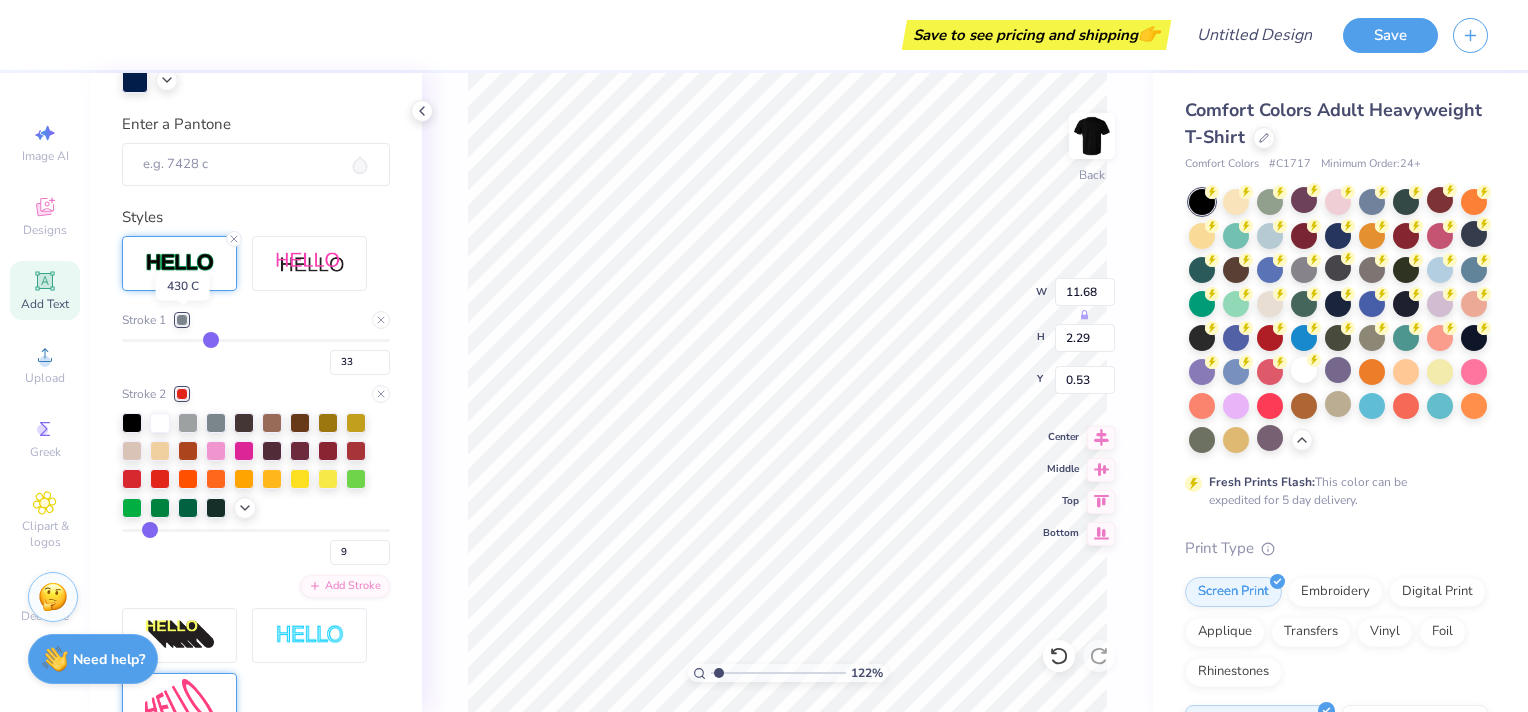 click at bounding box center (182, 320) 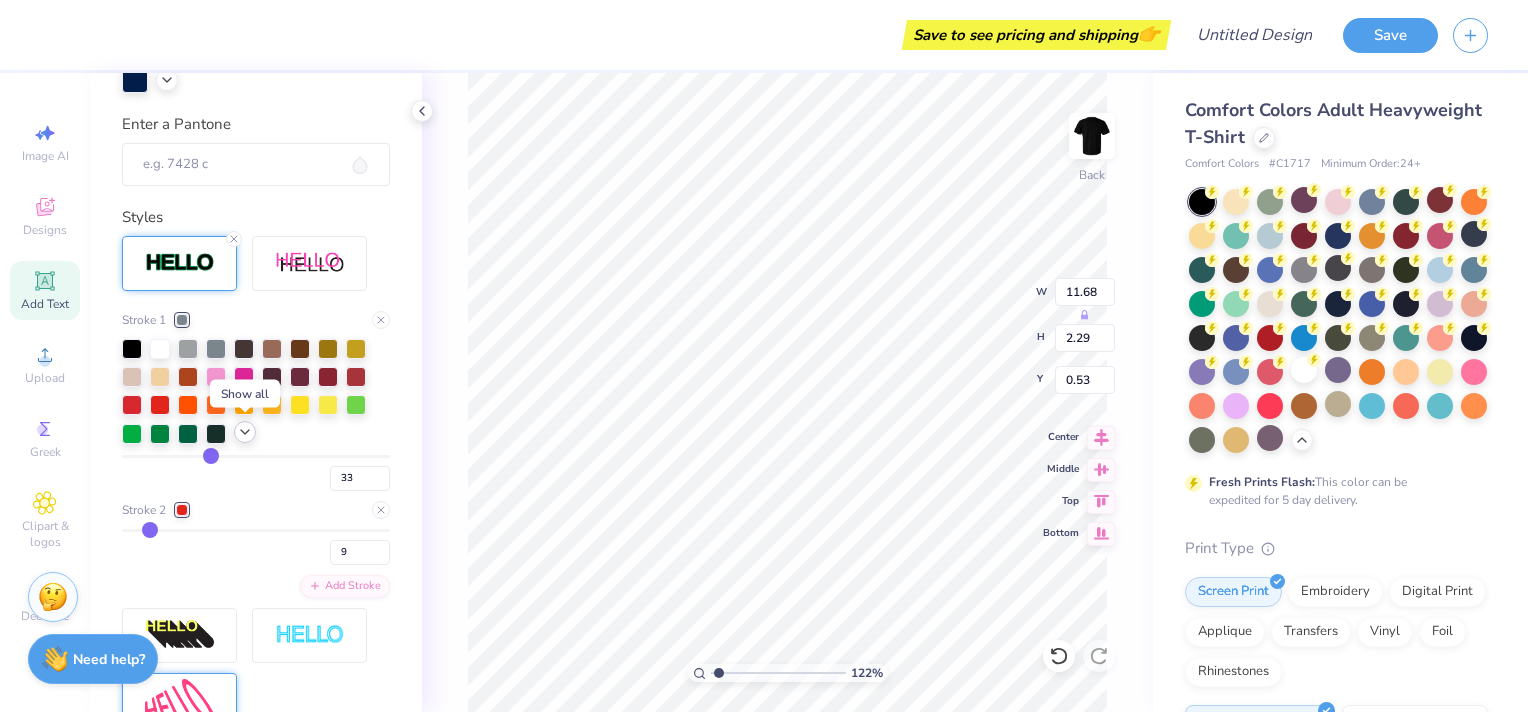 click at bounding box center (245, 432) 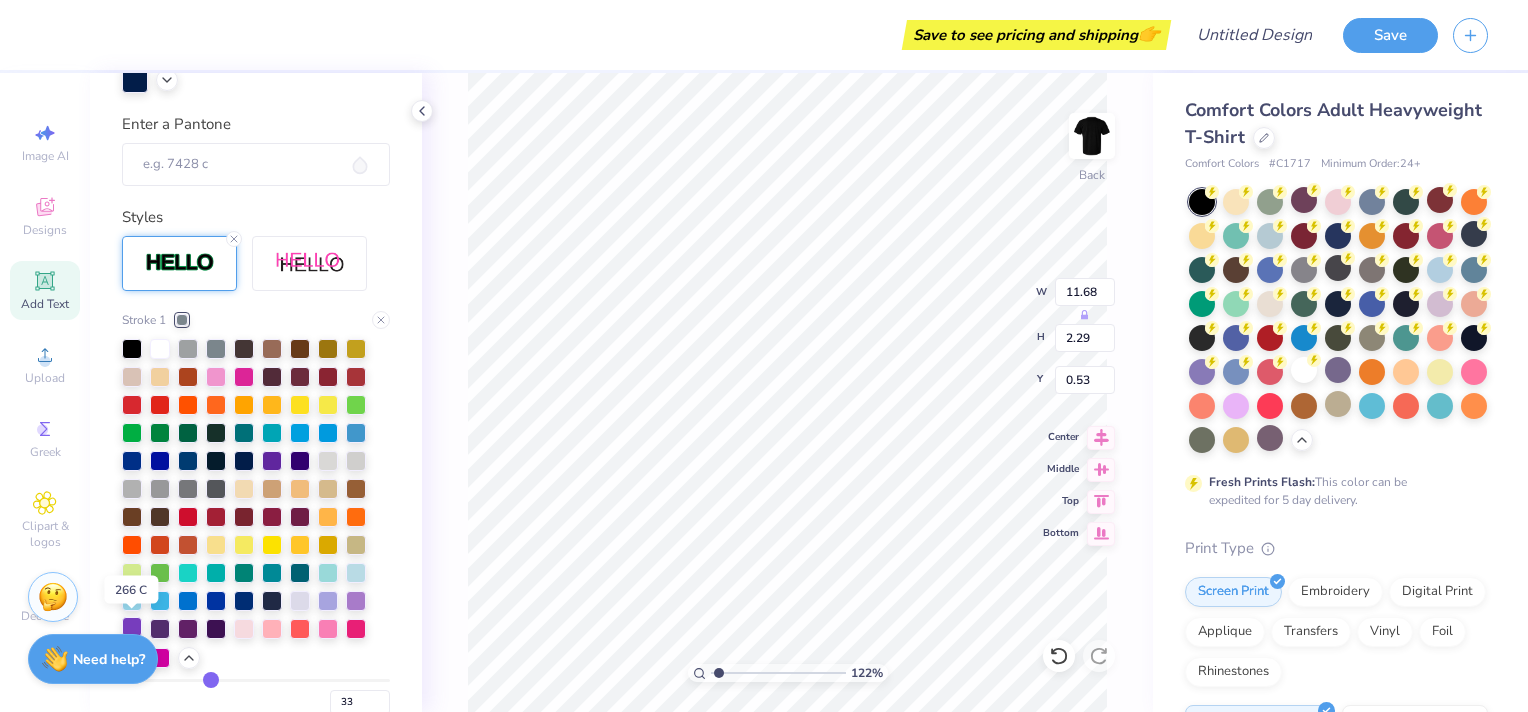 click at bounding box center [132, 627] 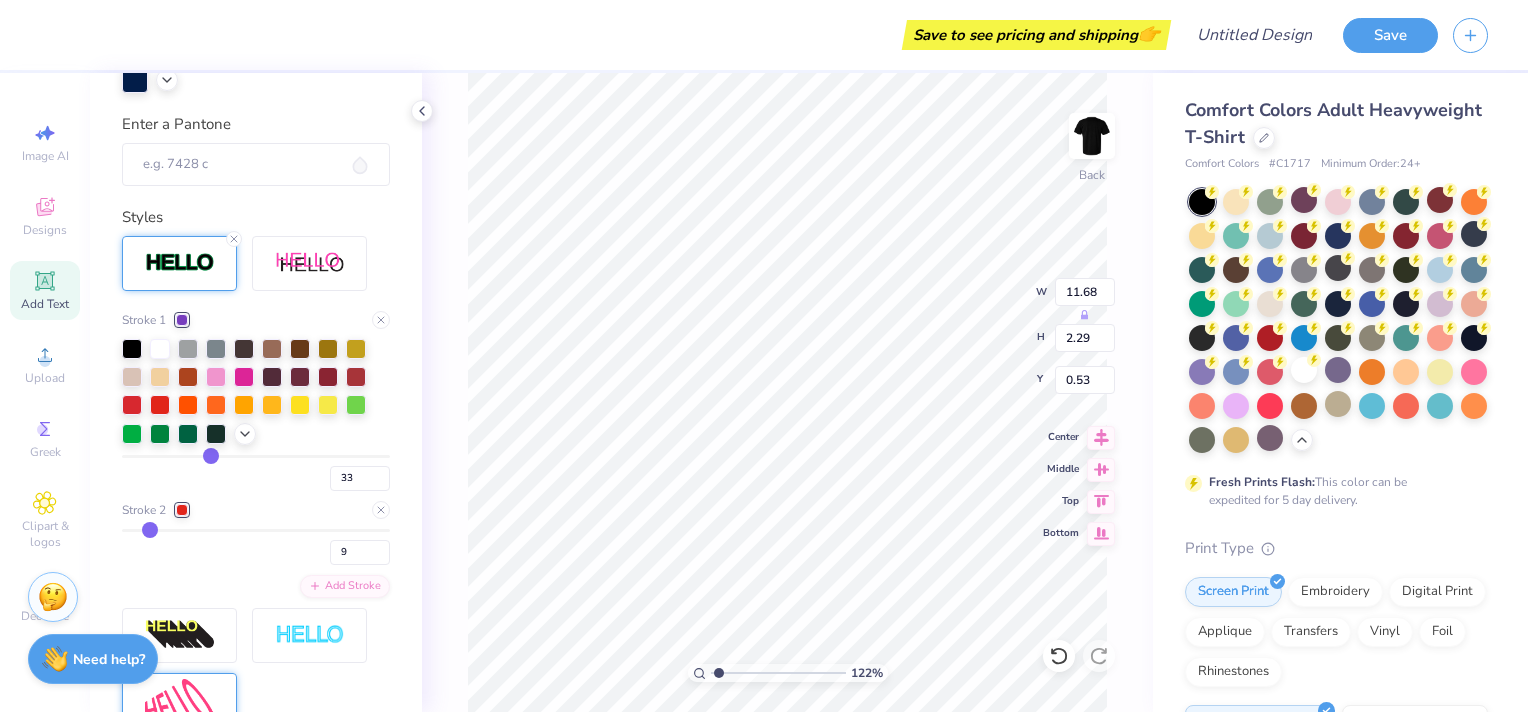 scroll, scrollTop: 727, scrollLeft: 0, axis: vertical 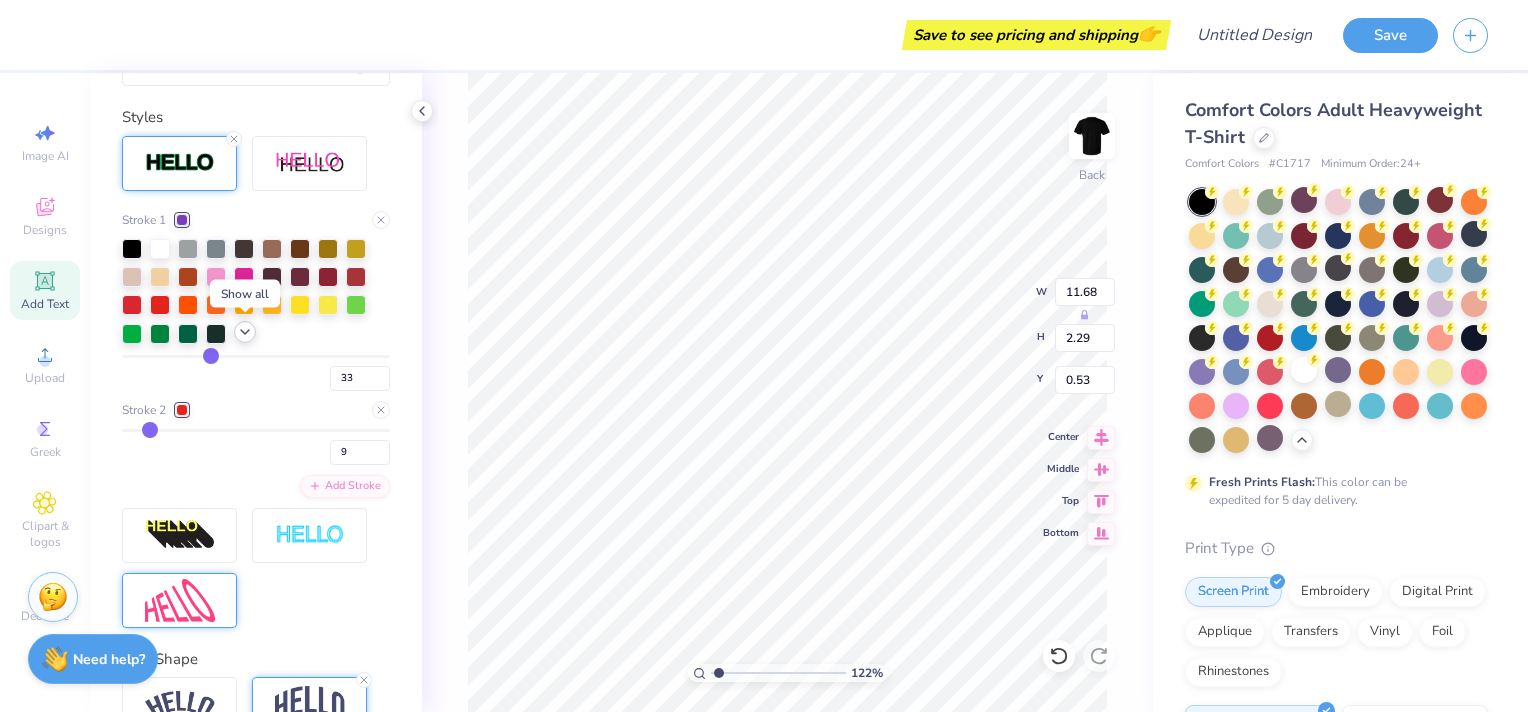 click at bounding box center [245, 332] 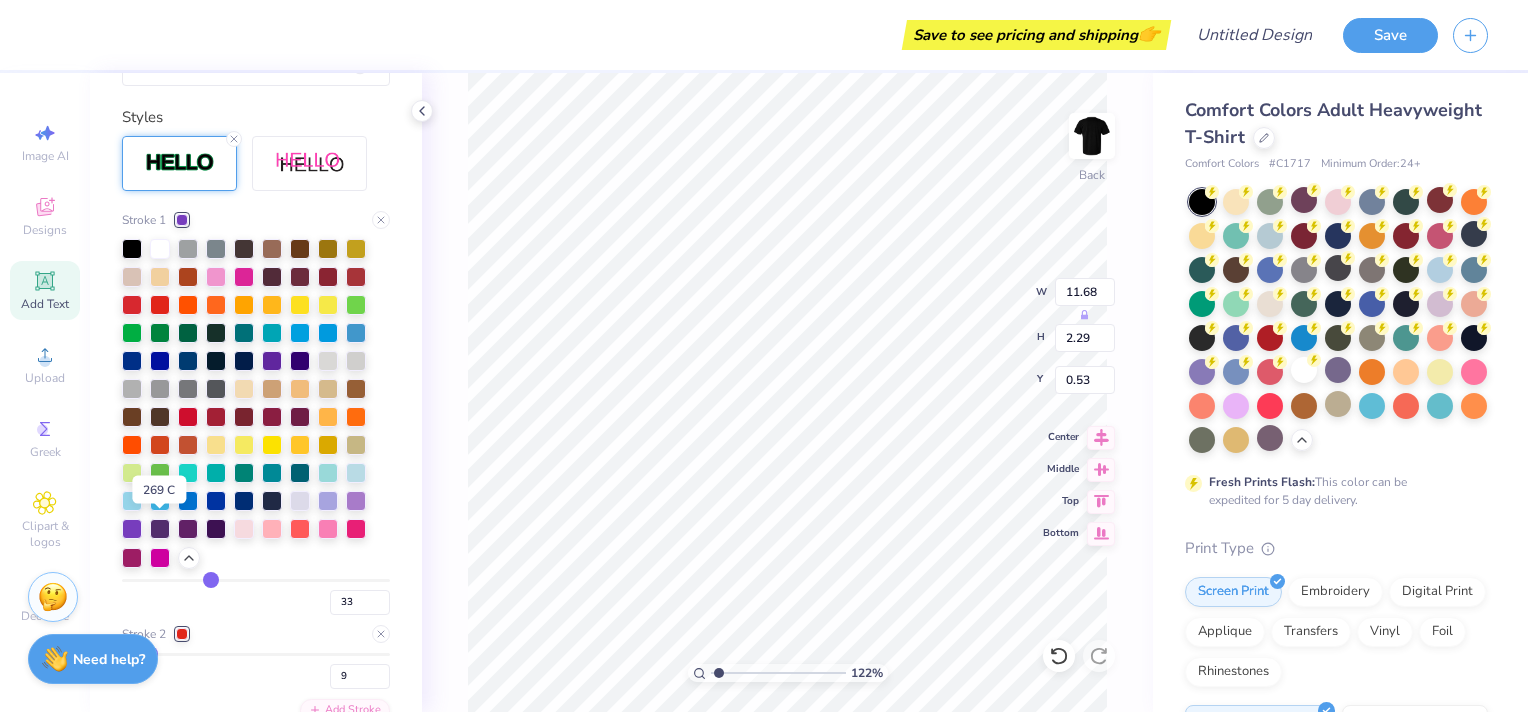 click at bounding box center (160, 529) 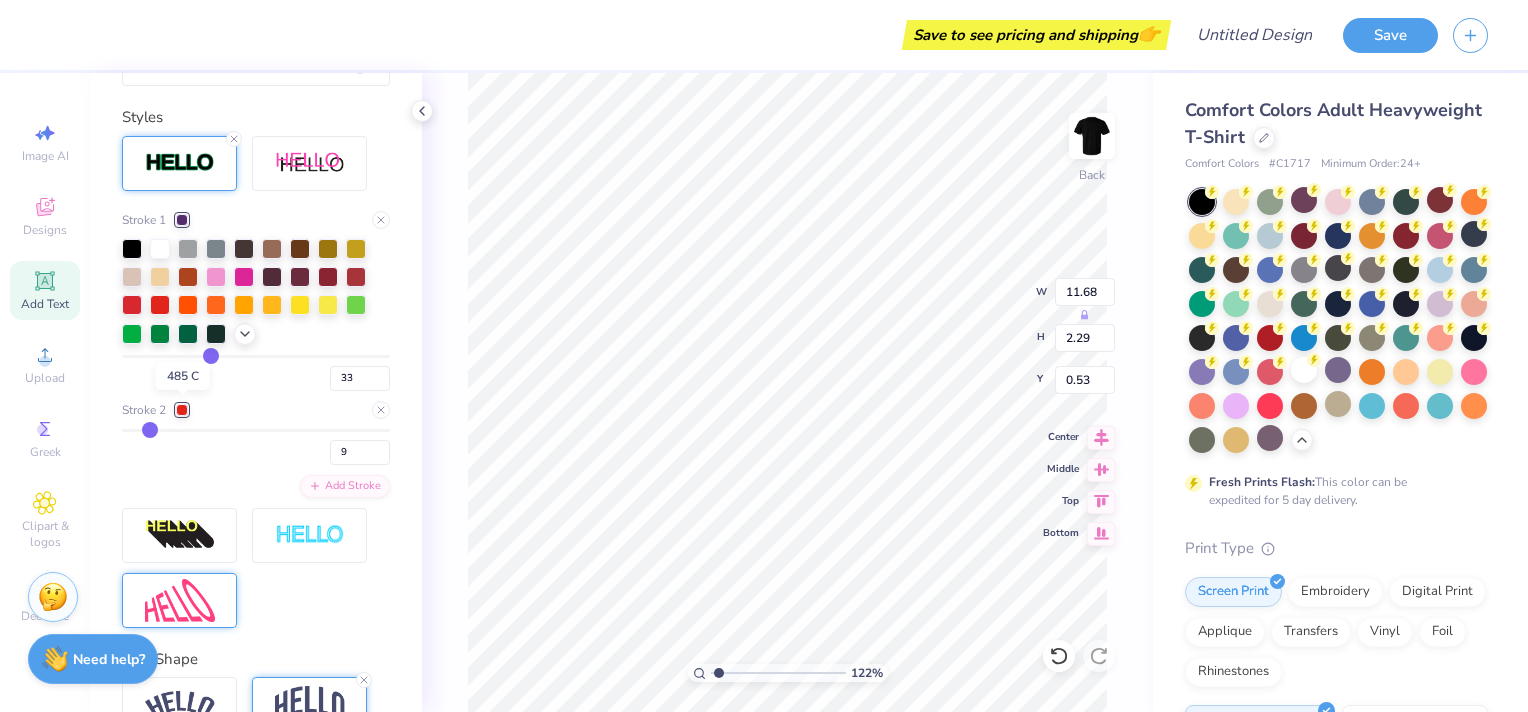 click at bounding box center (182, 410) 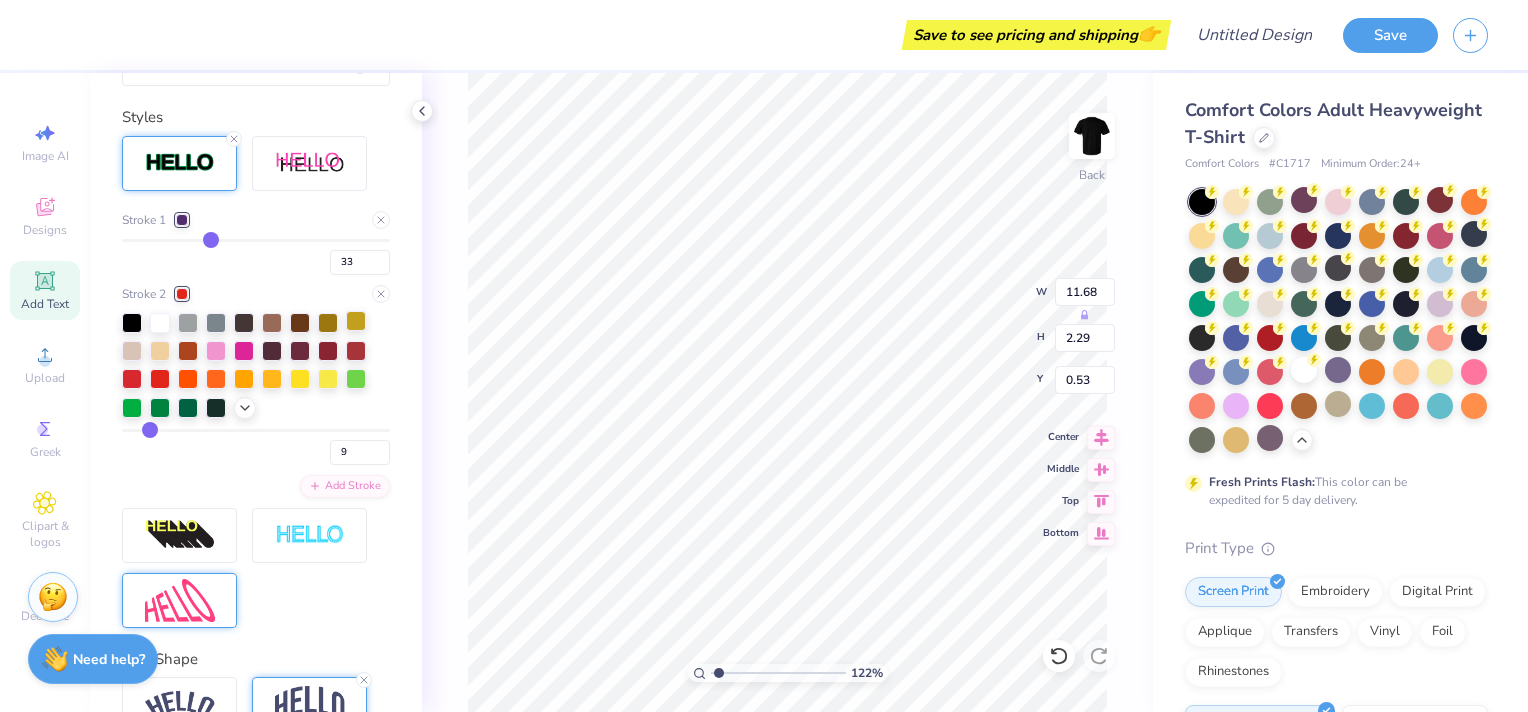 click at bounding box center [356, 321] 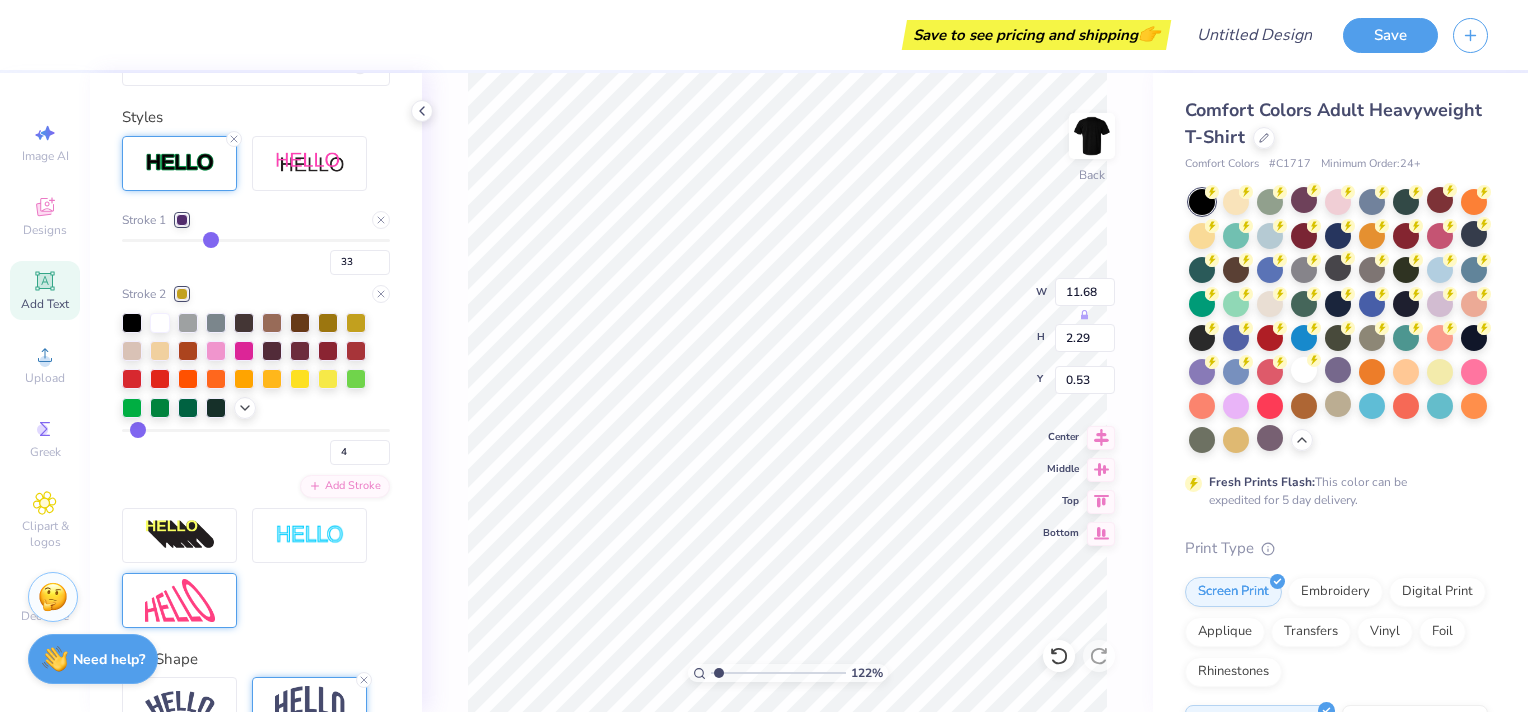 click at bounding box center (256, 430) 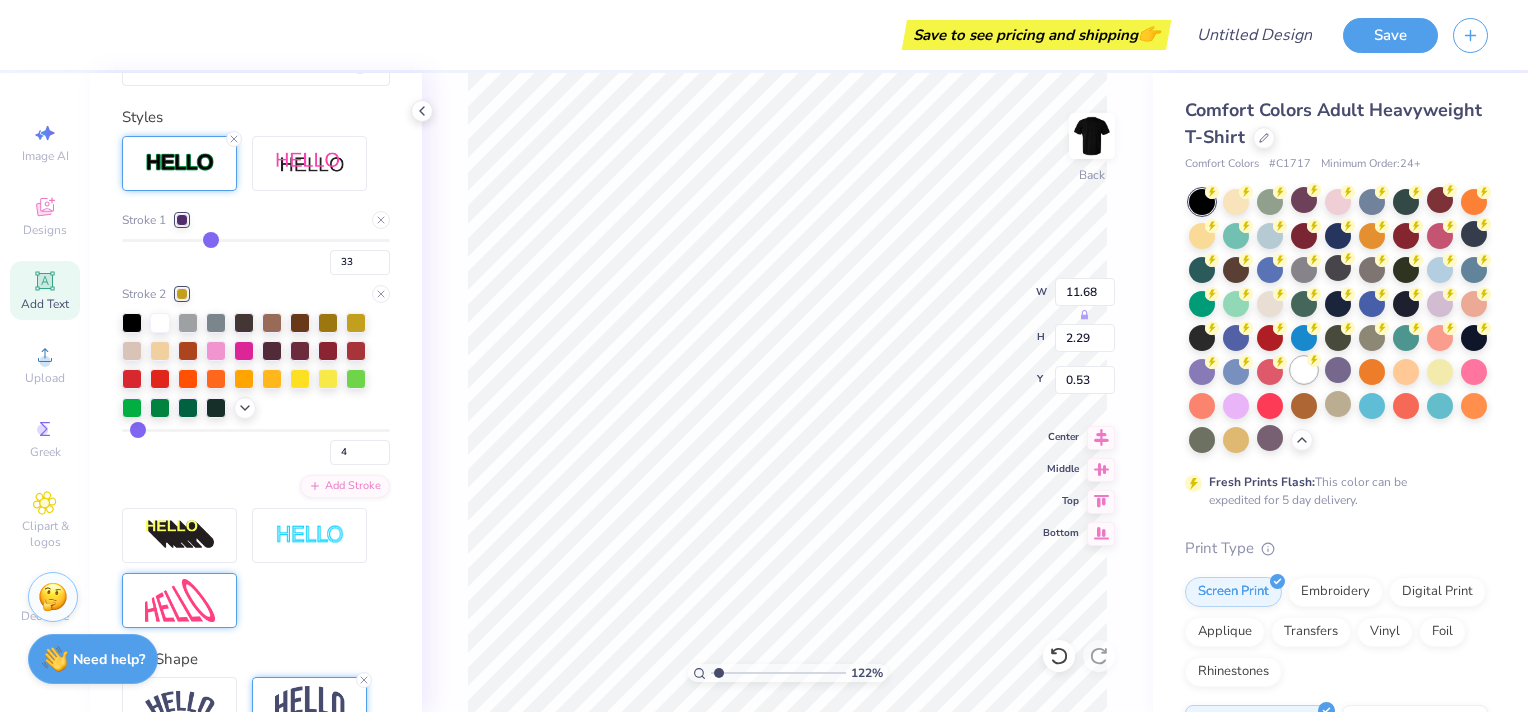 click at bounding box center [1304, 370] 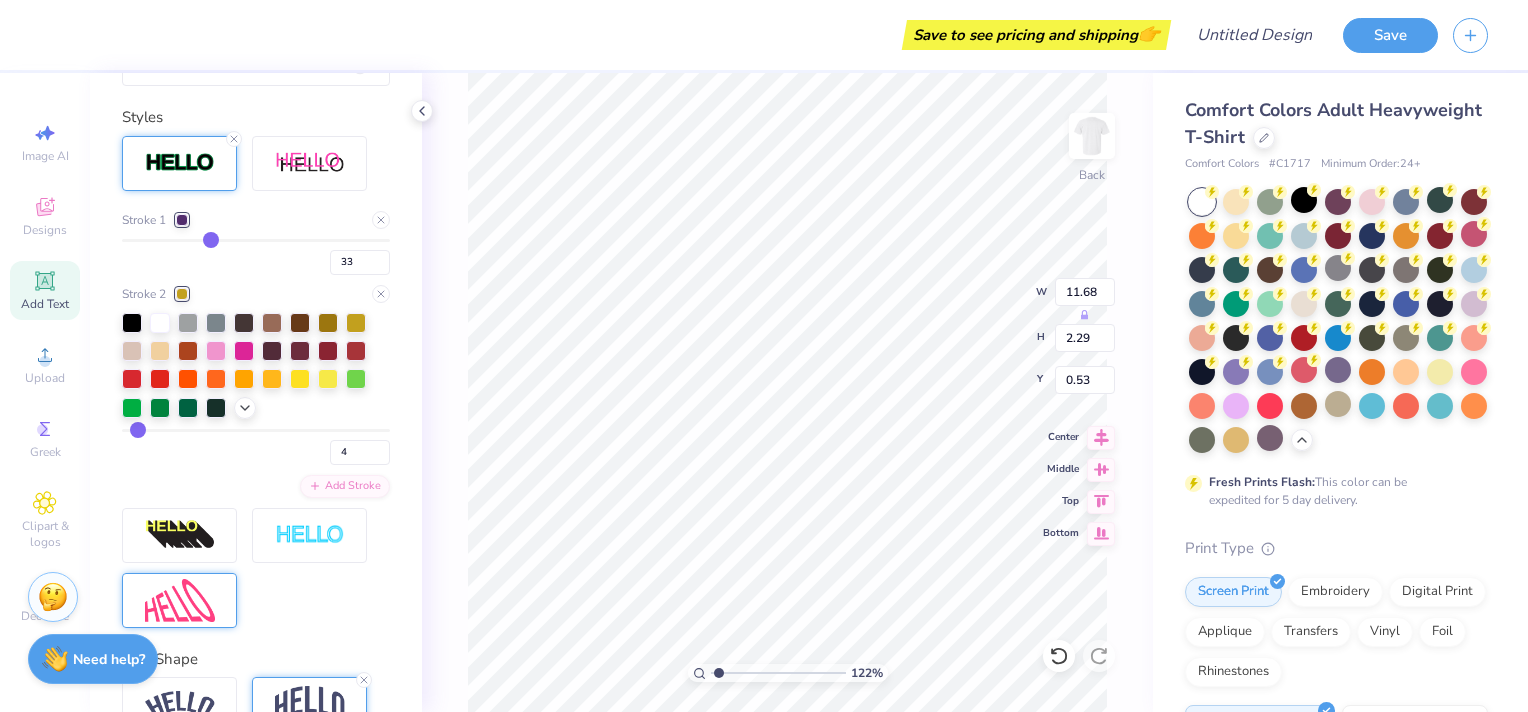 scroll, scrollTop: 950, scrollLeft: 0, axis: vertical 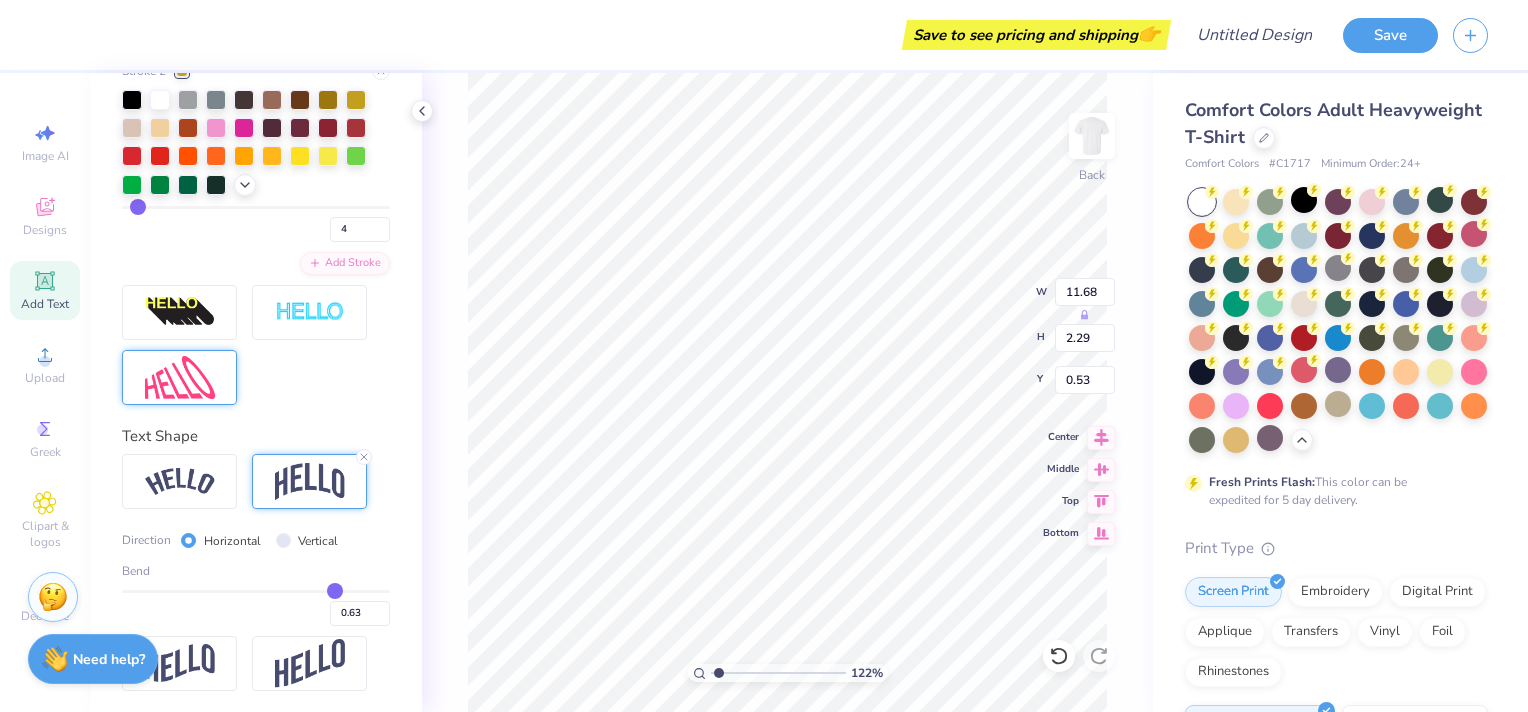 drag, startPoint x: 241, startPoint y: 592, endPoint x: 323, endPoint y: 589, distance: 82.05486 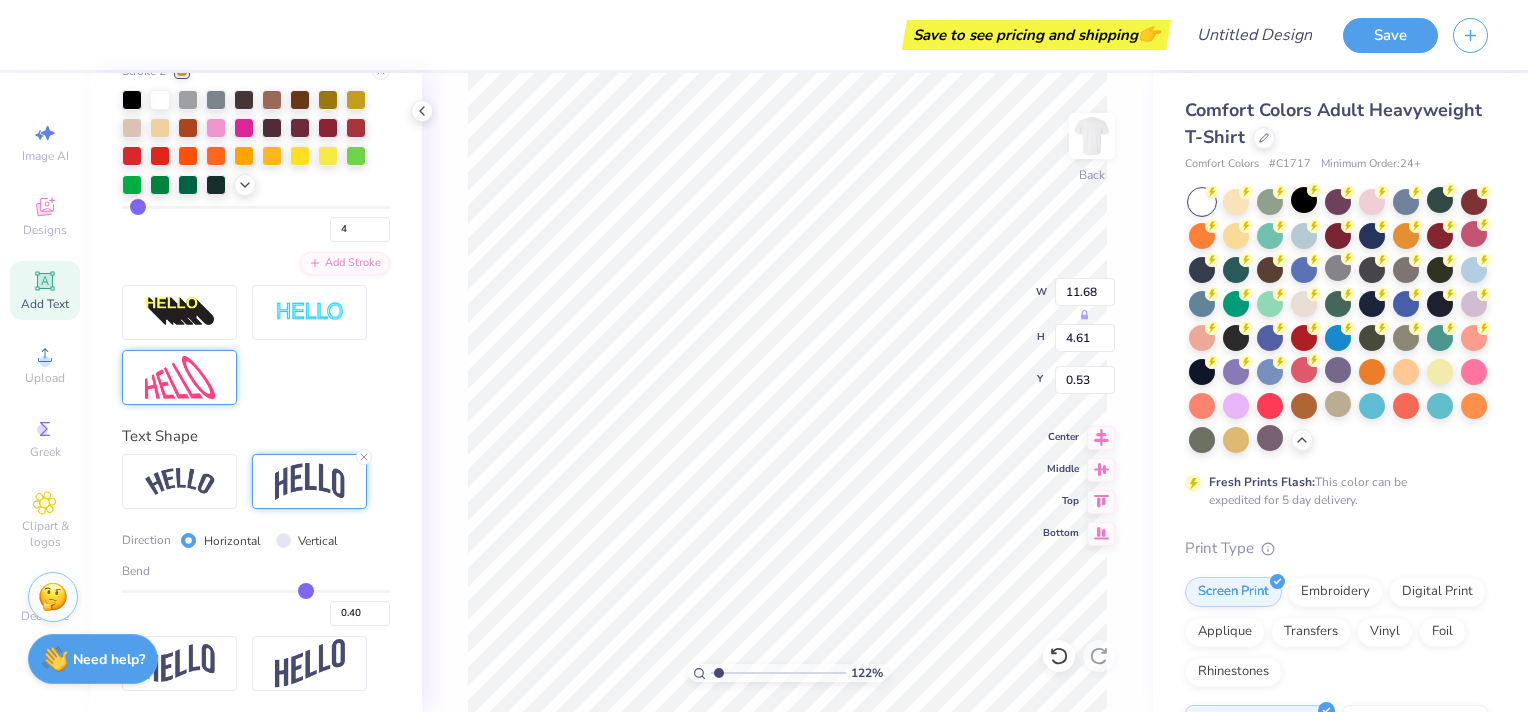 drag, startPoint x: 328, startPoint y: 588, endPoint x: 296, endPoint y: 617, distance: 43.185646 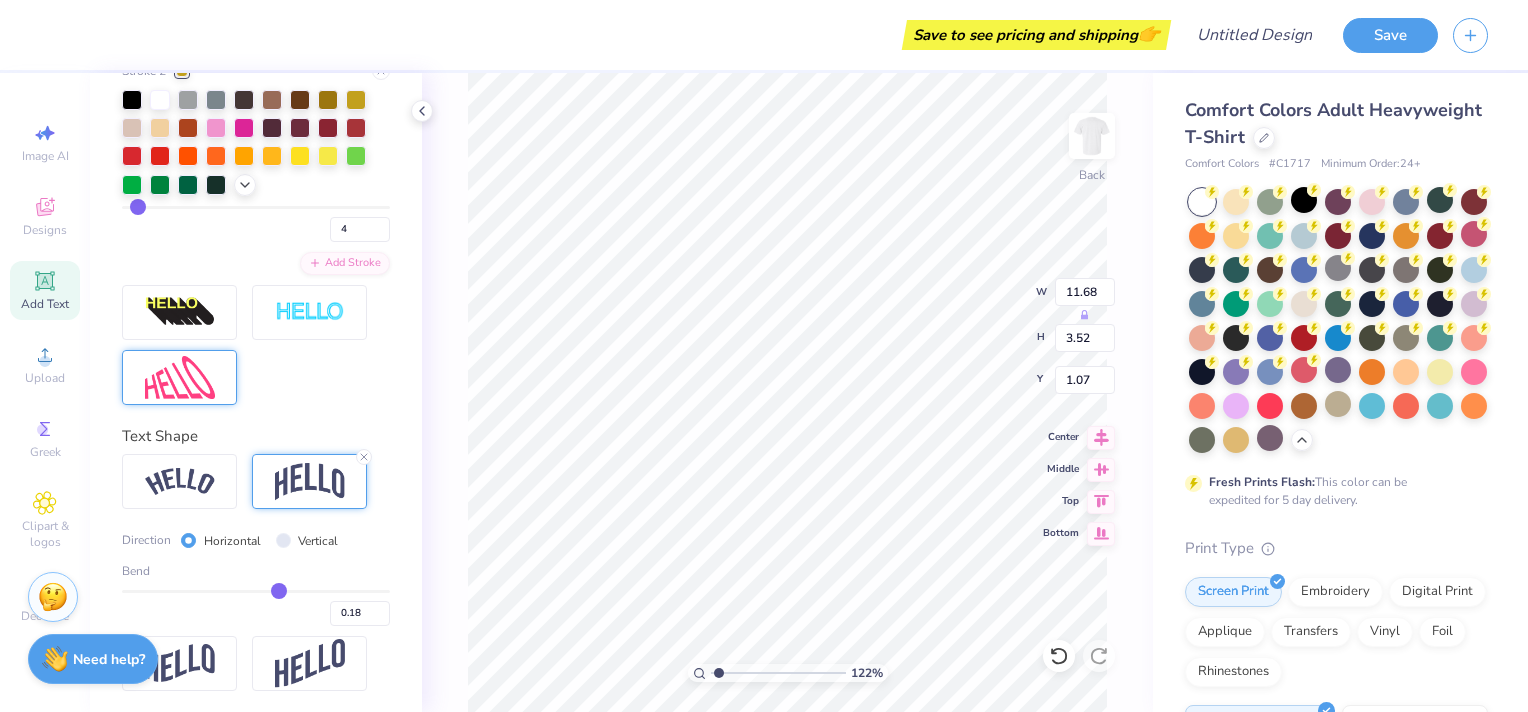 drag, startPoint x: 297, startPoint y: 589, endPoint x: 269, endPoint y: 590, distance: 28.01785 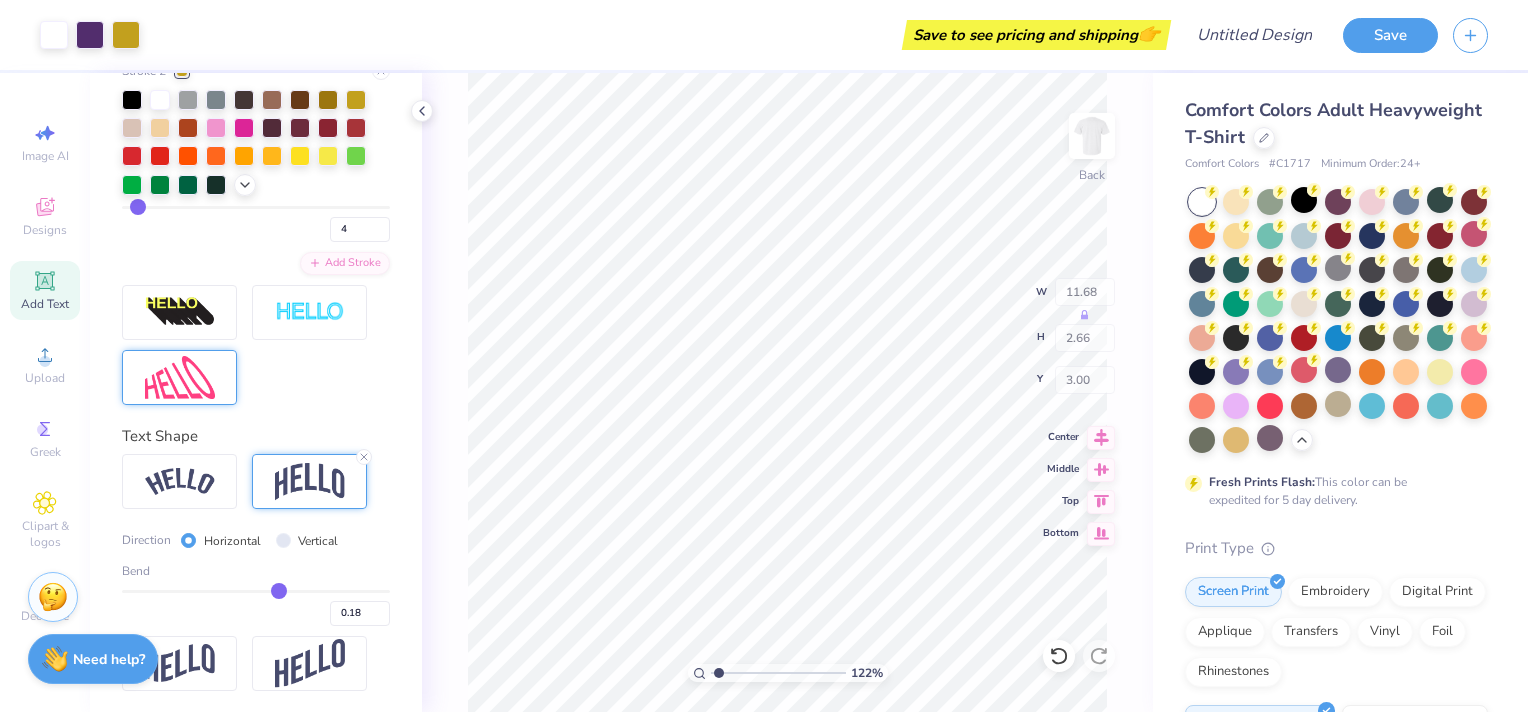 scroll, scrollTop: 200, scrollLeft: 0, axis: vertical 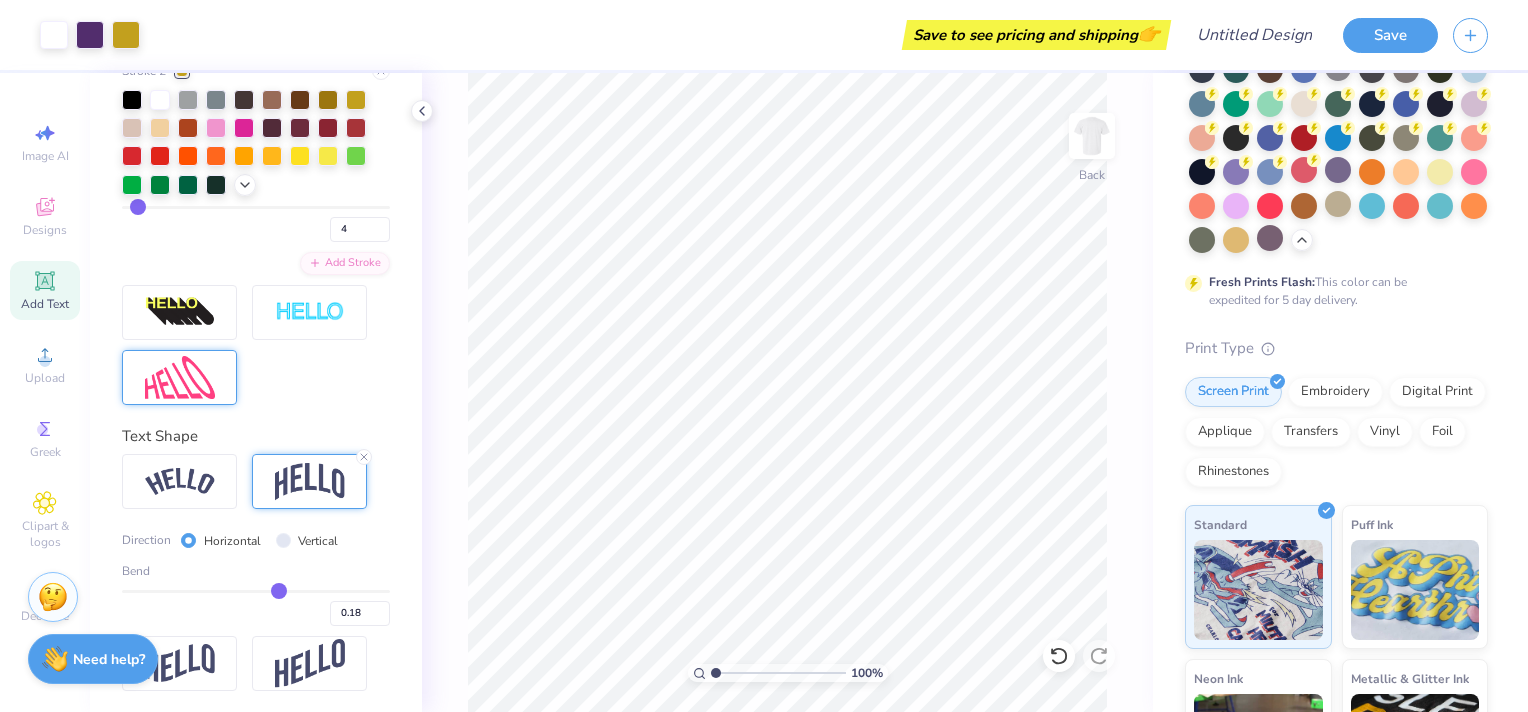 drag, startPoint x: 716, startPoint y: 673, endPoint x: 670, endPoint y: 677, distance: 46.173584 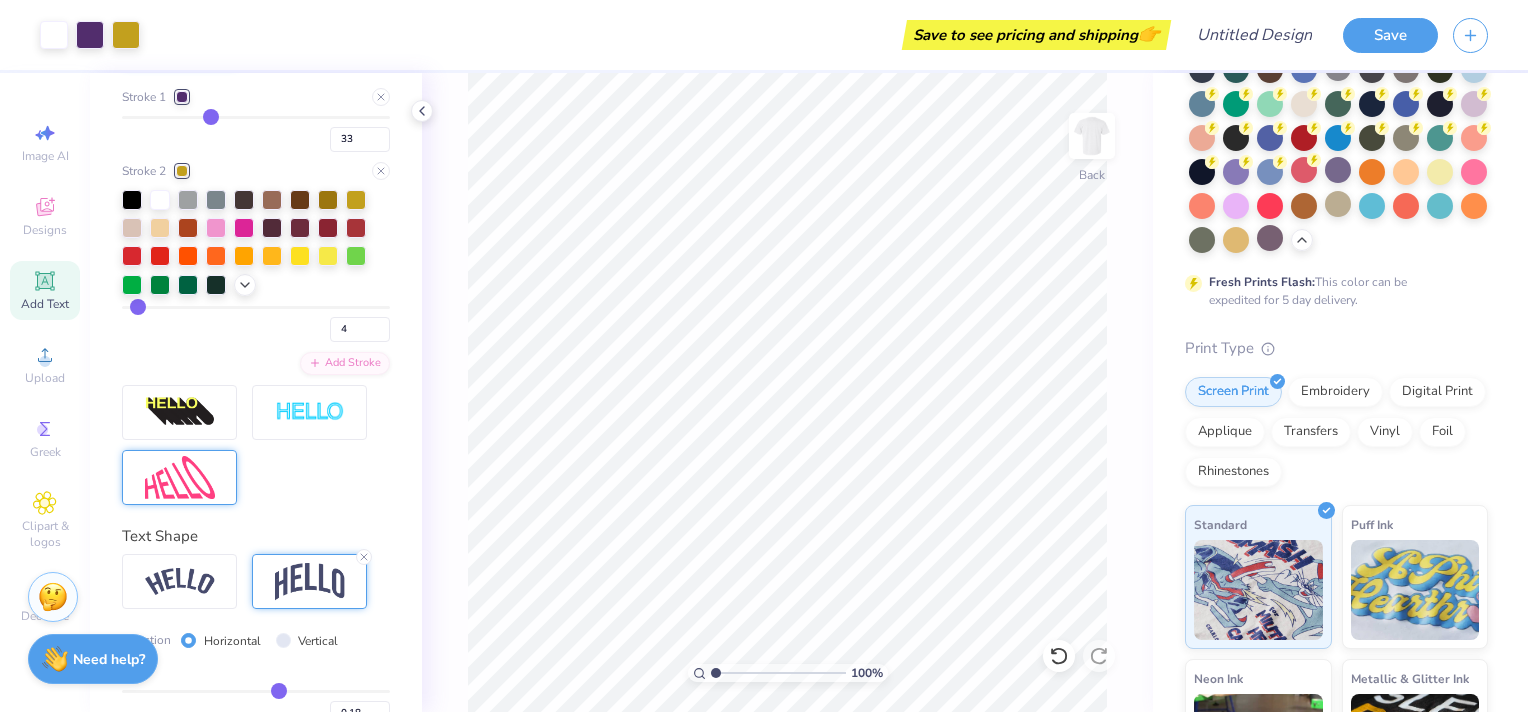 scroll, scrollTop: 950, scrollLeft: 0, axis: vertical 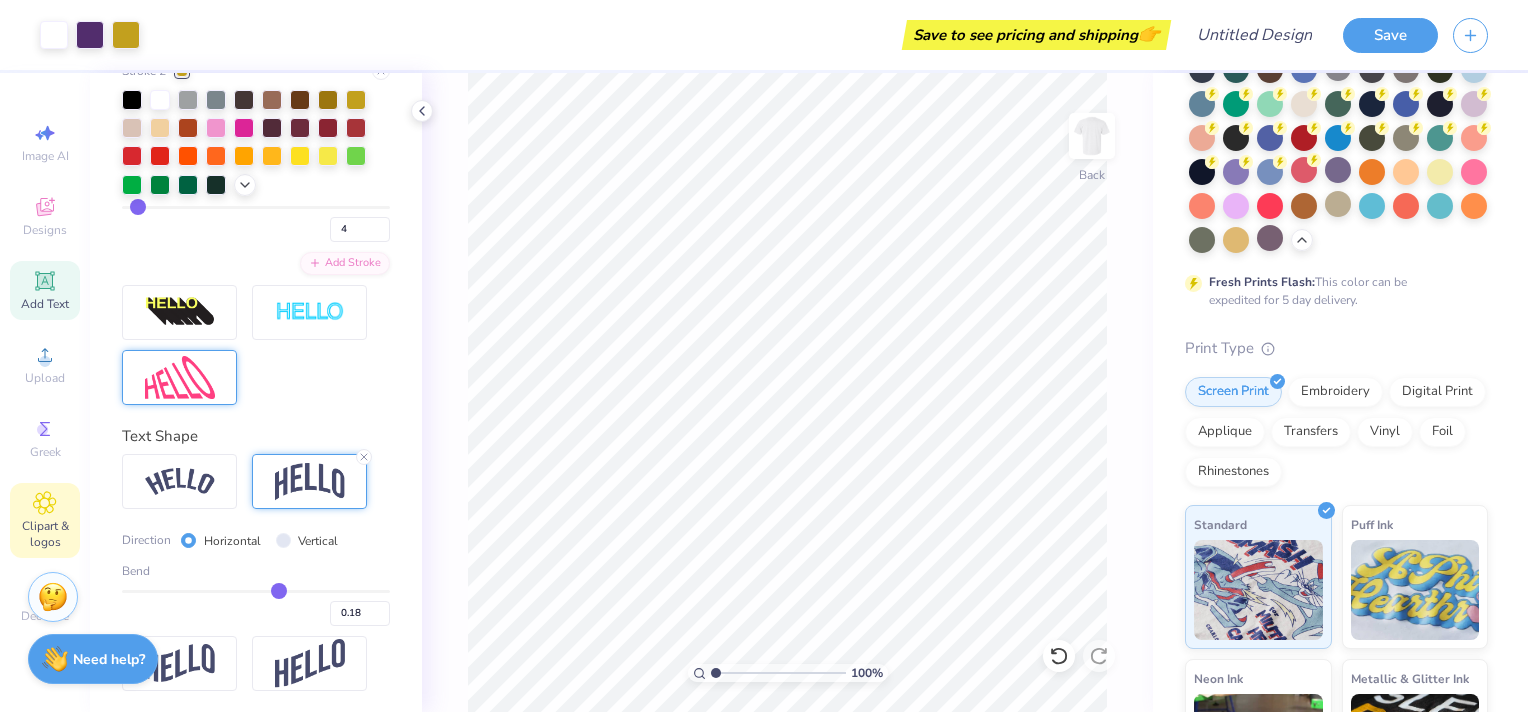 click on "Clipart & logos" at bounding box center [45, 534] 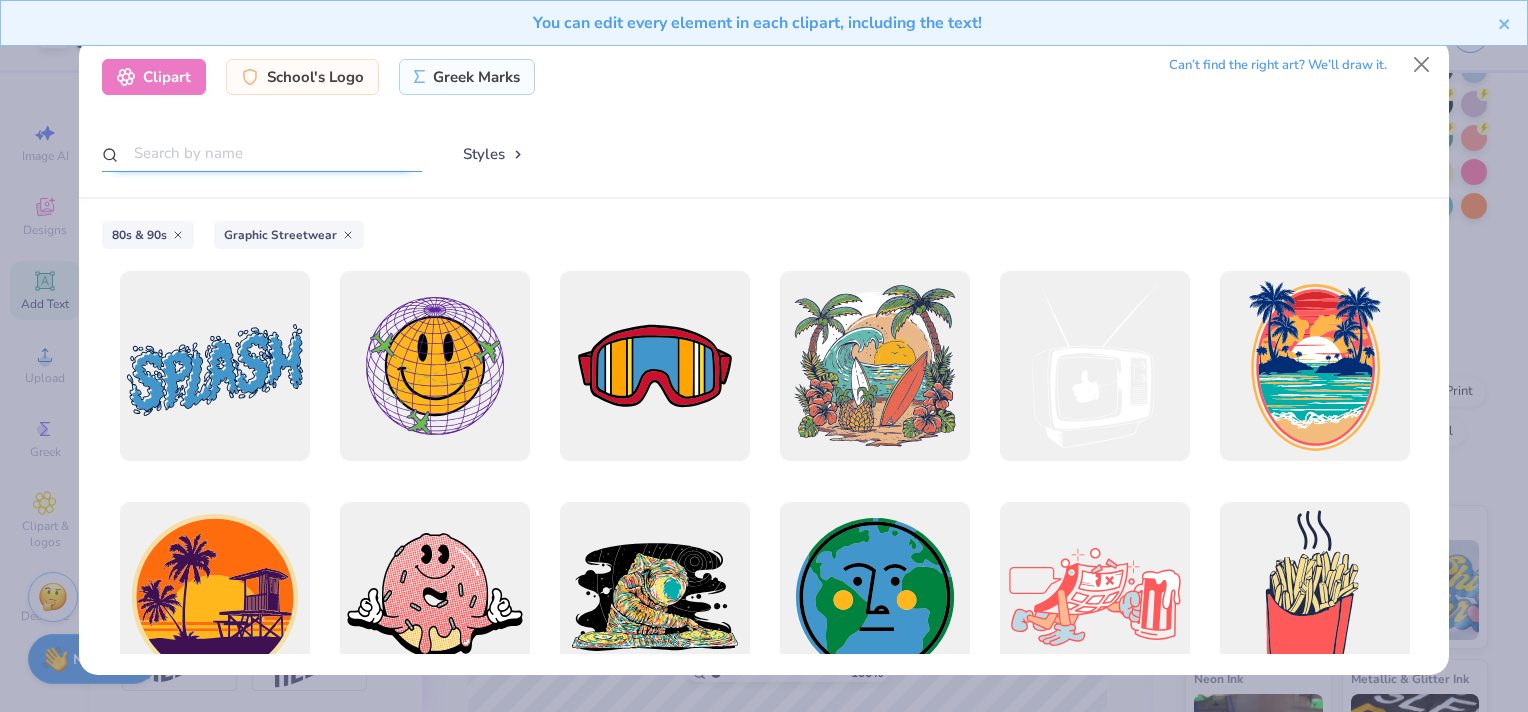 click at bounding box center (262, 153) 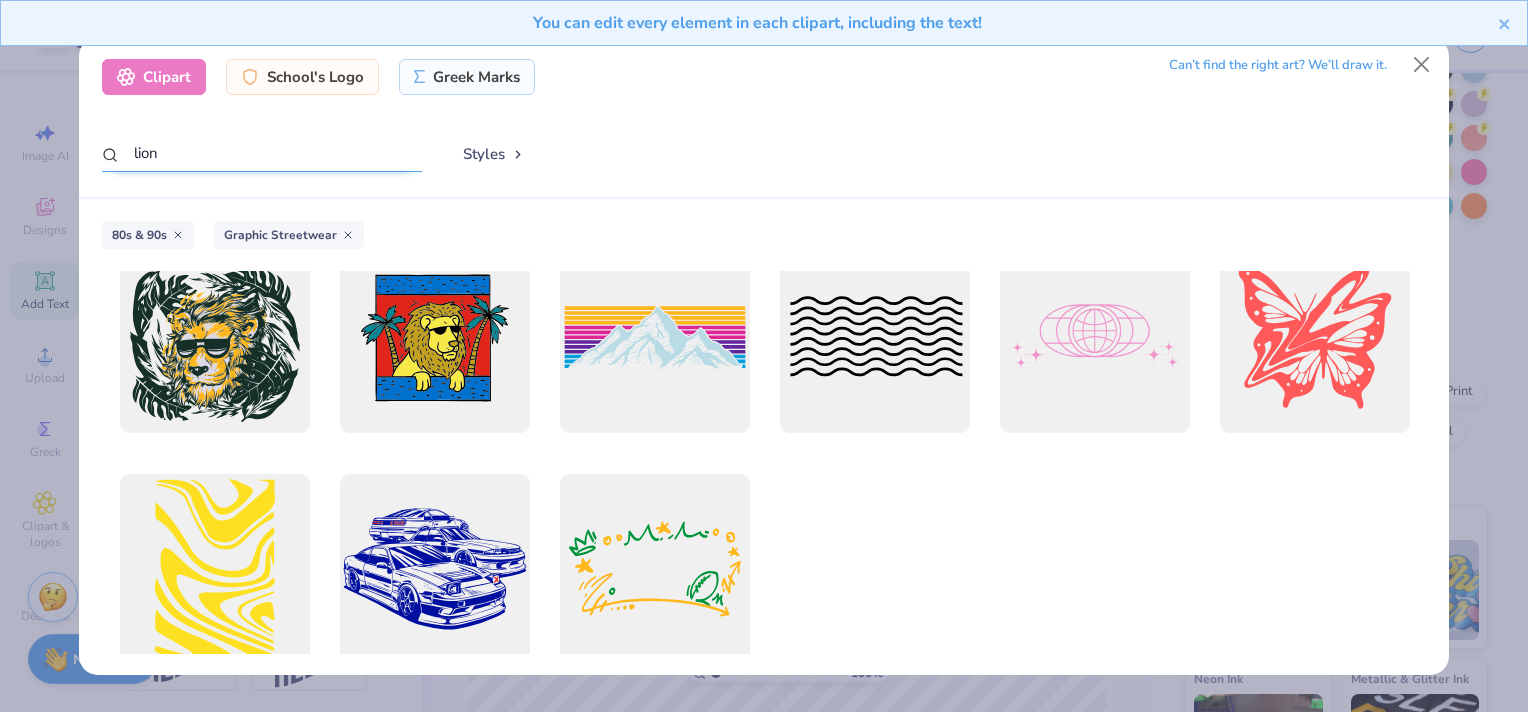 scroll, scrollTop: 0, scrollLeft: 0, axis: both 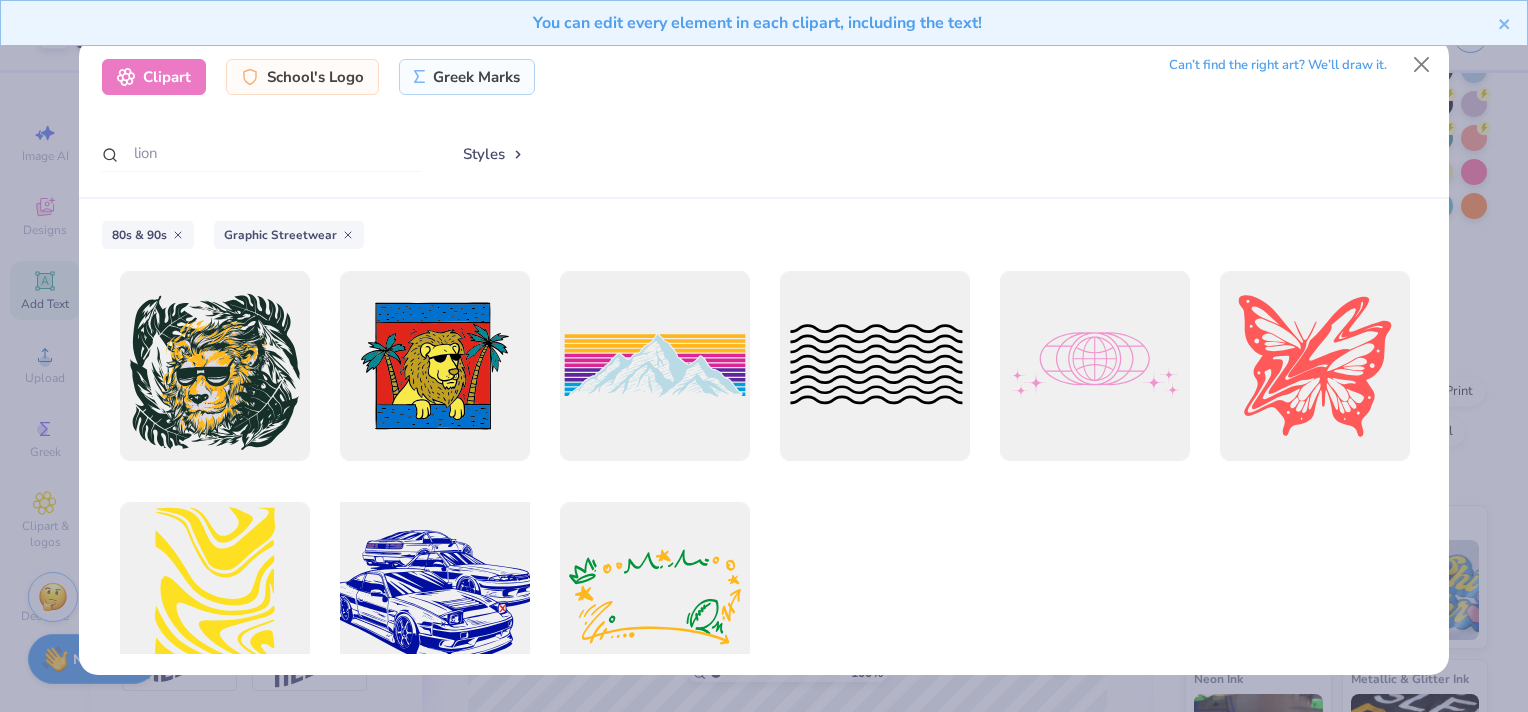 click at bounding box center [434, 597] 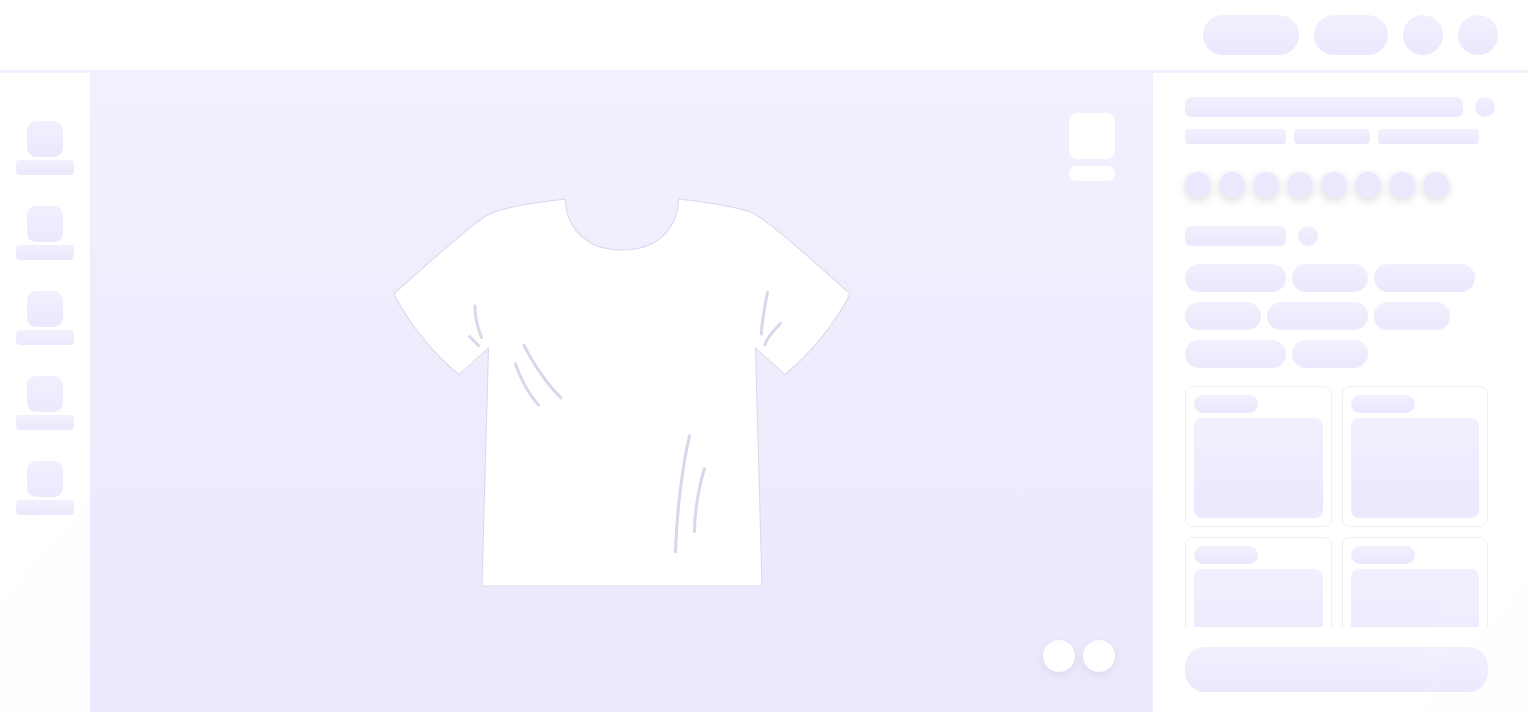 scroll, scrollTop: 0, scrollLeft: 0, axis: both 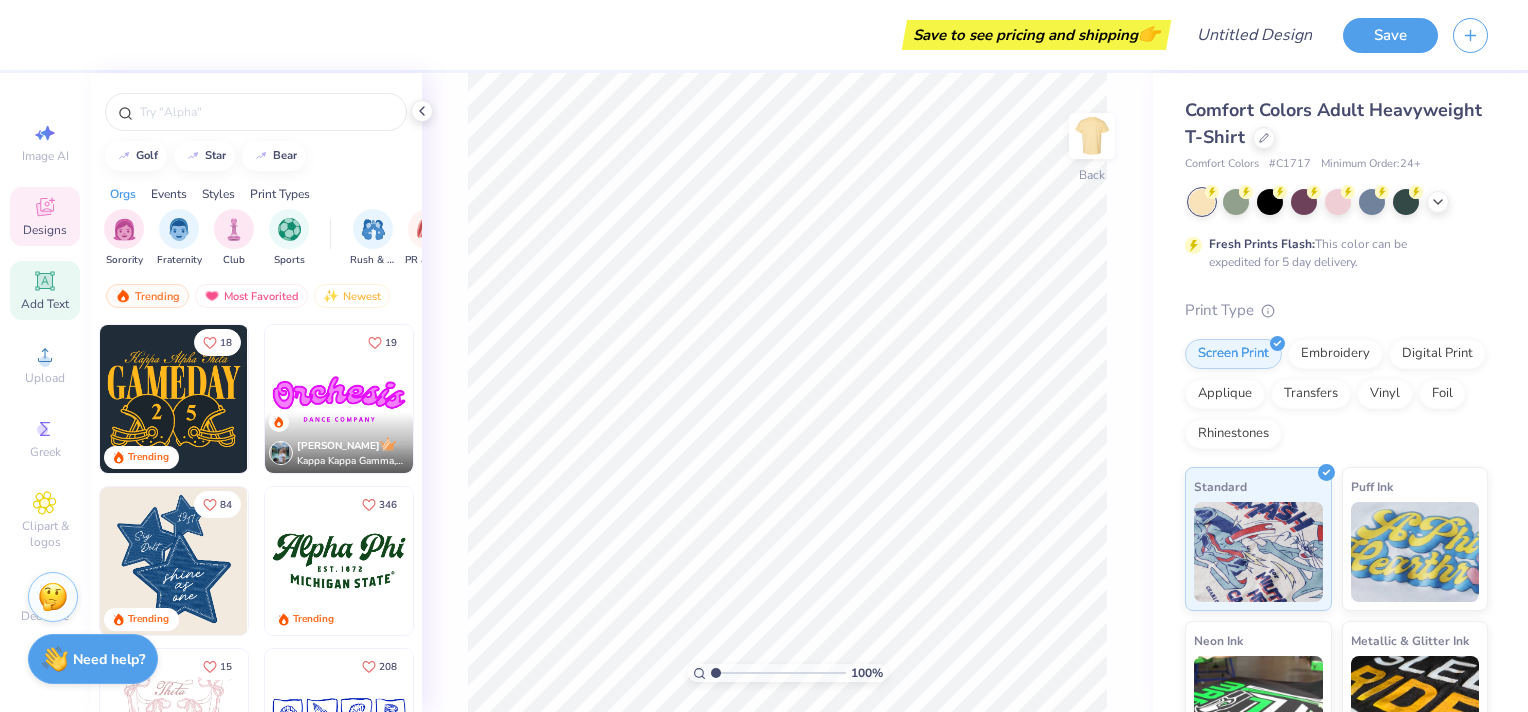 click 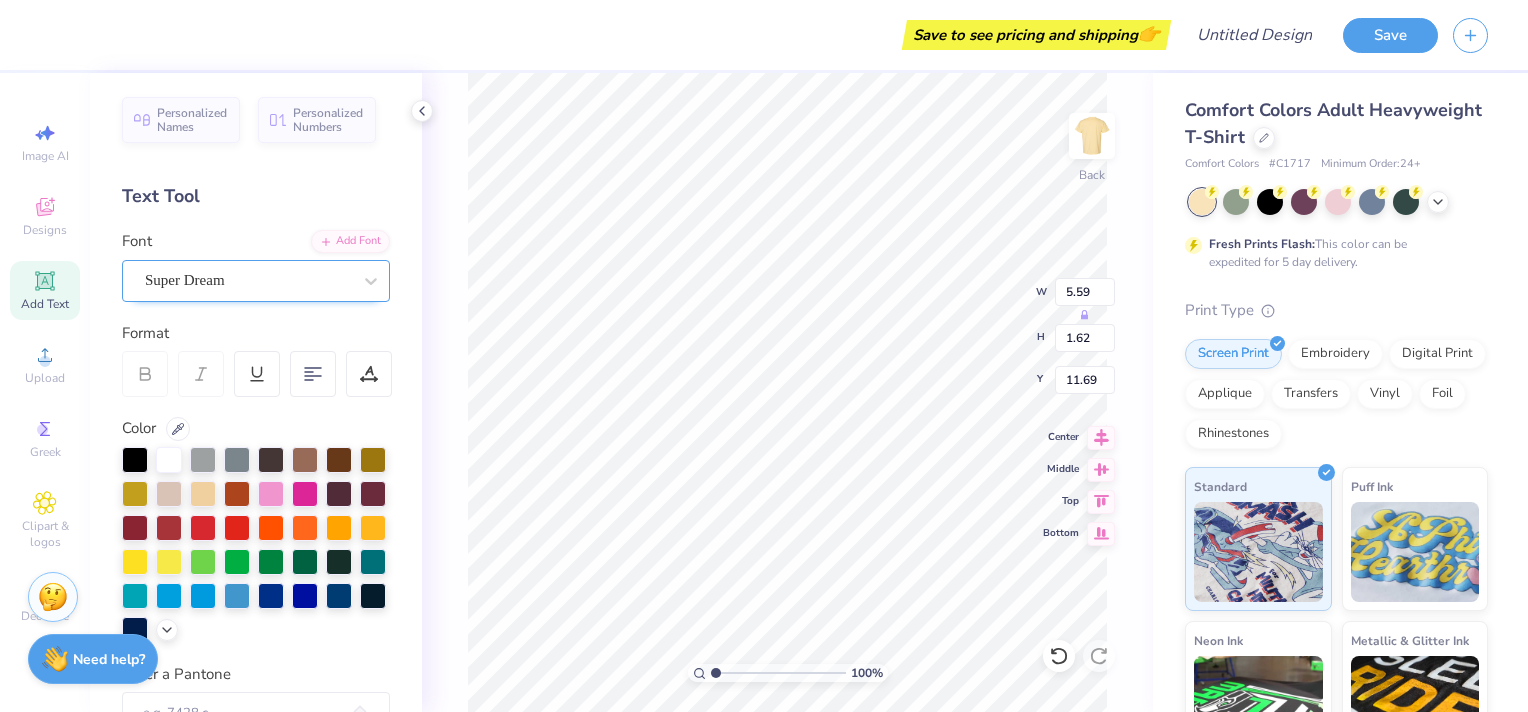 click on "Super Dream" at bounding box center (248, 280) 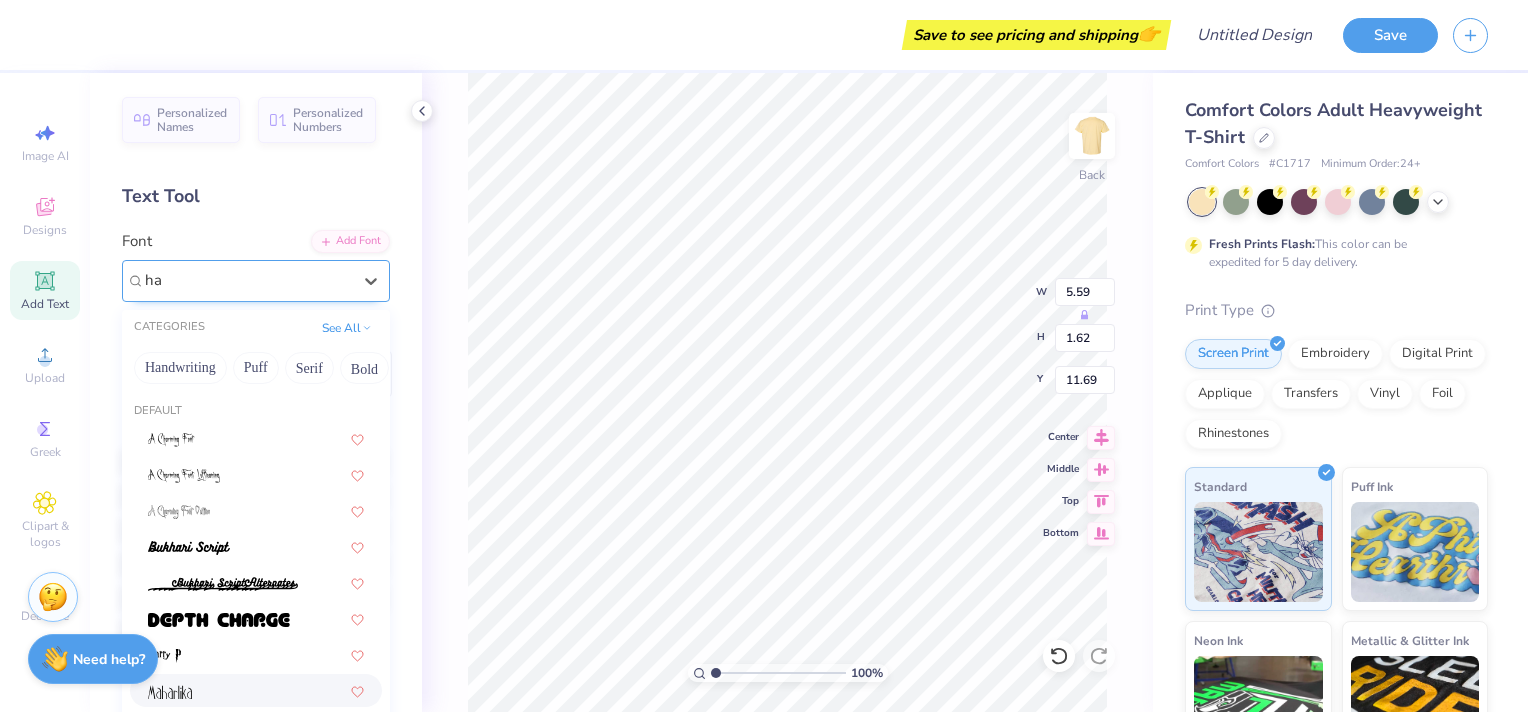 type on "h" 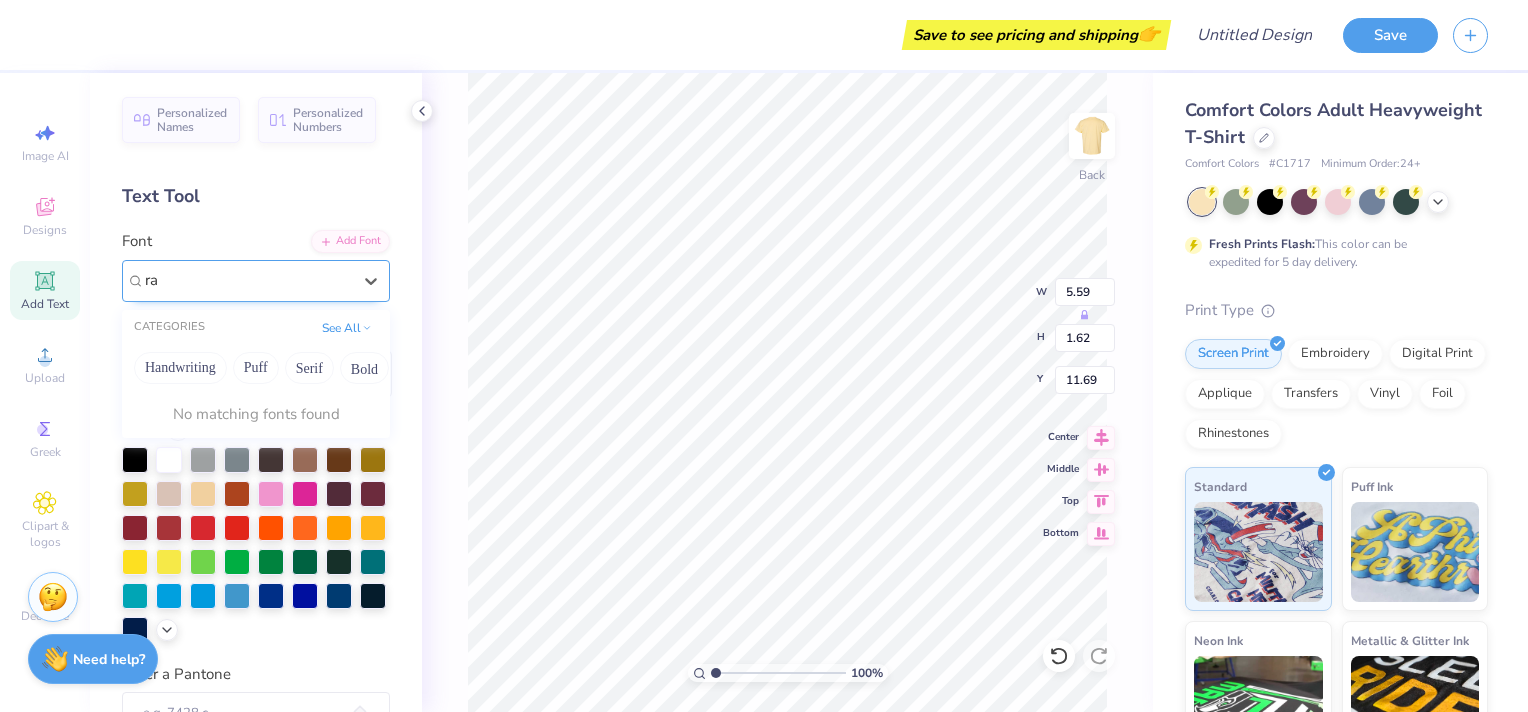 type on "r" 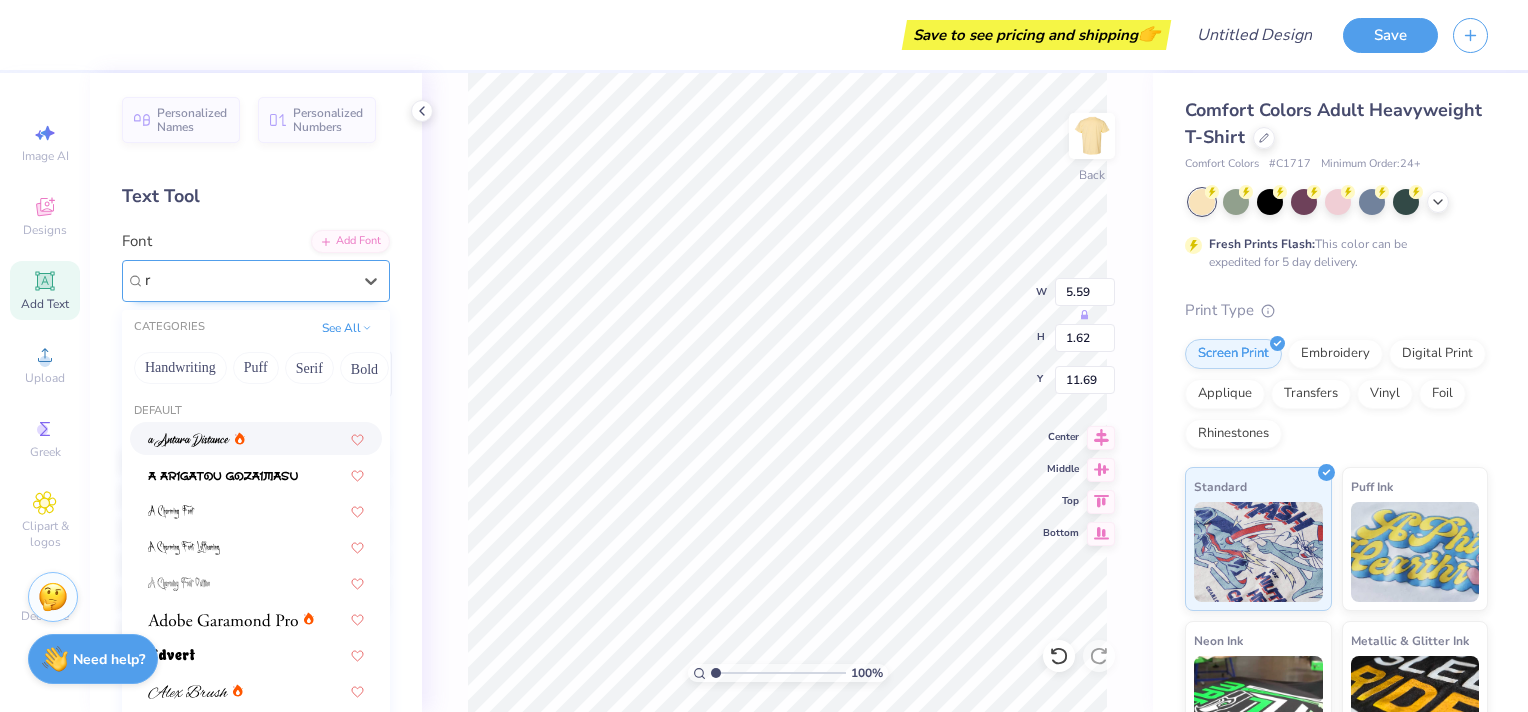 type 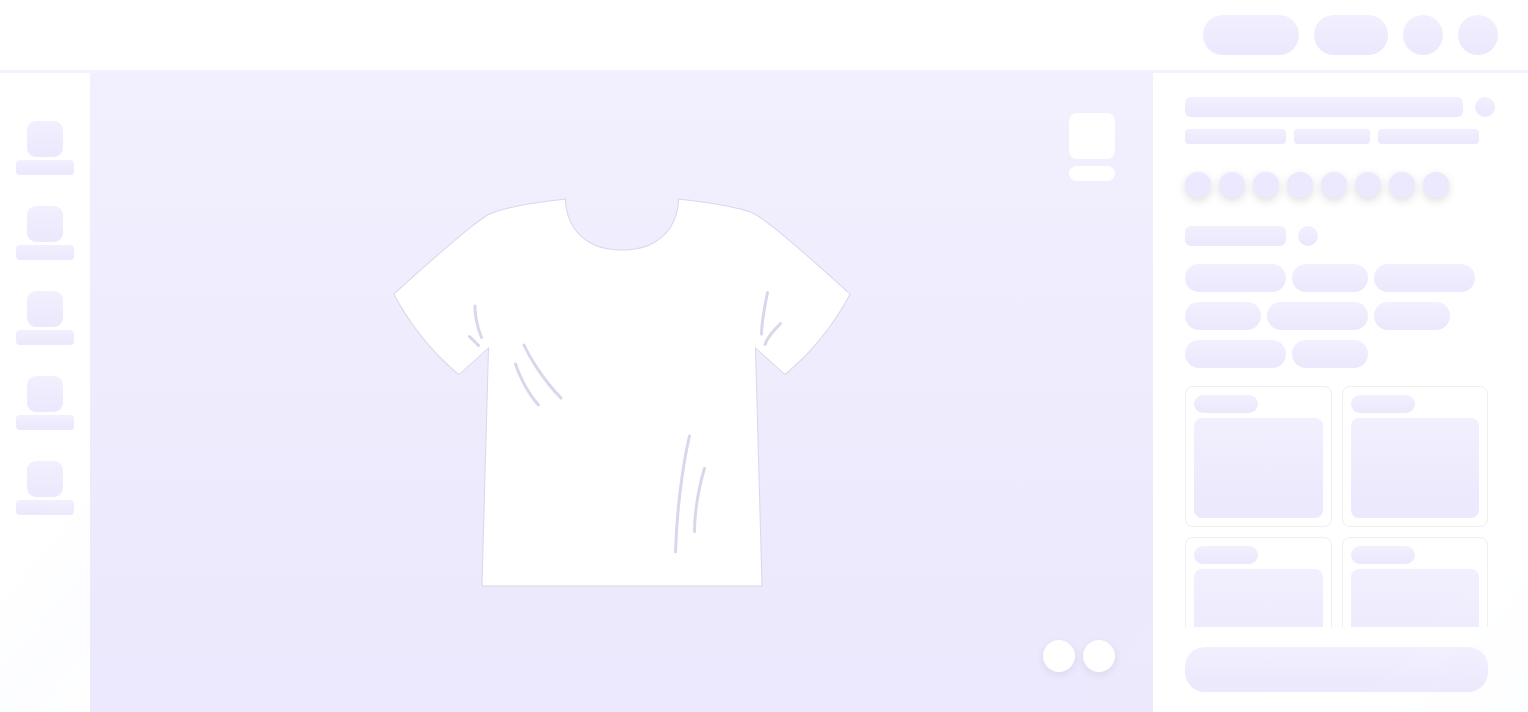 scroll, scrollTop: 0, scrollLeft: 0, axis: both 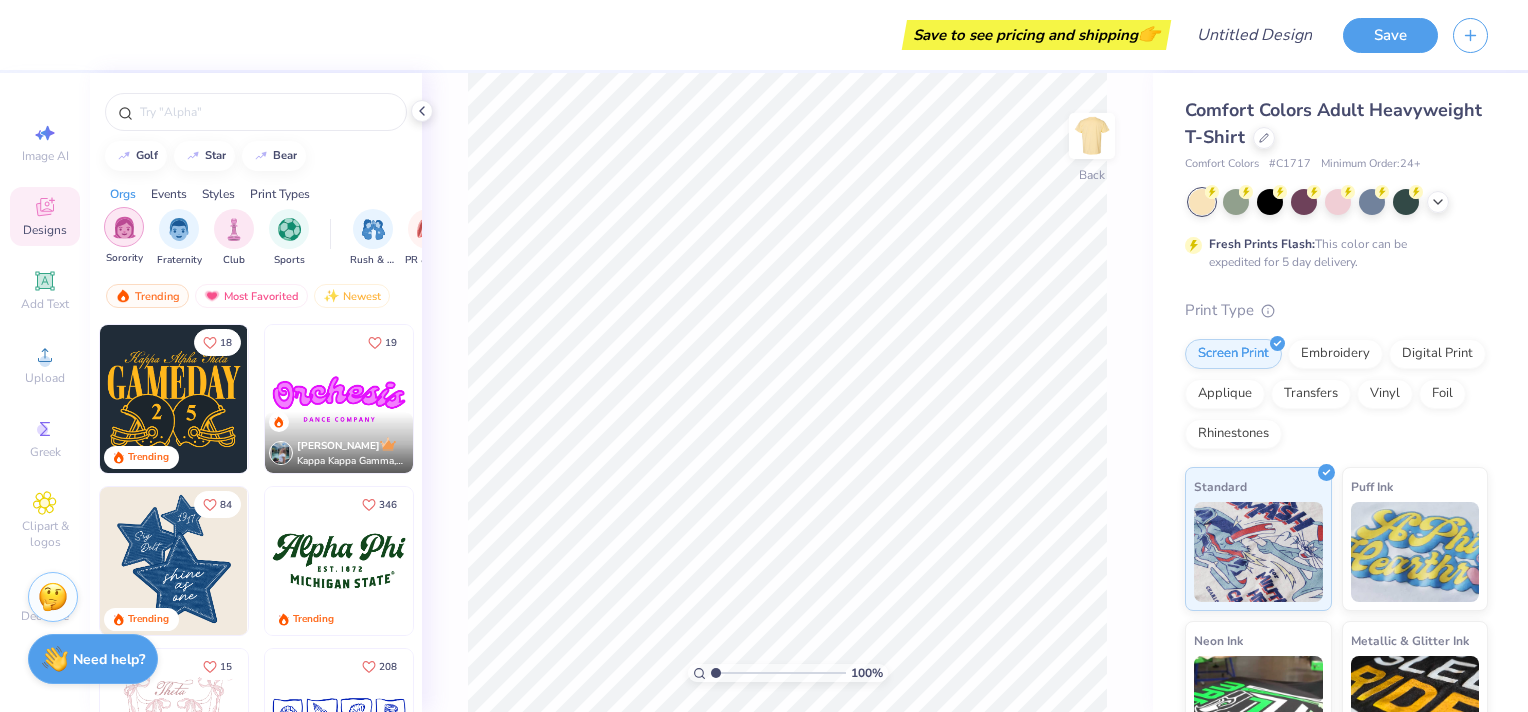 click at bounding box center [124, 227] 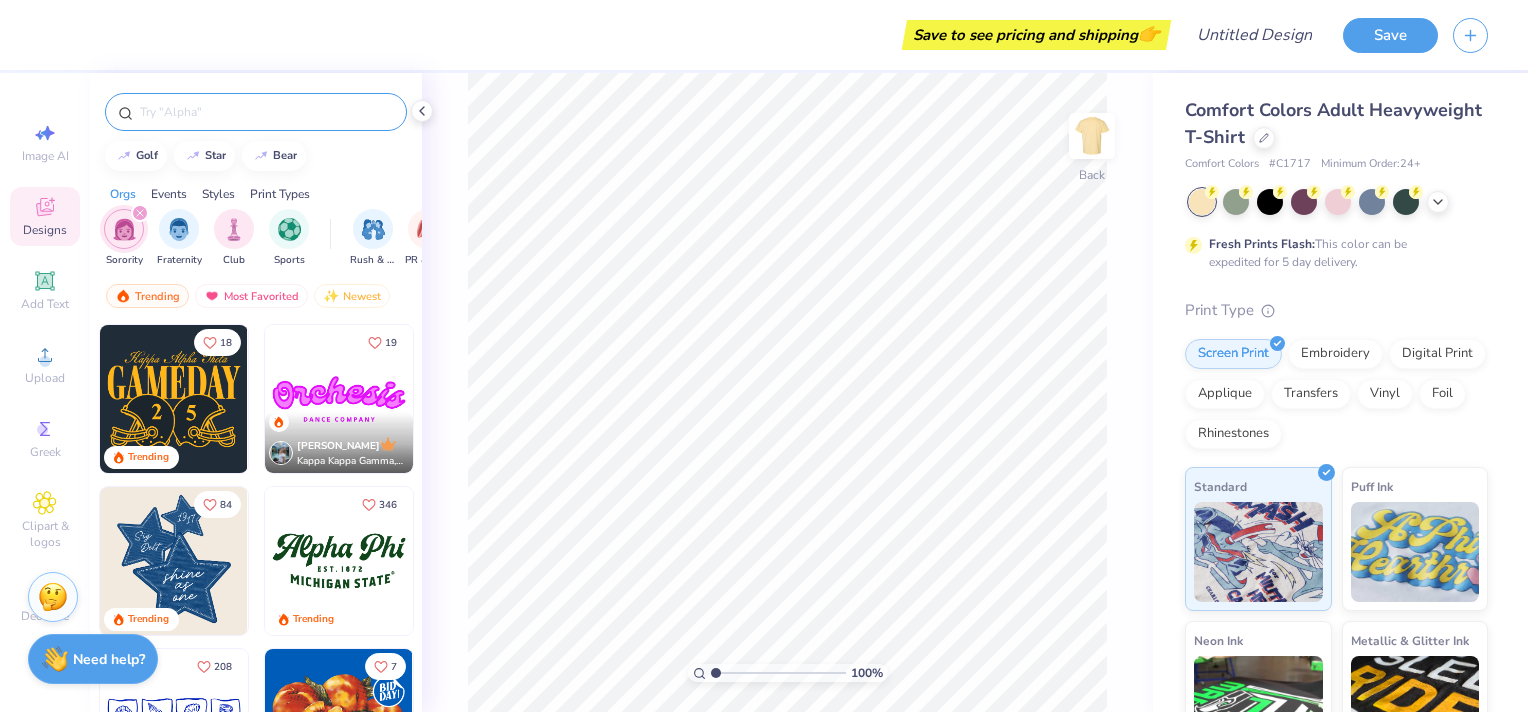click at bounding box center (266, 112) 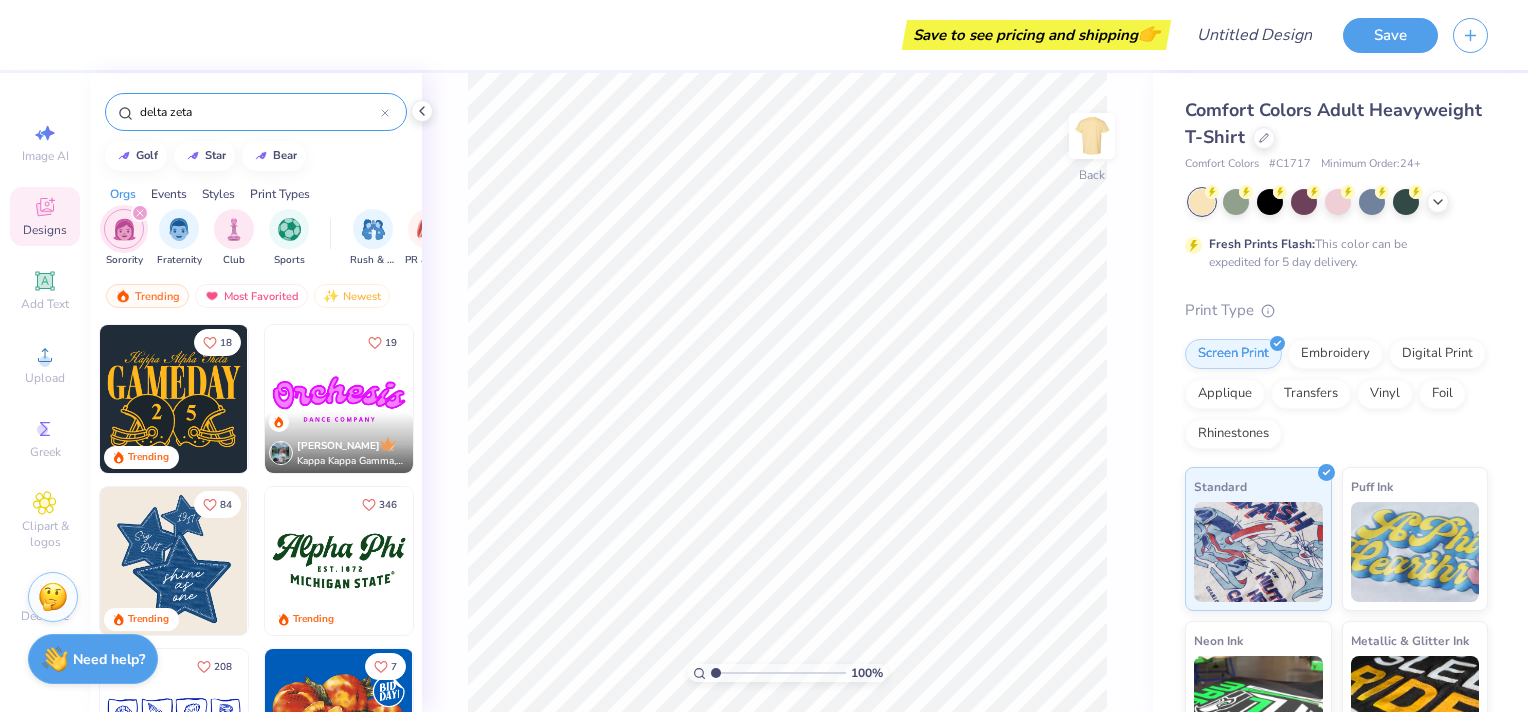 type on "delta zeta" 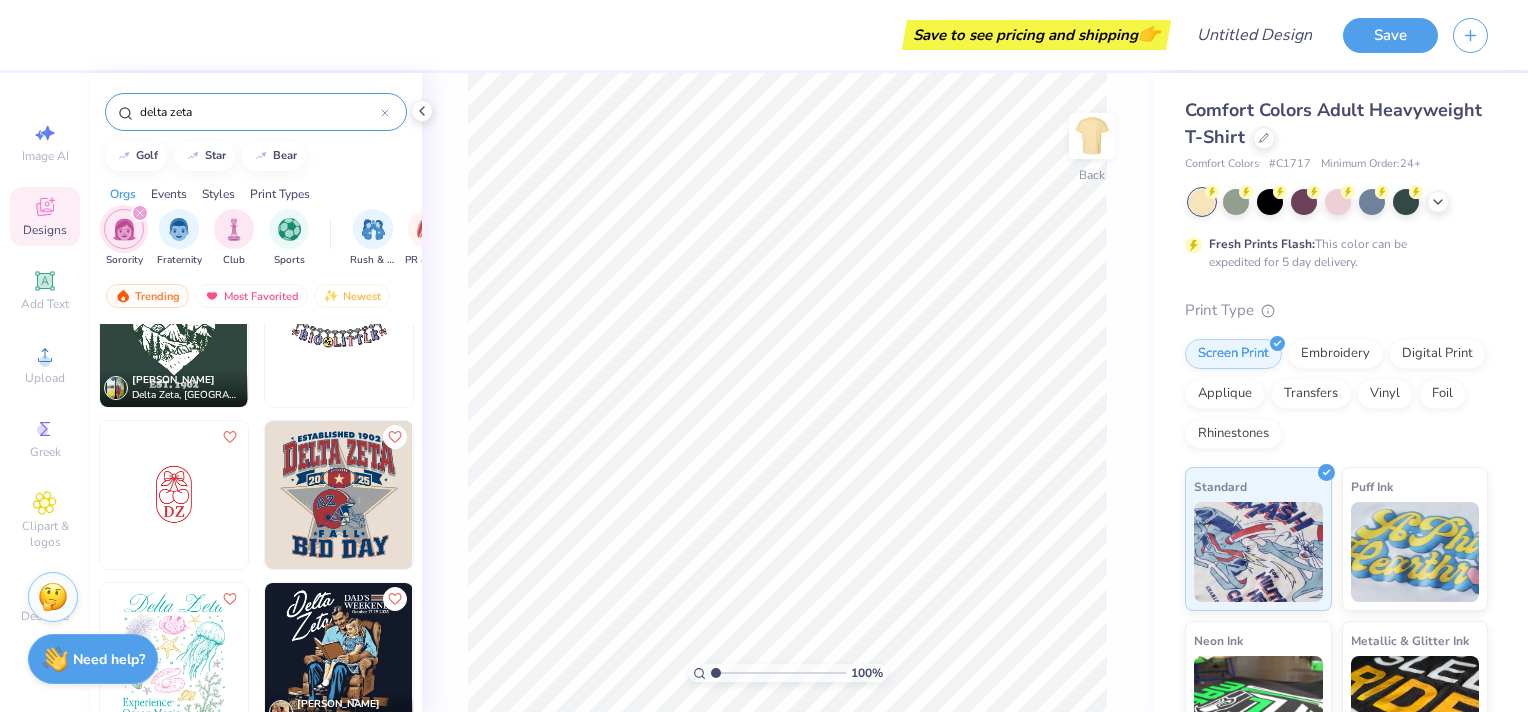 scroll, scrollTop: 900, scrollLeft: 0, axis: vertical 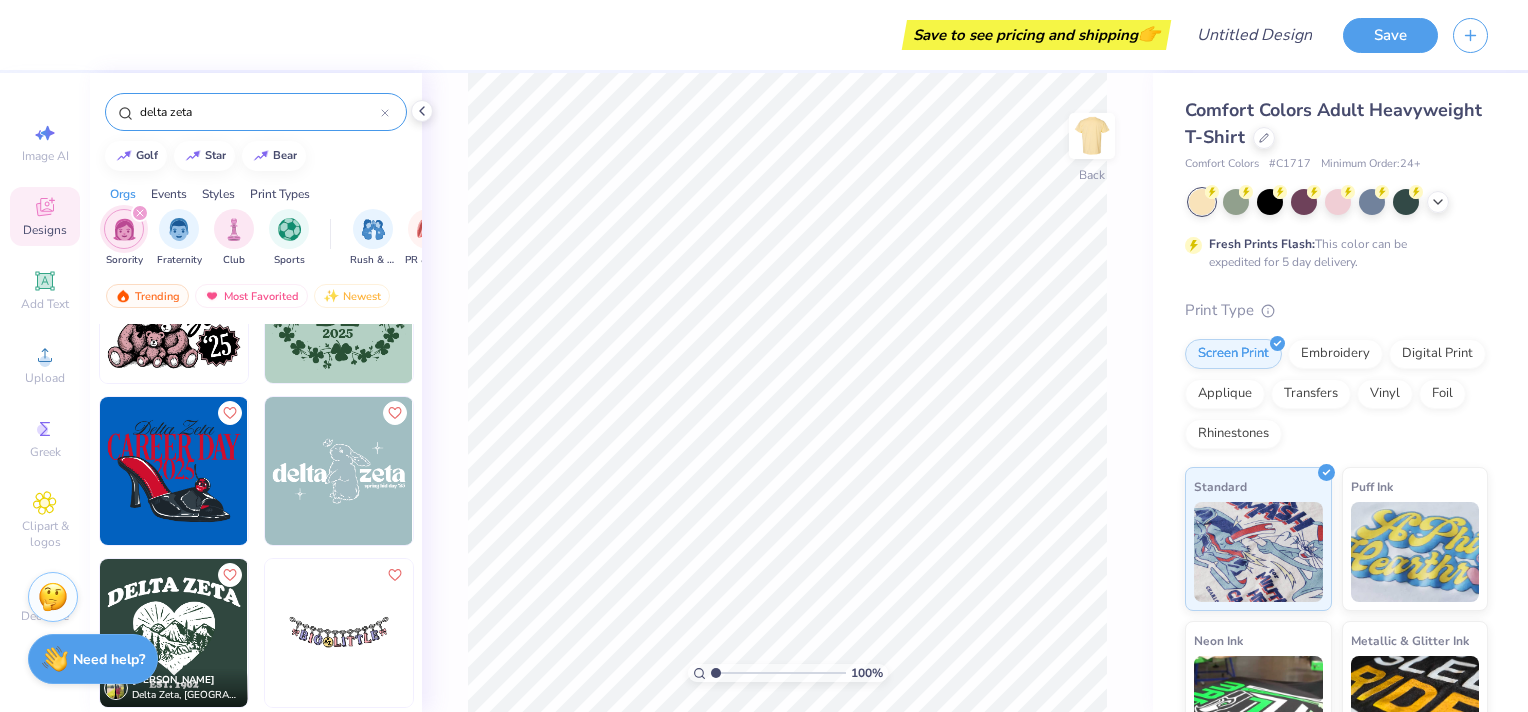 click at bounding box center [174, 471] 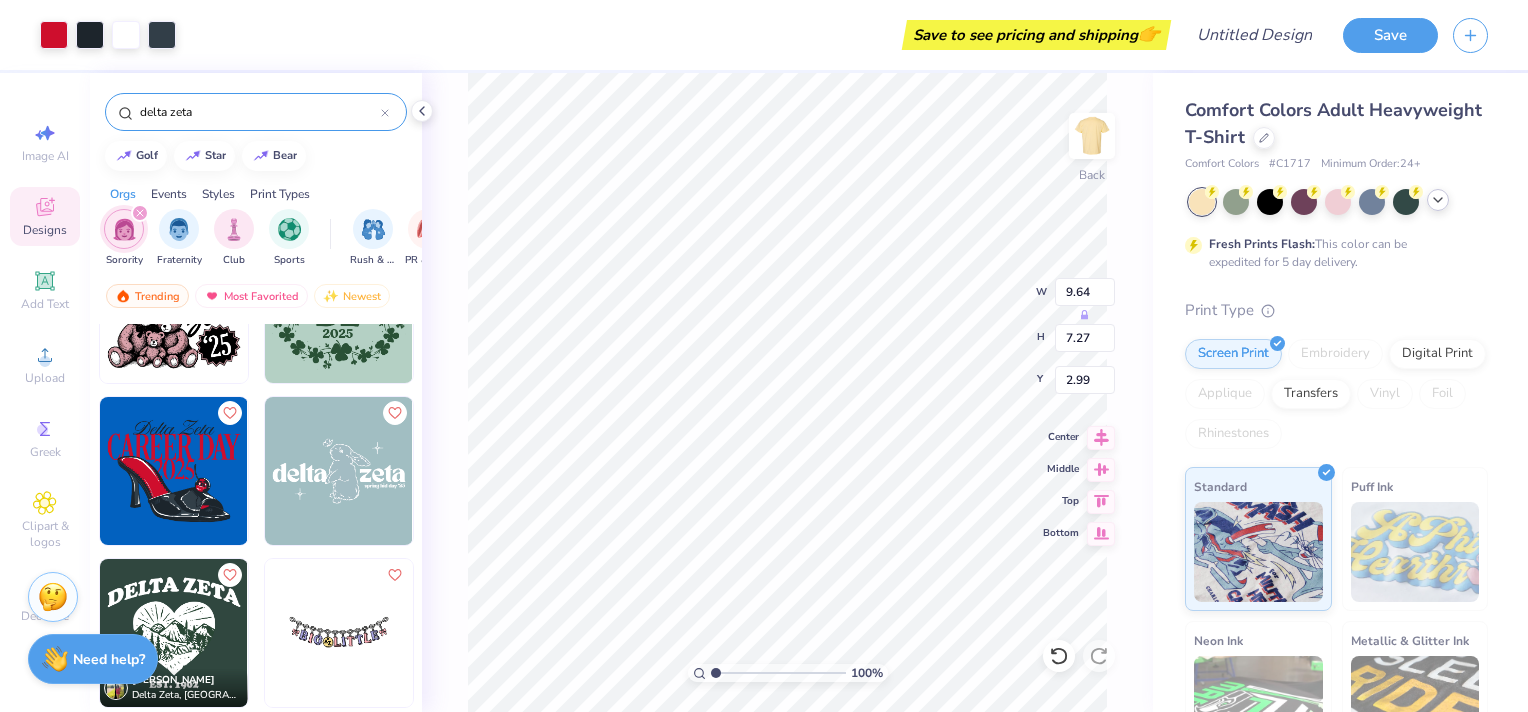 click at bounding box center [1438, 200] 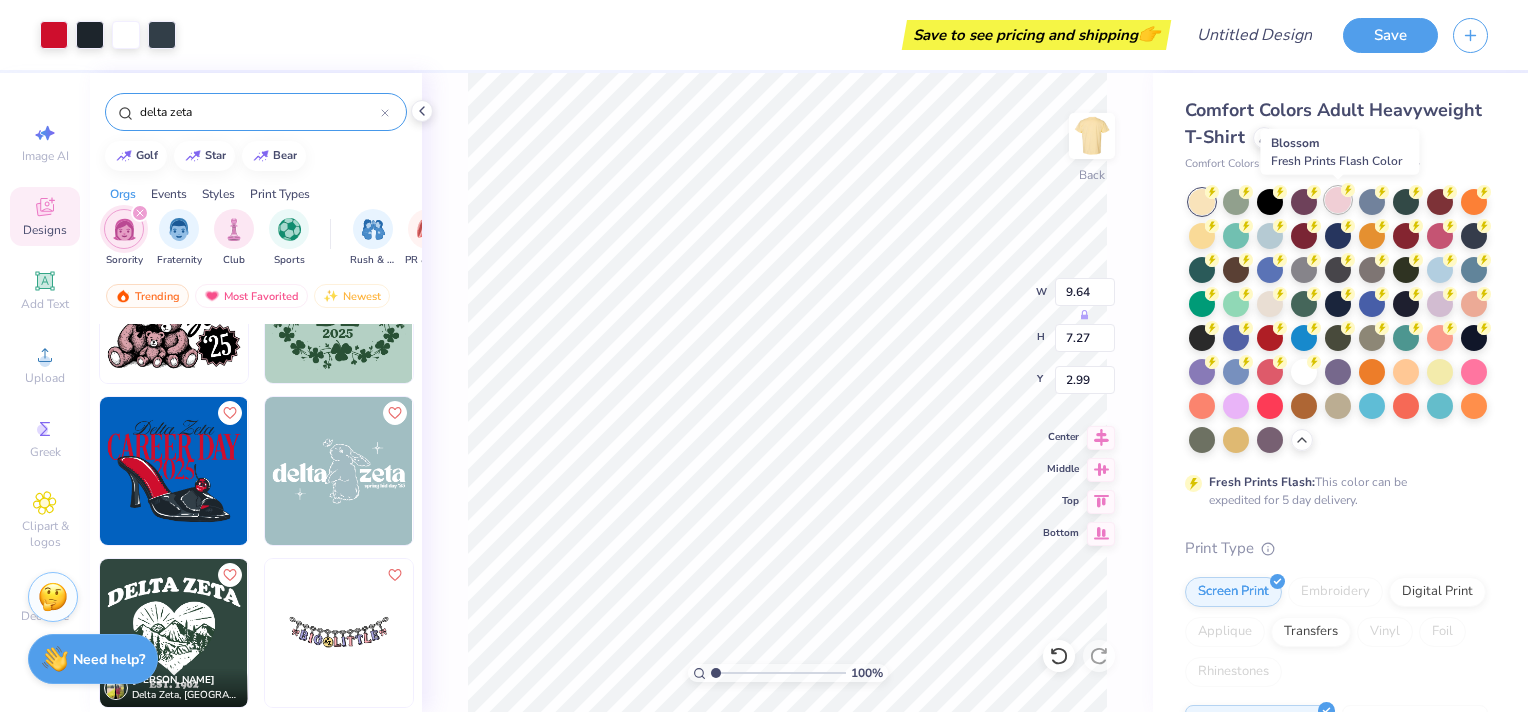 click at bounding box center [1338, 200] 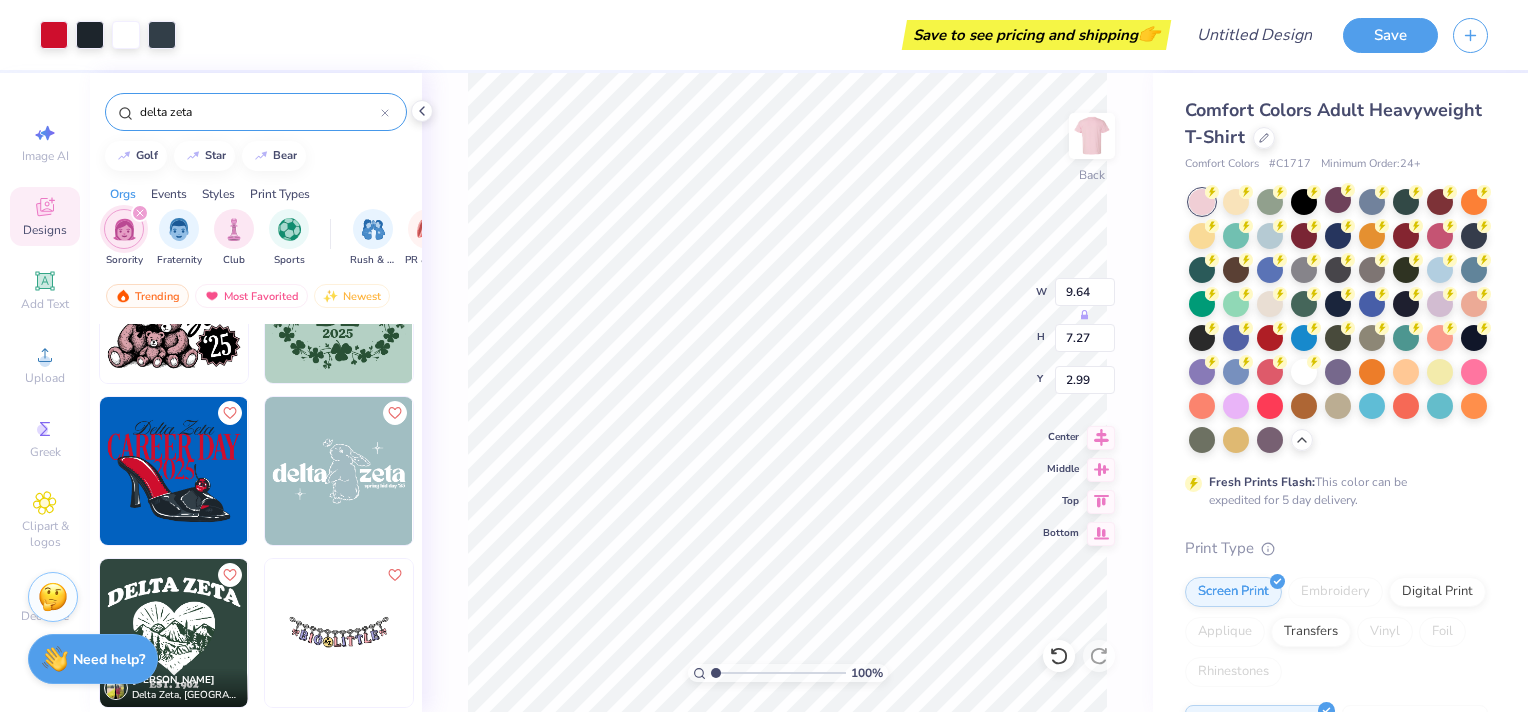 scroll, scrollTop: 1000, scrollLeft: 0, axis: vertical 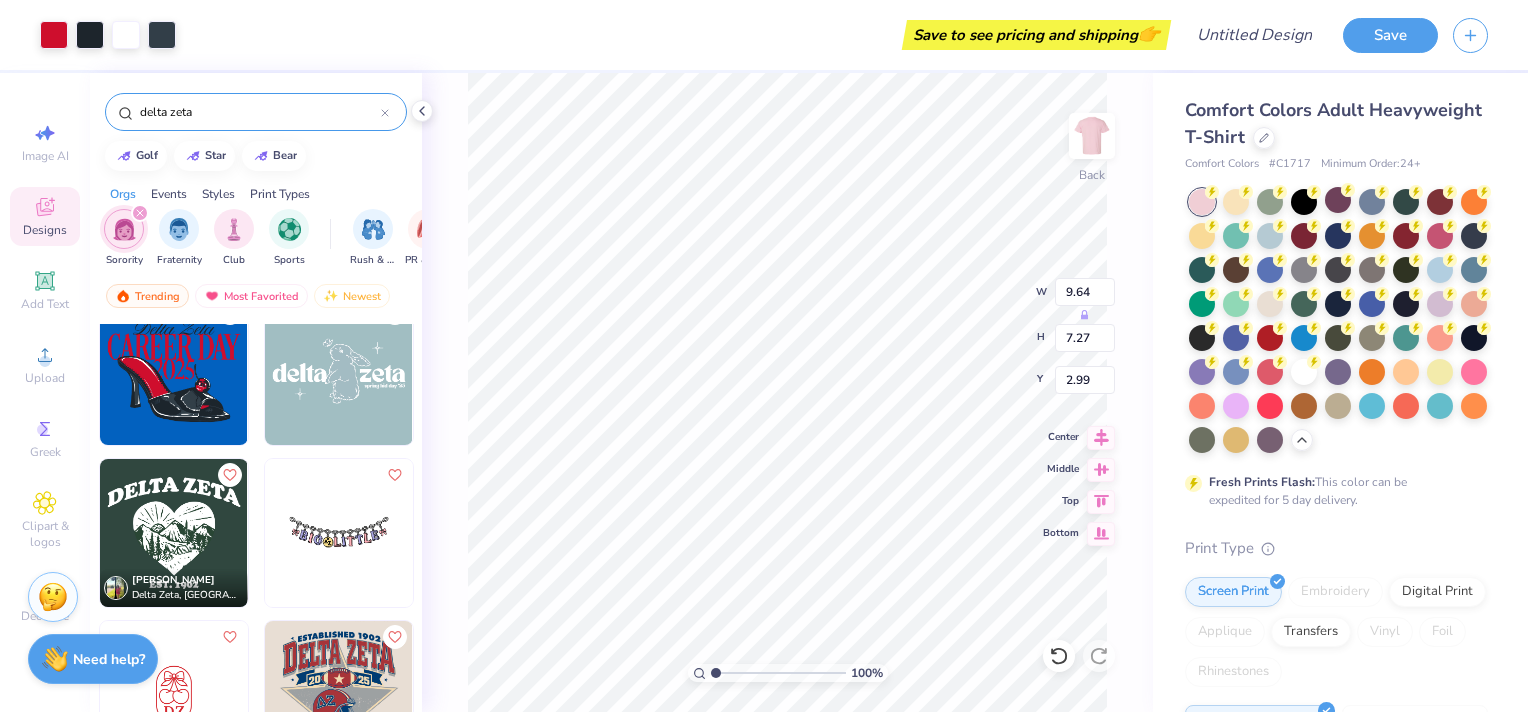 type on "2.50" 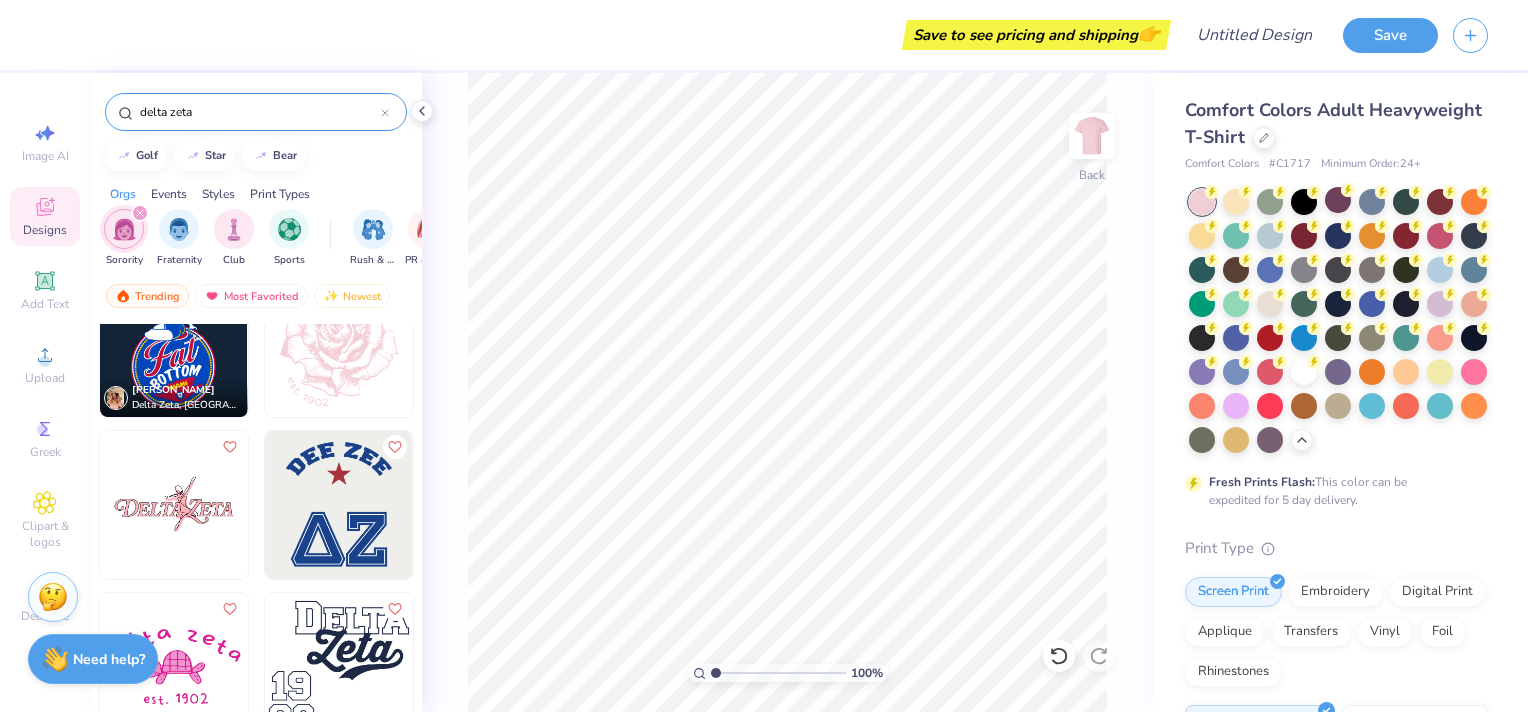scroll, scrollTop: 1800, scrollLeft: 0, axis: vertical 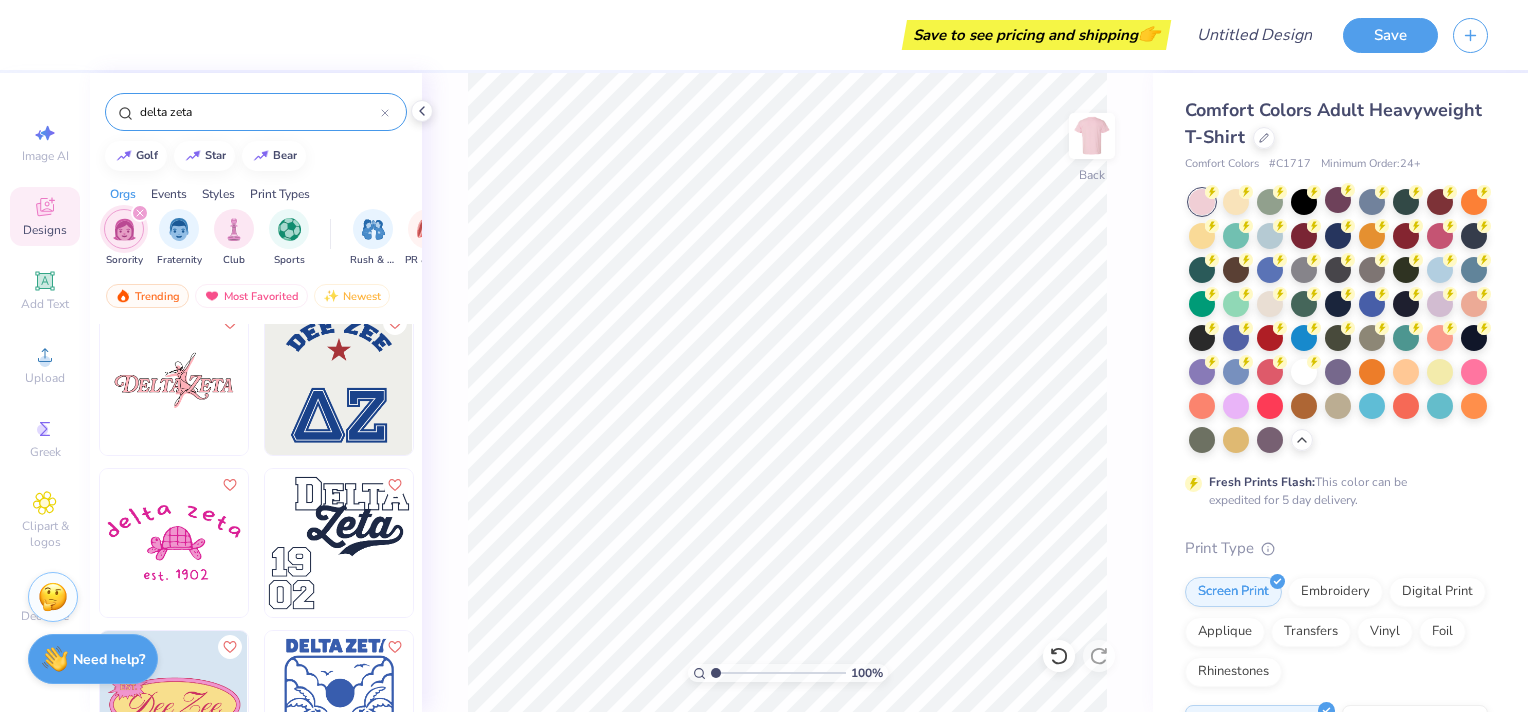 click at bounding box center [174, 381] 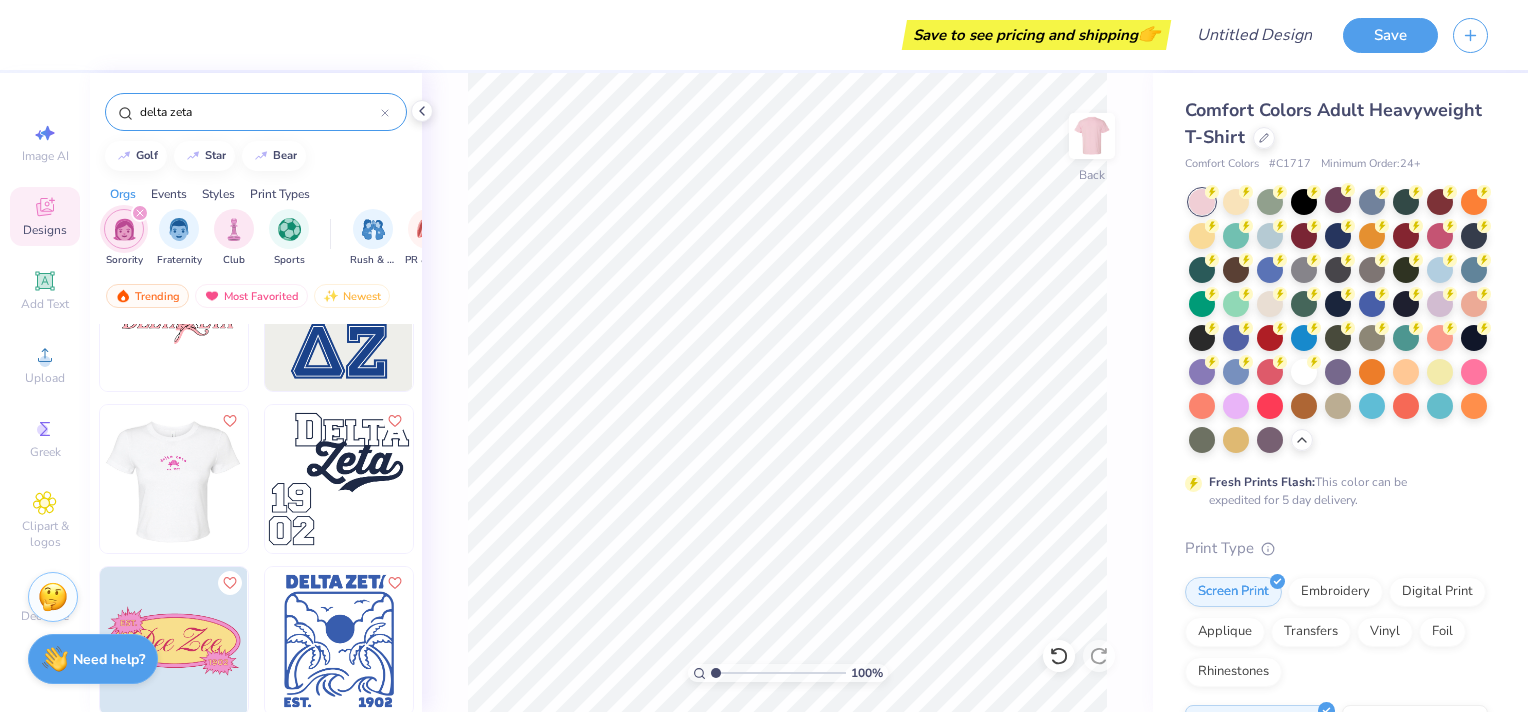 scroll, scrollTop: 1900, scrollLeft: 0, axis: vertical 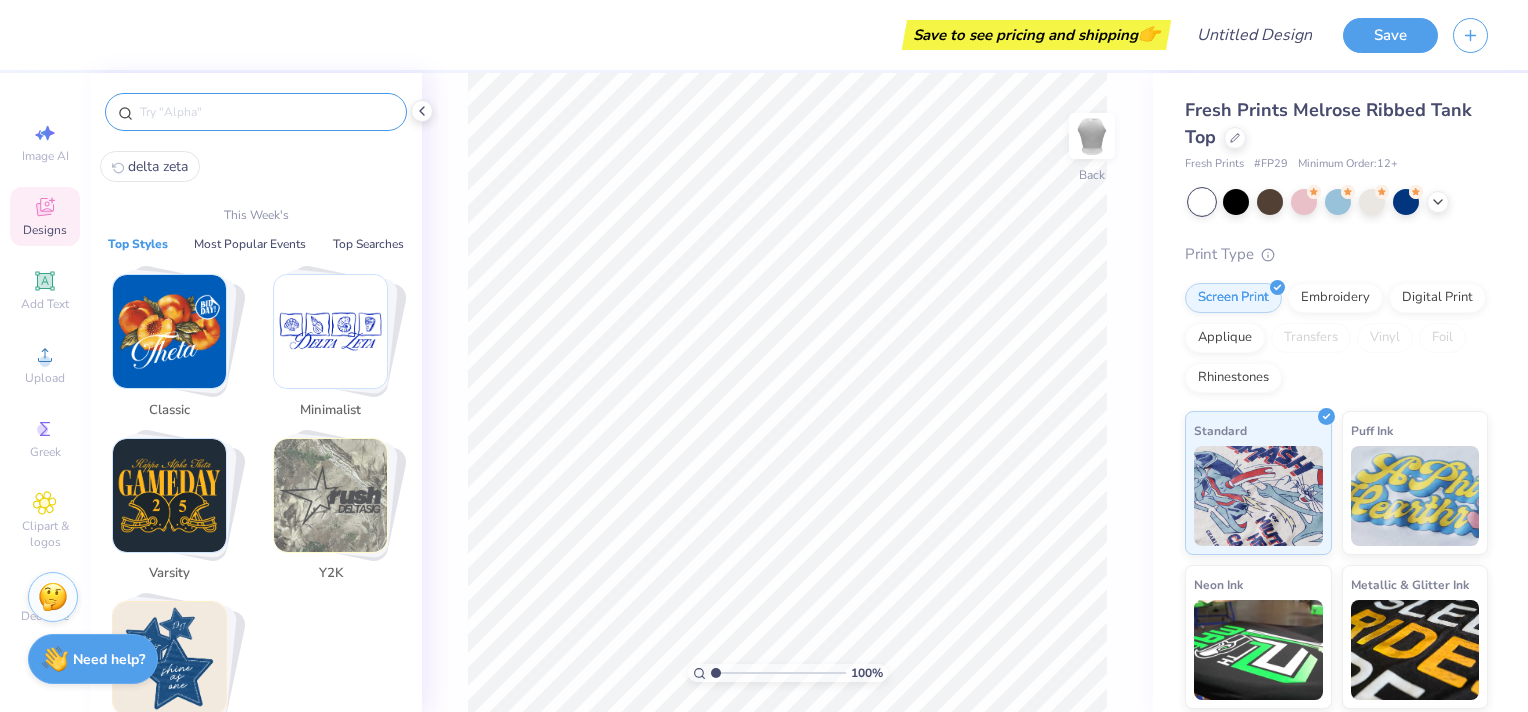 click at bounding box center [266, 112] 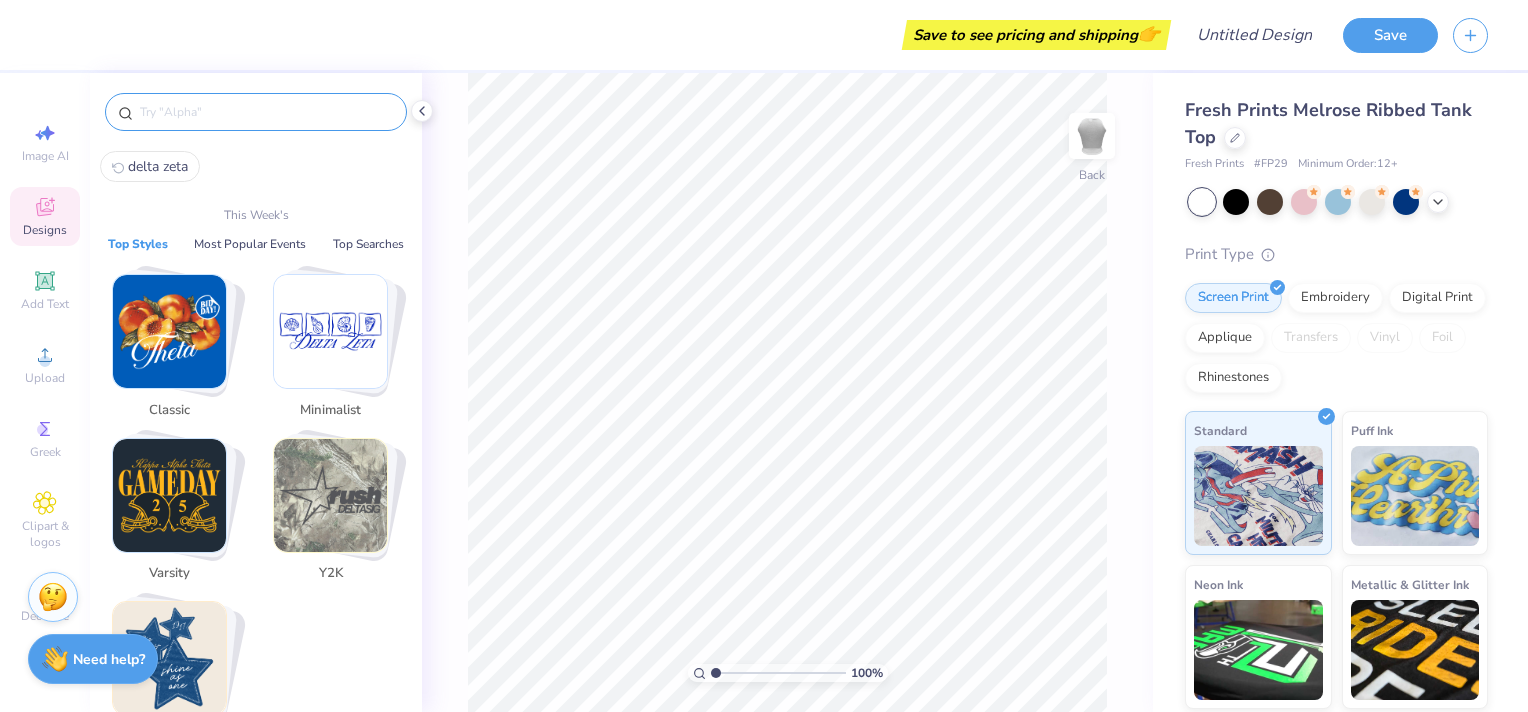 click on "delta zeta" at bounding box center (158, 166) 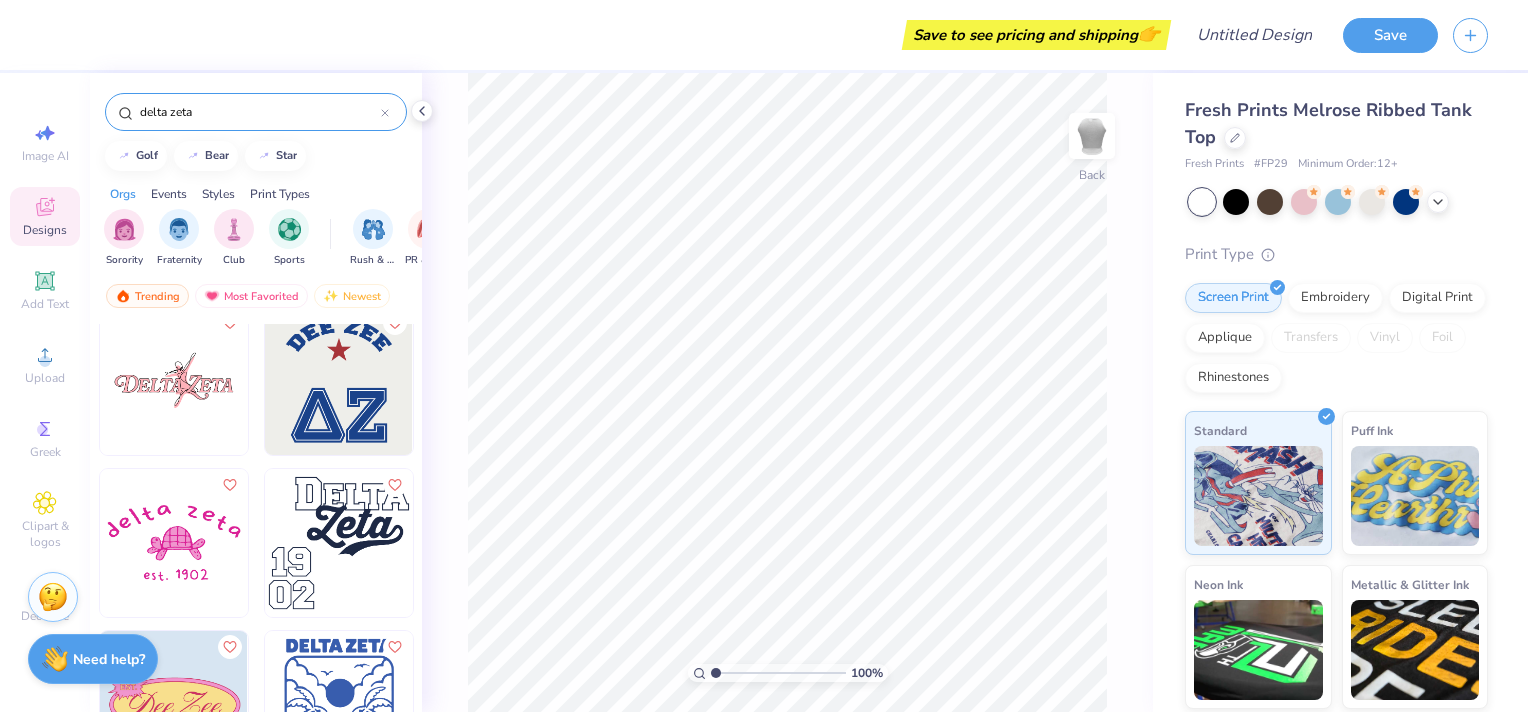 scroll, scrollTop: 1900, scrollLeft: 0, axis: vertical 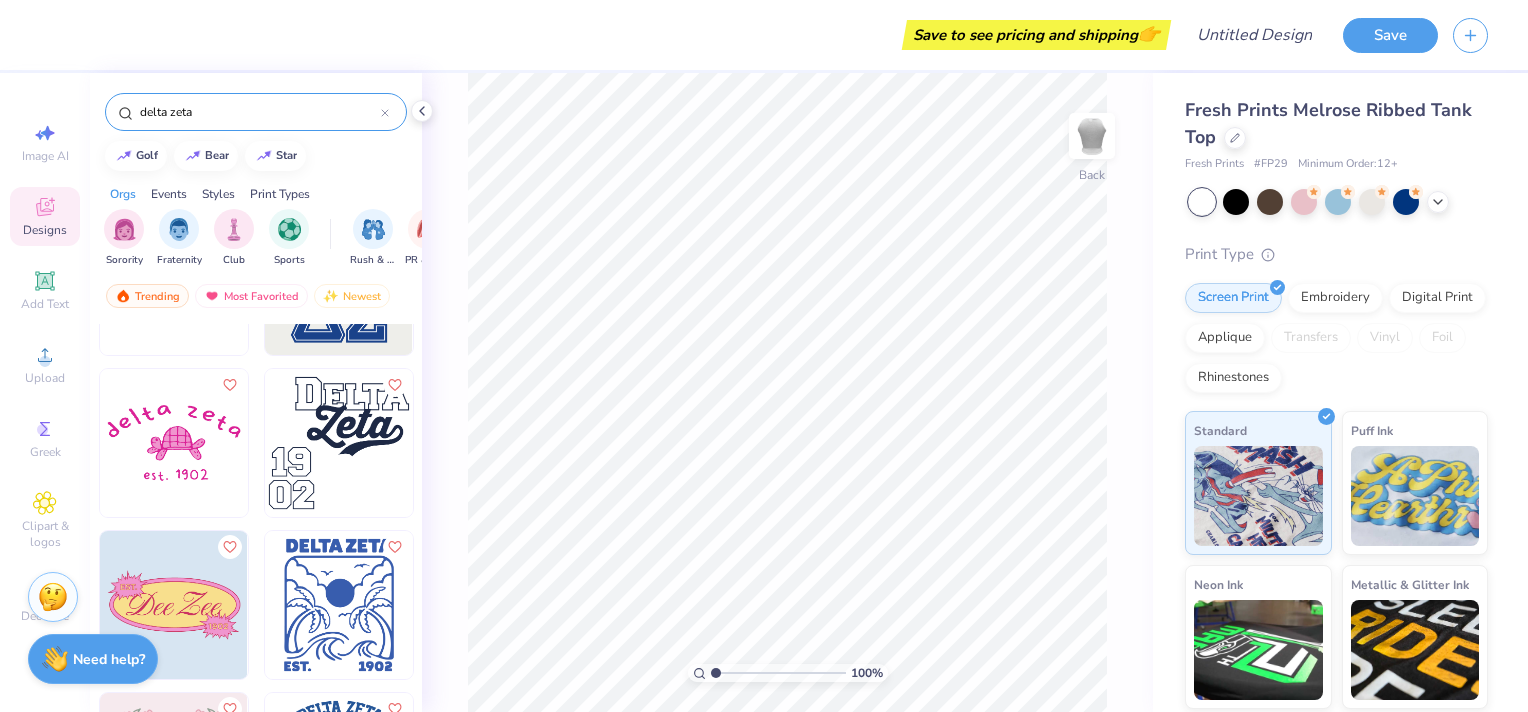 click on "Designs" at bounding box center (45, 216) 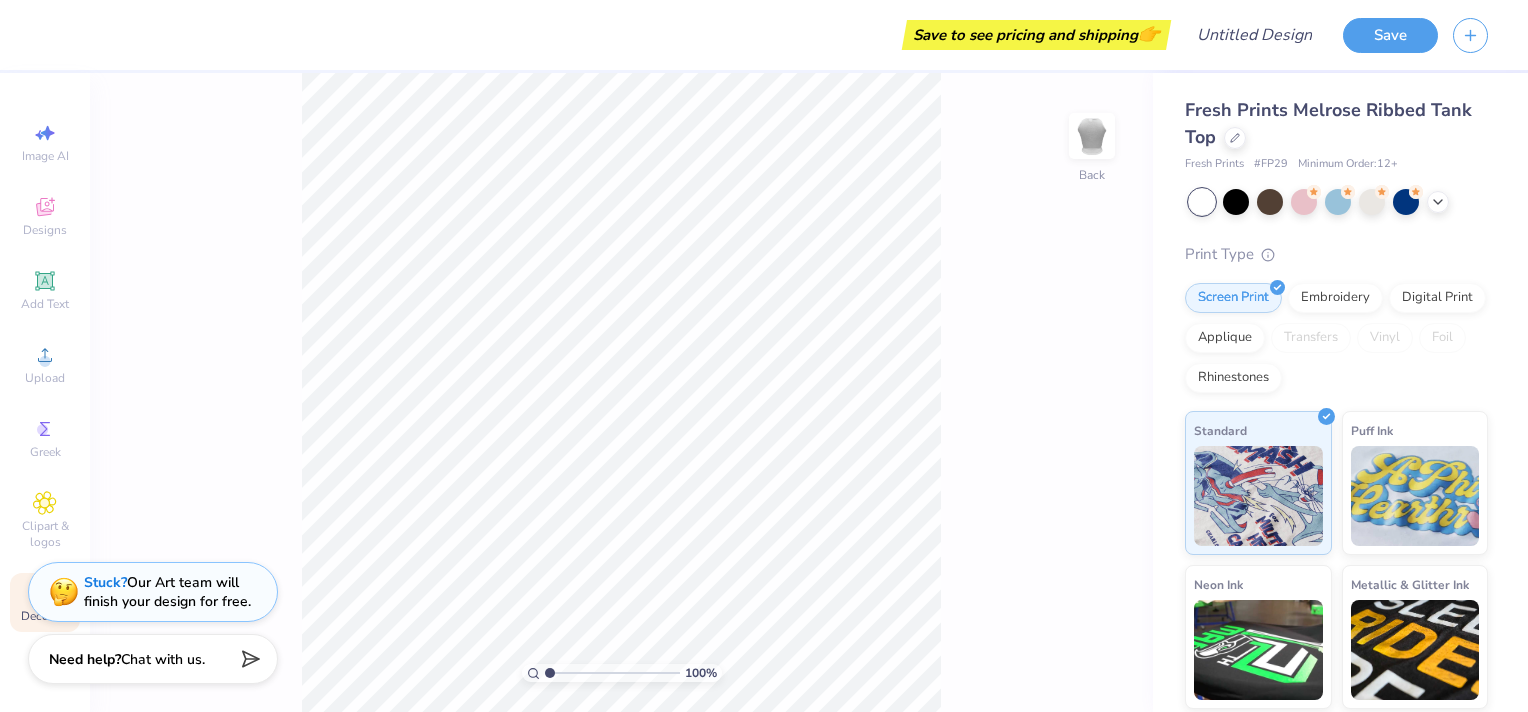 click on "Decorate" at bounding box center [45, 602] 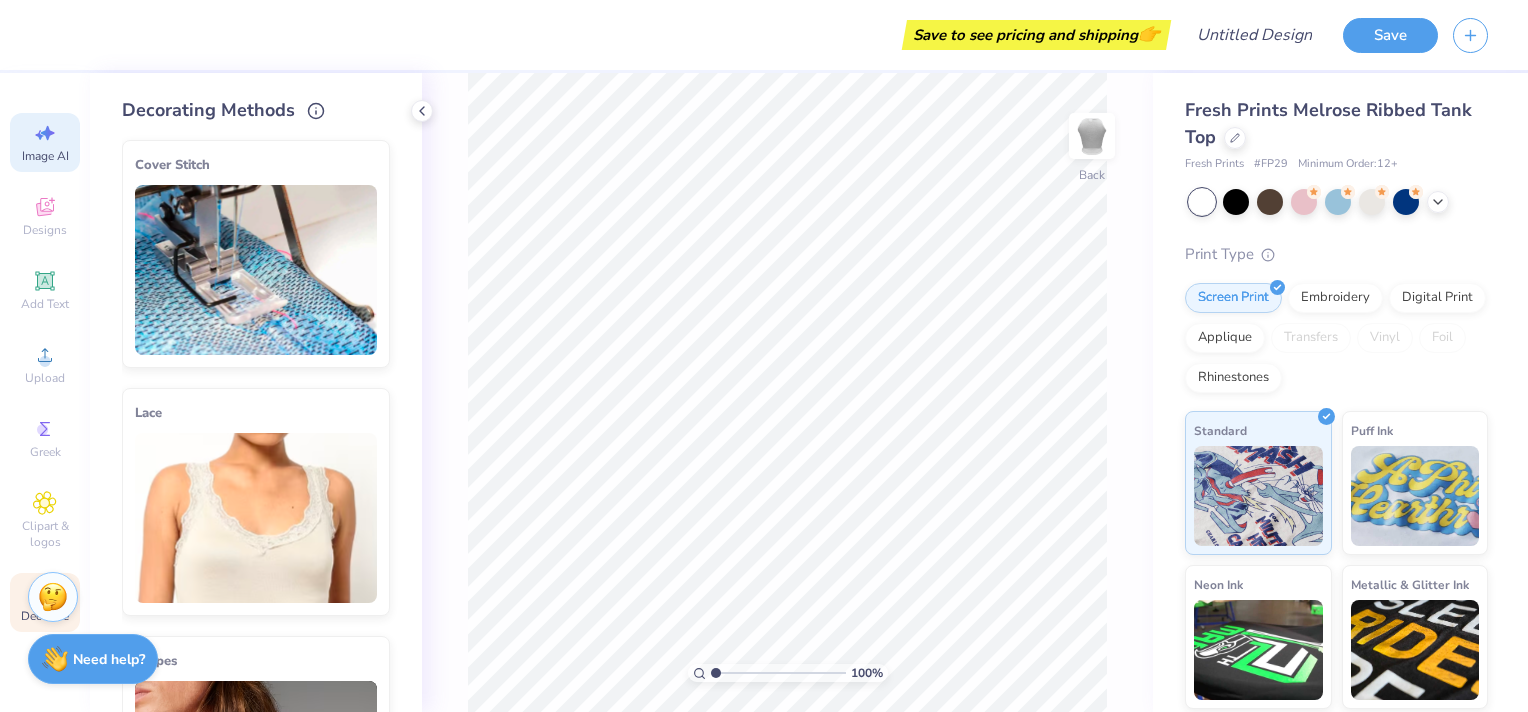 click 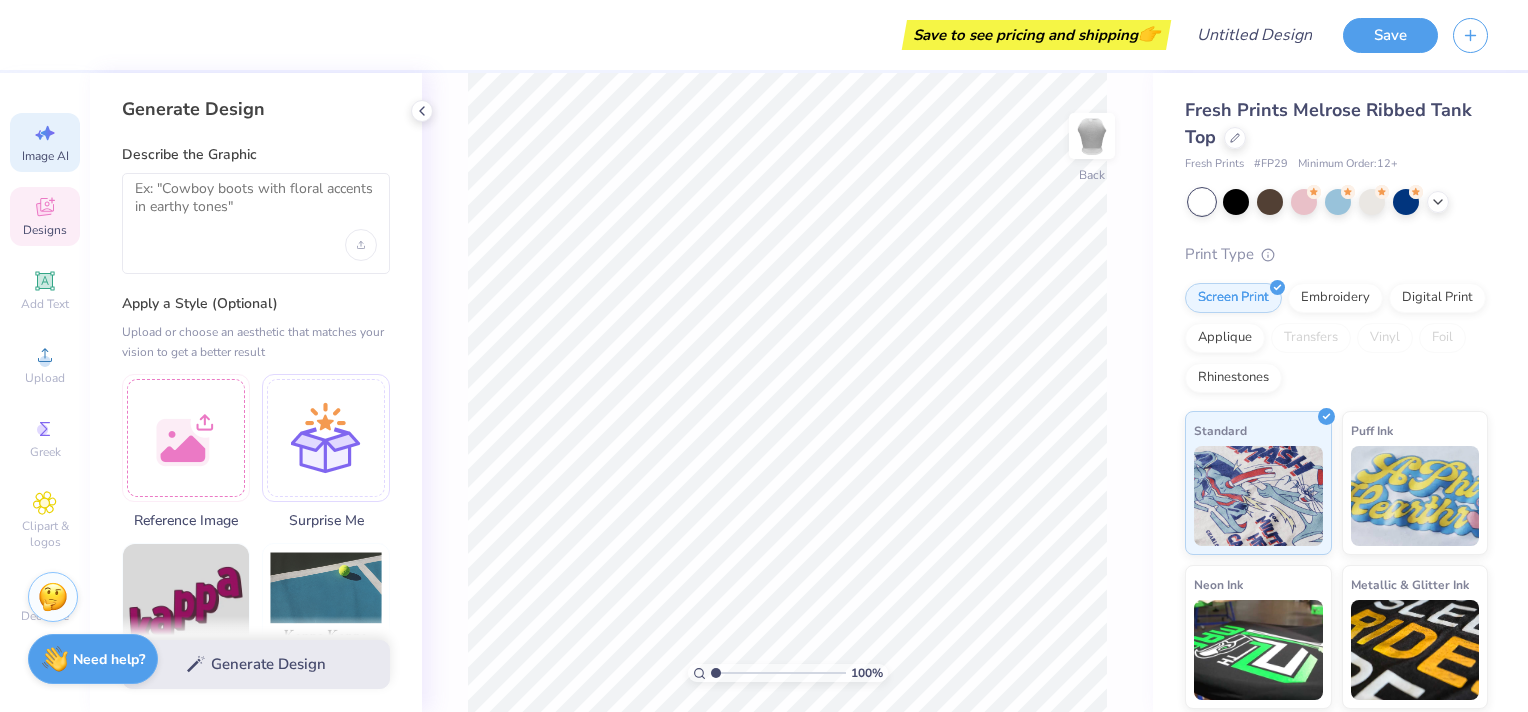 click on "Designs" at bounding box center (45, 230) 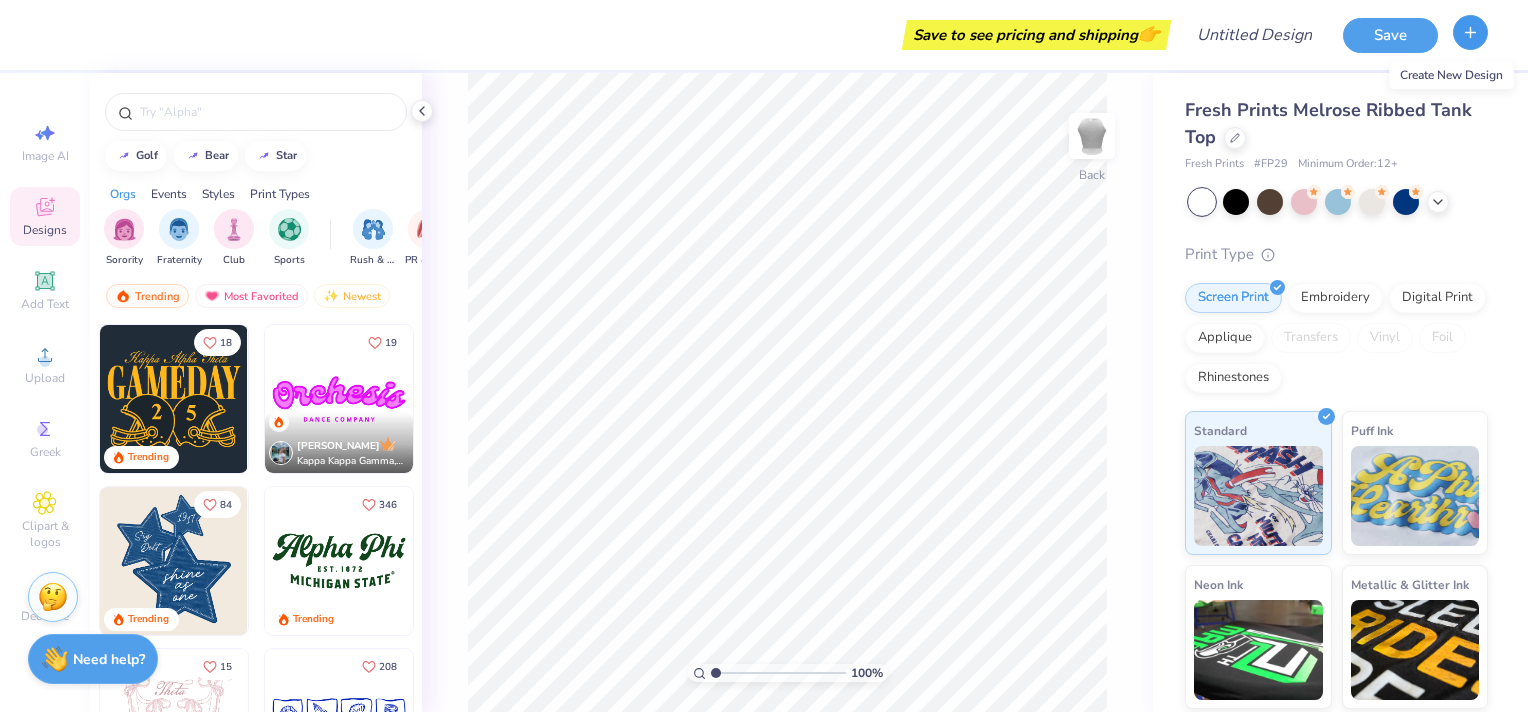 click at bounding box center [1470, 32] 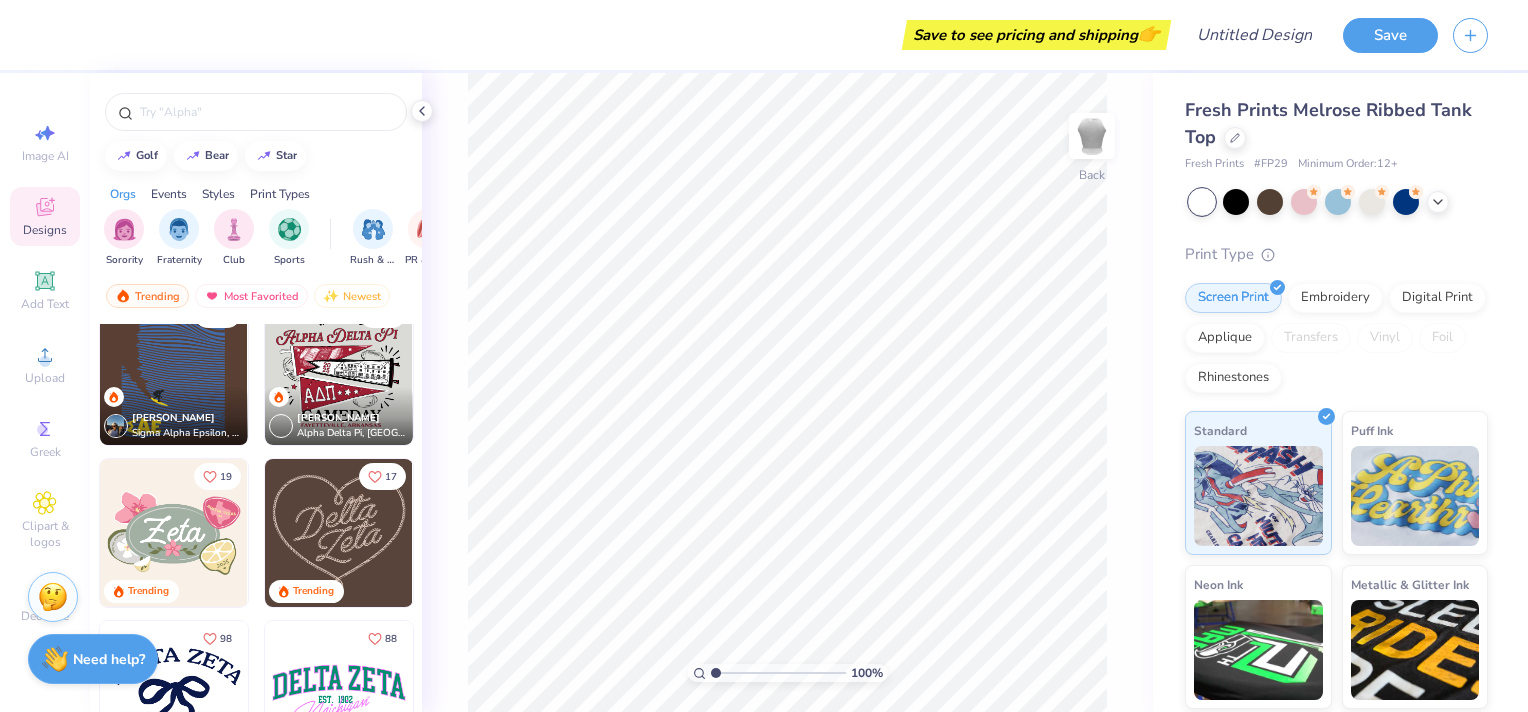 scroll, scrollTop: 300, scrollLeft: 0, axis: vertical 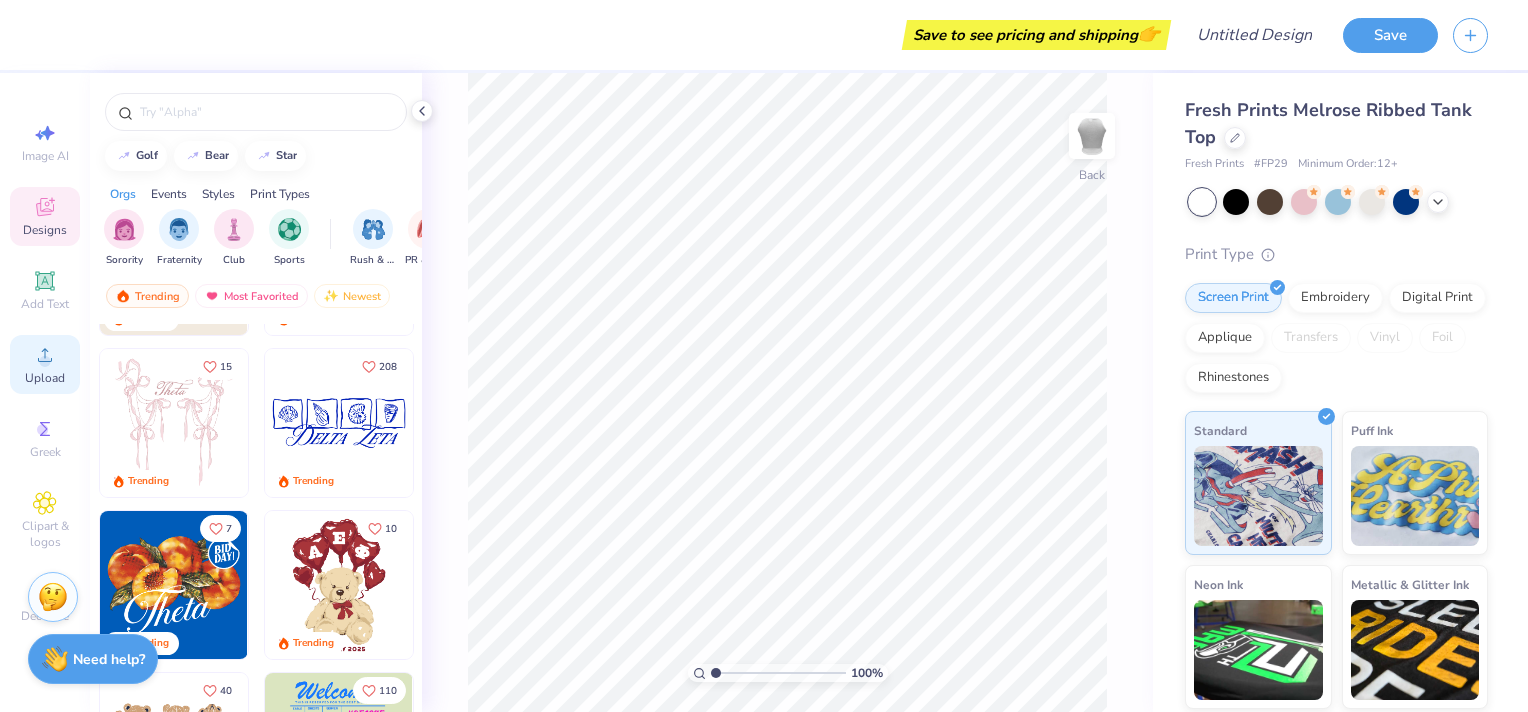 click on "Upload" at bounding box center (45, 364) 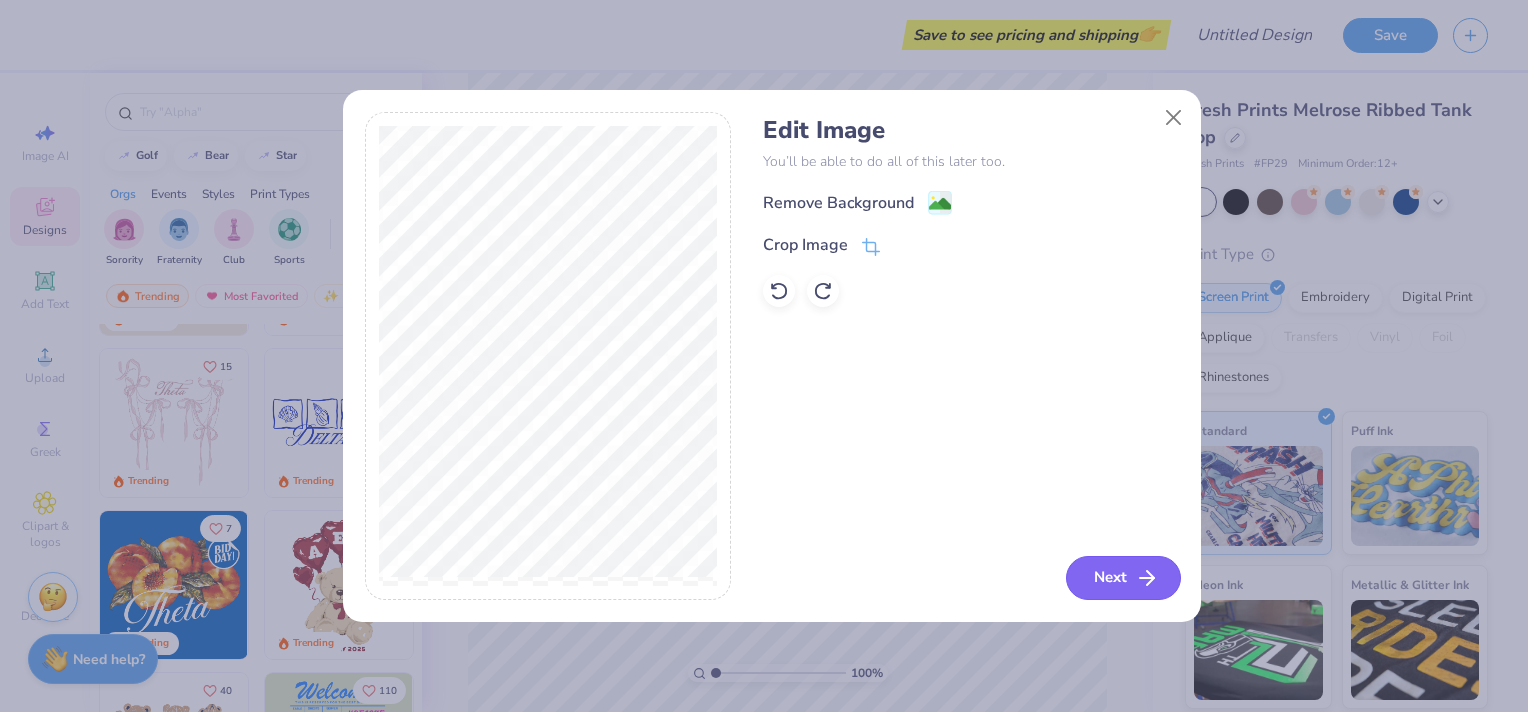 click on "Next" at bounding box center (1123, 578) 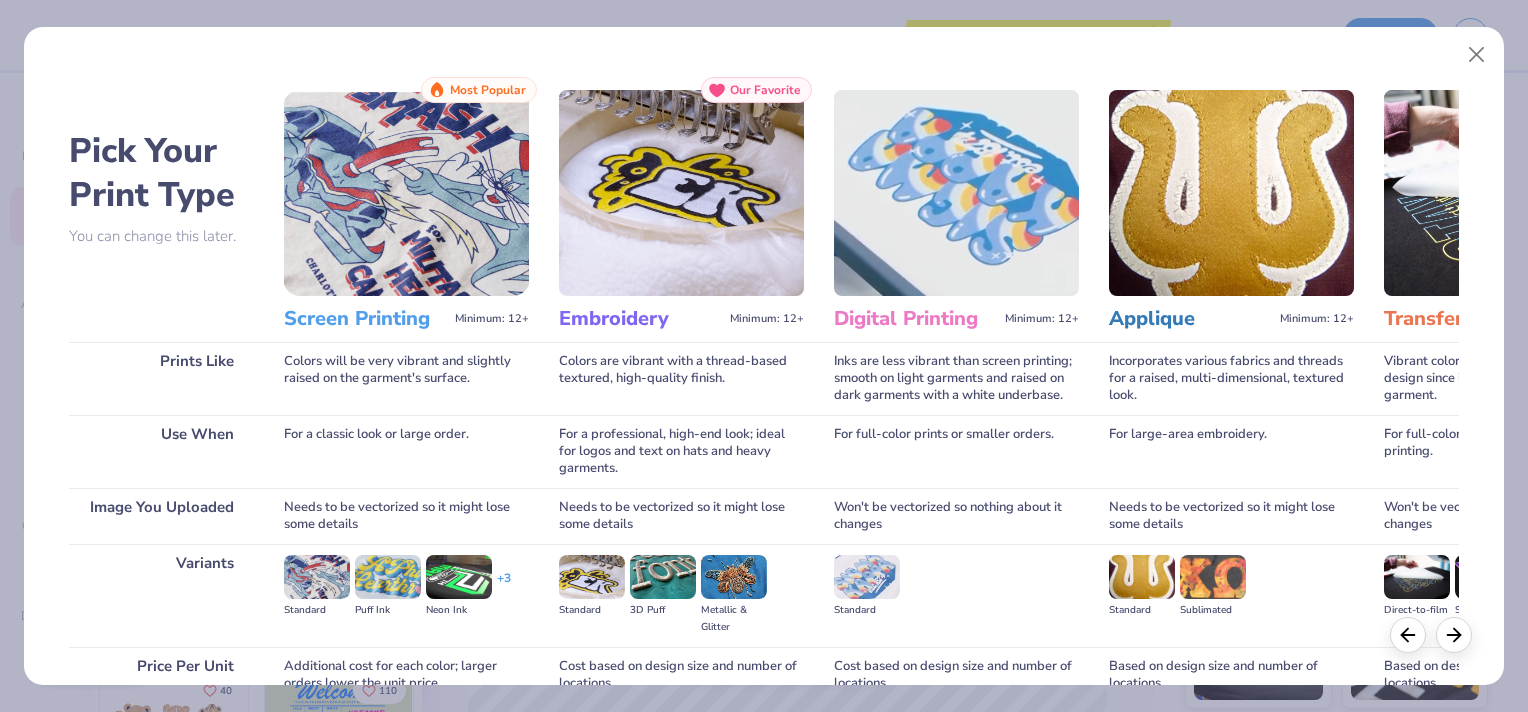 click at bounding box center [406, 193] 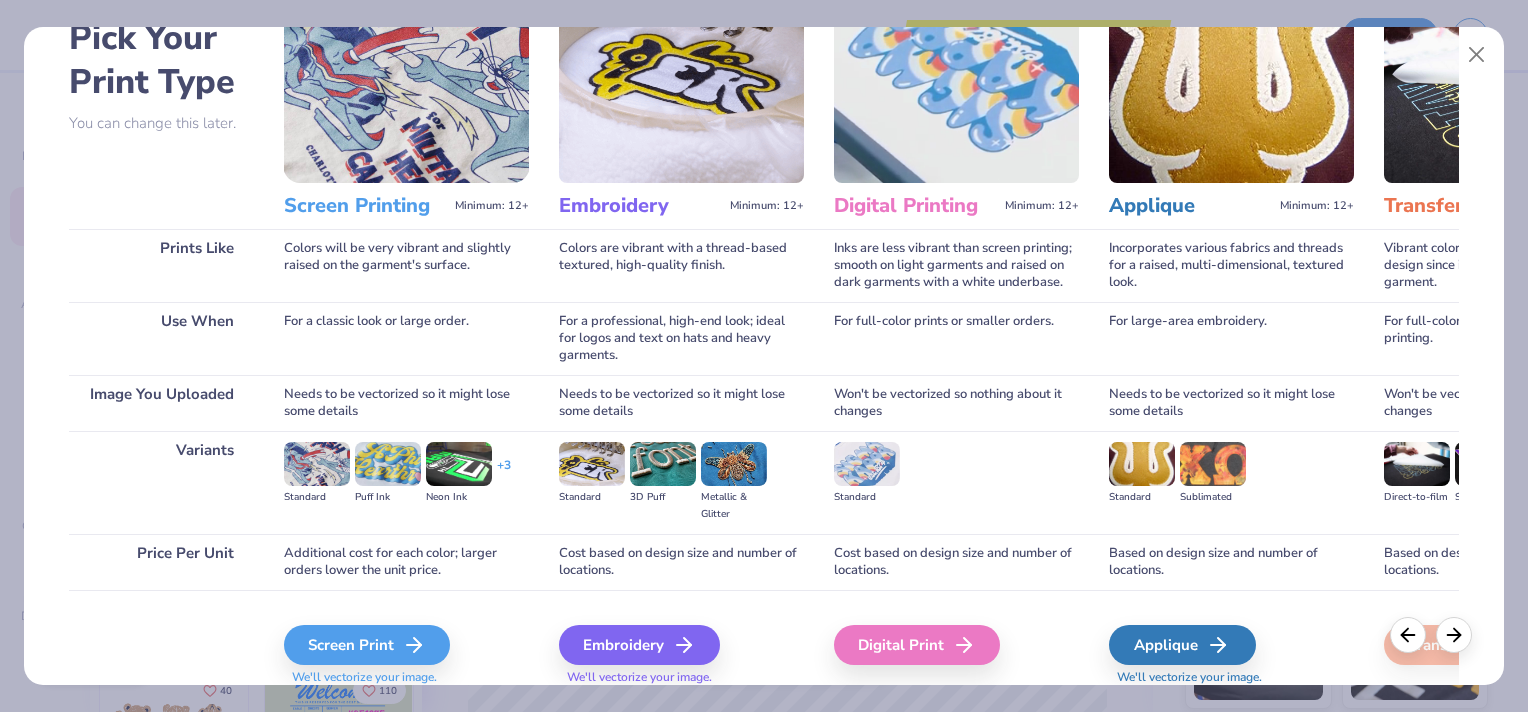 scroll, scrollTop: 184, scrollLeft: 0, axis: vertical 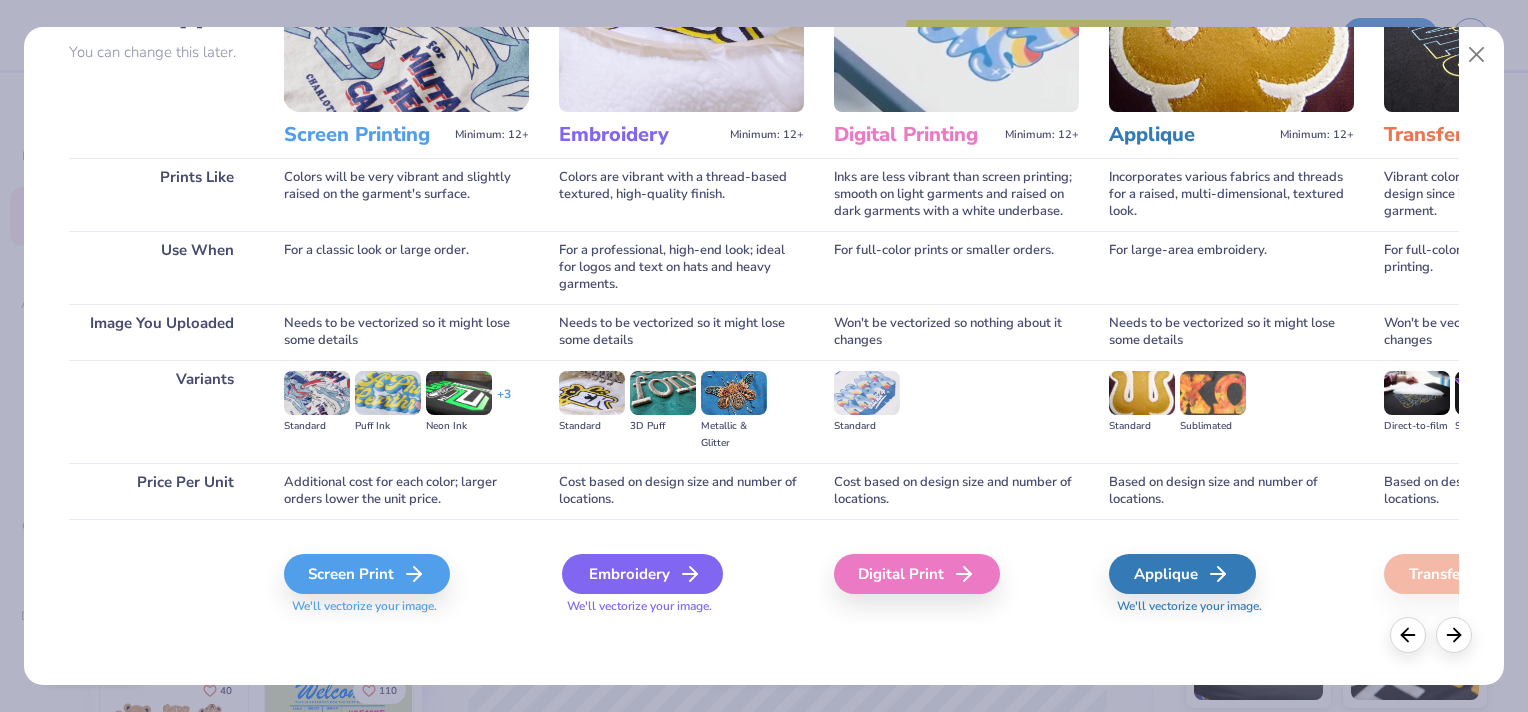 click on "Embroidery" at bounding box center [642, 574] 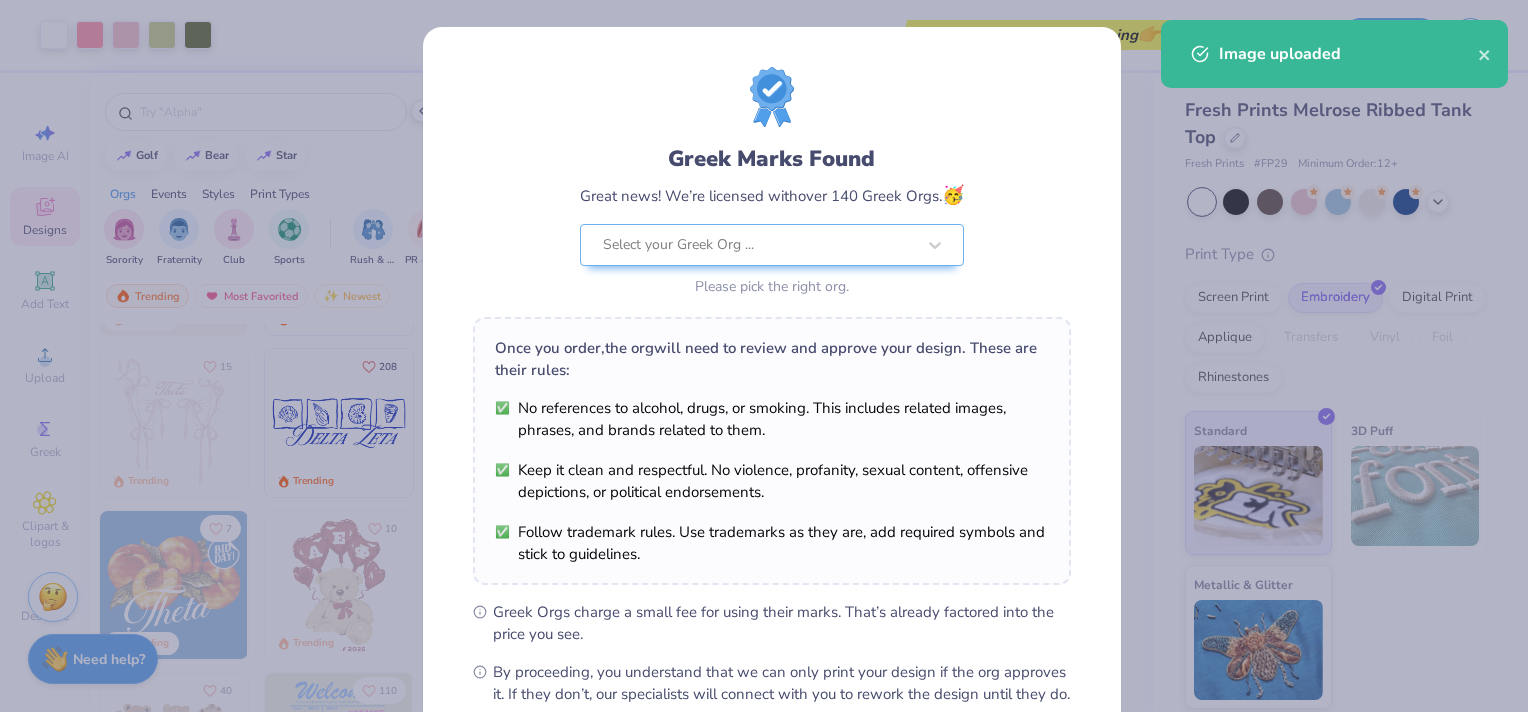 click on "No references to alcohol, drugs, or smoking. This includes related images, phrases, and brands related to them. Keep it clean and respectful. No violence, profanity, sexual content, offensive depictions, or political endorsements. Follow trademark rules. Use trademarks as they are, add required symbols and stick to guidelines." at bounding box center (772, 481) 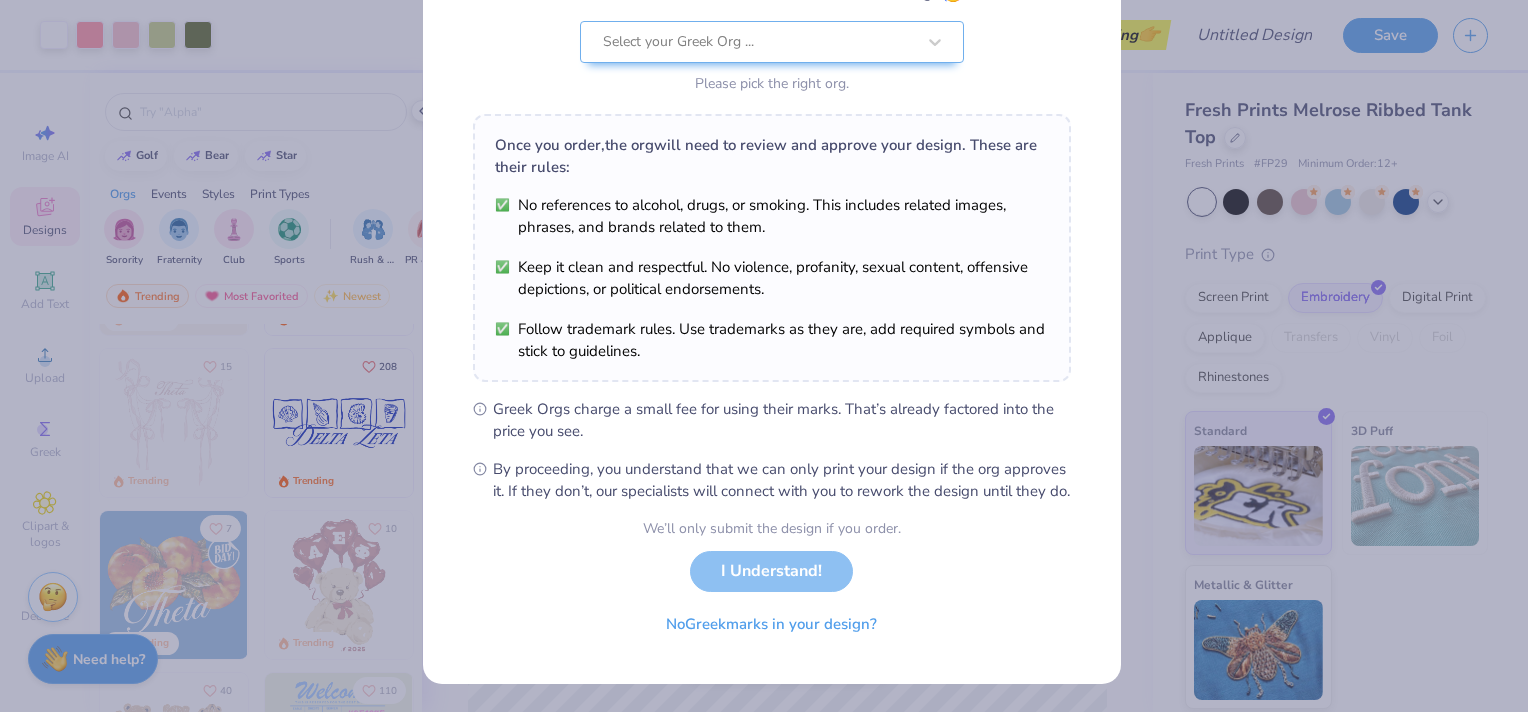 scroll, scrollTop: 0, scrollLeft: 0, axis: both 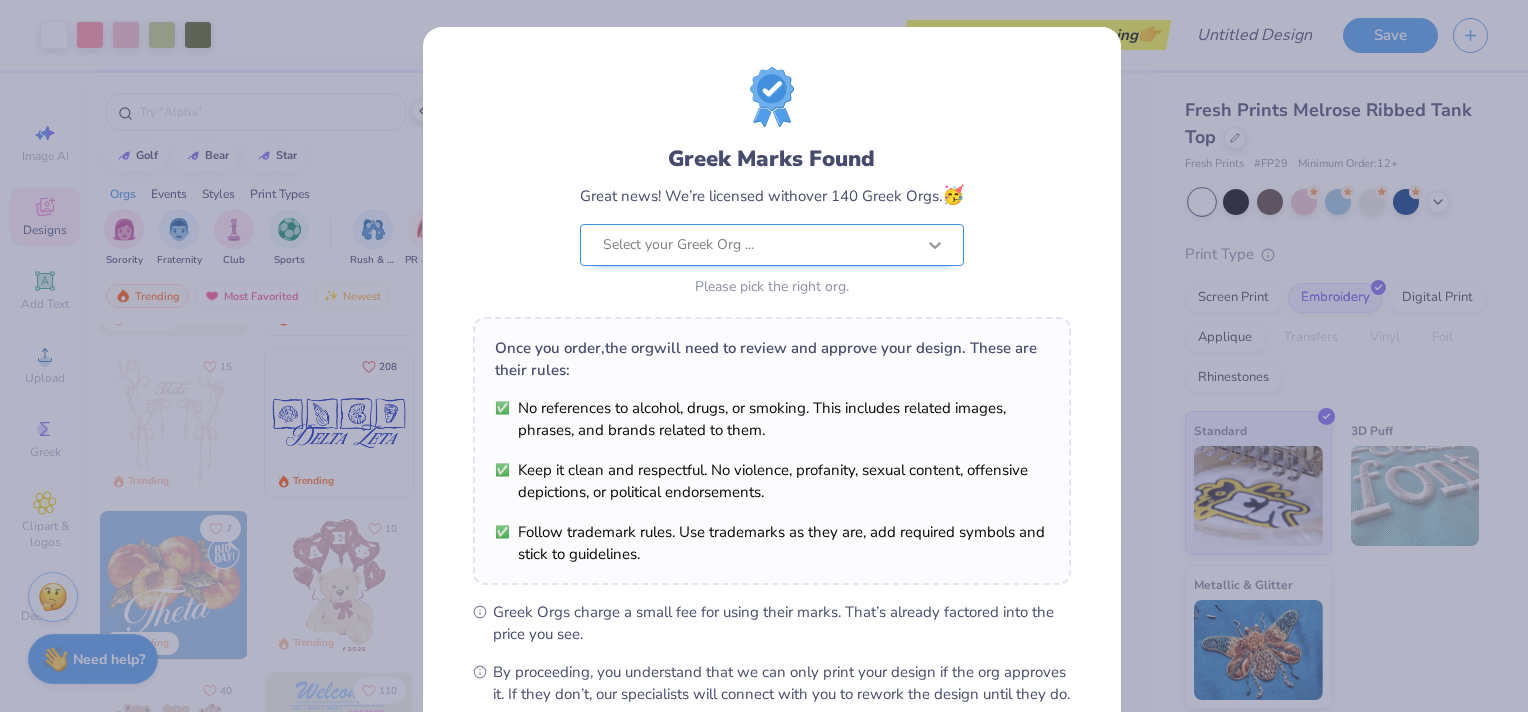 click at bounding box center (935, 245) 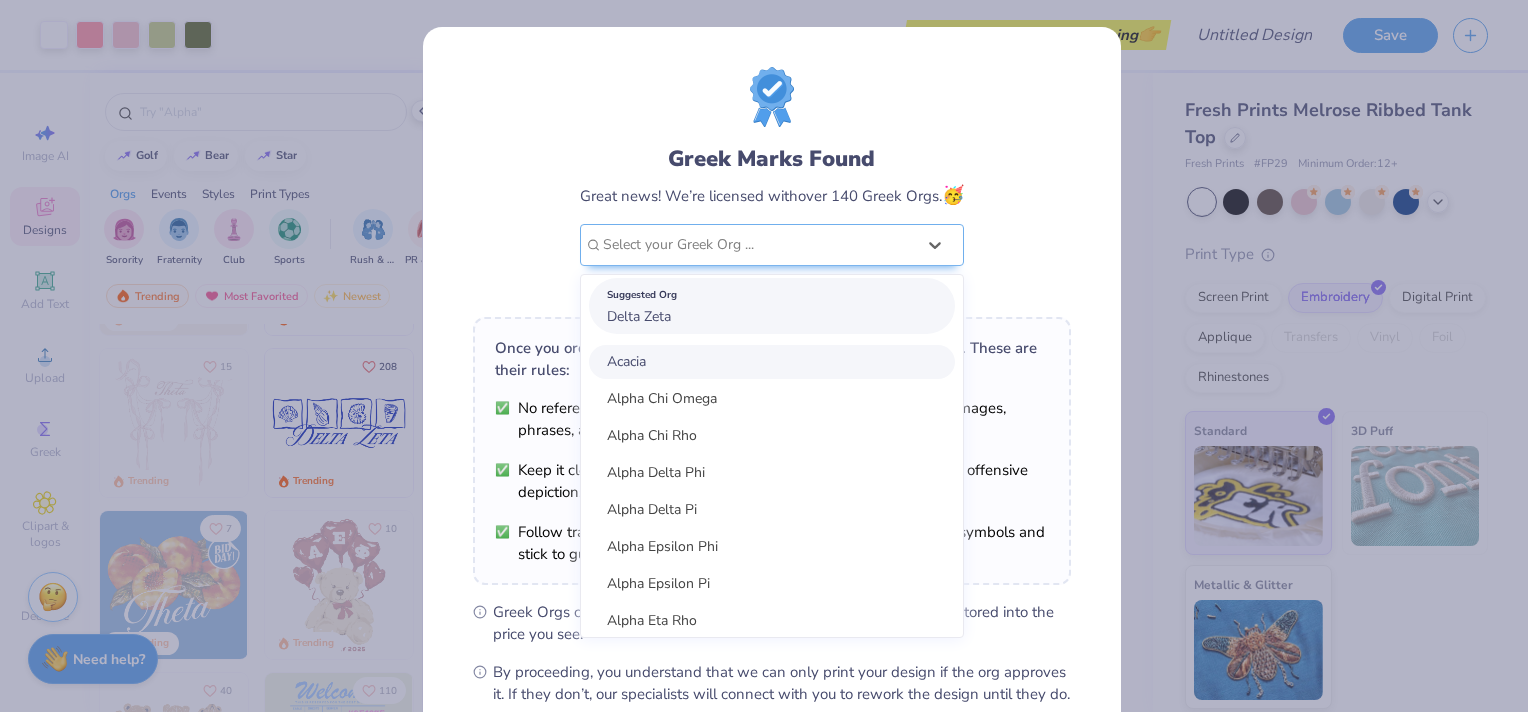 click on "Suggested Org" at bounding box center [772, 295] 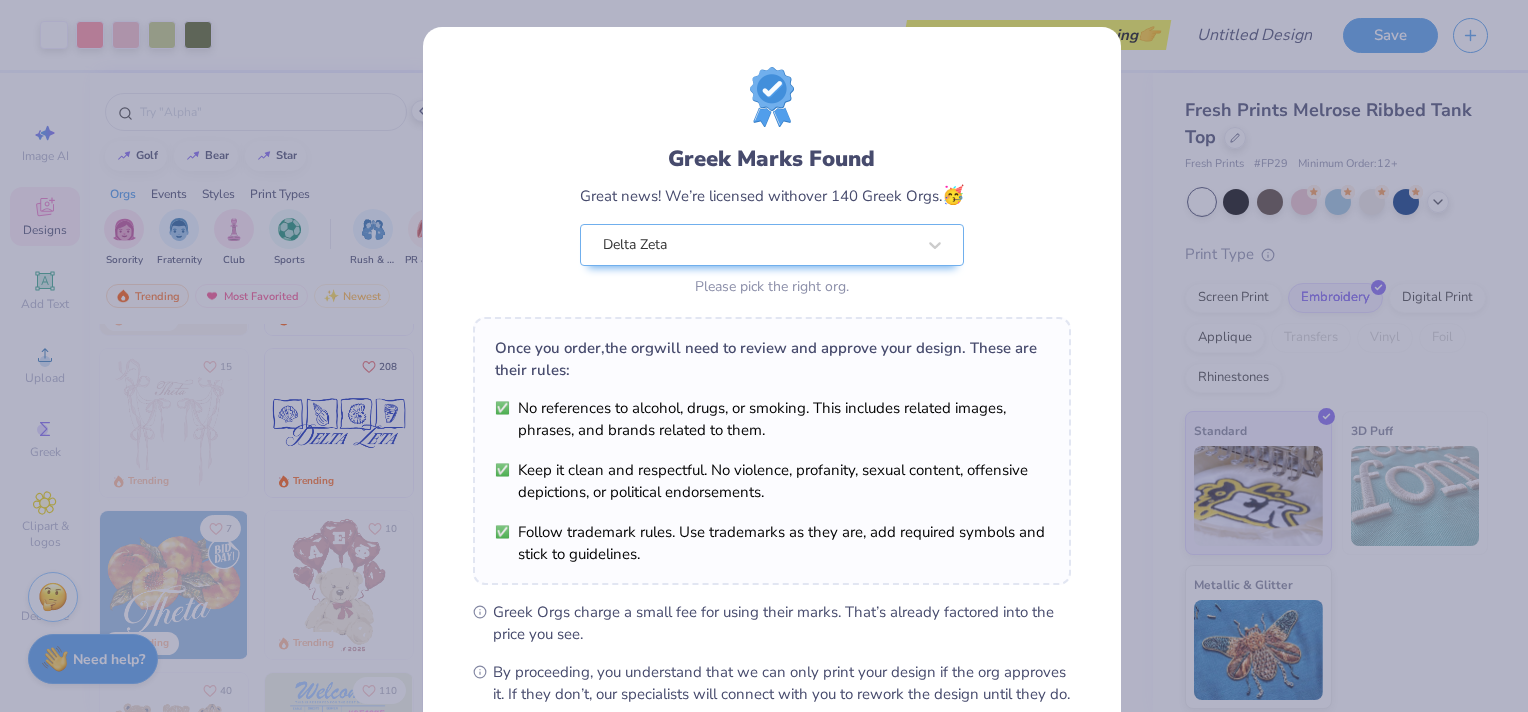 scroll, scrollTop: 222, scrollLeft: 0, axis: vertical 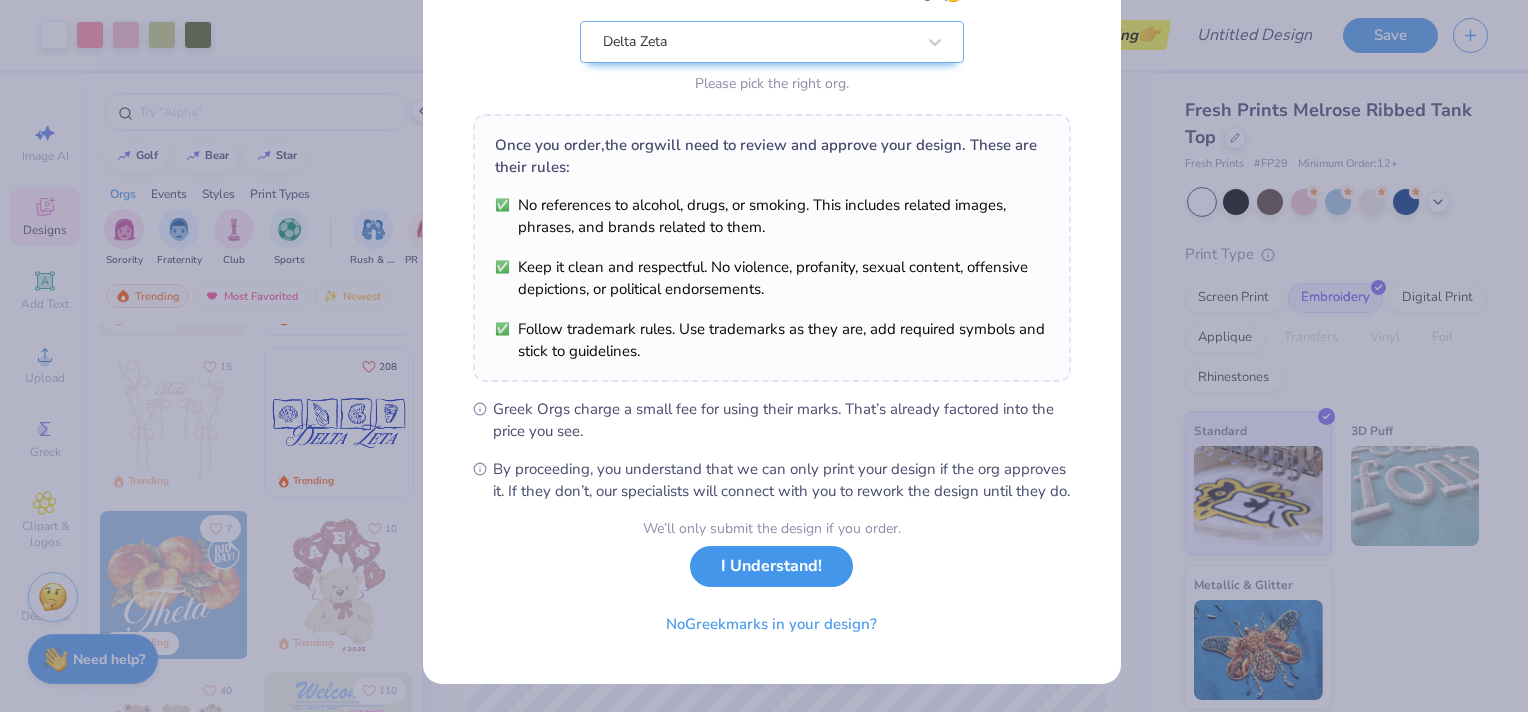 click on "I Understand!" at bounding box center [771, 566] 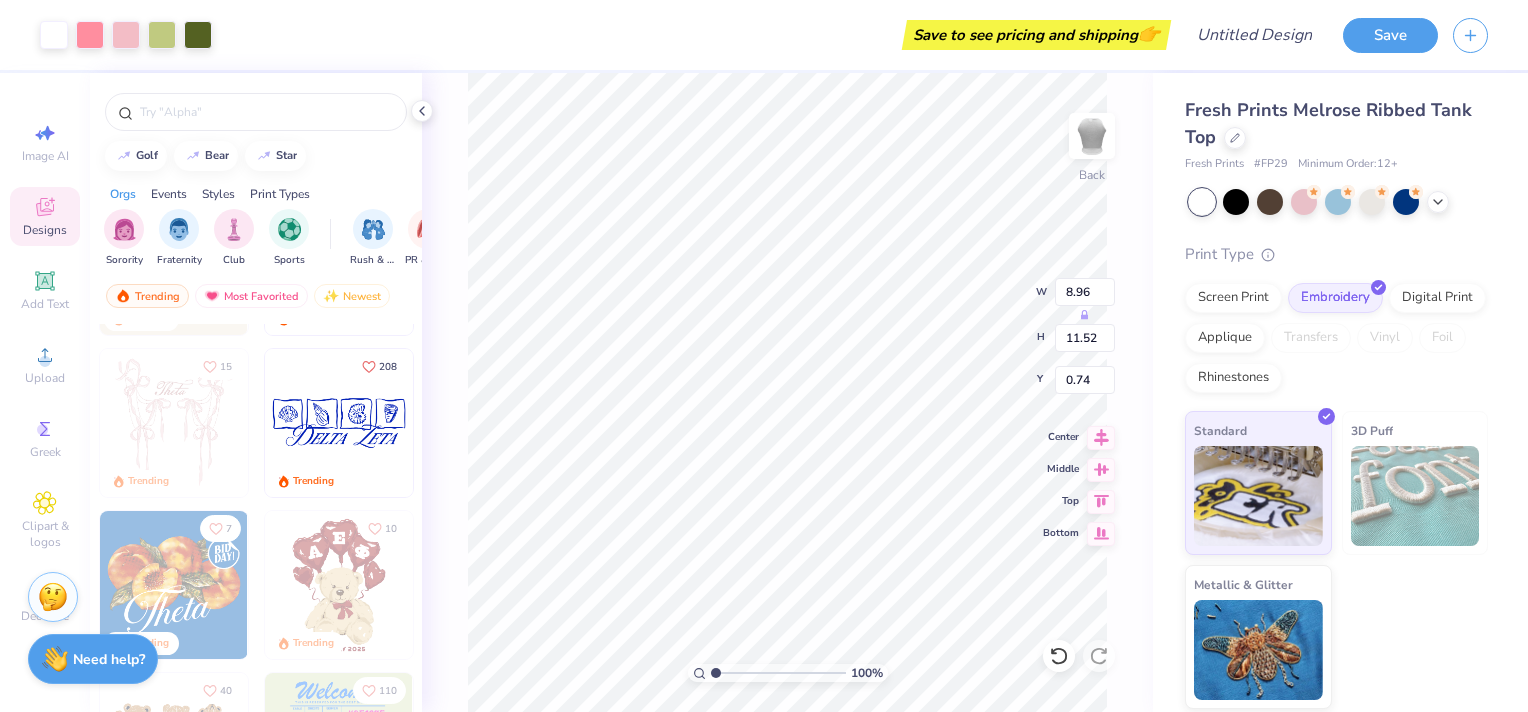 scroll, scrollTop: 0, scrollLeft: 0, axis: both 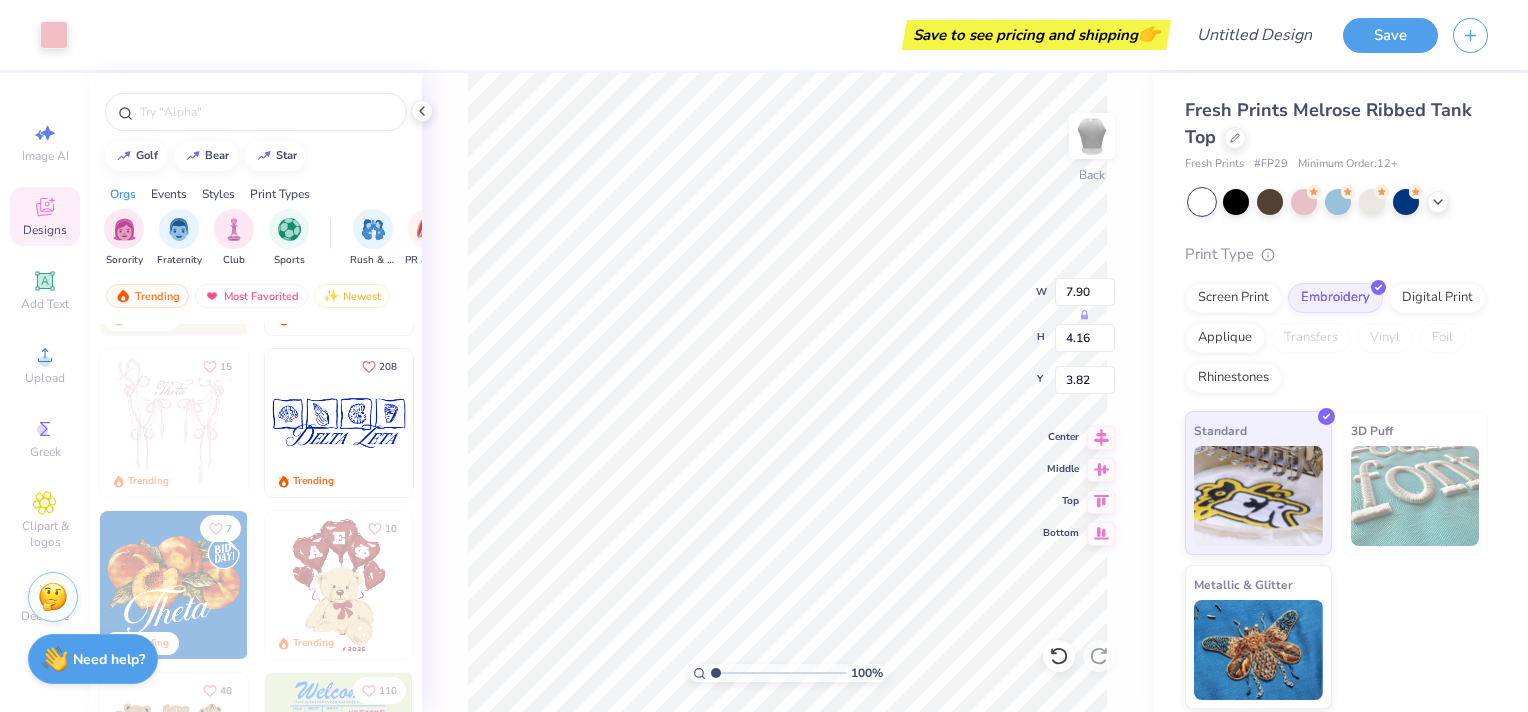 type on "3.83" 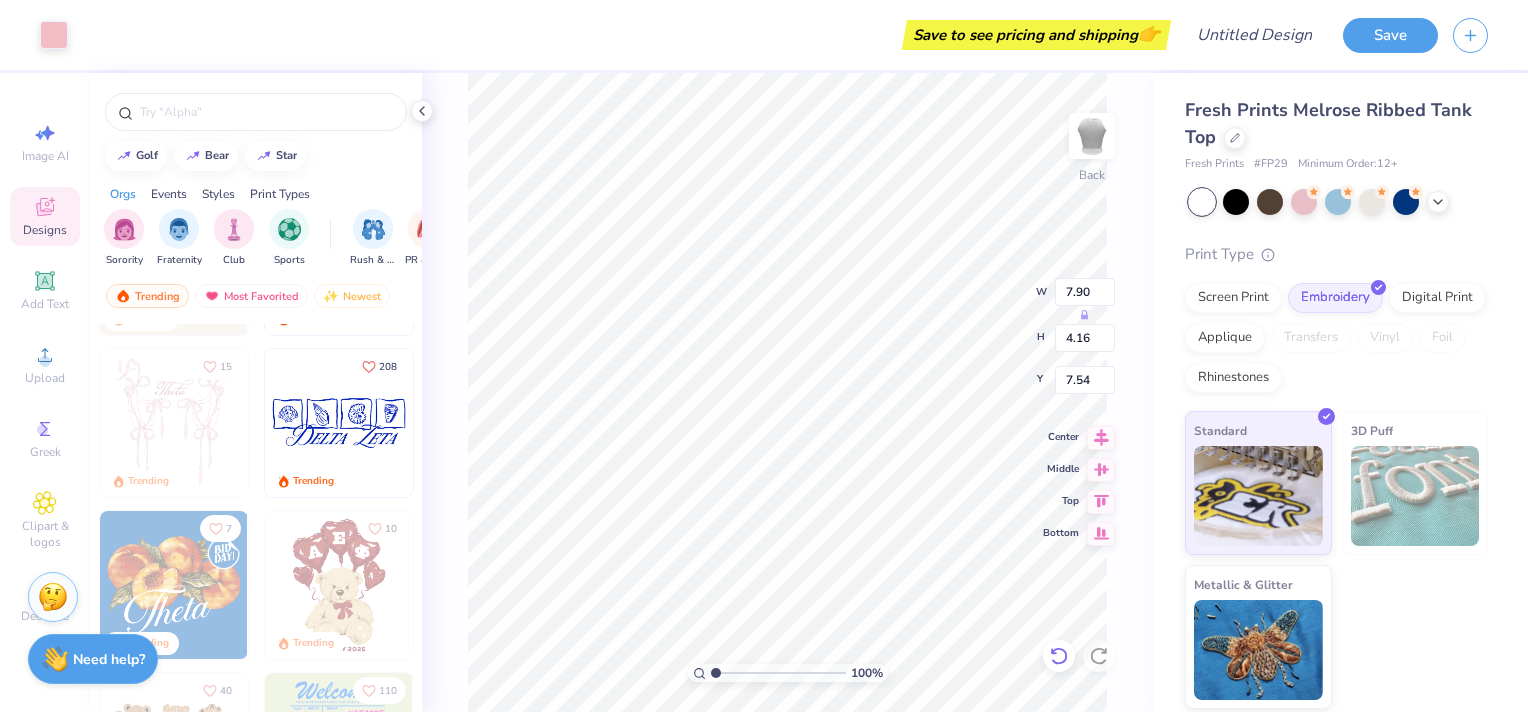 click at bounding box center [1059, 656] 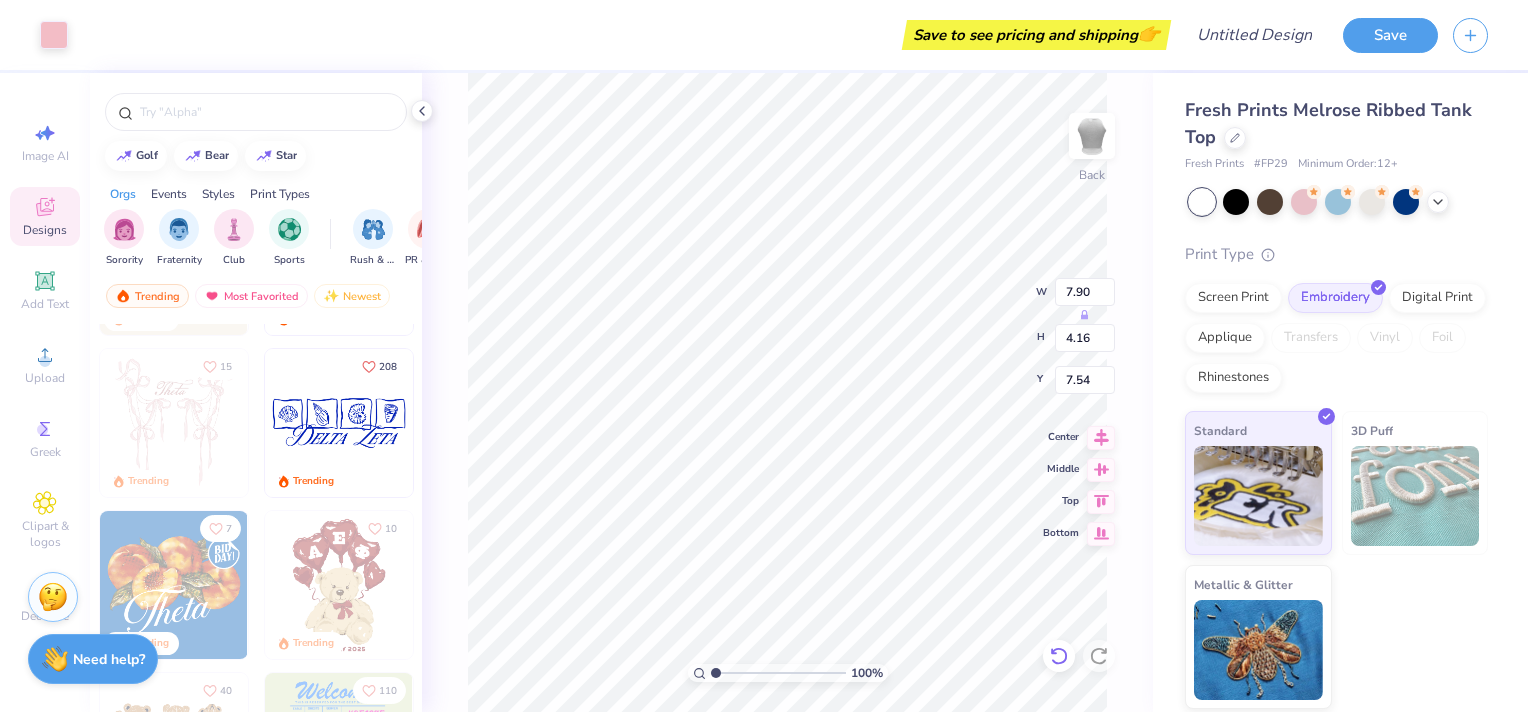 type on "3.83" 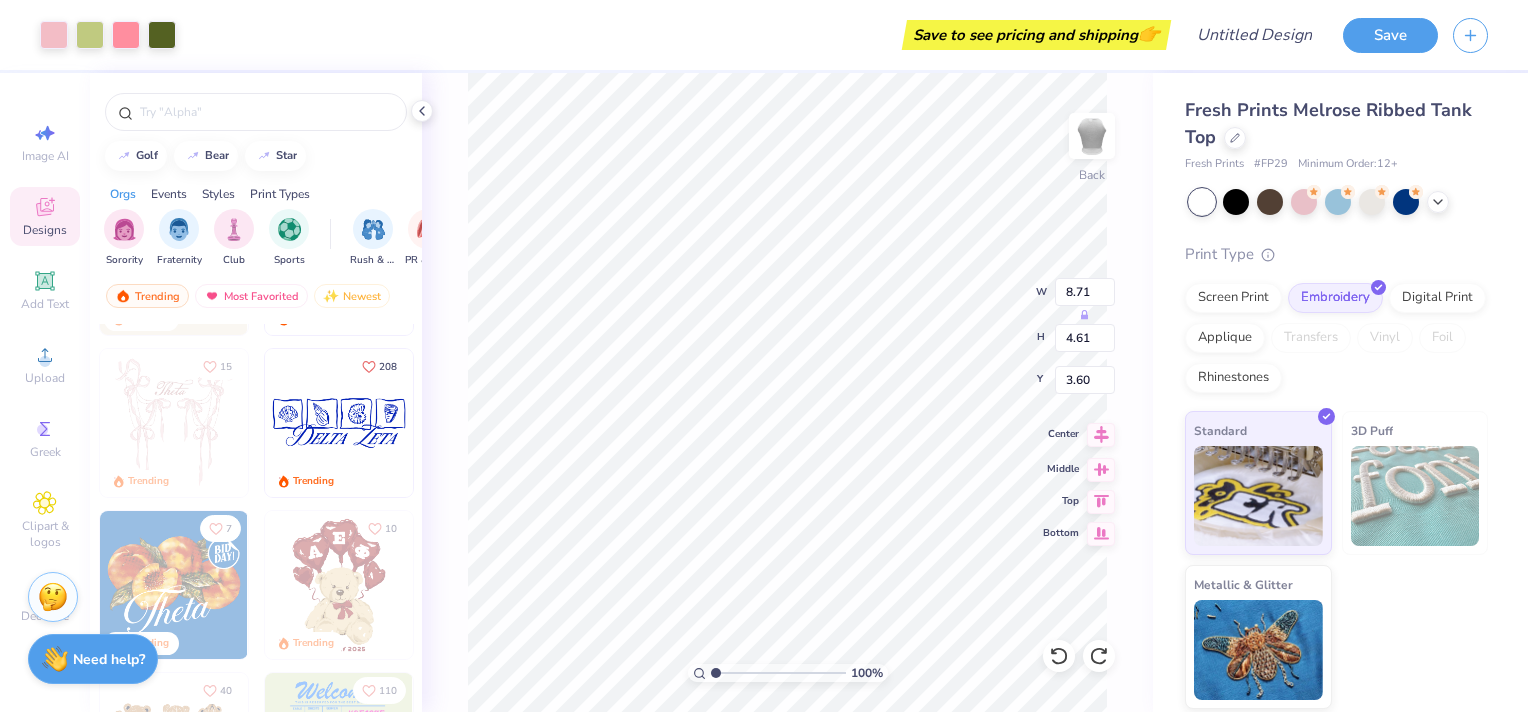 click 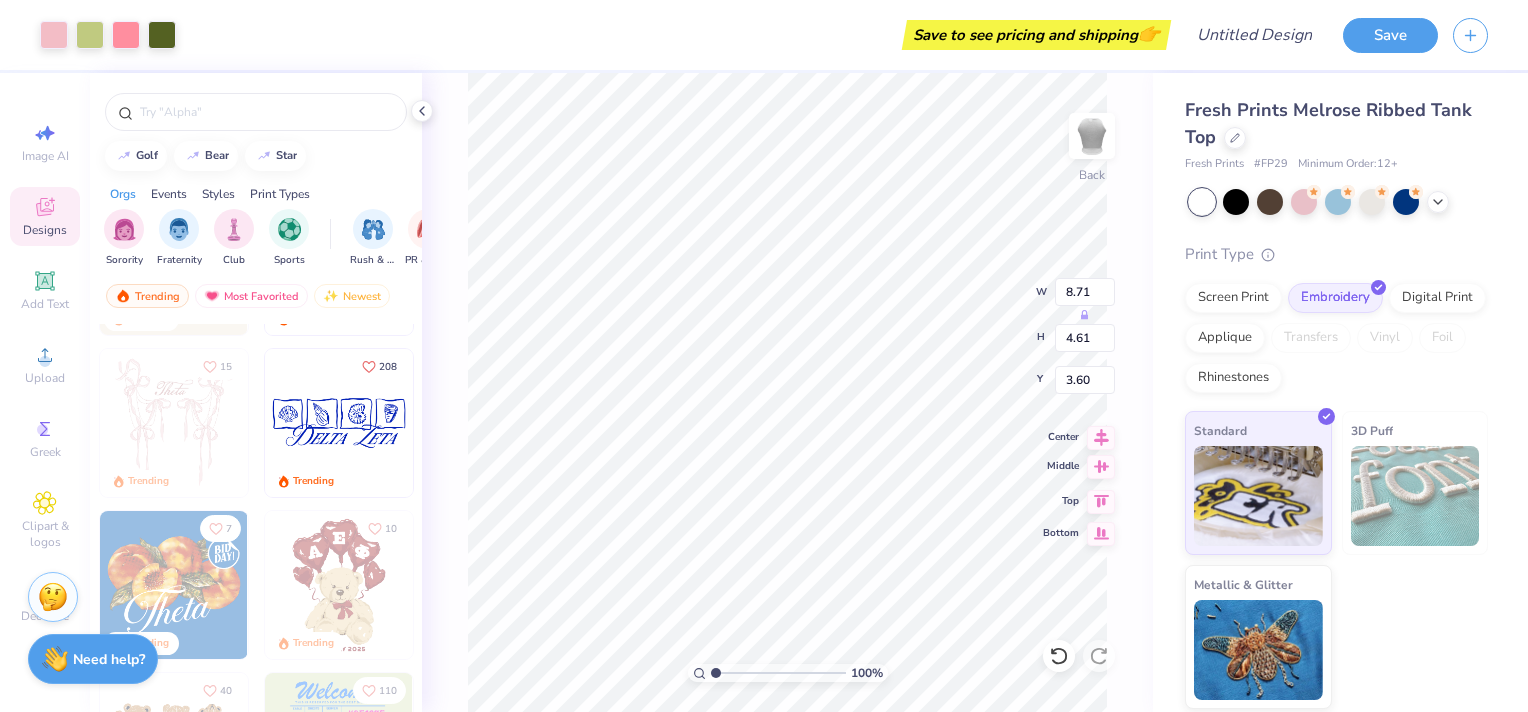 click at bounding box center (1101, 467) 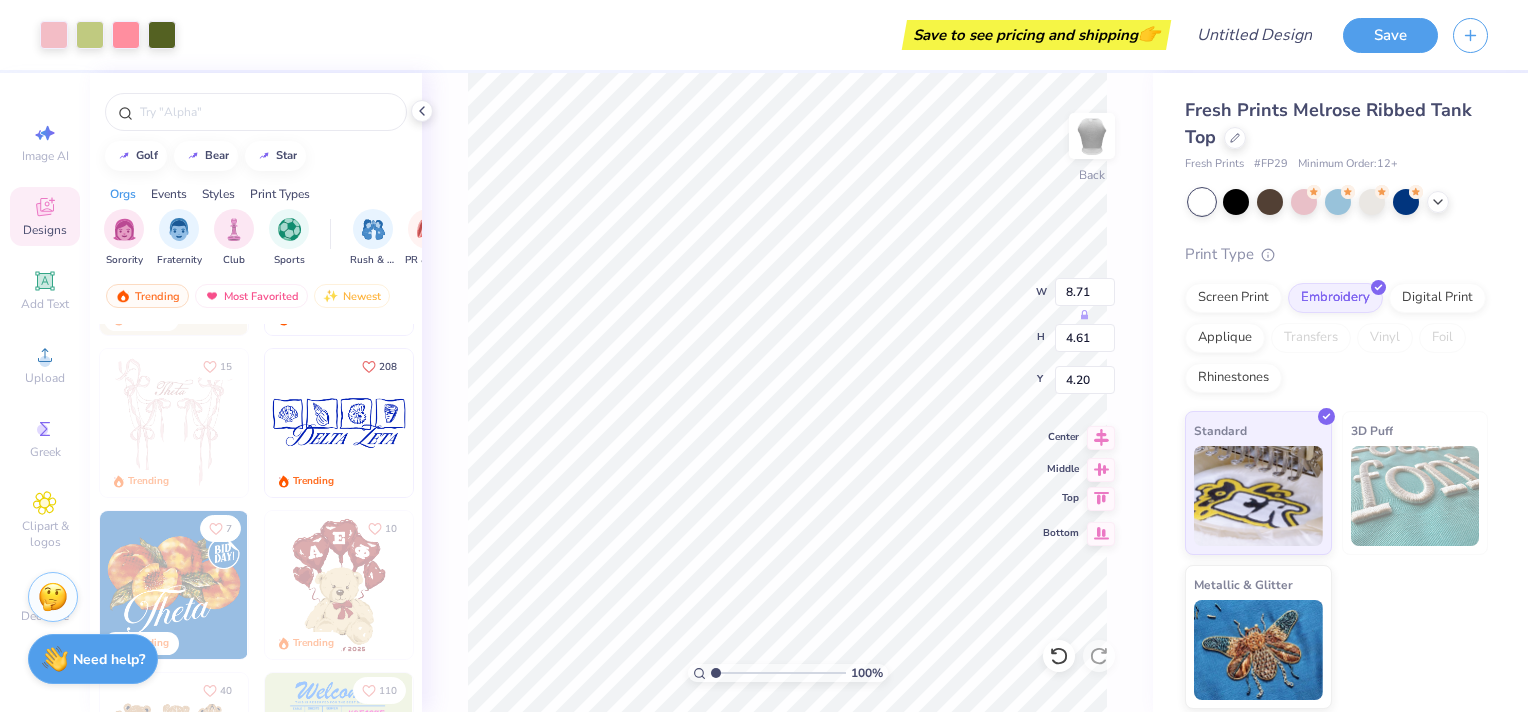 click 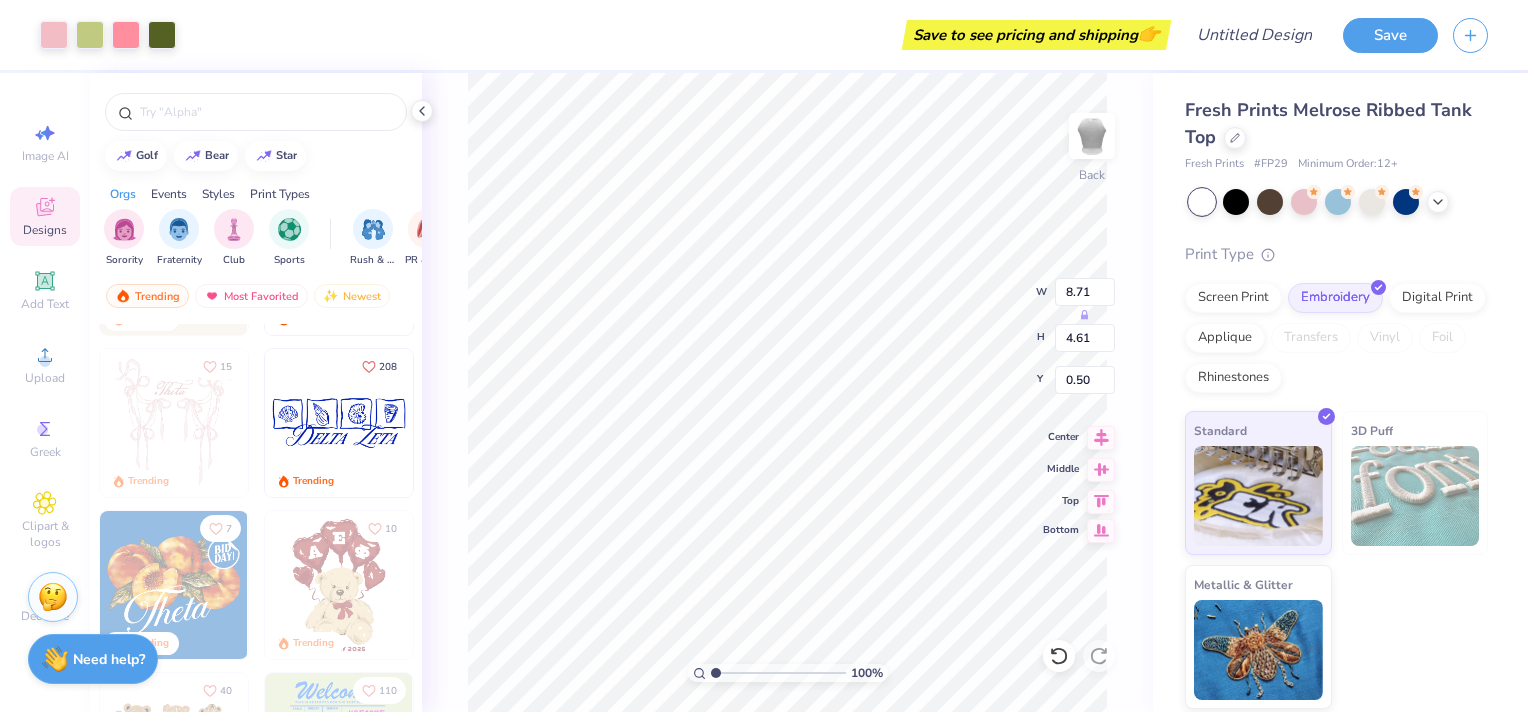 click at bounding box center (1101, 531) 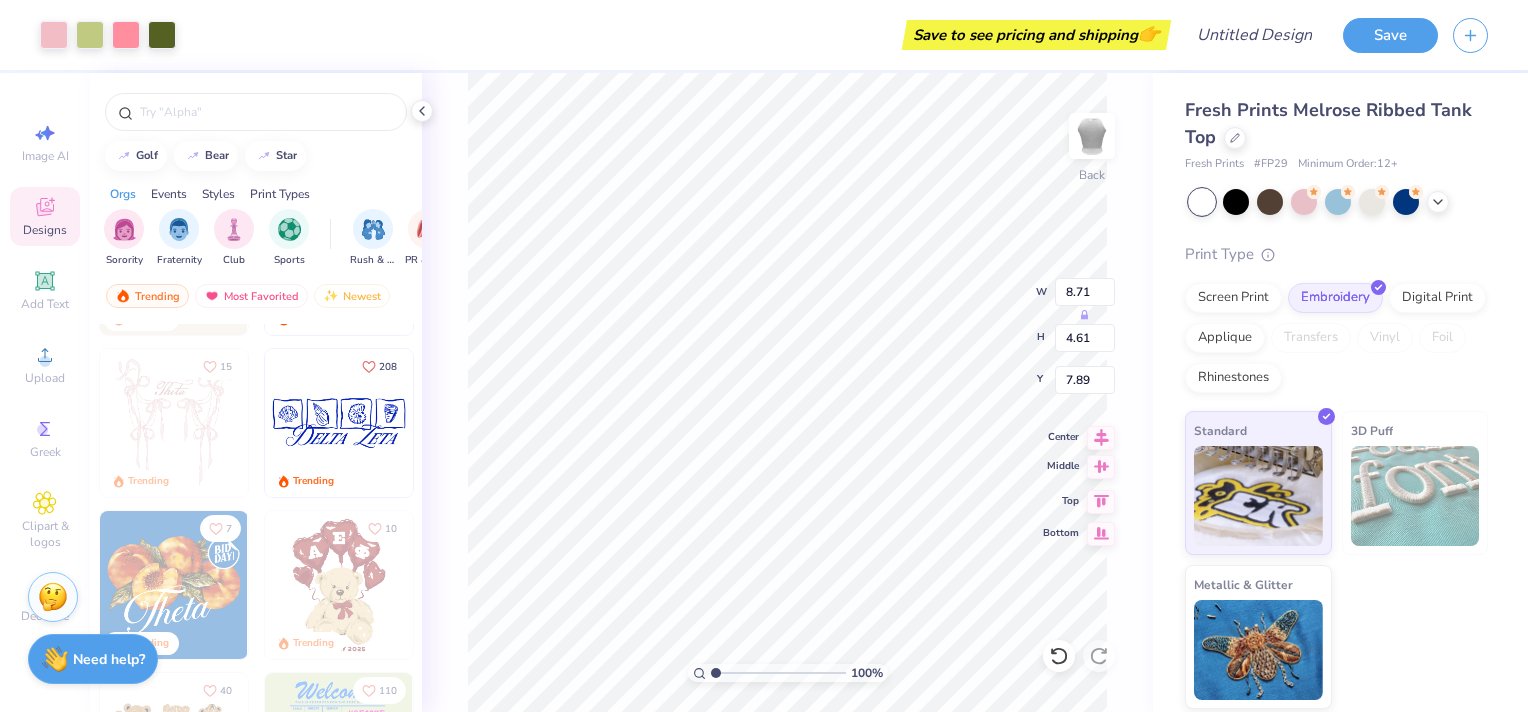 click 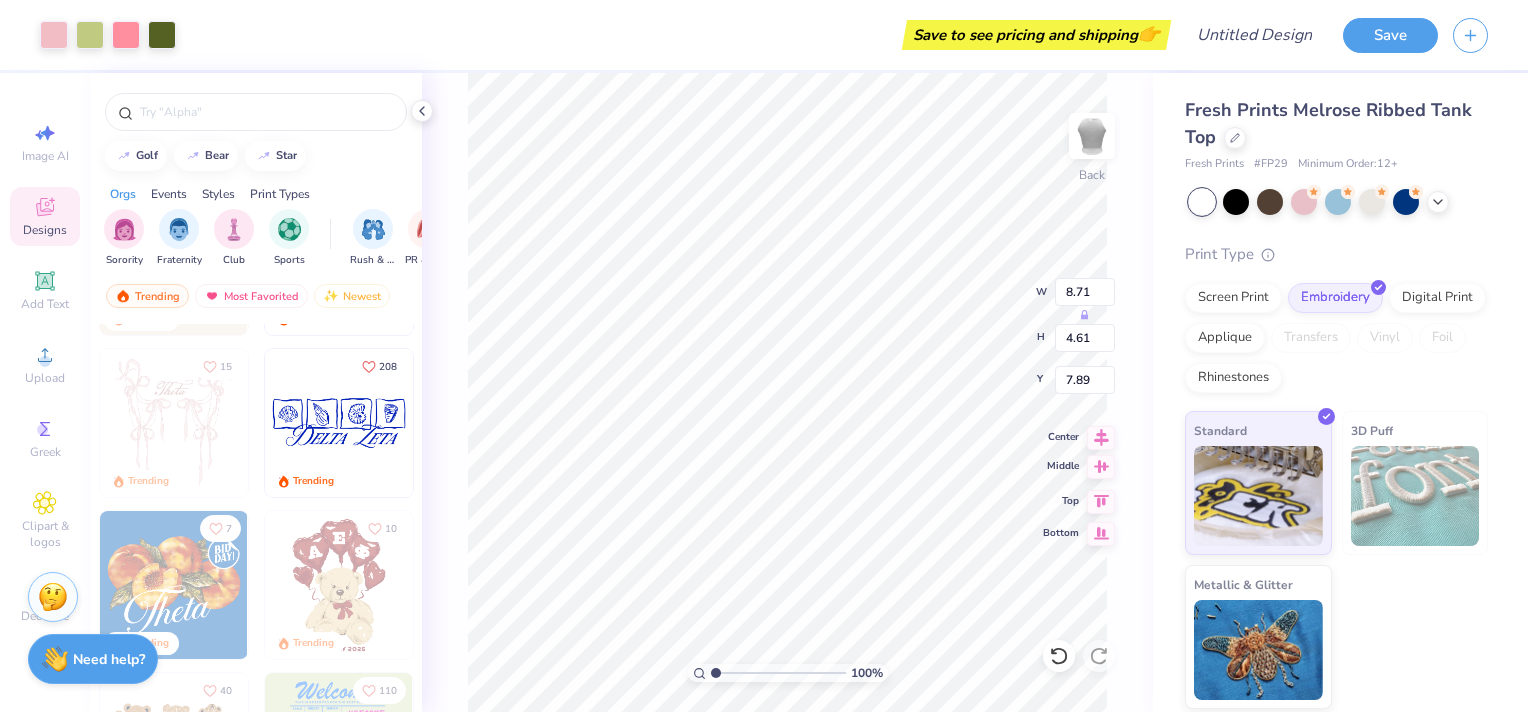 type on "4.20" 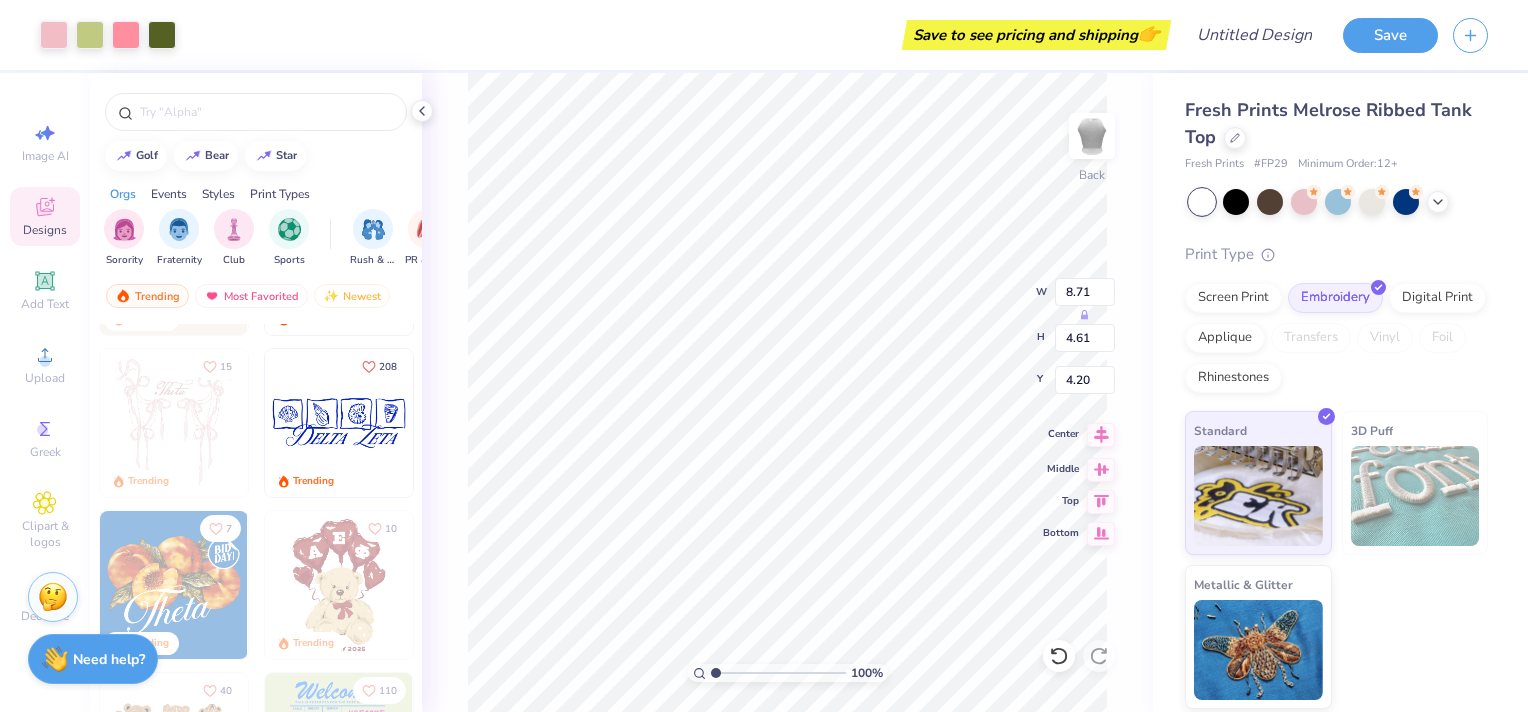 click 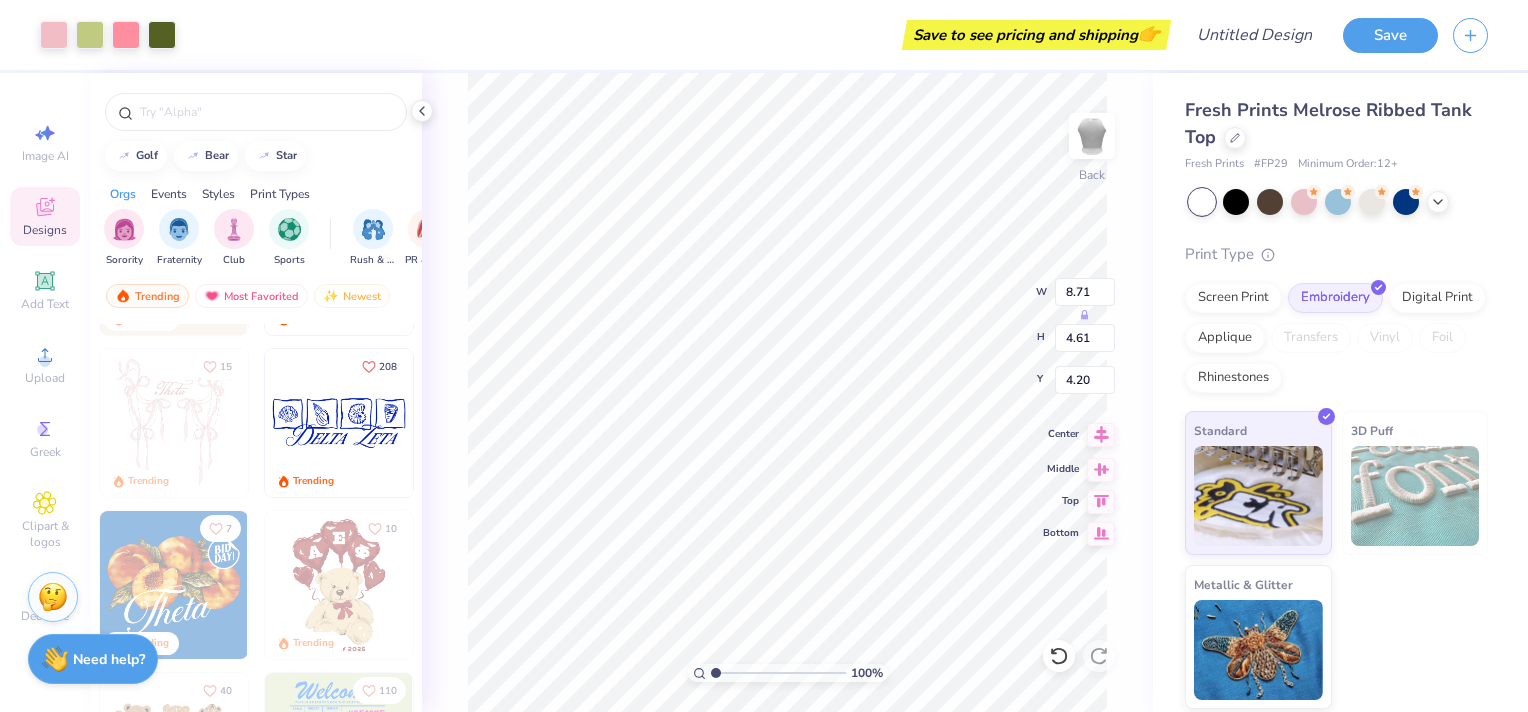 click on "100  % Back W 8.71 H 4.61 Y 4.20 Center Middle Top Bottom" at bounding box center [787, 392] 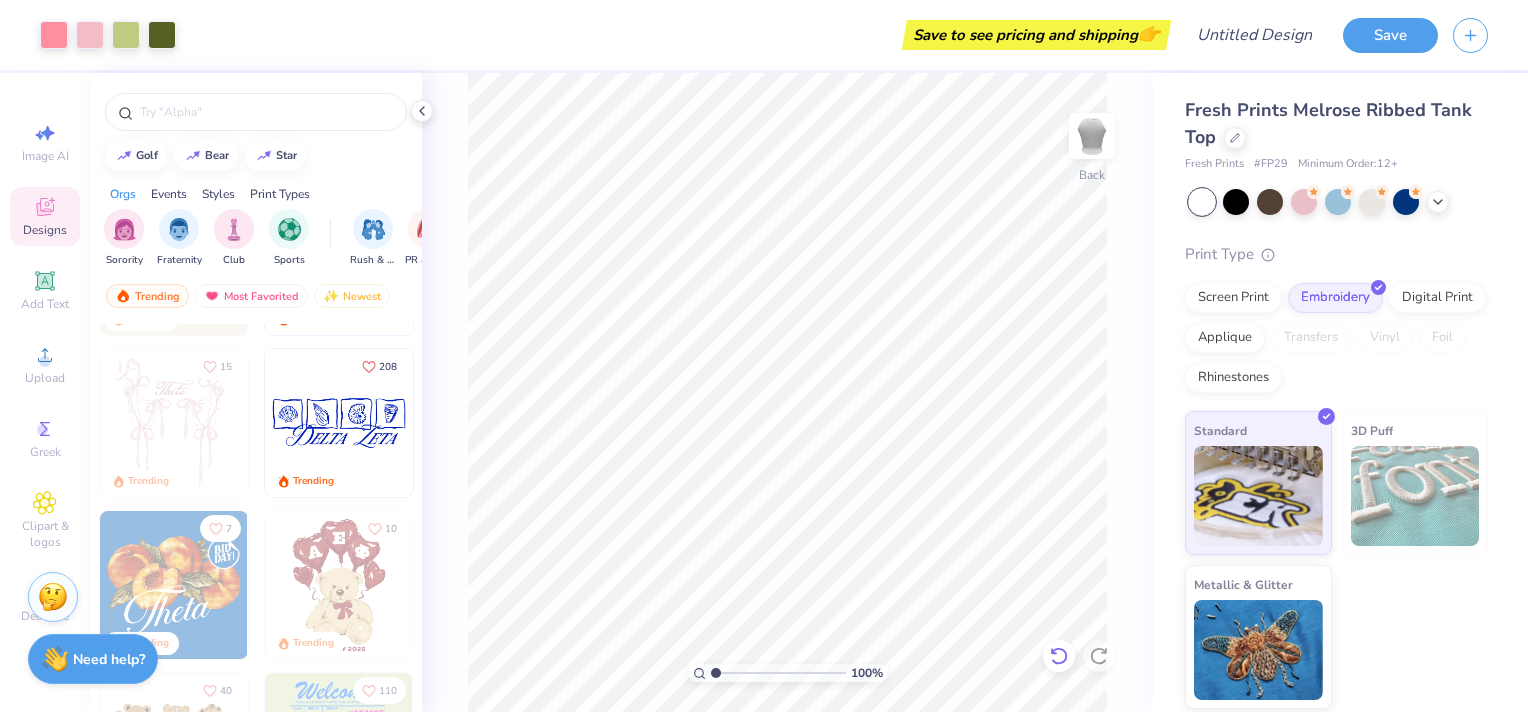 click 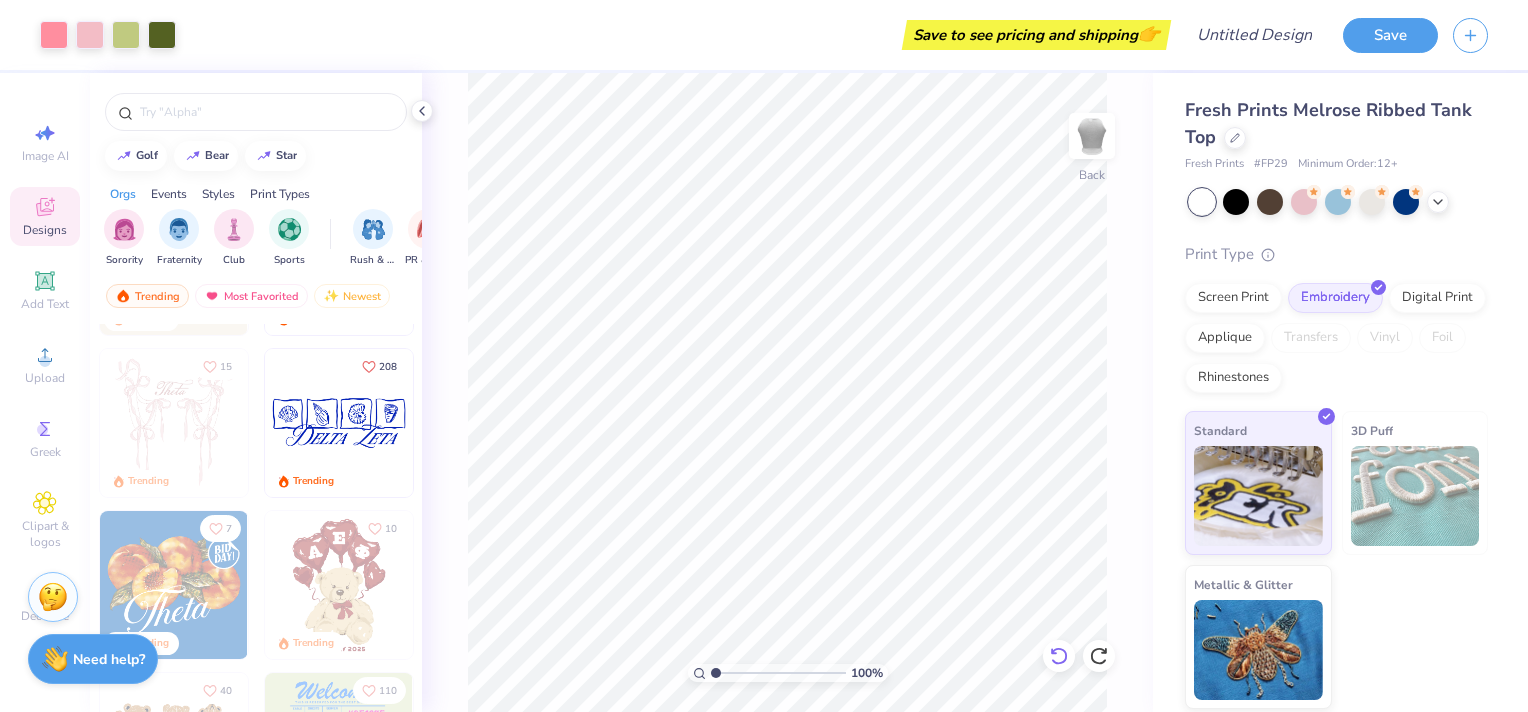 click 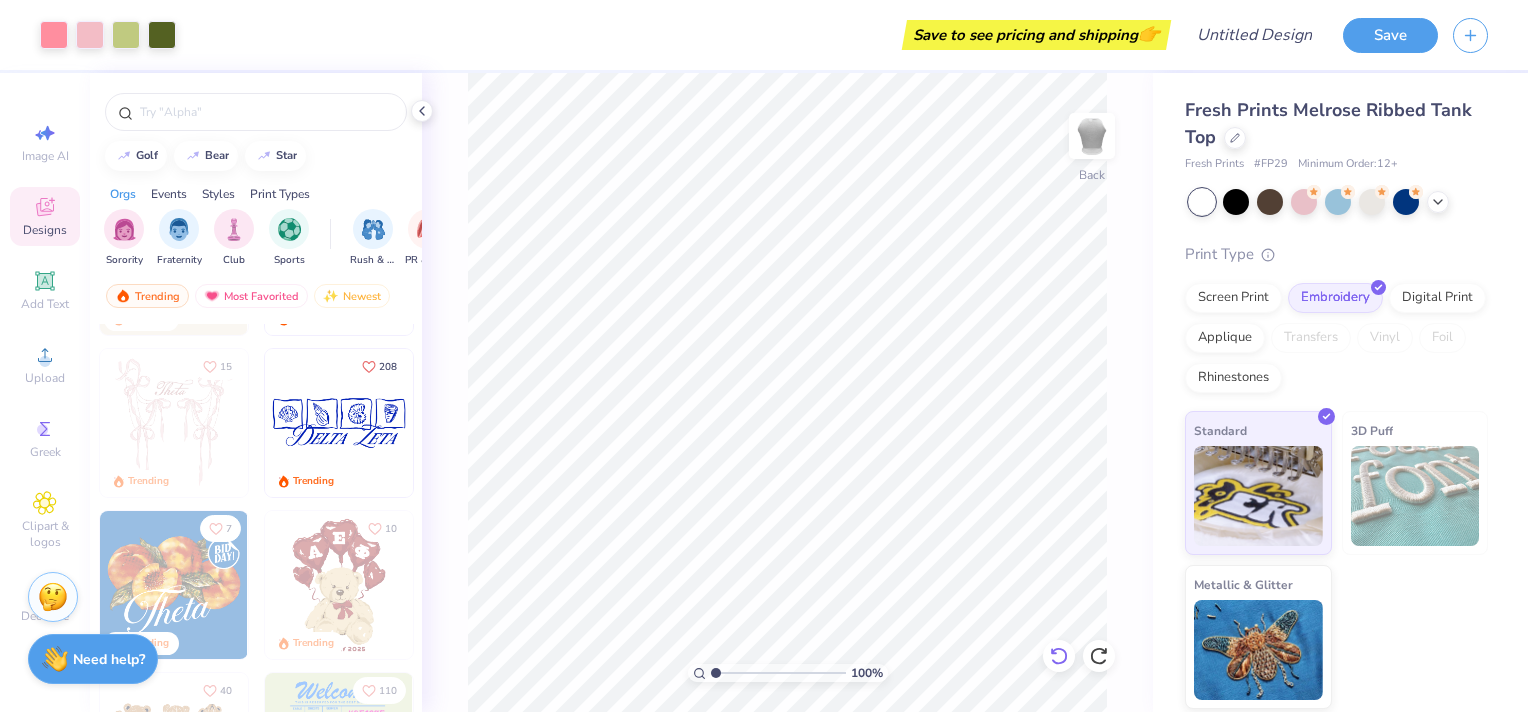 click 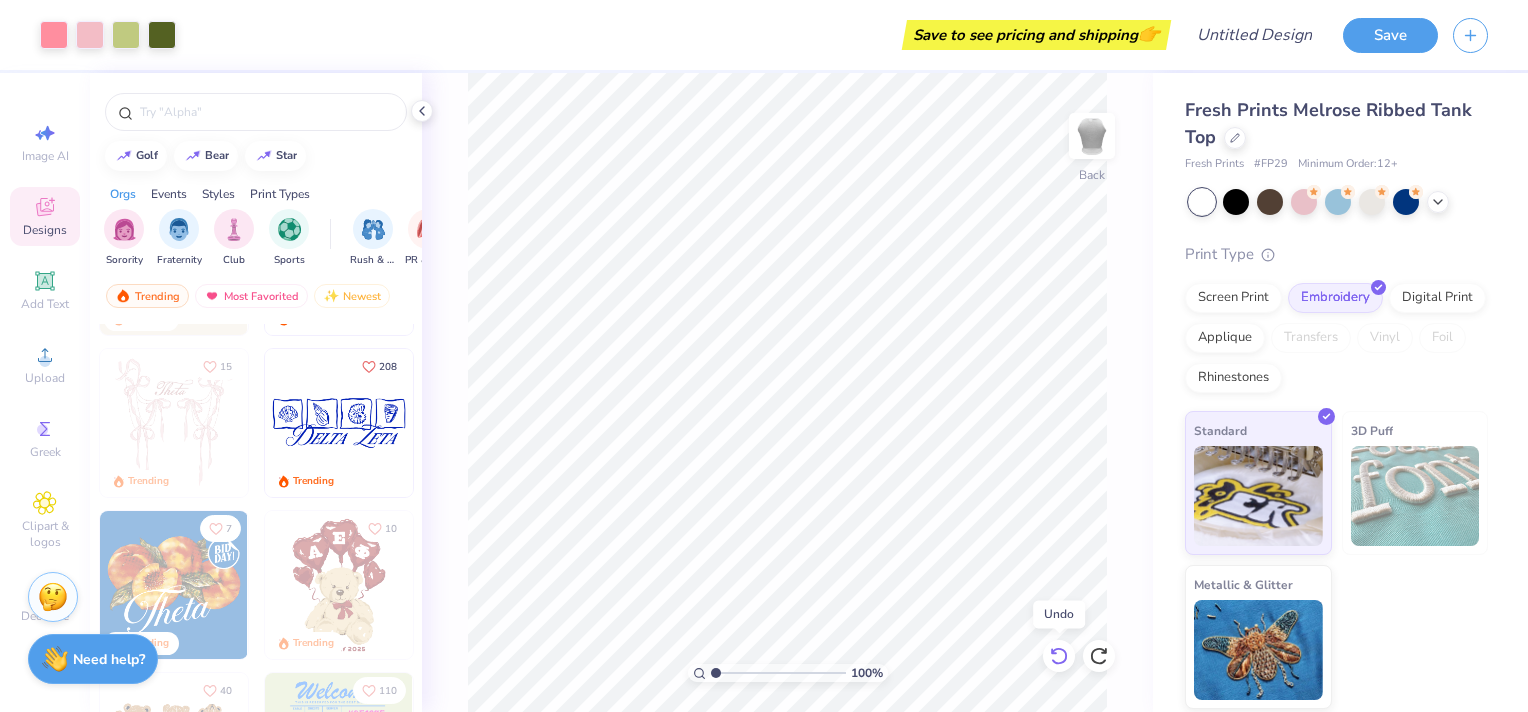 click 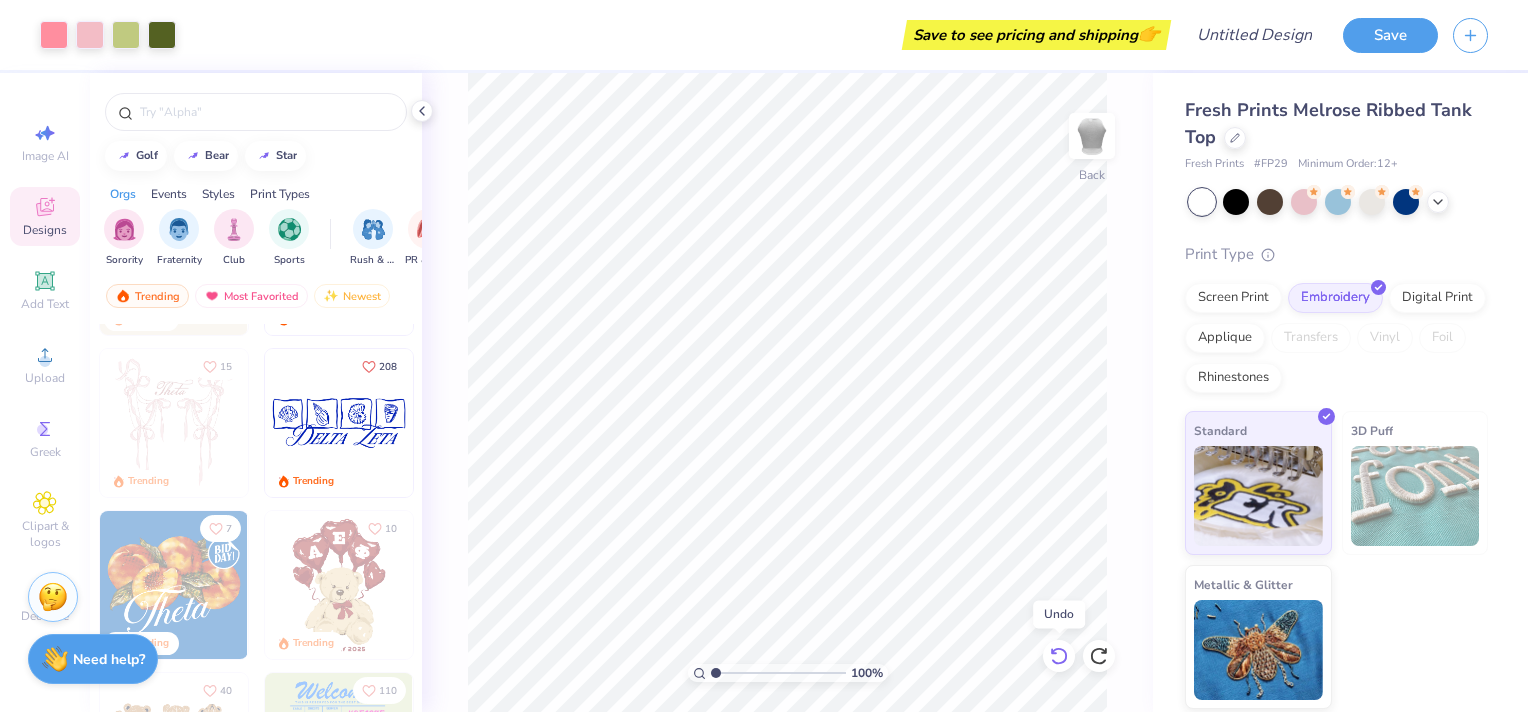 click 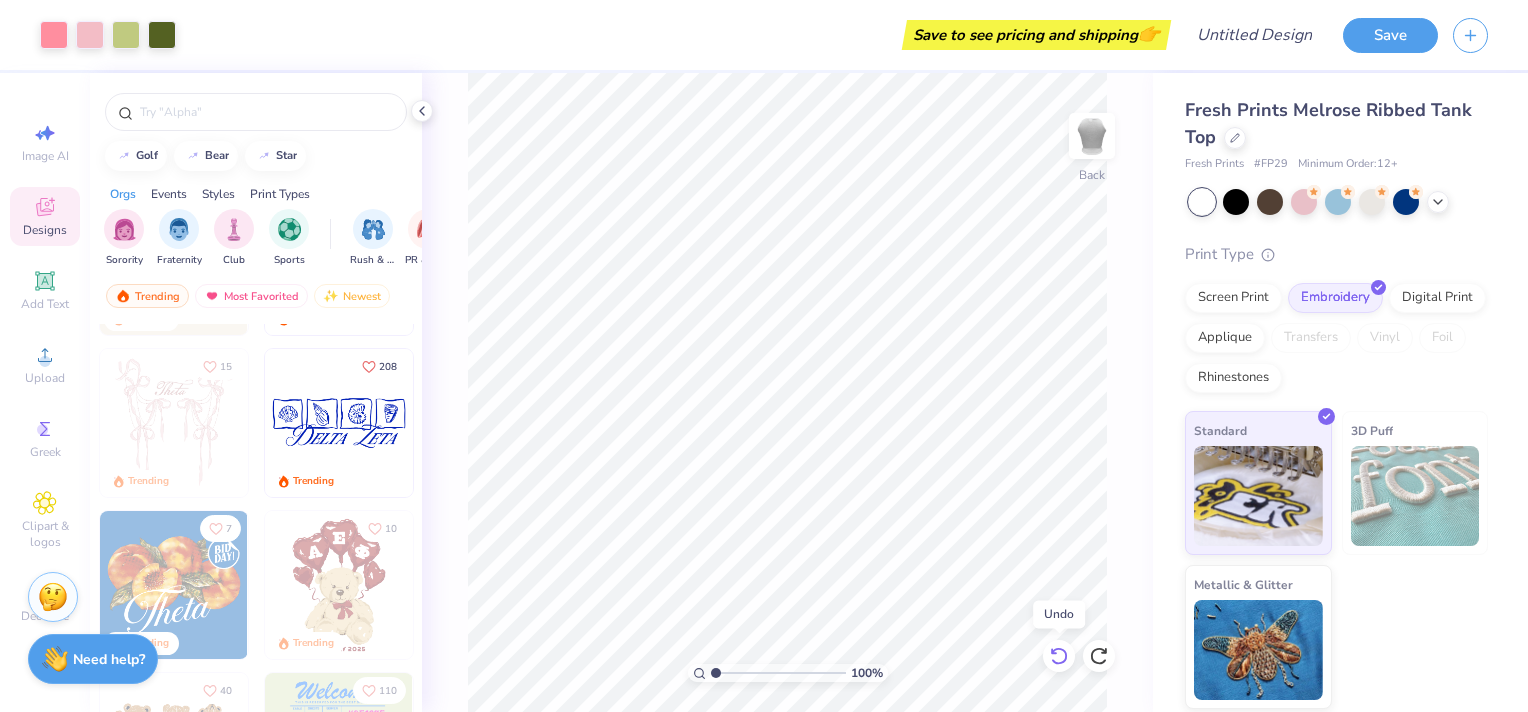 click 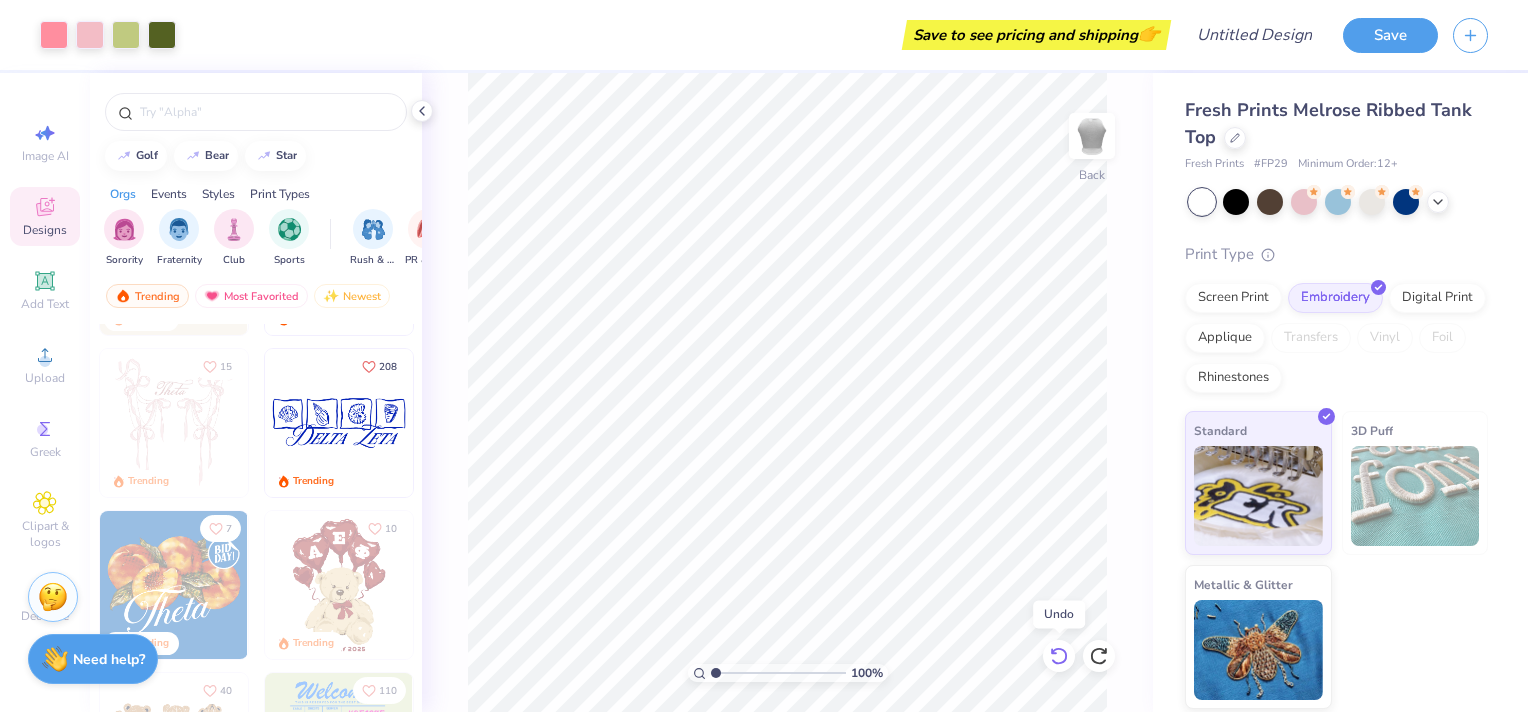 click 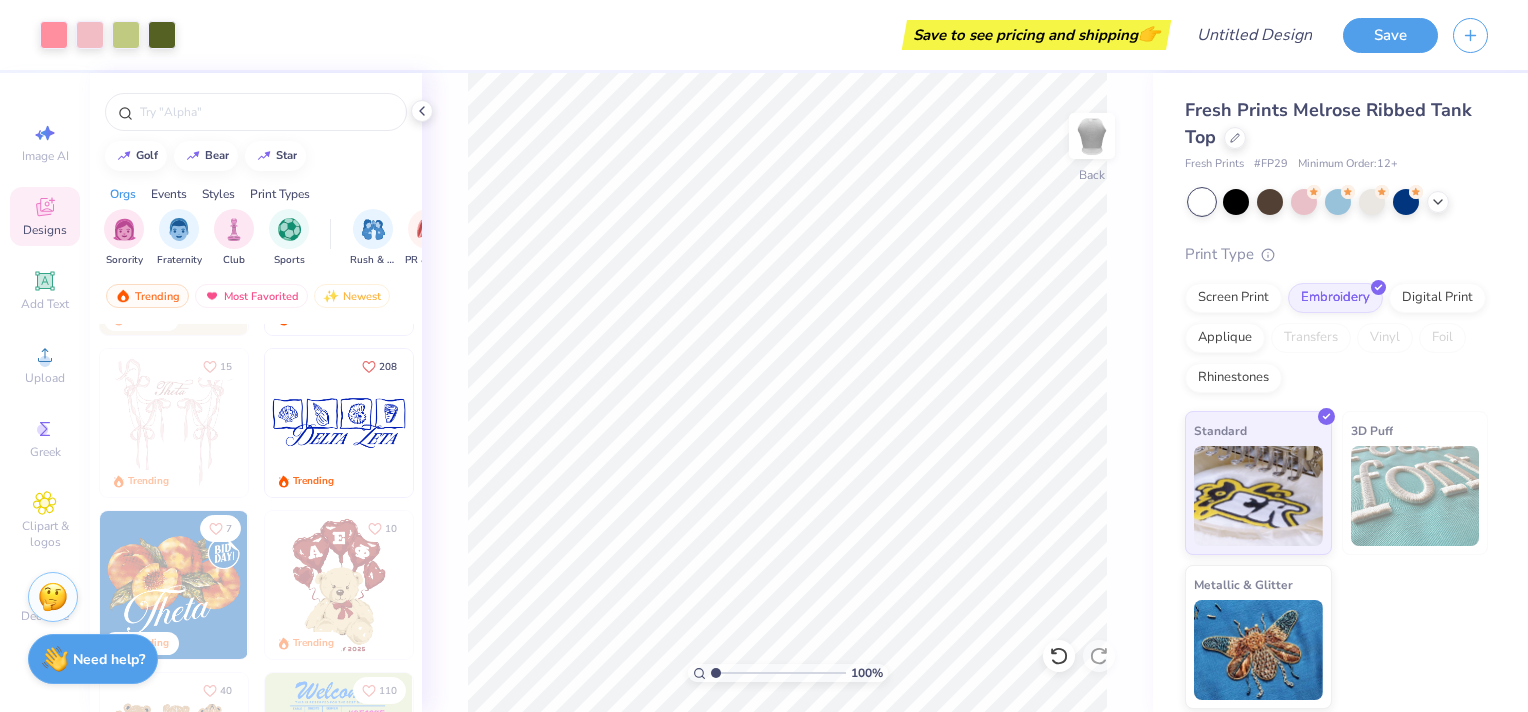 click on "100  % Back" at bounding box center (787, 392) 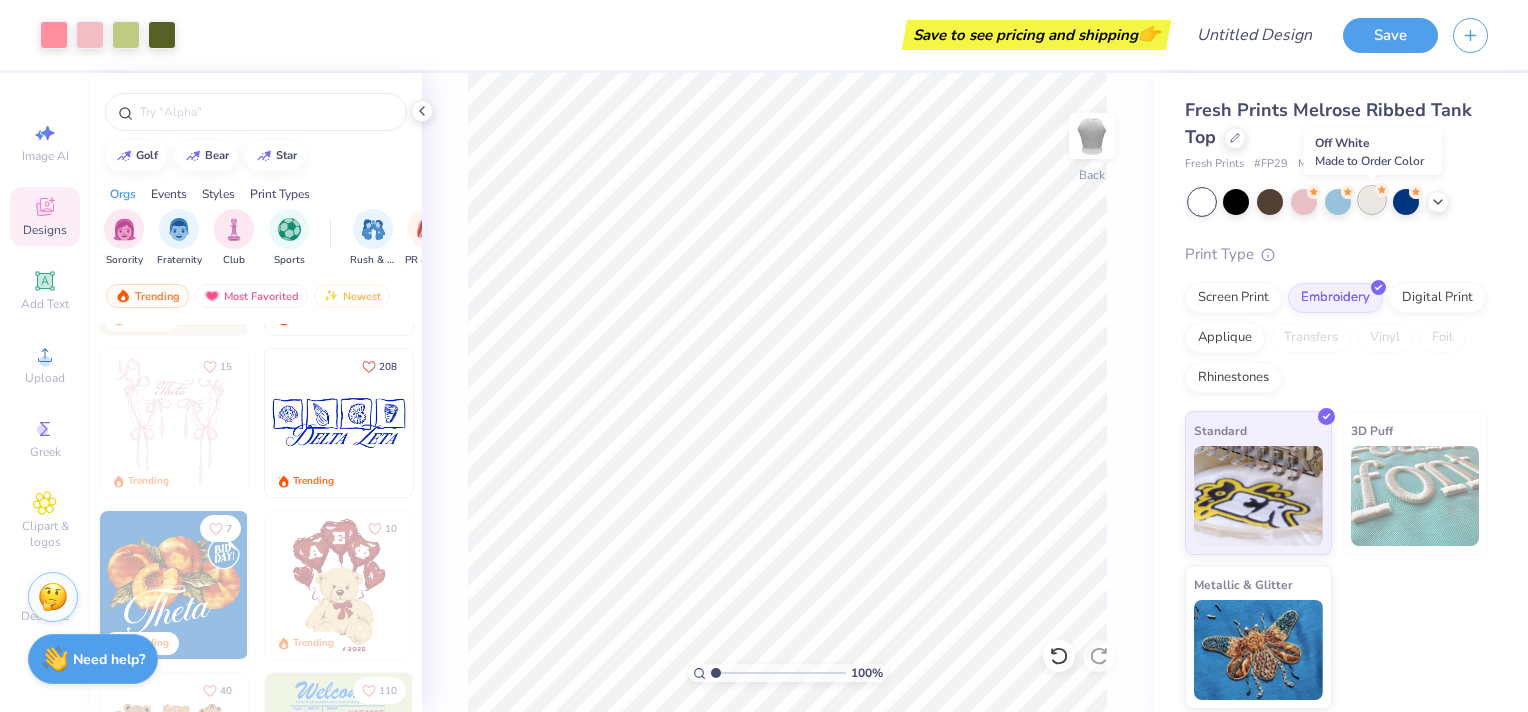click at bounding box center (1372, 200) 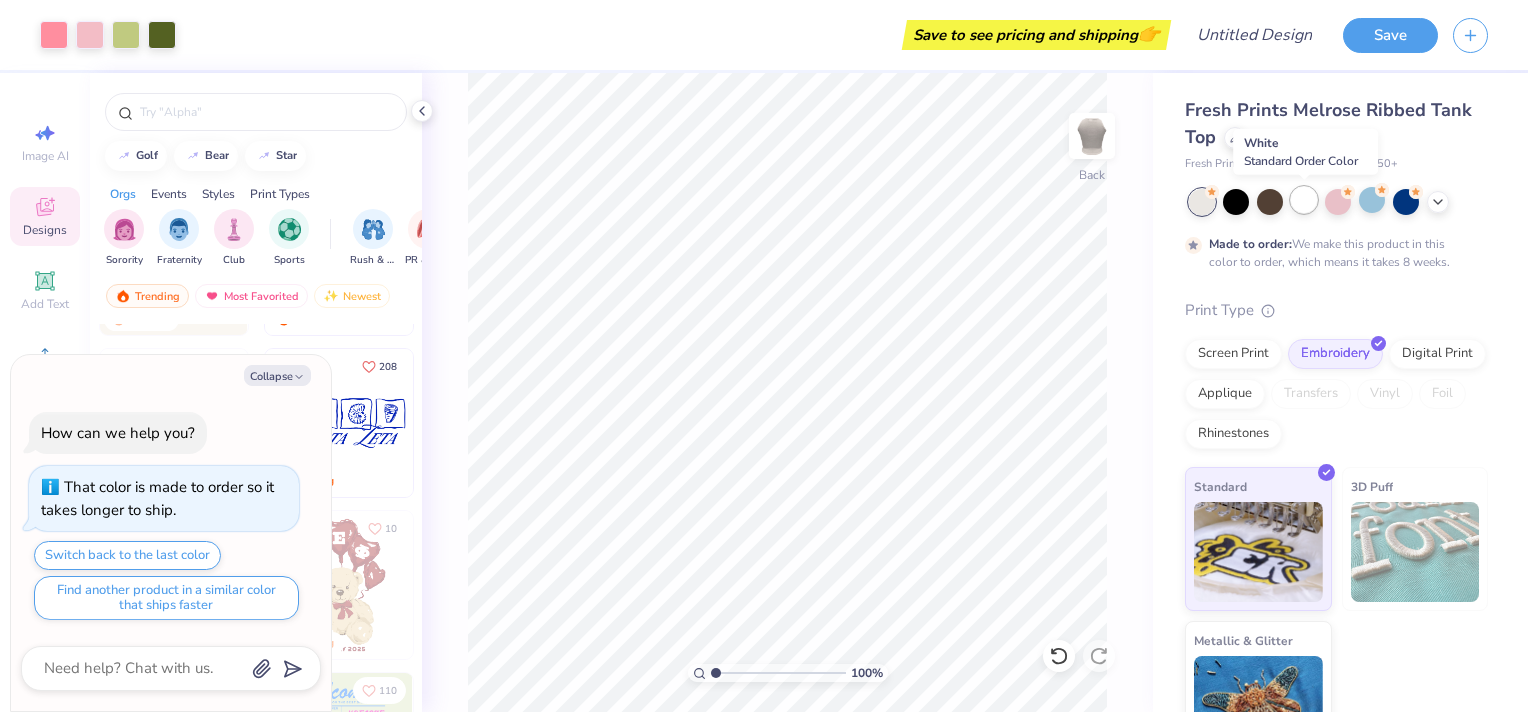 click at bounding box center (1304, 200) 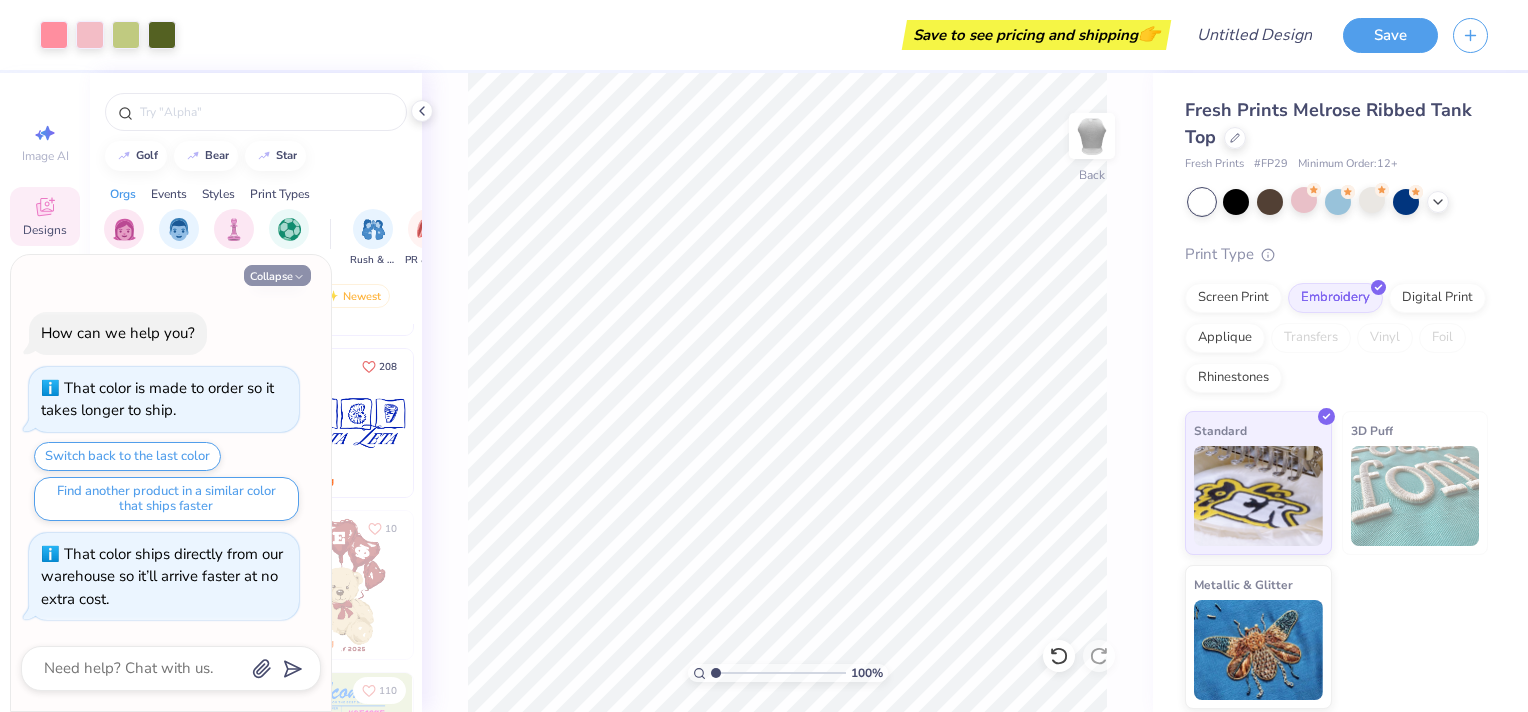 click on "Collapse" at bounding box center (277, 275) 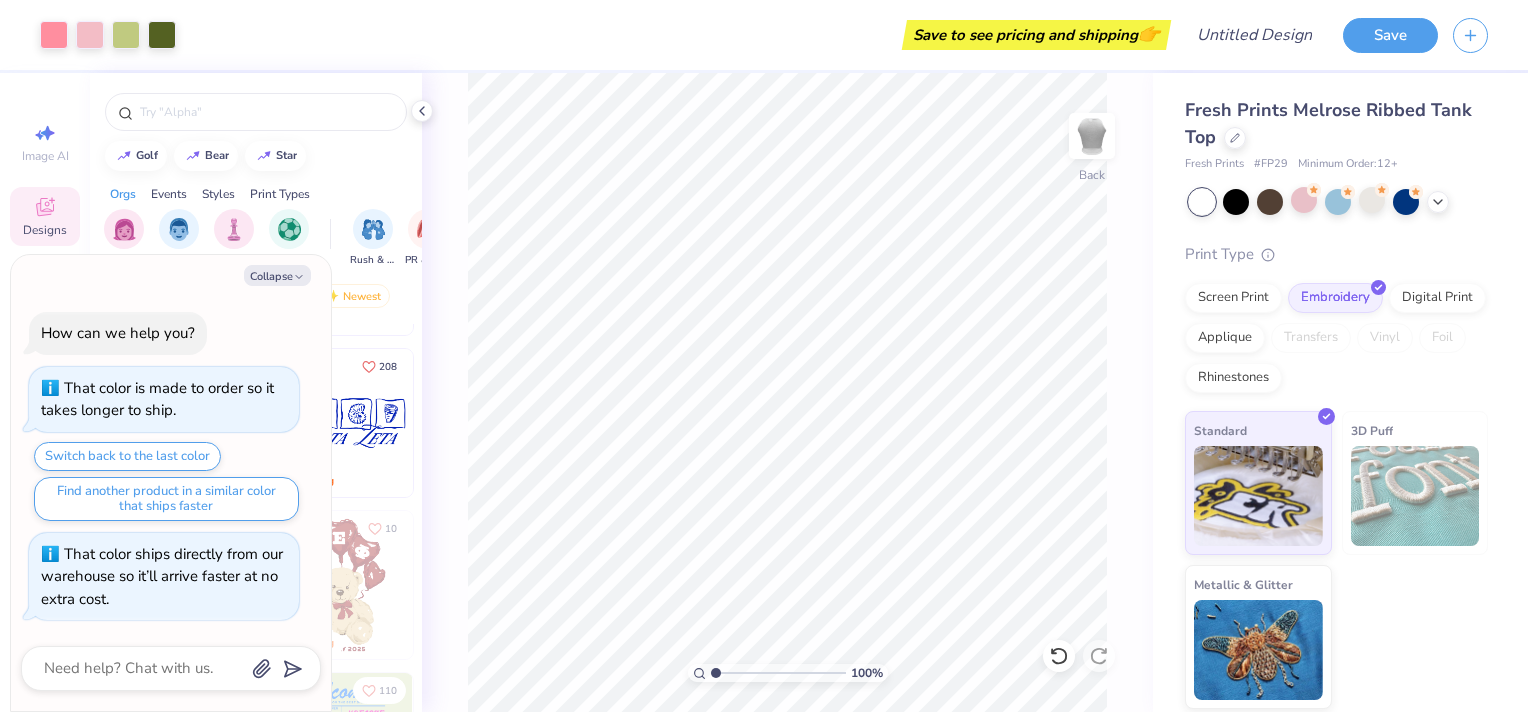 type on "x" 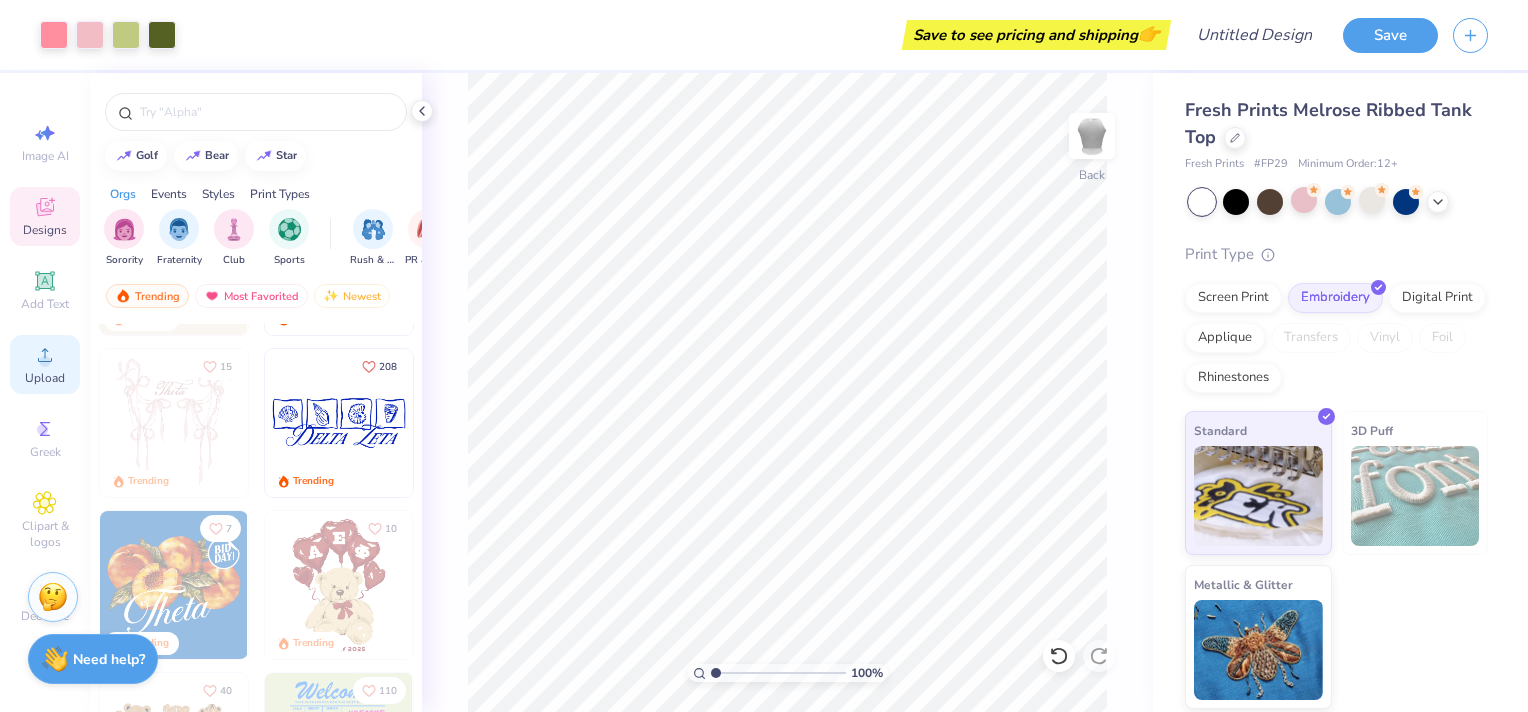 click 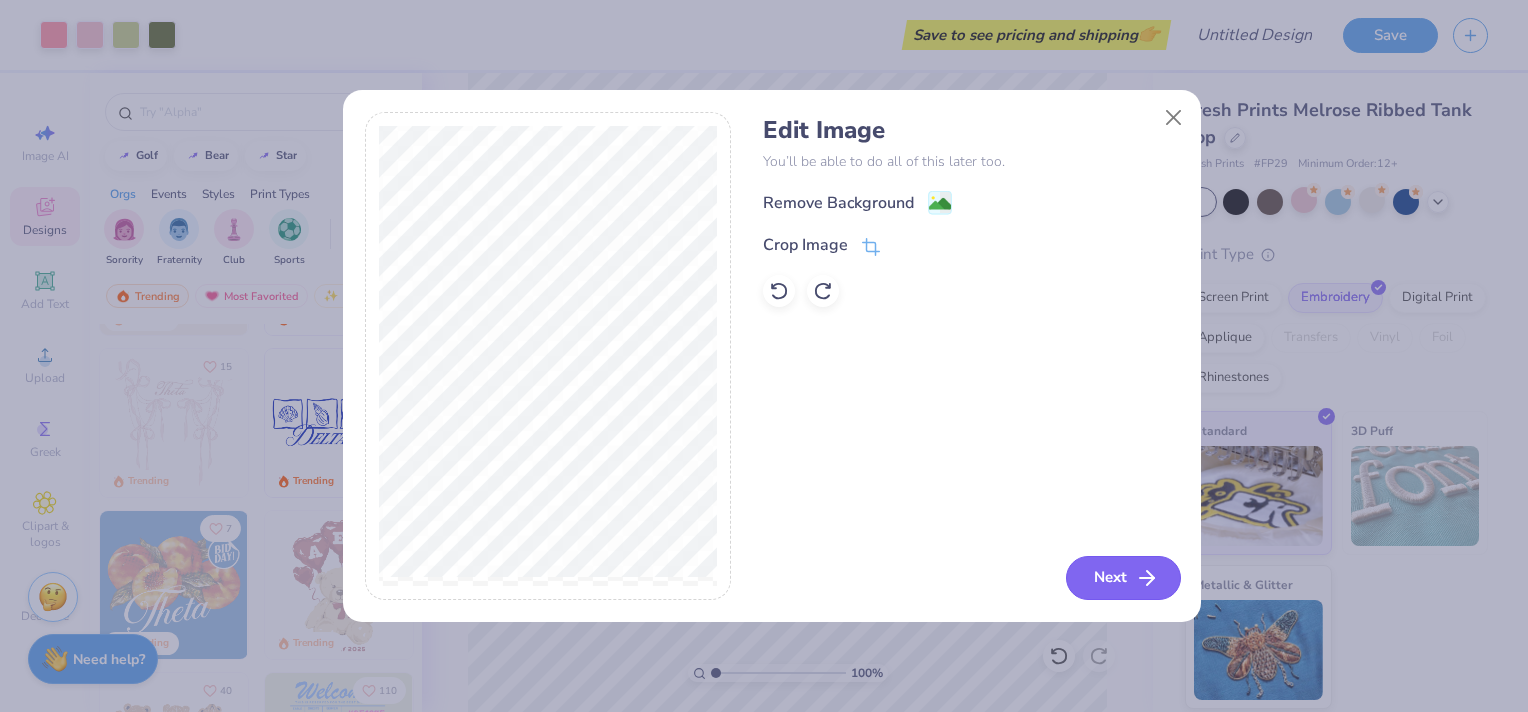 click on "Next" at bounding box center (1123, 578) 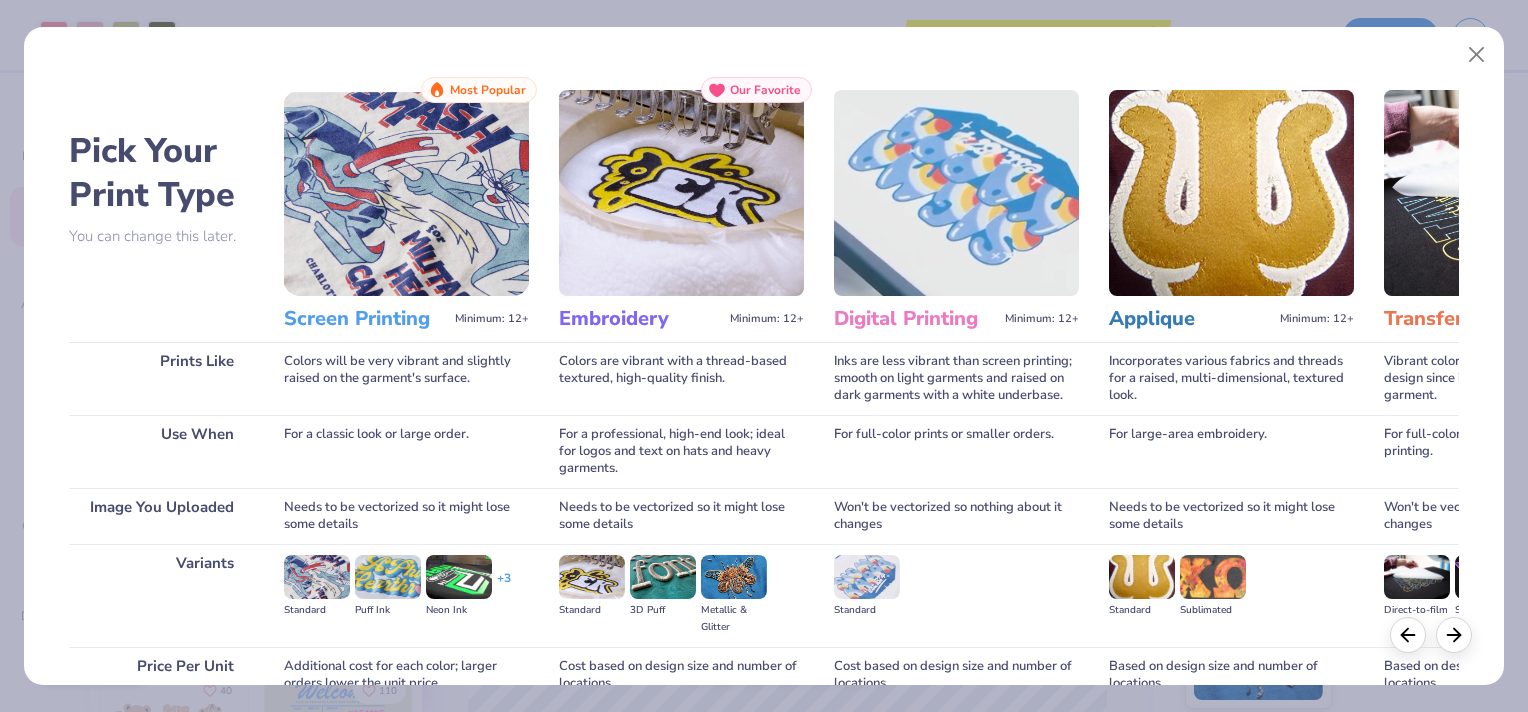 scroll, scrollTop: 184, scrollLeft: 0, axis: vertical 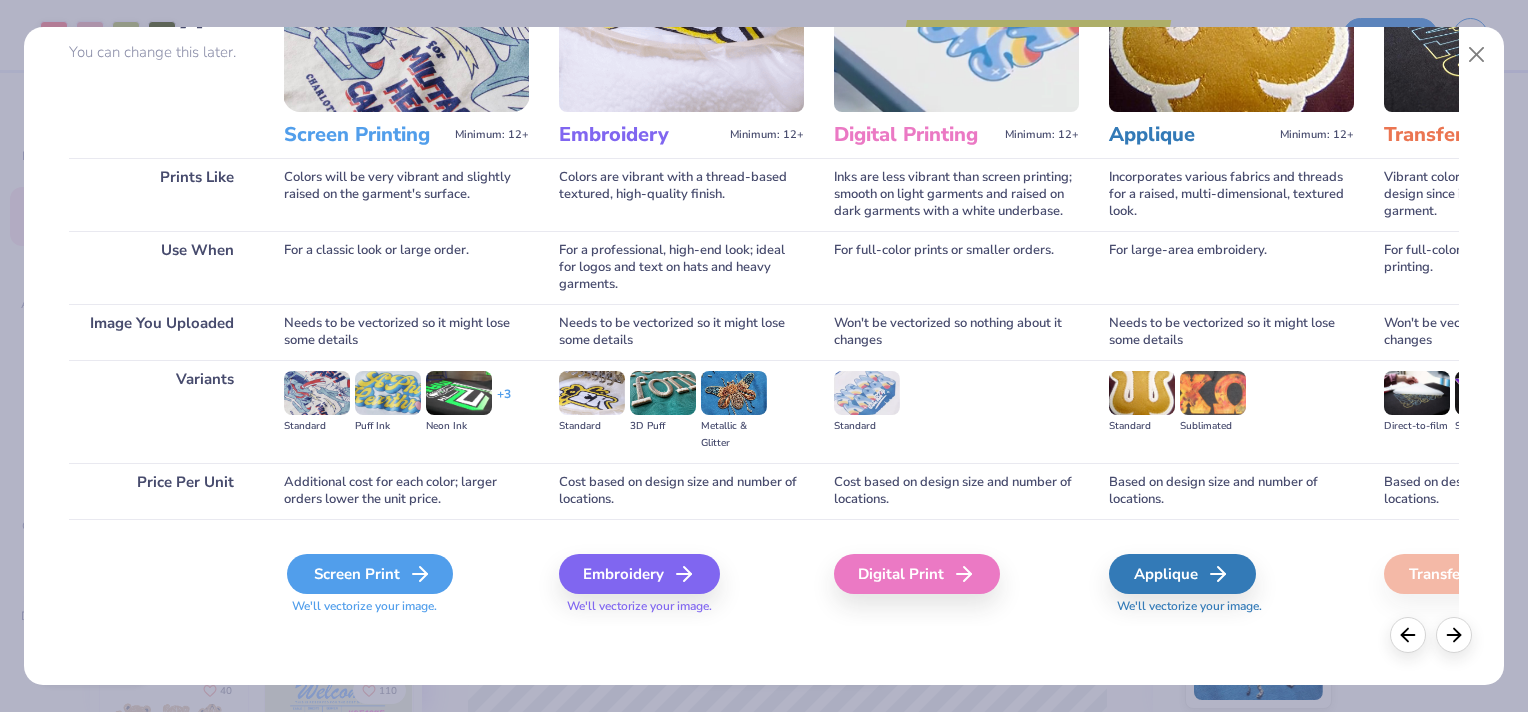 click on "Screen Print" at bounding box center (370, 574) 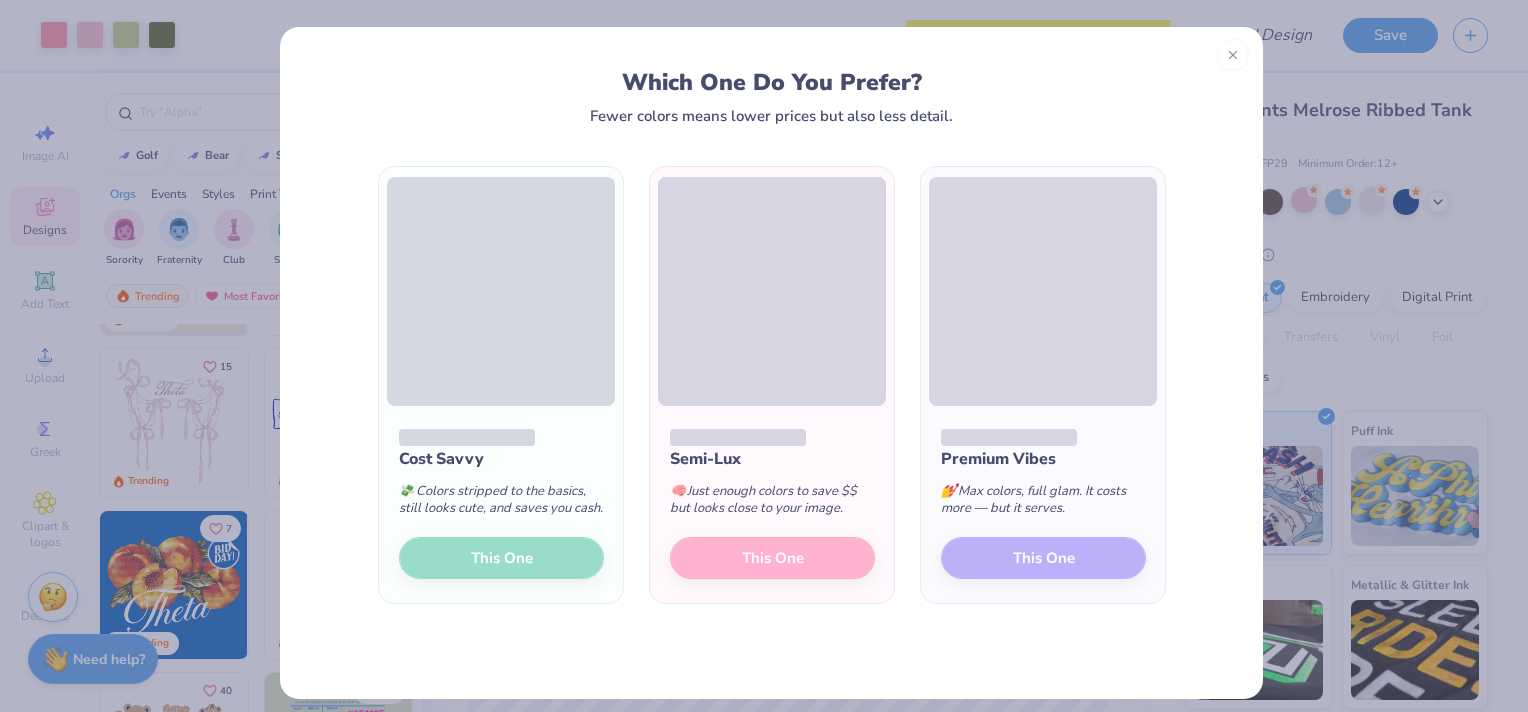 click on "Premium Vibes 💅   Max colors, full glam. It costs more — but it serves. This One" at bounding box center (1043, 504) 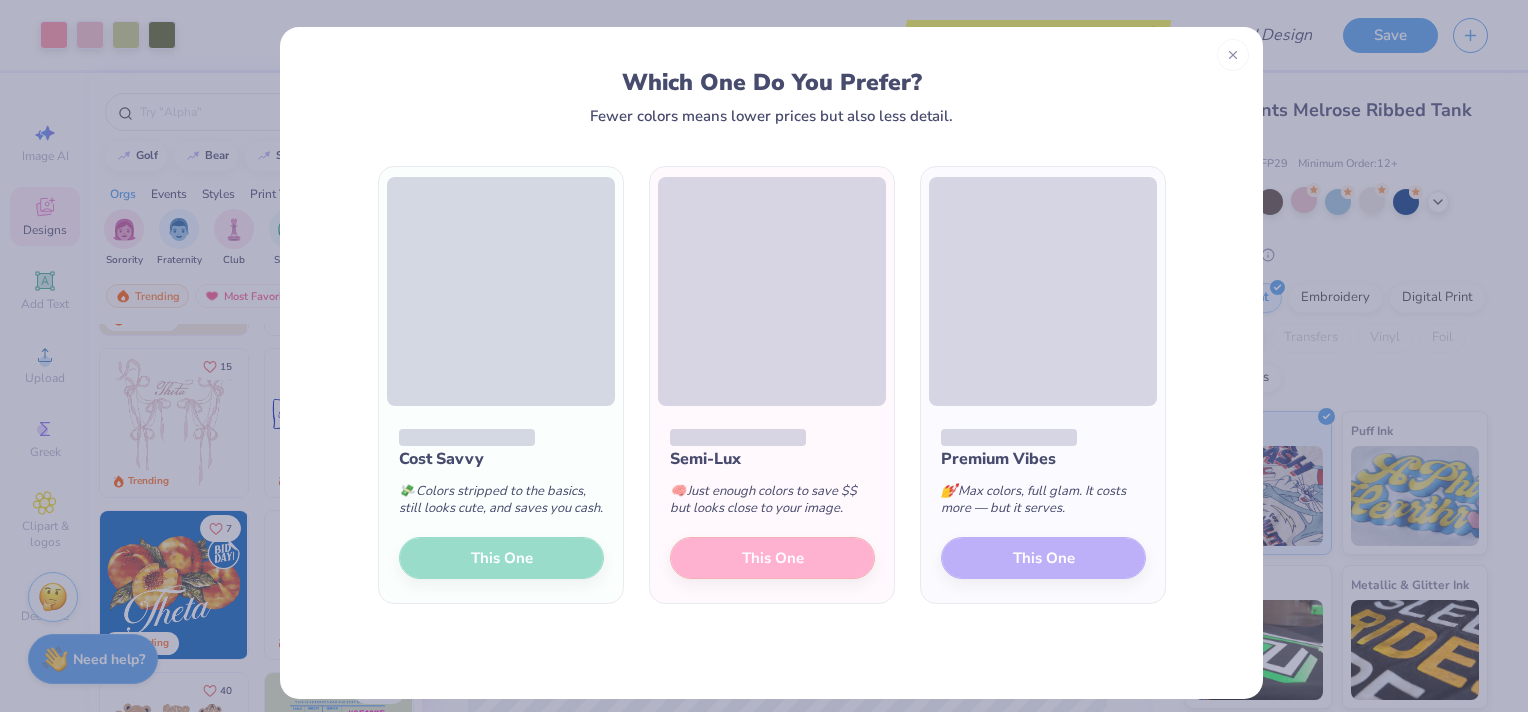 click on "Premium Vibes 💅   Max colors, full glam. It costs more — but it serves. This One" at bounding box center (1043, 504) 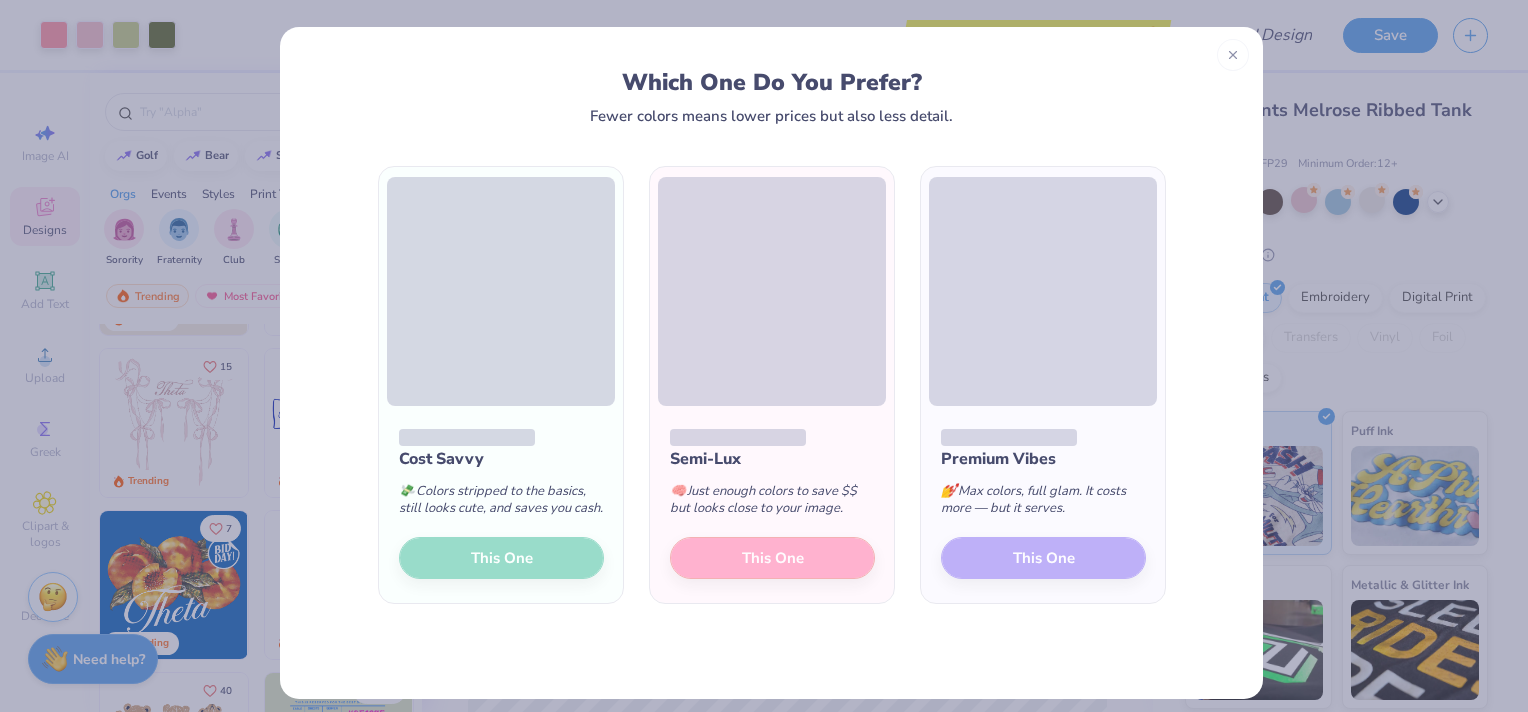 click on "Semi-Lux 🧠   Just enough colors to save $$ but looks close to your image. This One" at bounding box center [772, 504] 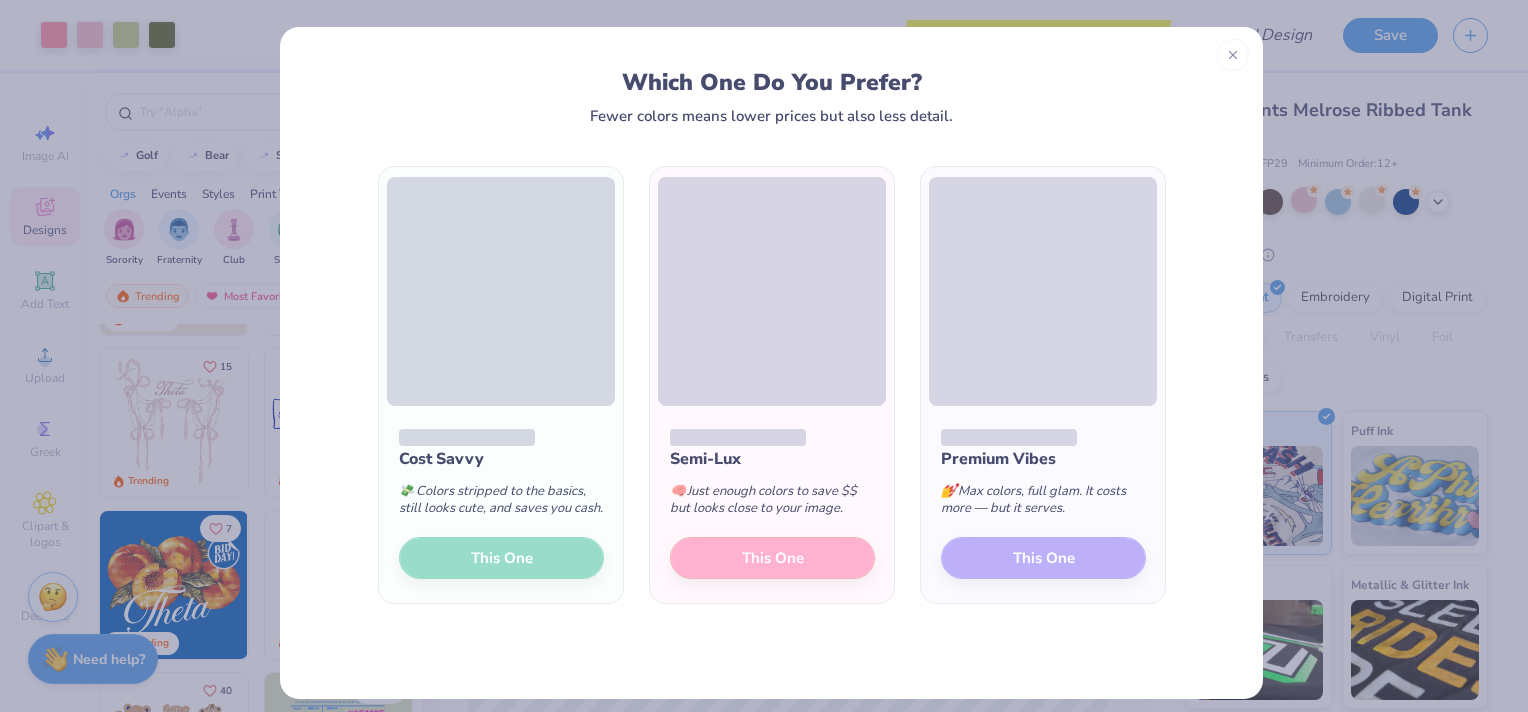 click on "Semi-Lux 🧠   Just enough colors to save $$ but looks close to your image. This One" at bounding box center (772, 504) 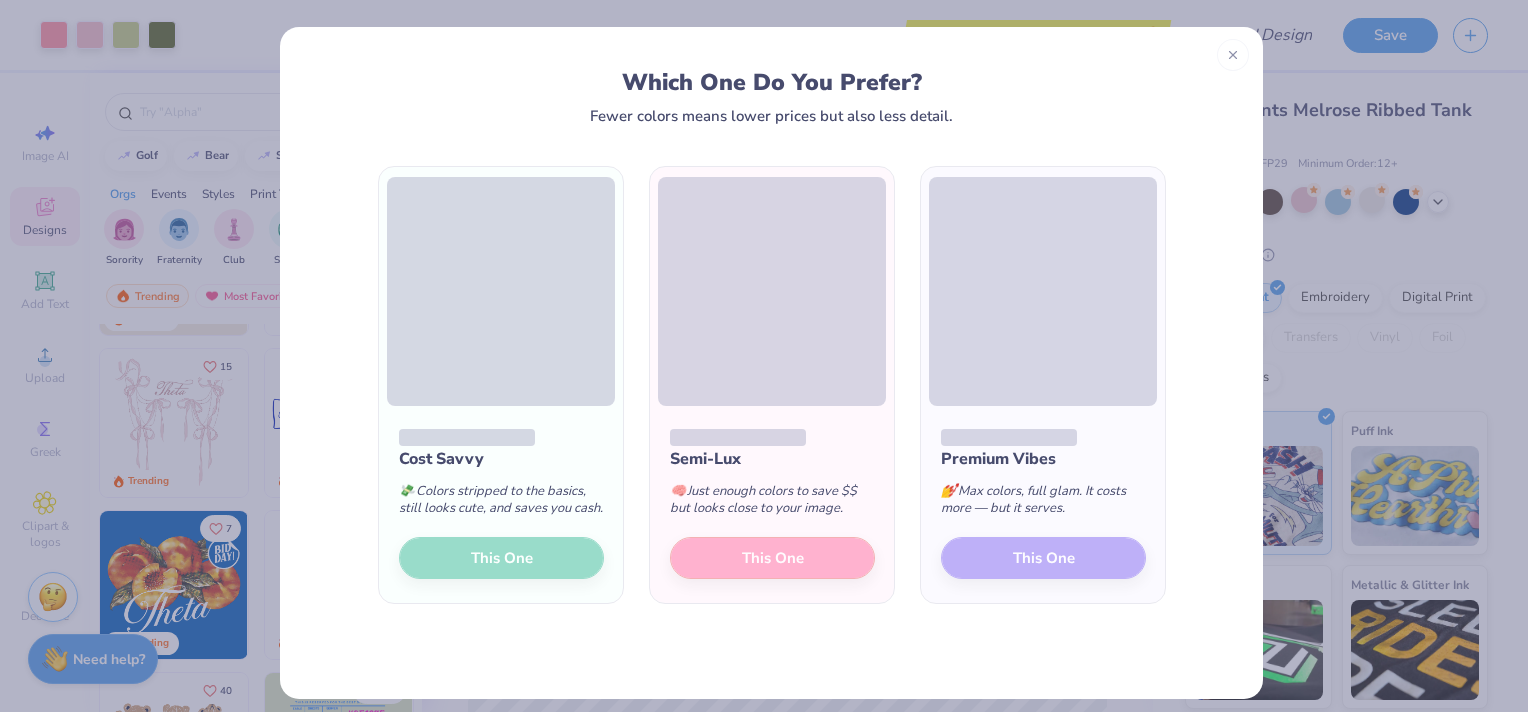 scroll, scrollTop: 14, scrollLeft: 0, axis: vertical 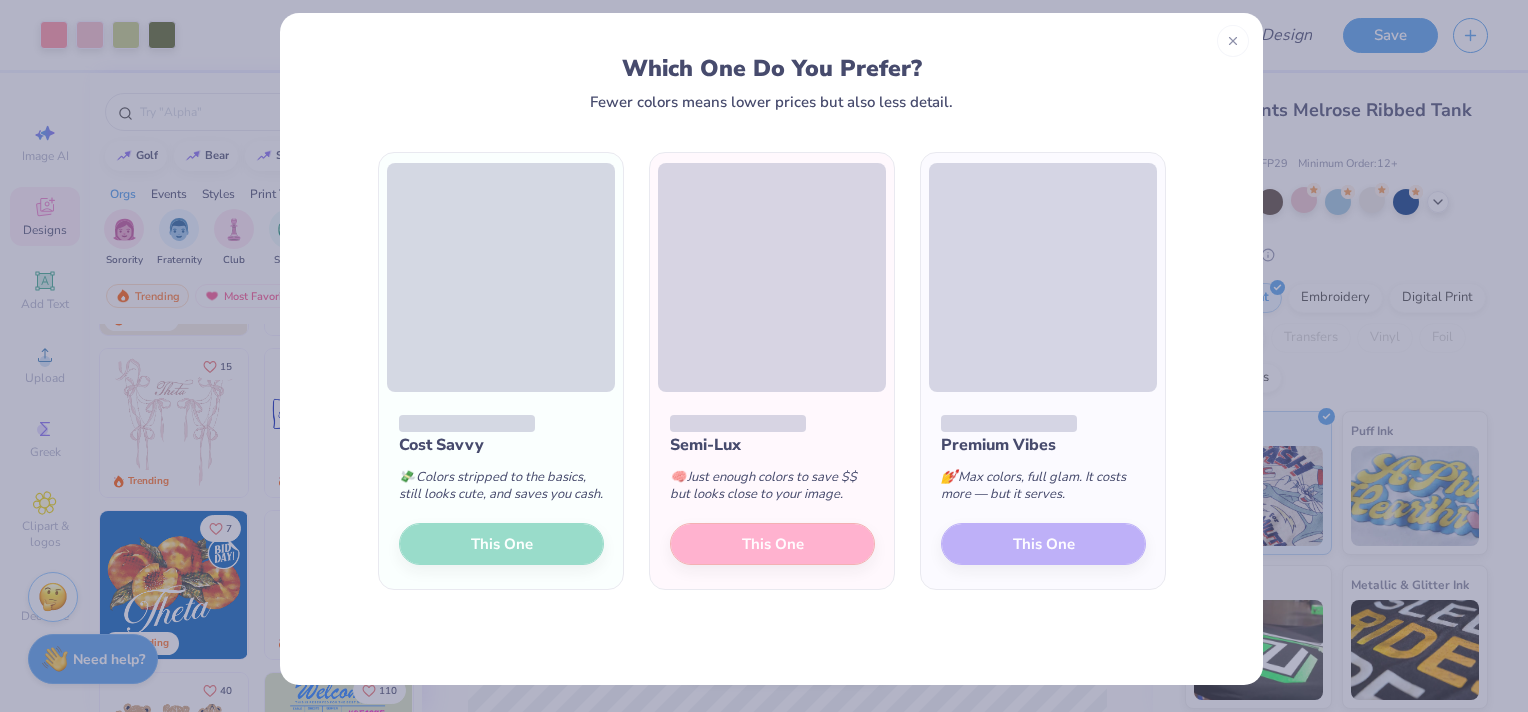 click at bounding box center (772, 277) 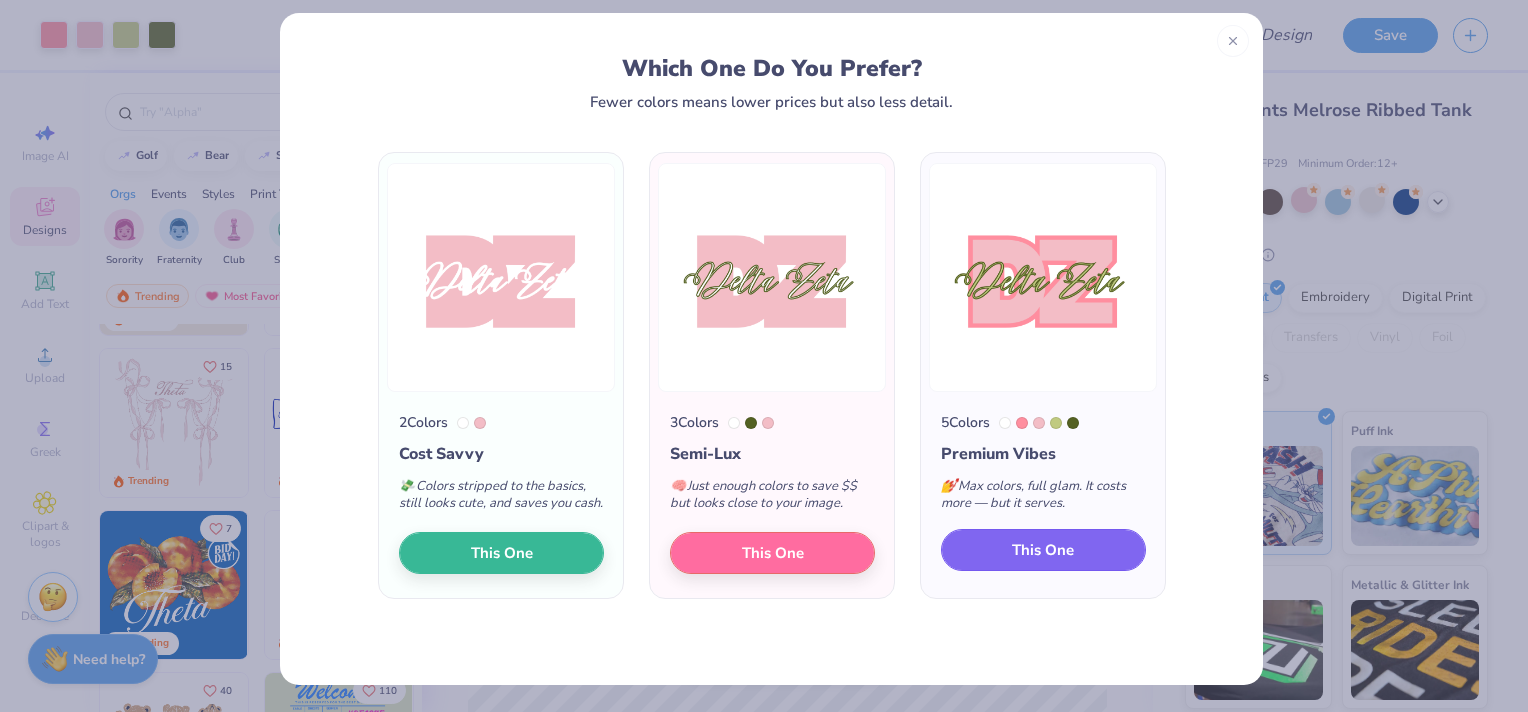 click on "This One" at bounding box center [1043, 550] 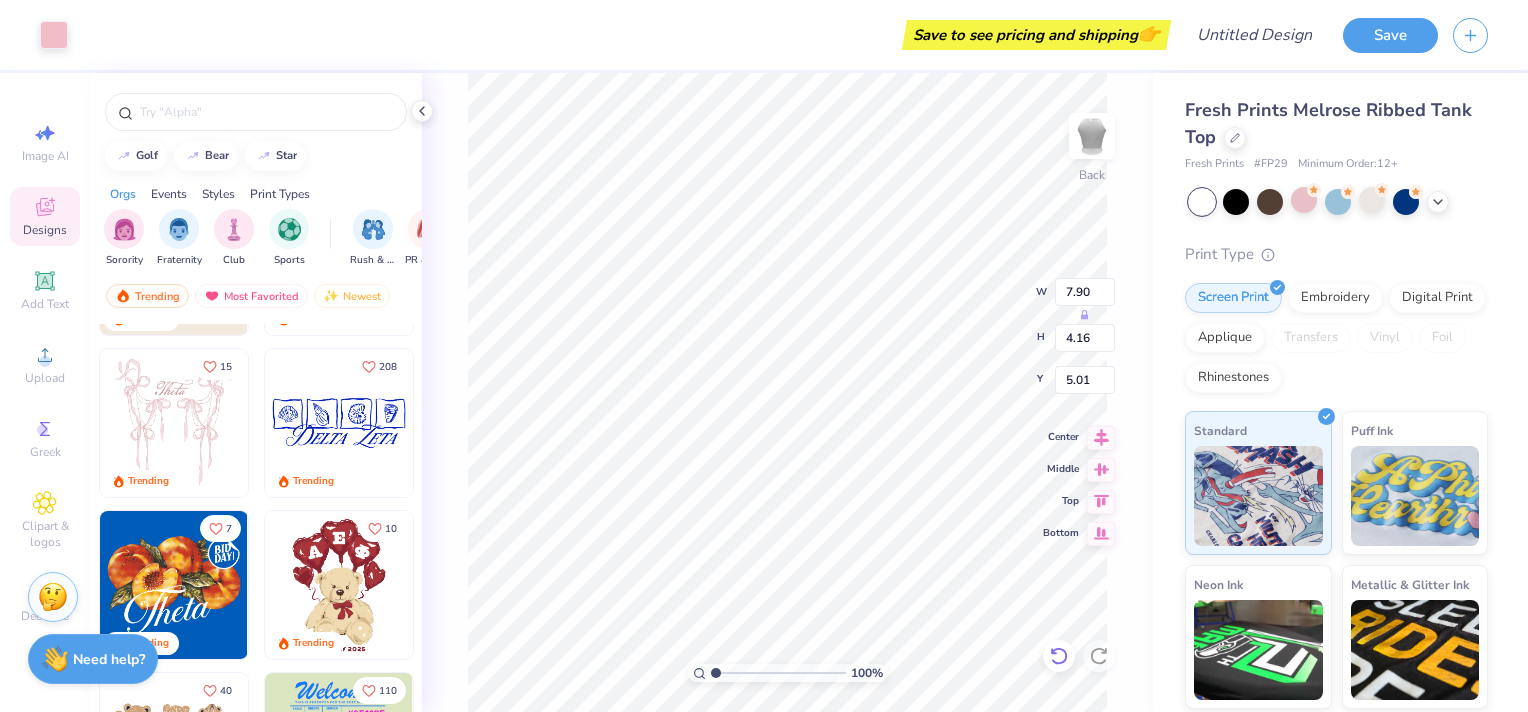 click 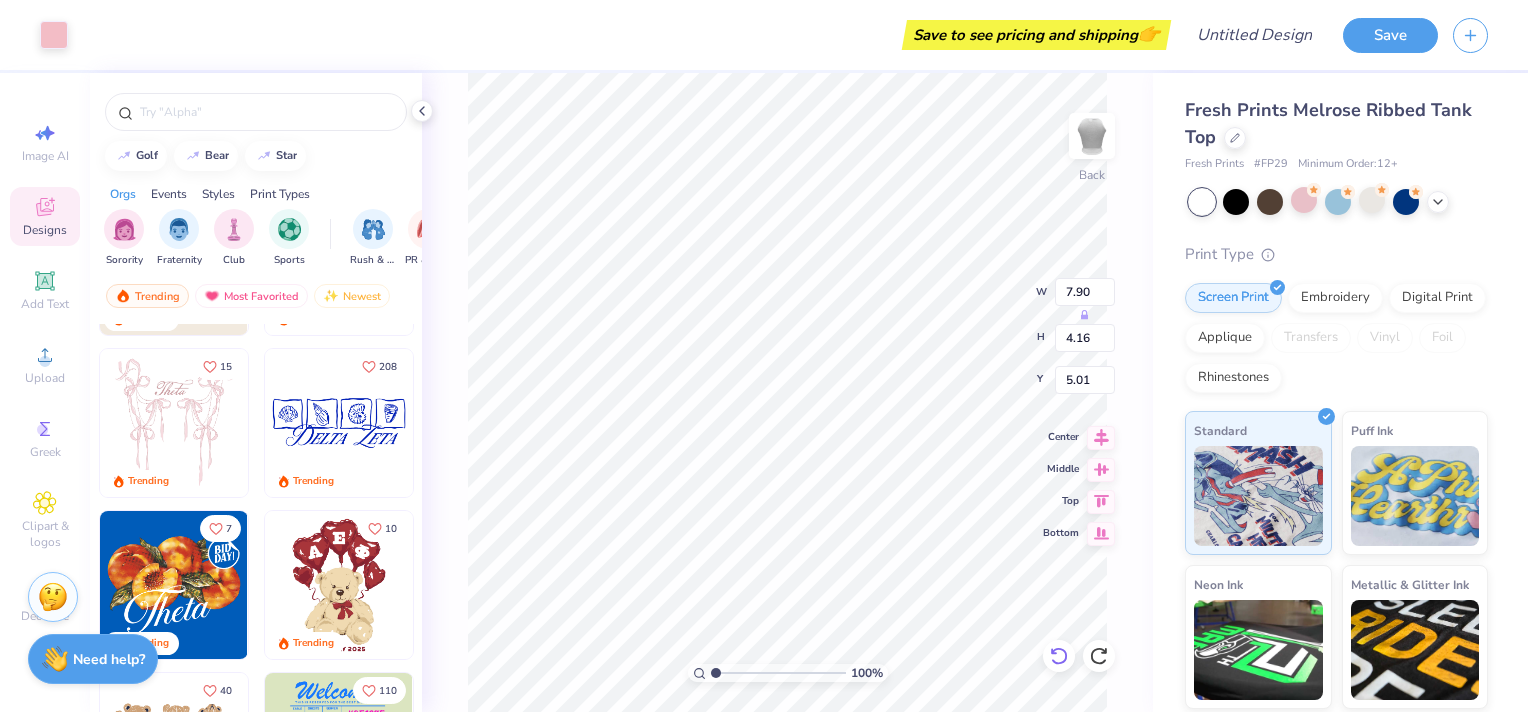 type on "3.76" 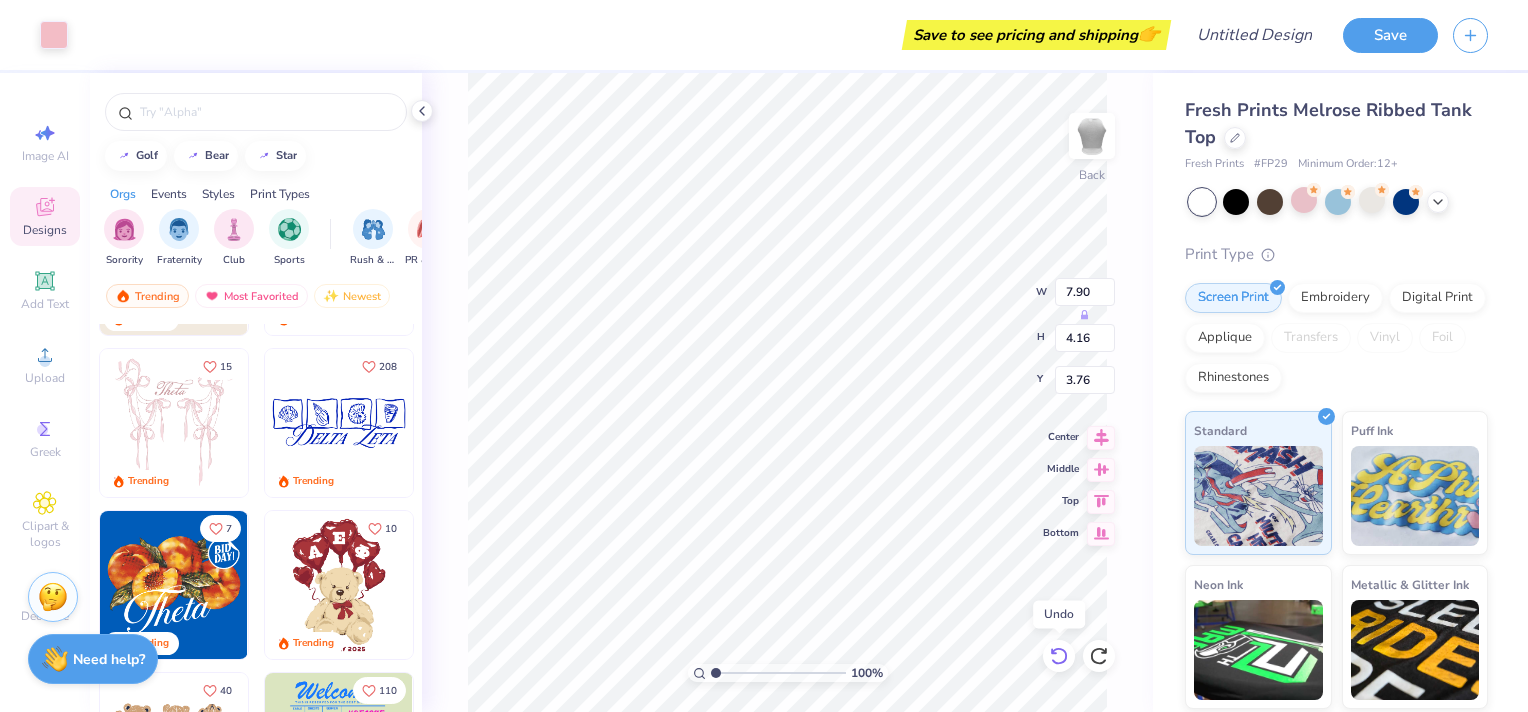 click 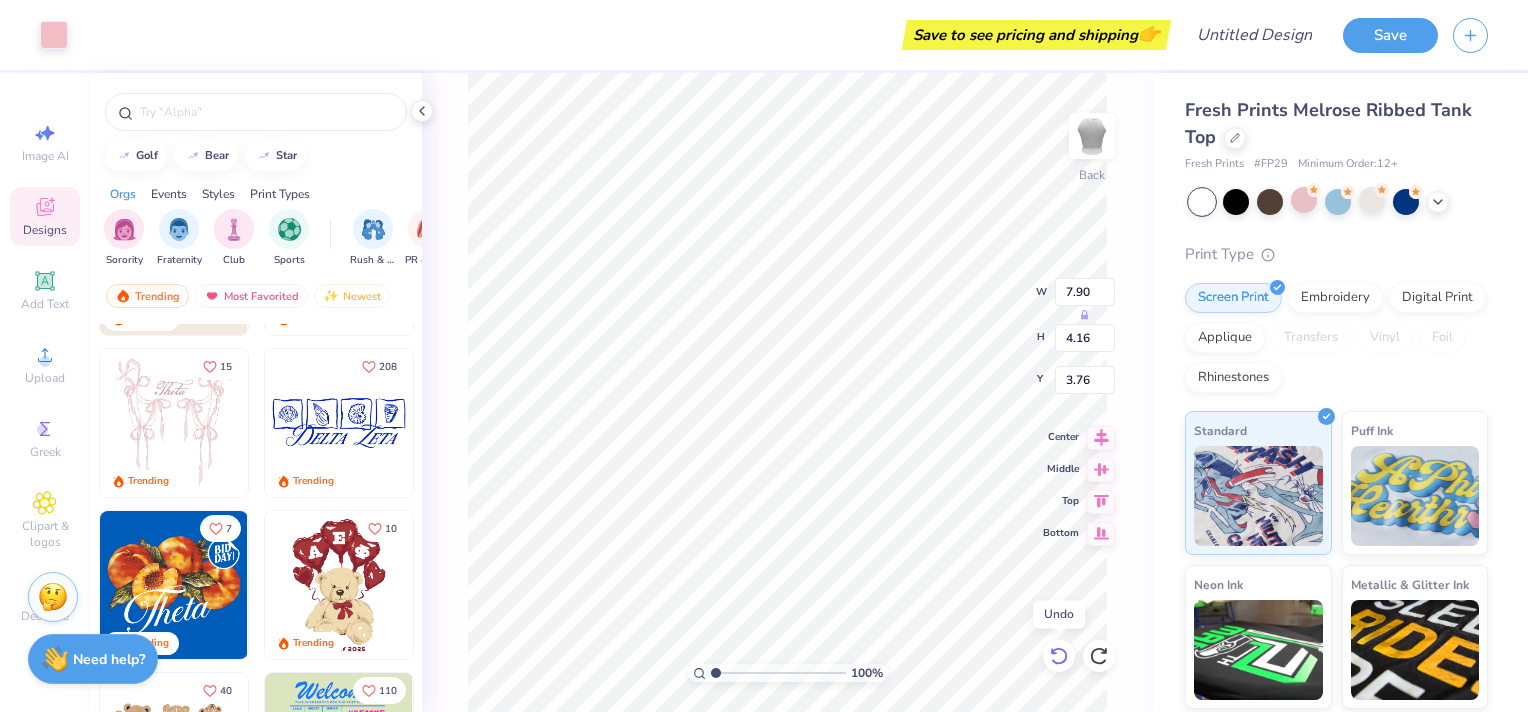 type on "8.97" 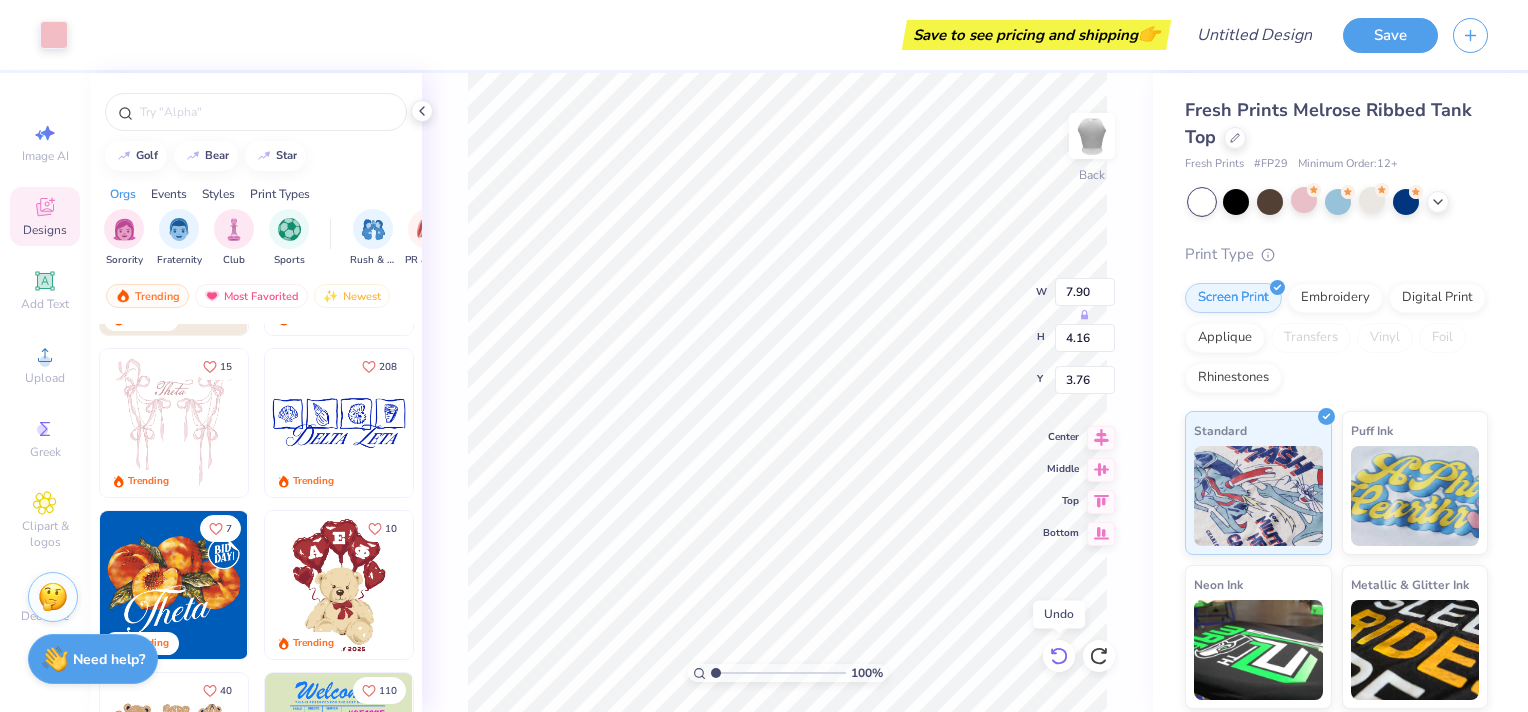 type on "11.53" 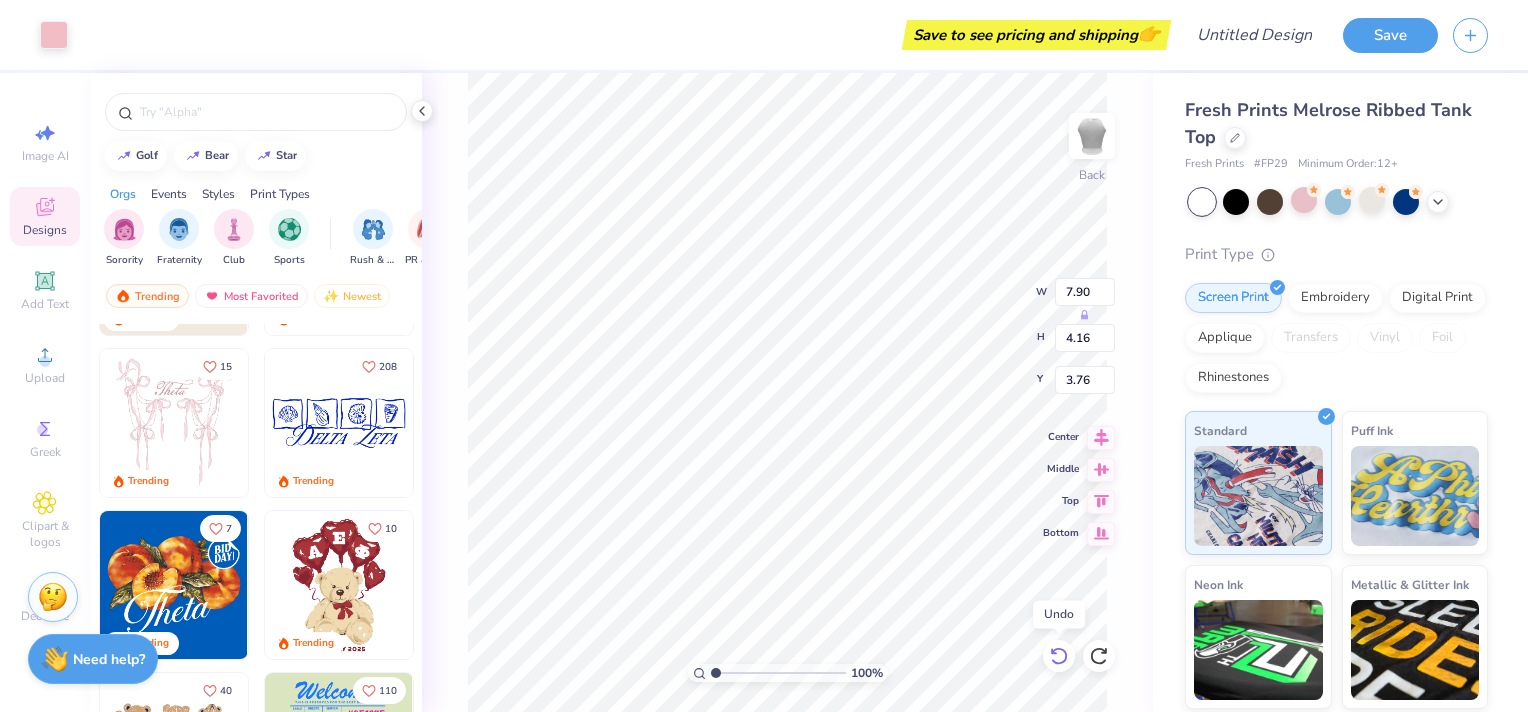 type on "2.74" 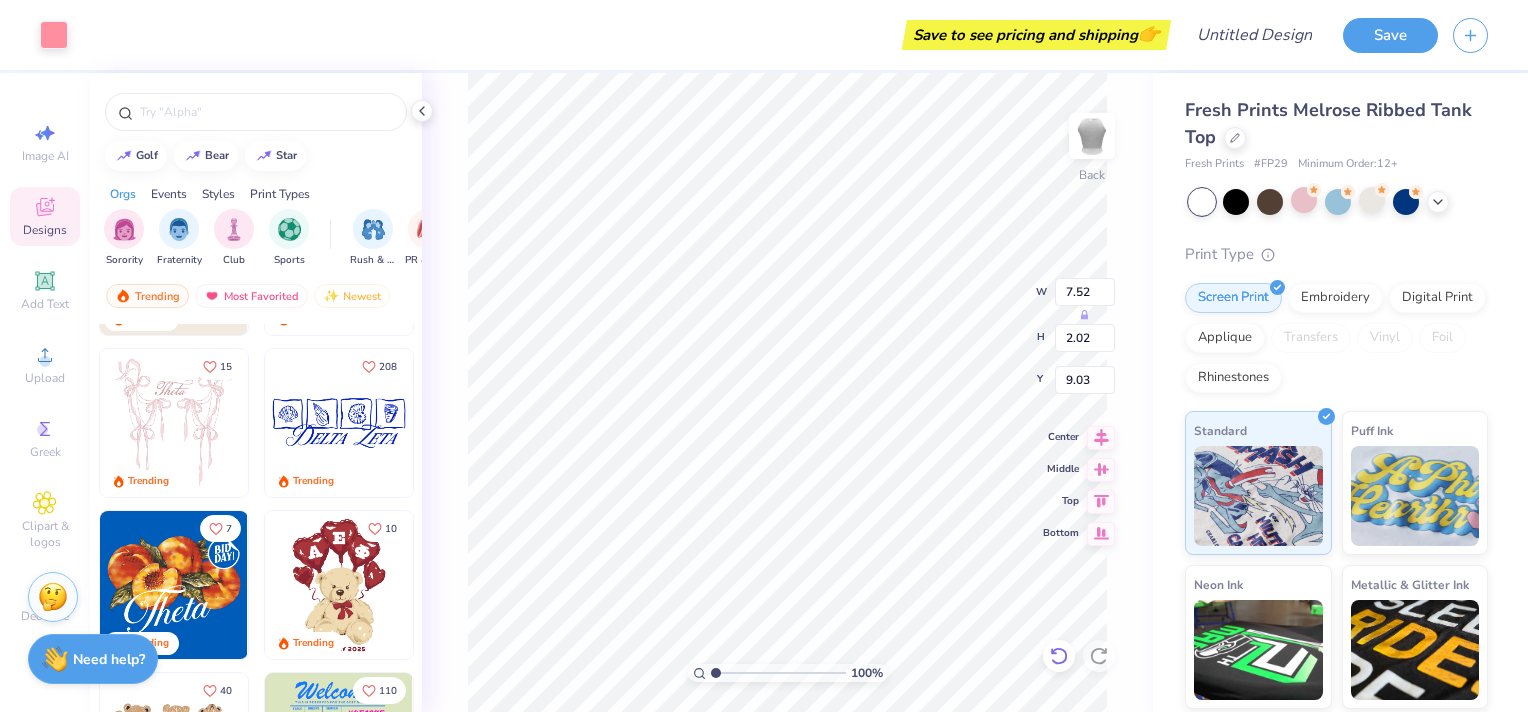 type on "8.97" 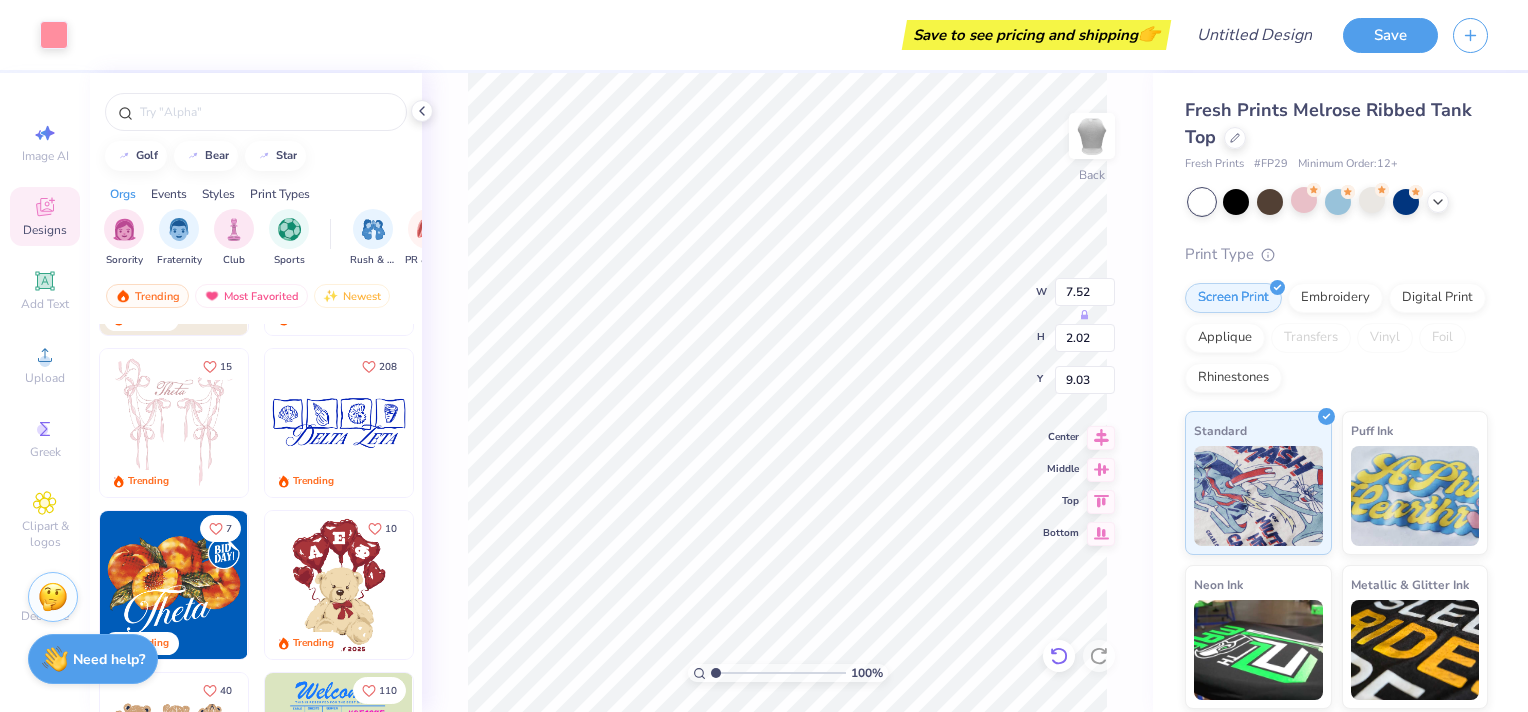 type on "11.53" 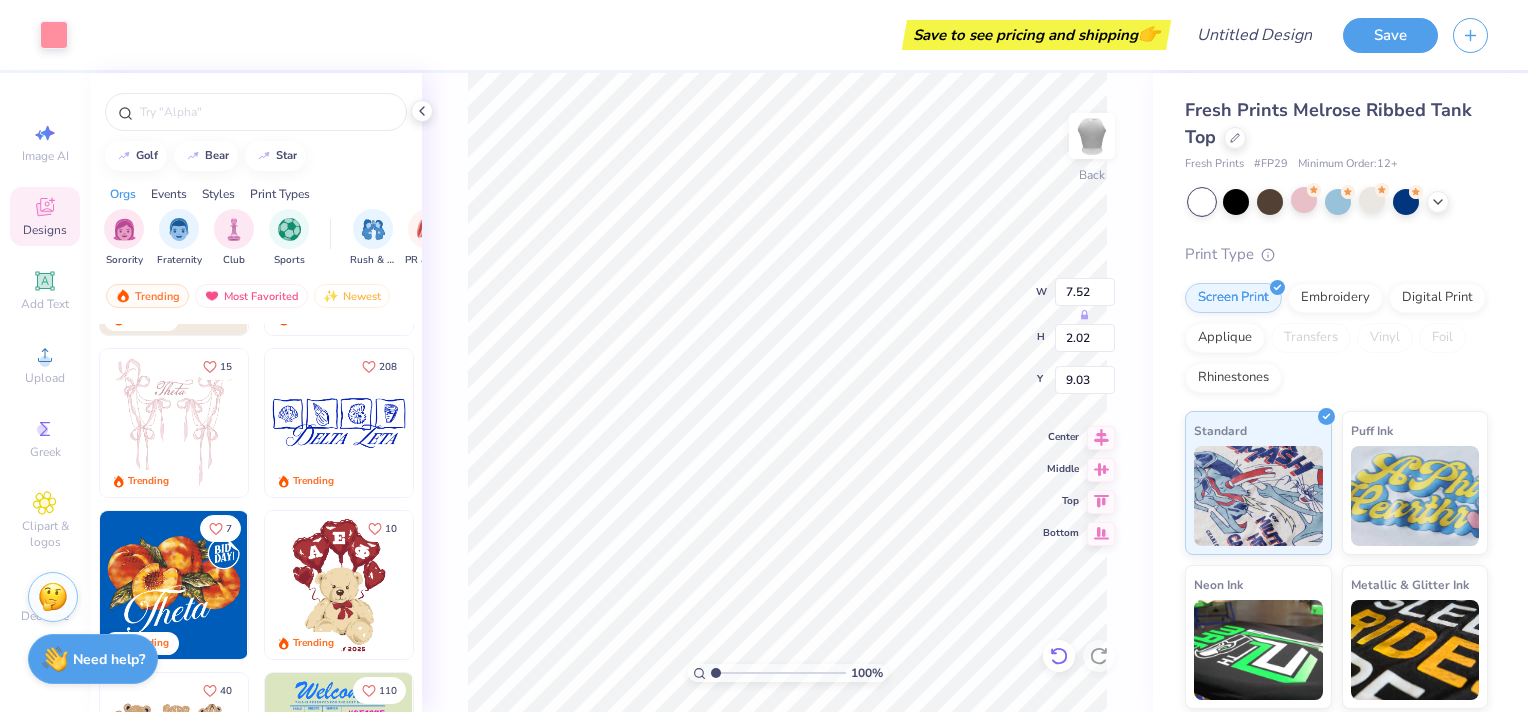 type on "2.74" 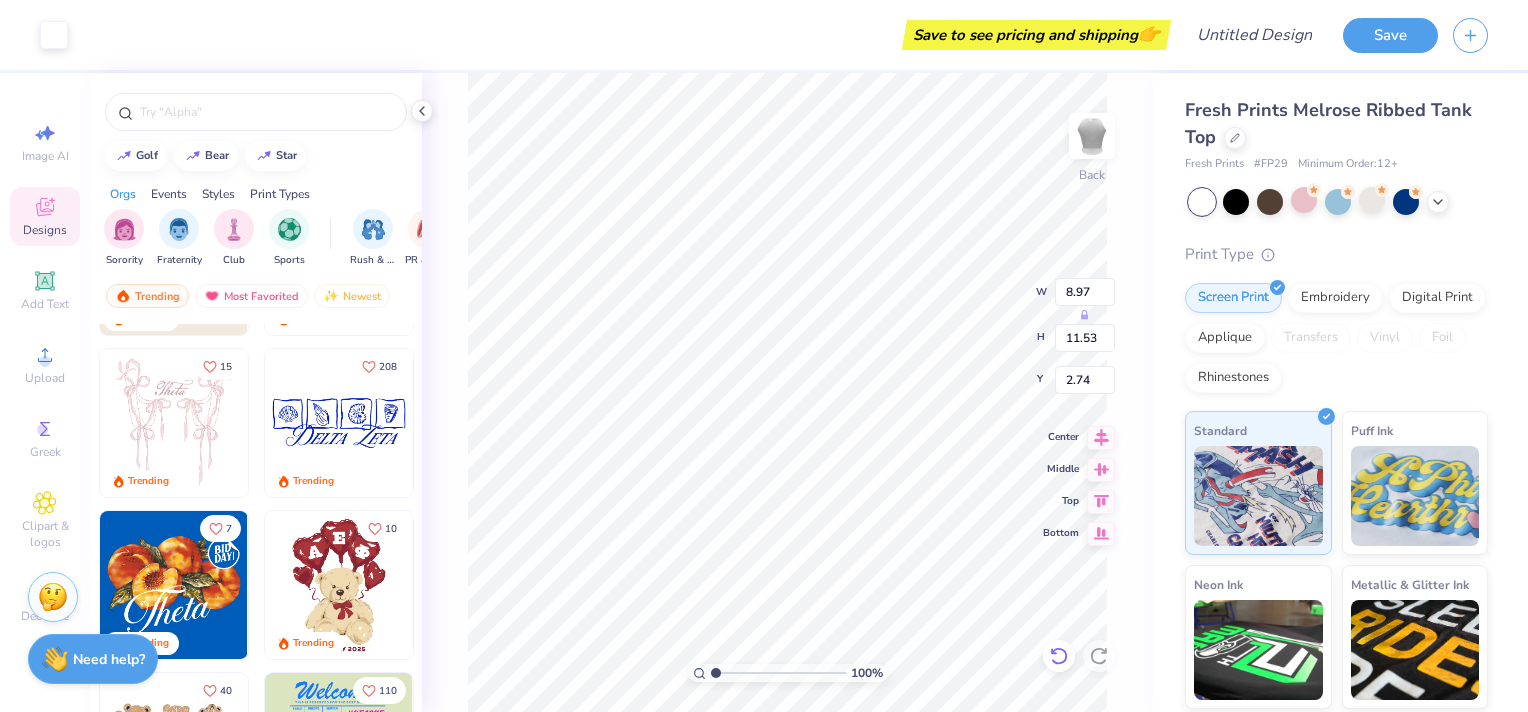 type on "3.88" 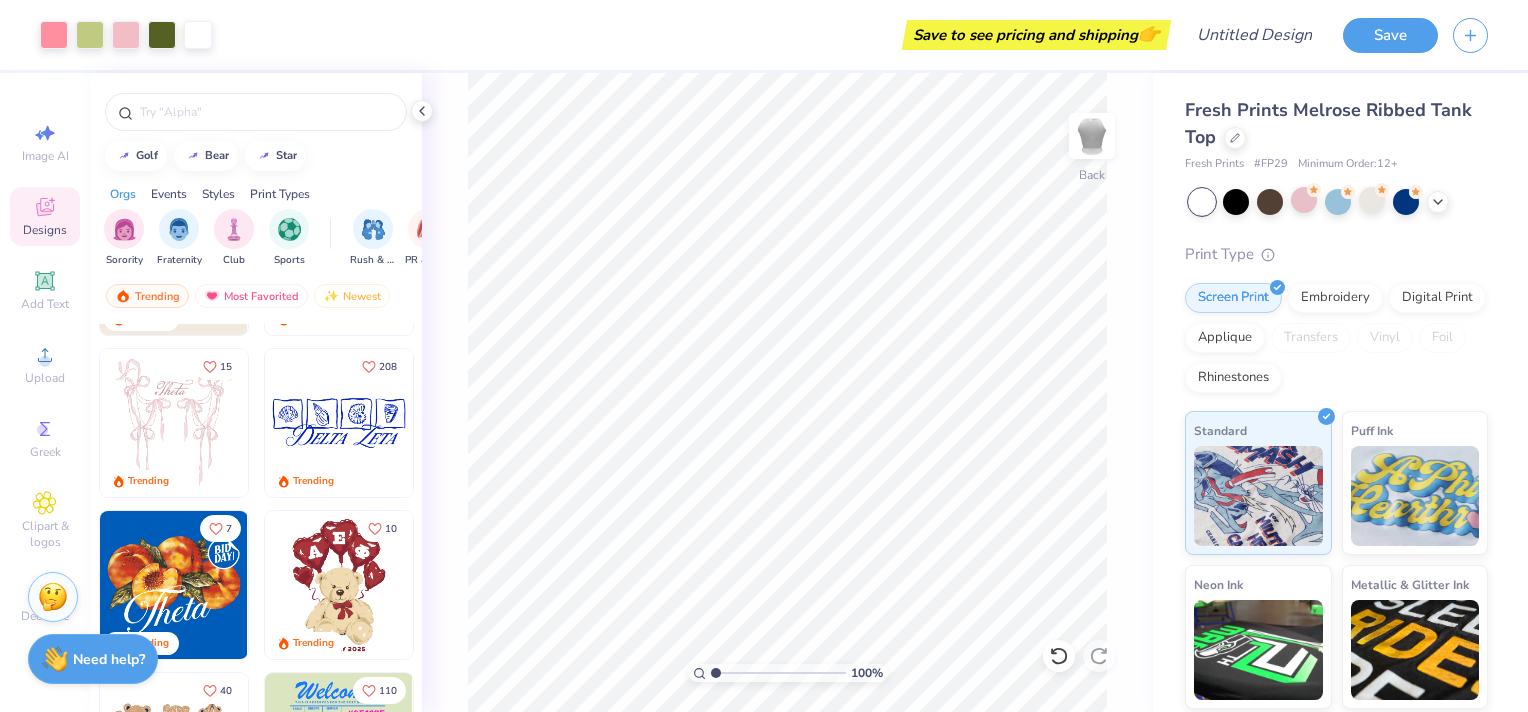 click on "Art colors Save to see pricing and shipping  👉 Design Title Save Image AI Designs Add Text Upload Greek Clipart & logos Decorate golf bear star Orgs Events Styles Print Types Sorority Fraternity Club Sports Rush & Bid PR & General Game Day Parent's Weekend Philanthropy Big Little Reveal Holidays Retreat Date Parties & Socials Greek Week Graduation Founder’s Day Formal & Semi Spring Break Classic Minimalist Varsity Y2K 80s & 90s Handdrawn Typography Grunge 60s & 70s Cartoons Embroidery Screen Print Patches Digital Print Applique Transfers Vinyl Trending Most Favorited Newest 18 Trending 19 [PERSON_NAME] Kappa Kappa Gamma, [GEOGRAPHIC_DATA][US_STATE] 84 Trending 346 Trending 15 Trending 208 Trending 7 Trending 10 Trending 40 Trending 110 Trending 125 Trending 64 Trending 100  % Back Fresh Prints Melrose Ribbed Tank Top Fresh Prints # FP29 Minimum Order:  12 +   Print Type Screen Print Embroidery Digital Print Applique Transfers Vinyl Foil Rhinestones Standard Puff Ink Neon Ink Stuck?" at bounding box center (764, 356) 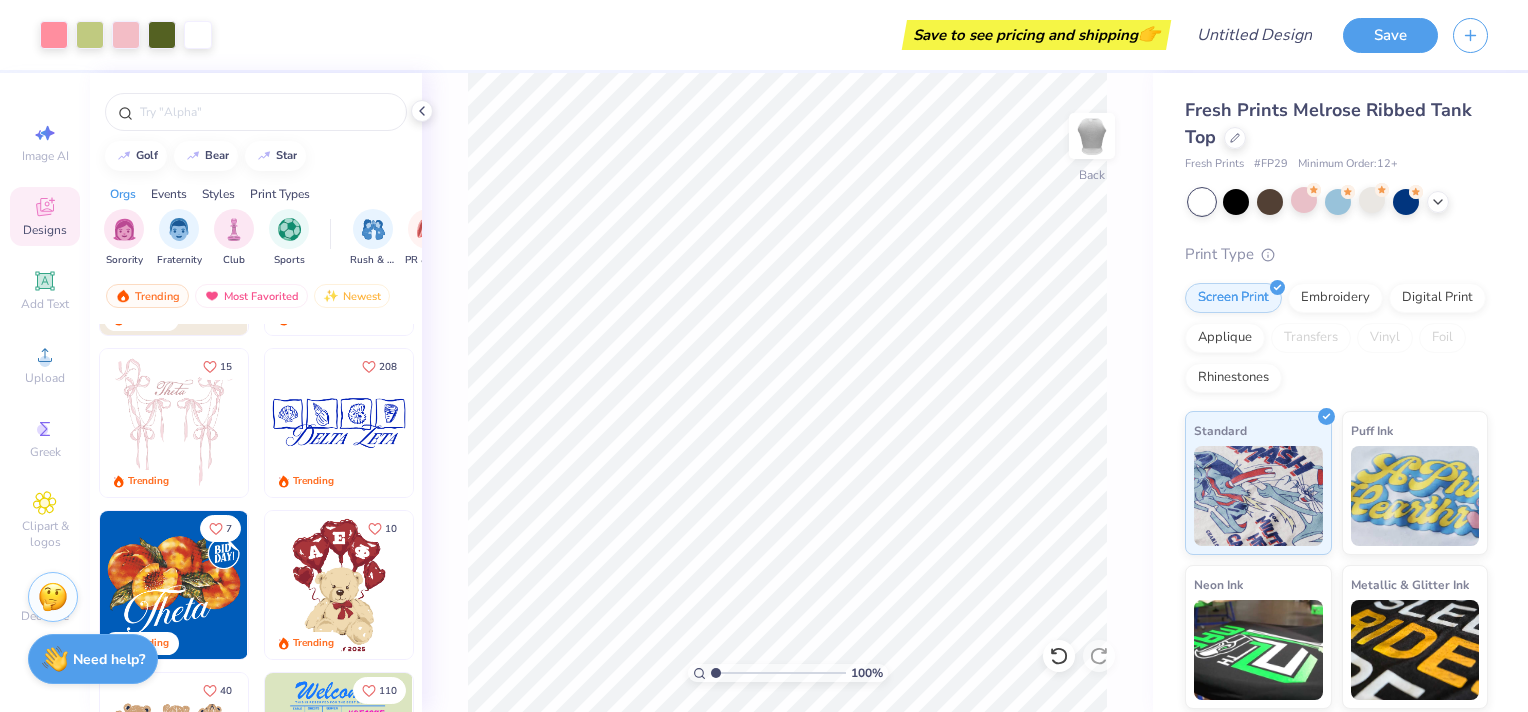 click on "100  % Back" at bounding box center (787, 392) 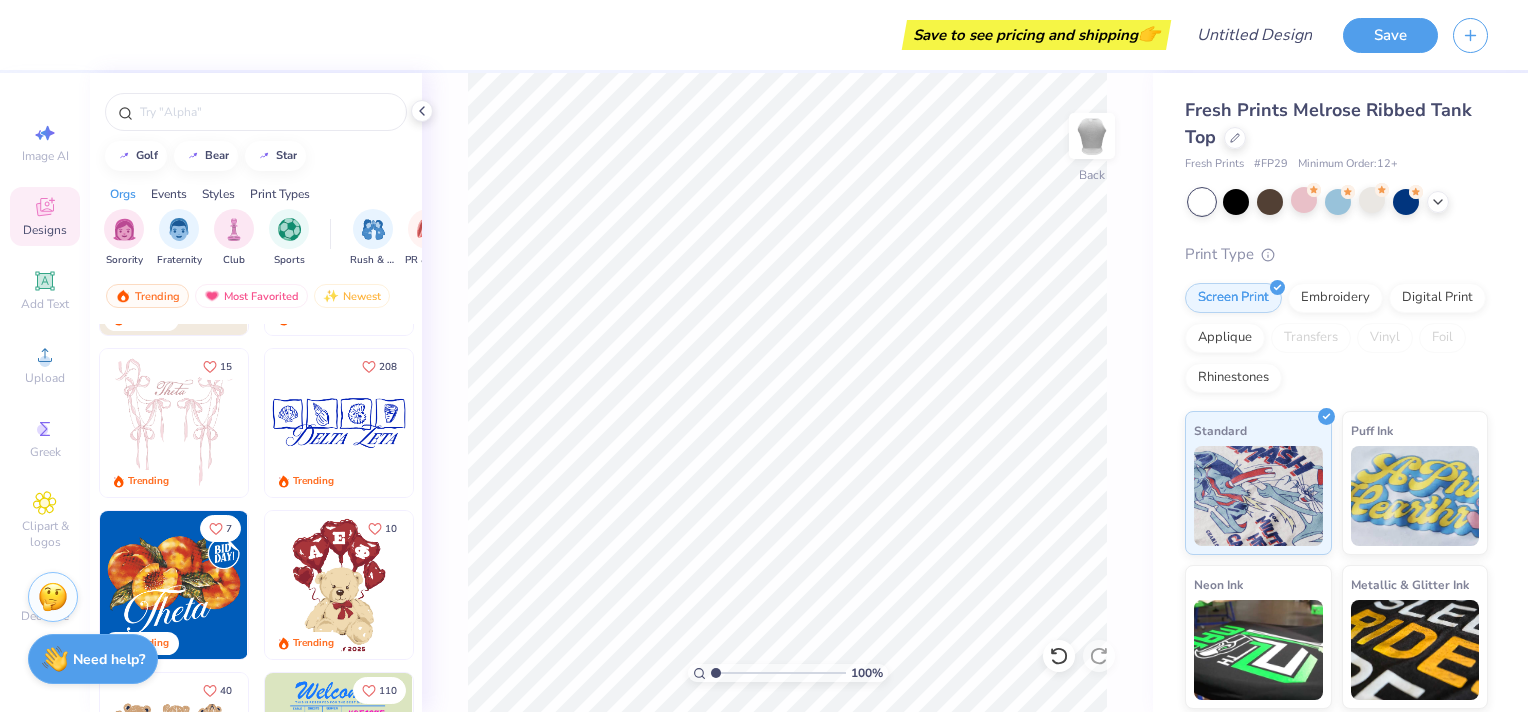 click at bounding box center (174, 423) 